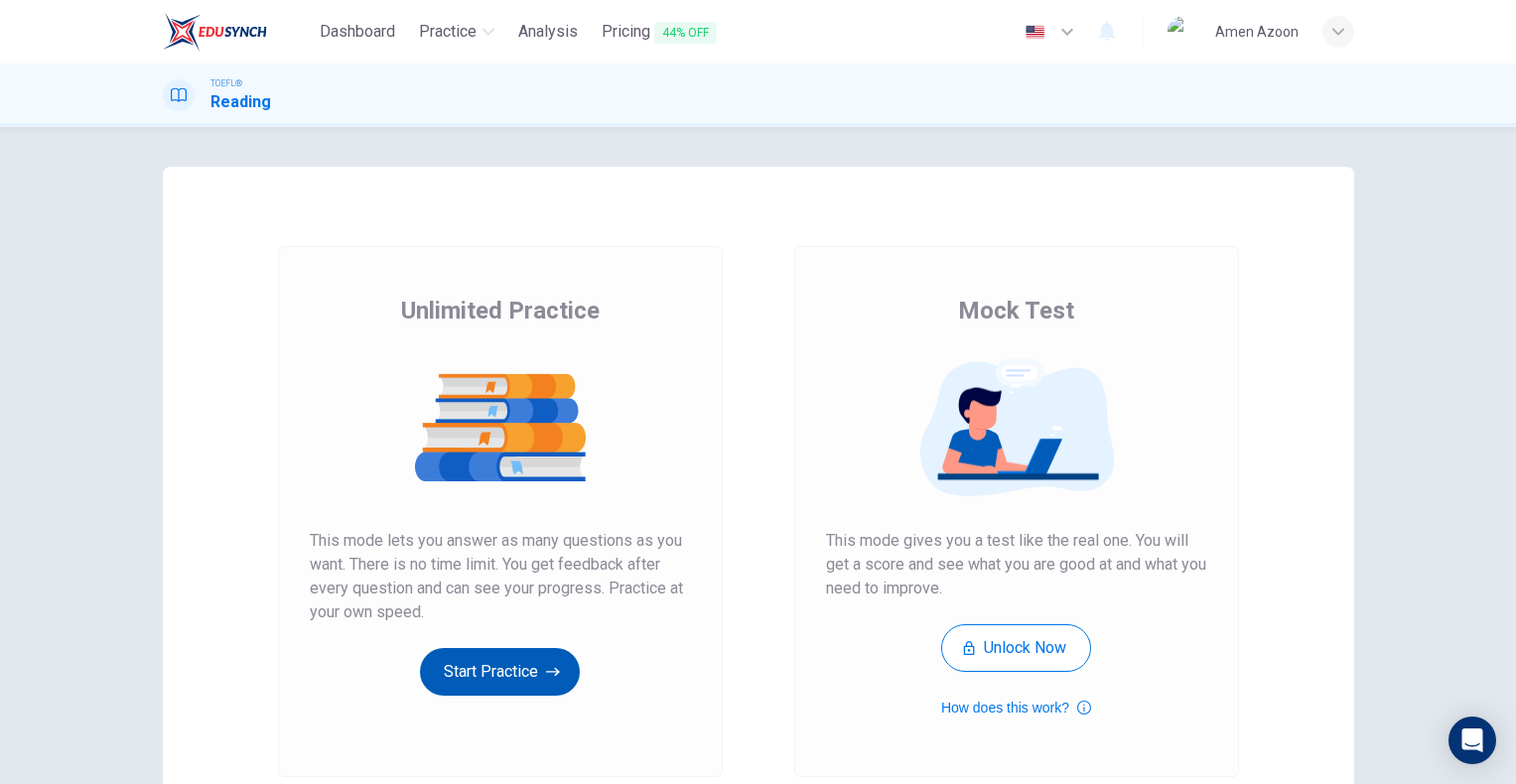 scroll, scrollTop: 0, scrollLeft: 0, axis: both 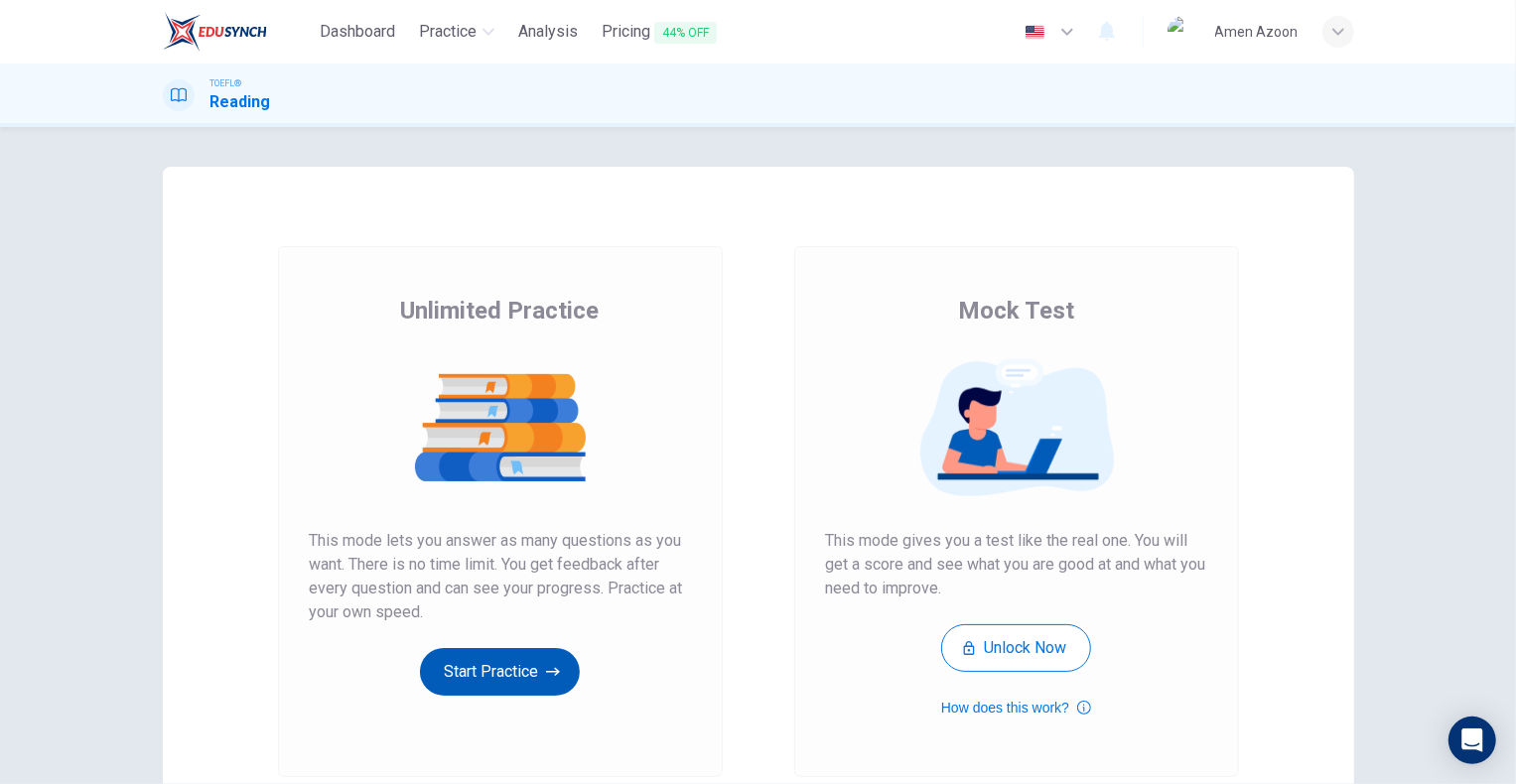 click on "Start Practice" at bounding box center [499, 672] 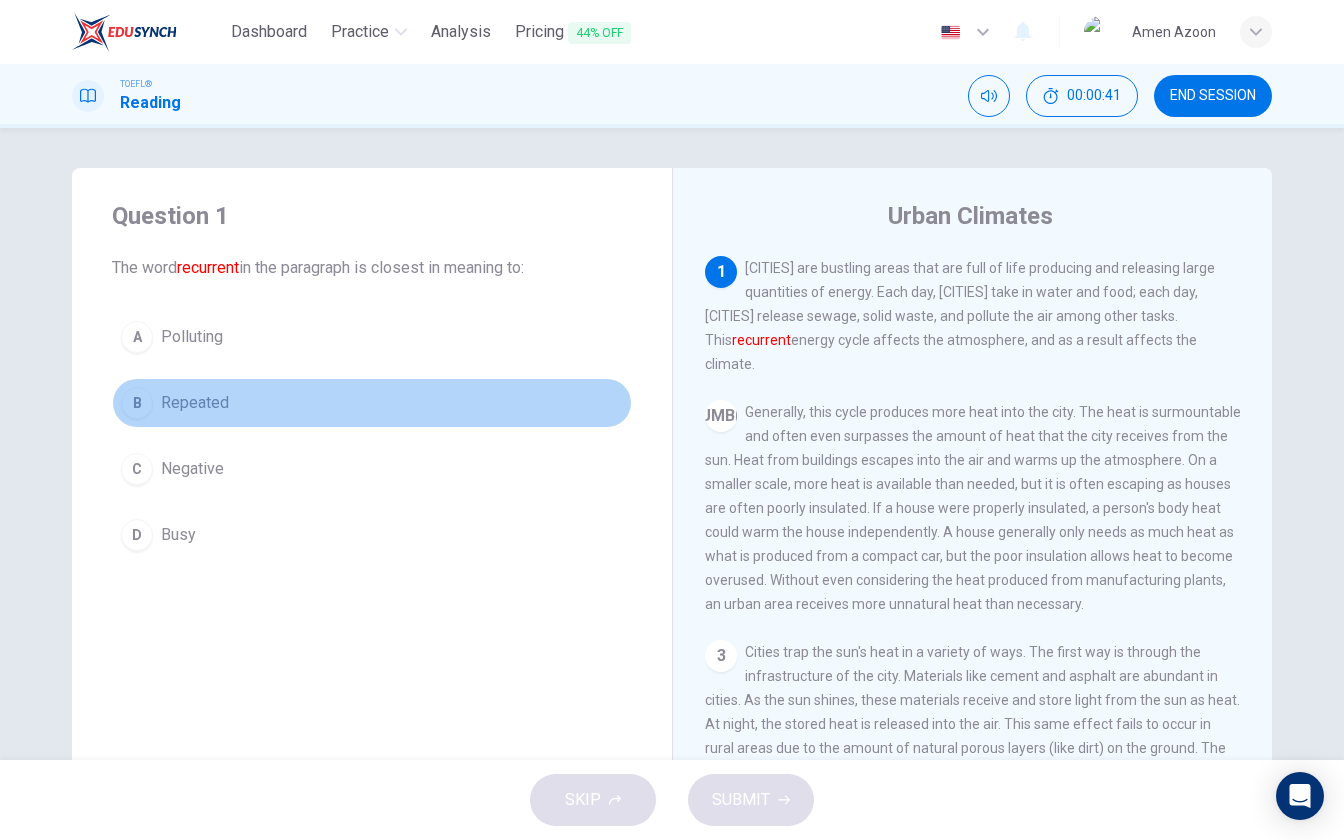 click on "Repeated" at bounding box center (192, 337) 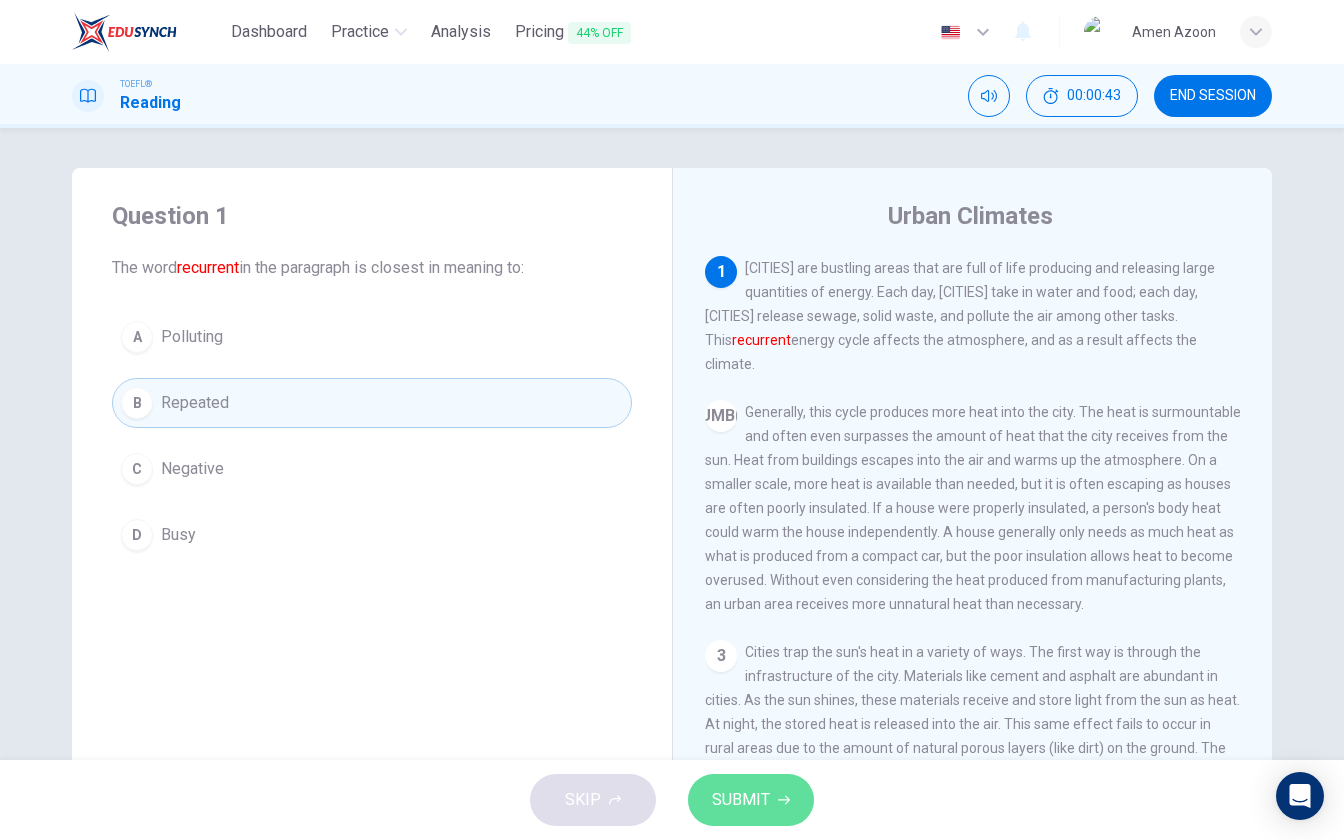 click on "SUBMIT" at bounding box center [741, 800] 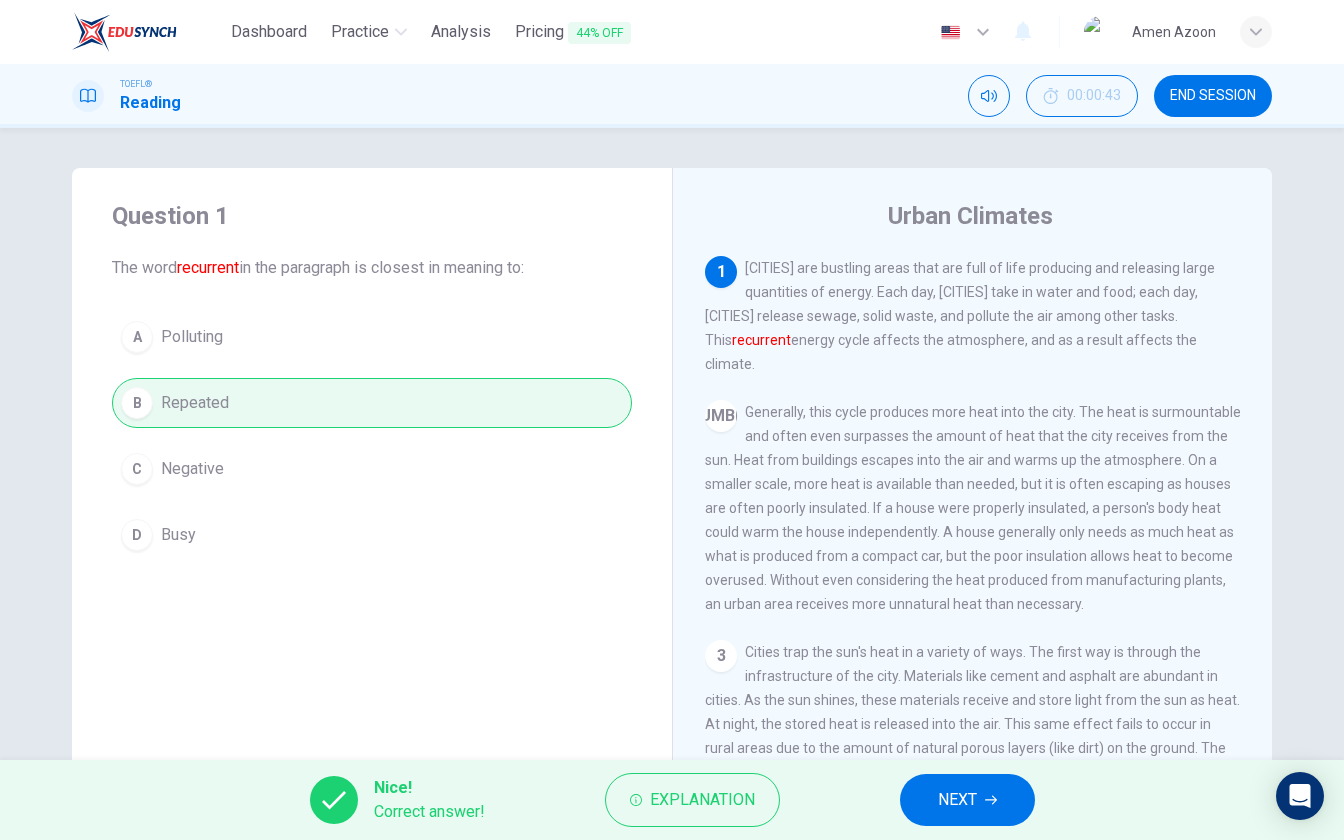 click on "NEXT" at bounding box center [967, 800] 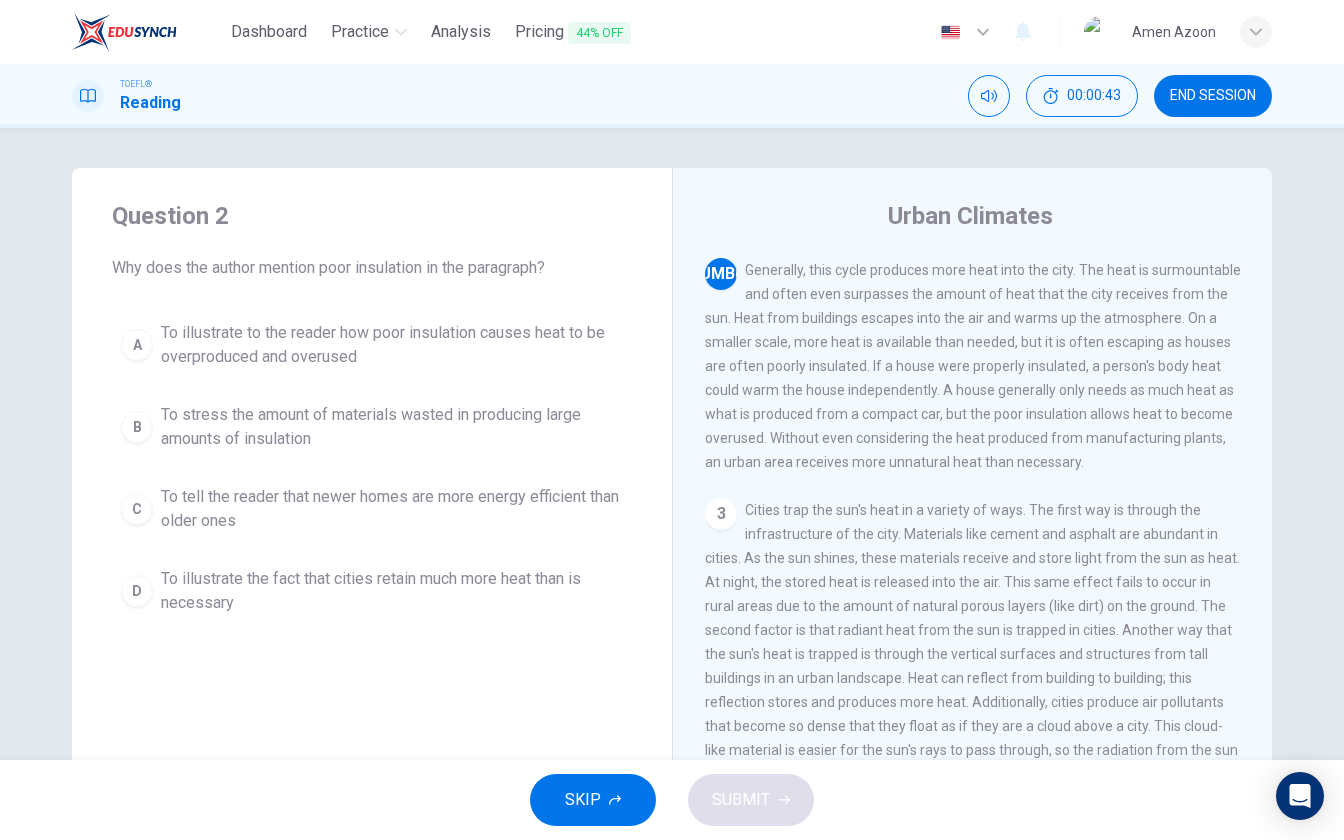 scroll, scrollTop: 123, scrollLeft: 0, axis: vertical 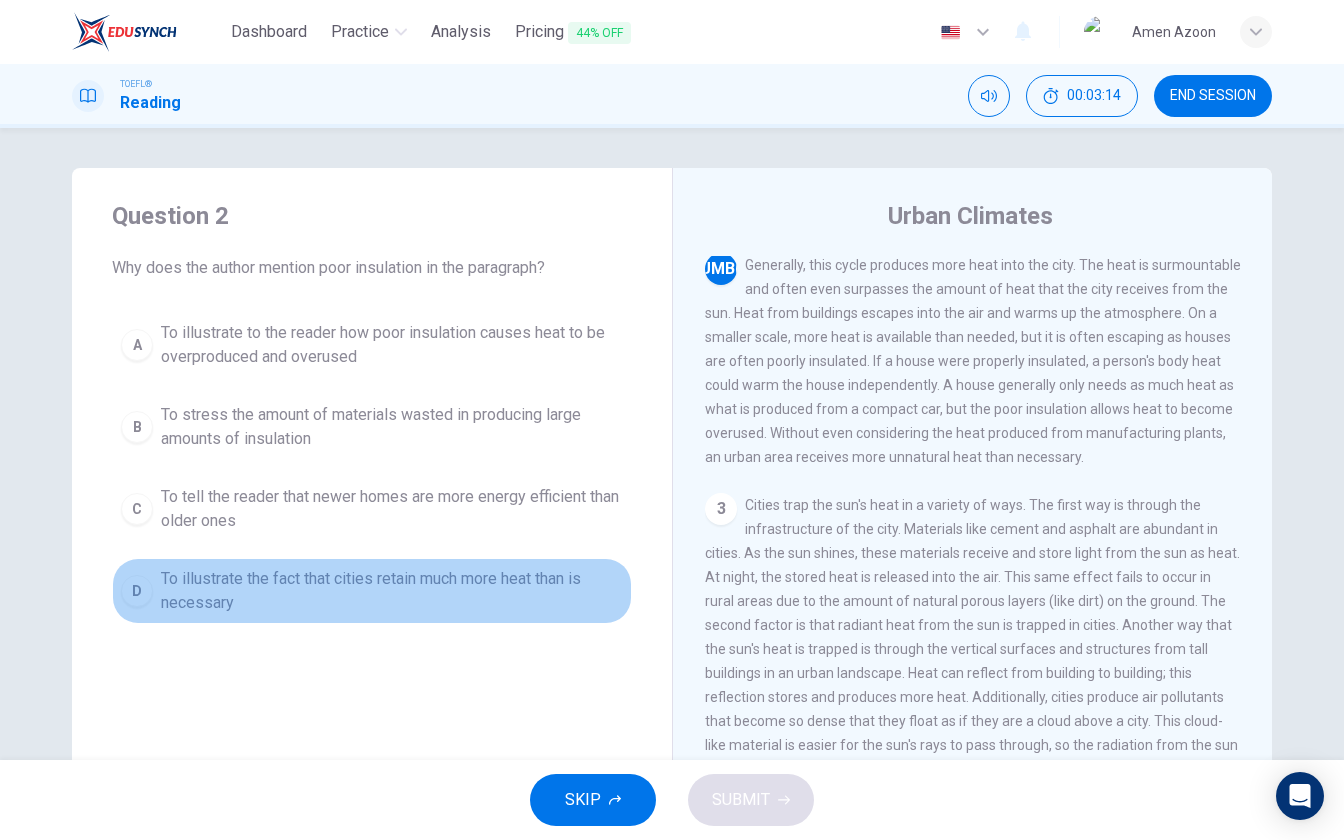 click on "To illustrate the fact that cities retain much more heat than is necessary" at bounding box center (392, 345) 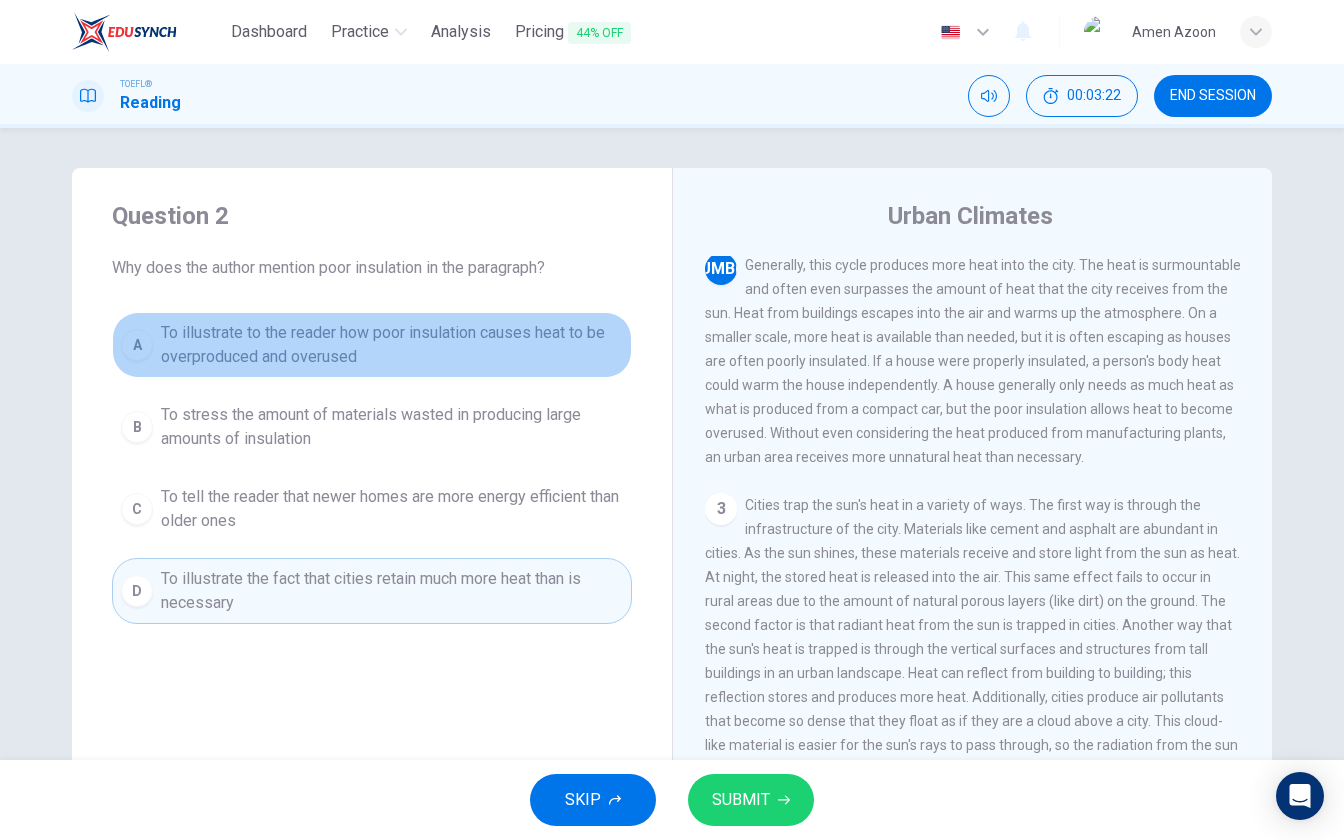 click on "To illustrate to the reader how poor insulation causes heat to be overproduced and overused" at bounding box center (392, 345) 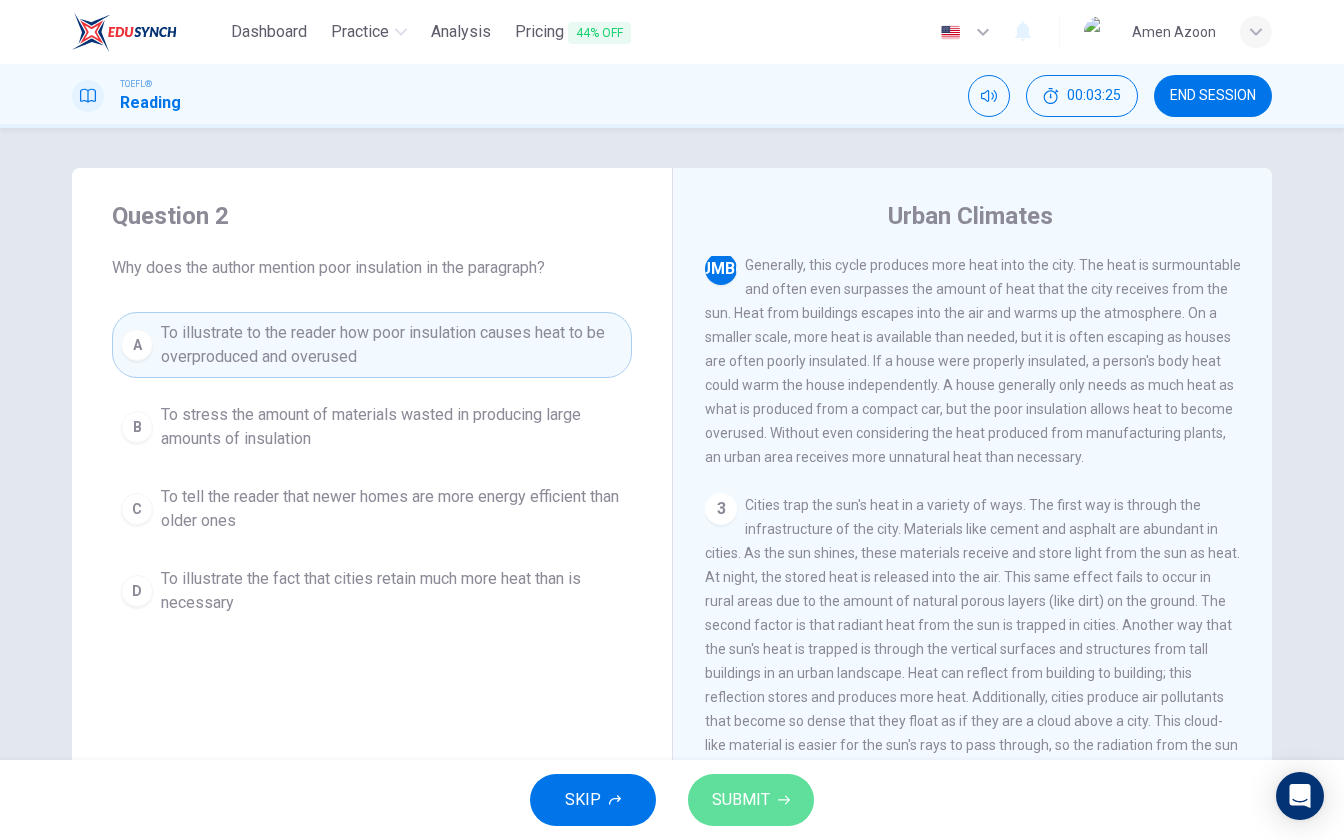 click on "SUBMIT" at bounding box center (741, 800) 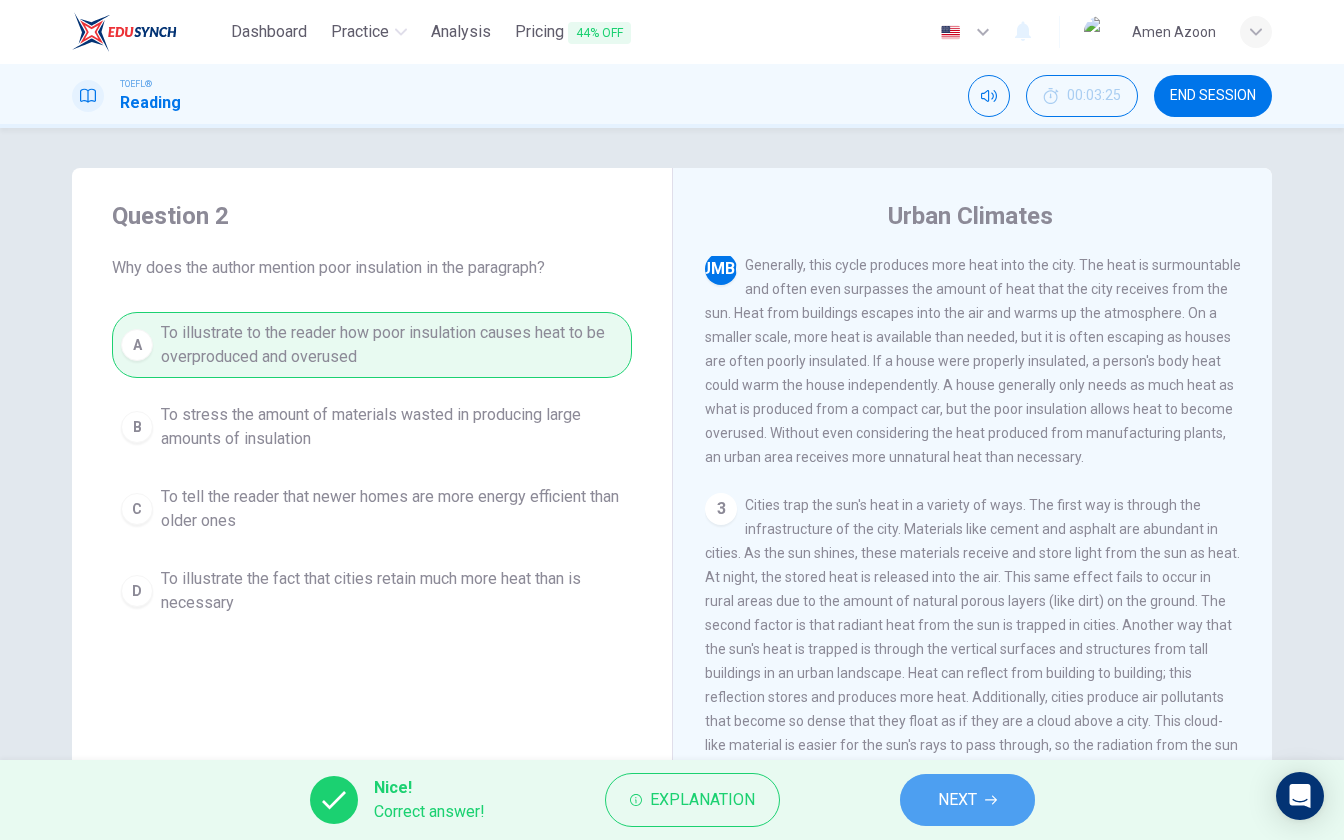 click on "NEXT" at bounding box center [967, 800] 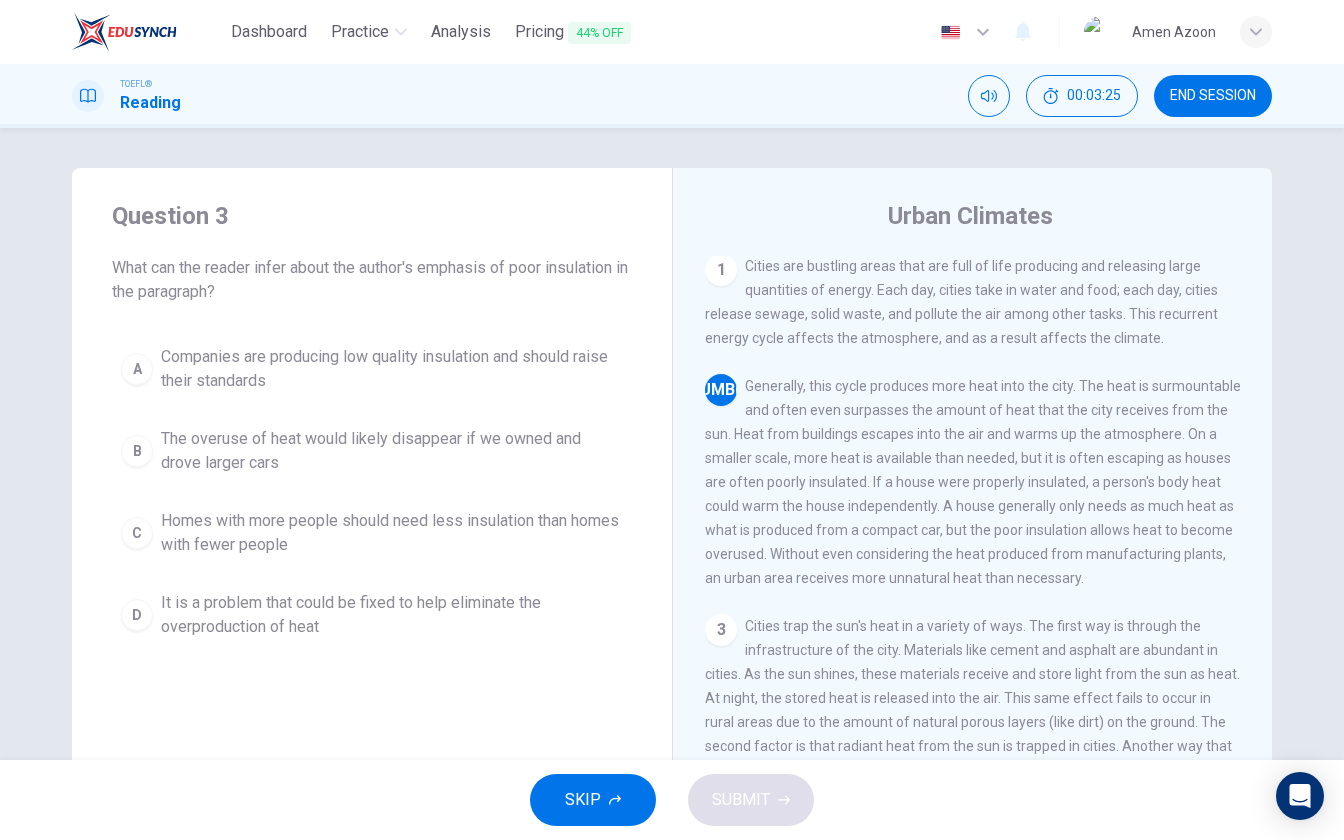 scroll, scrollTop: 0, scrollLeft: 0, axis: both 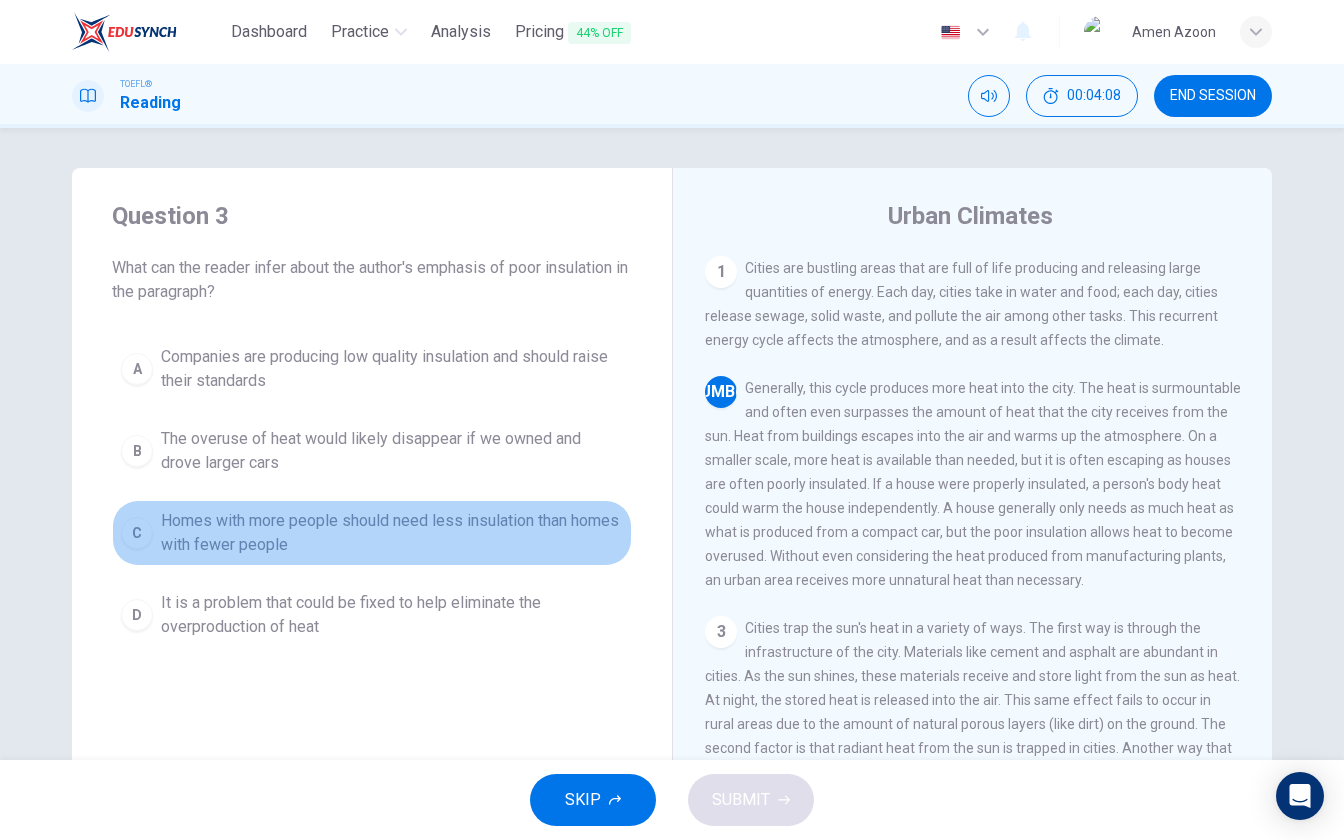 click on "Homes with more people should need less insulation than homes with fewer people" at bounding box center [392, 369] 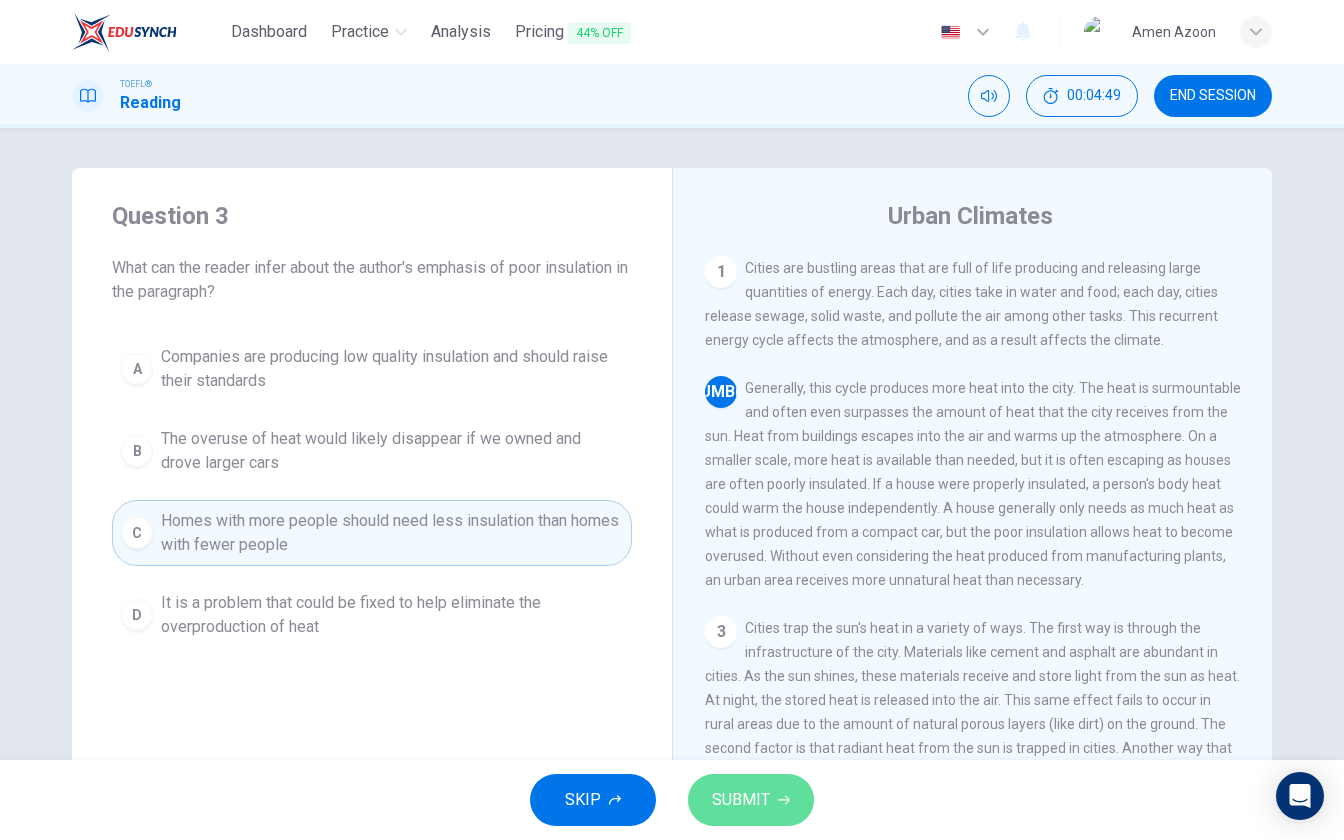 click on "SUBMIT" at bounding box center (751, 800) 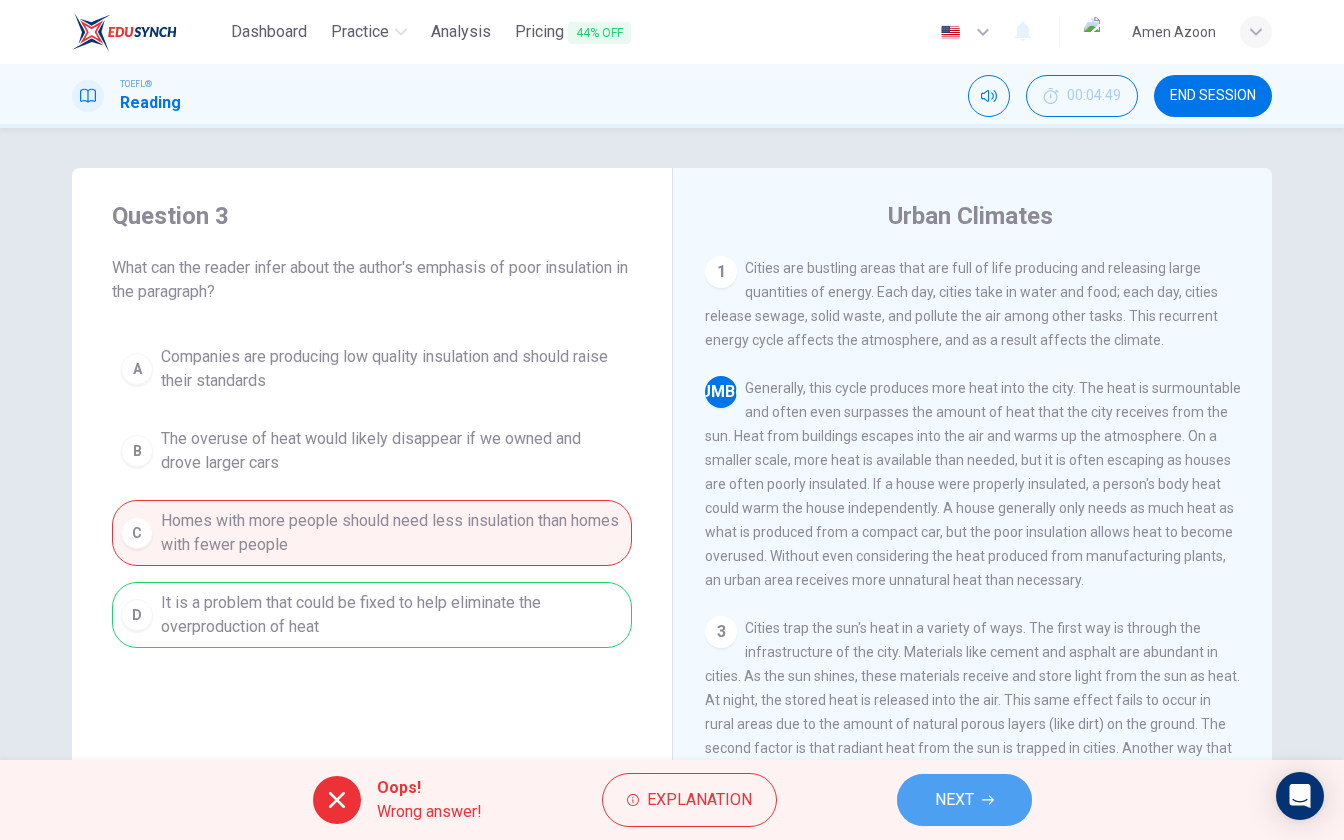 click on "NEXT" at bounding box center (964, 800) 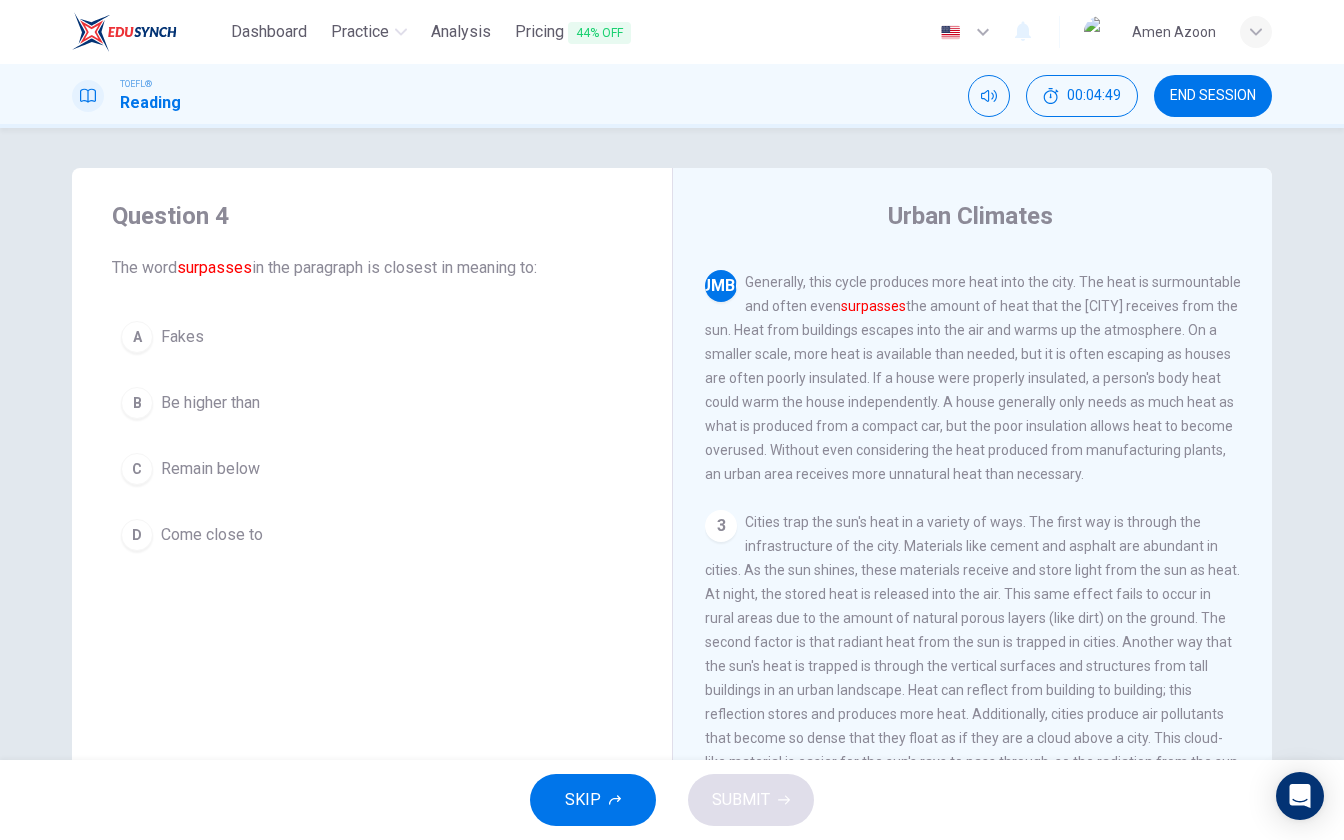 scroll, scrollTop: 123, scrollLeft: 0, axis: vertical 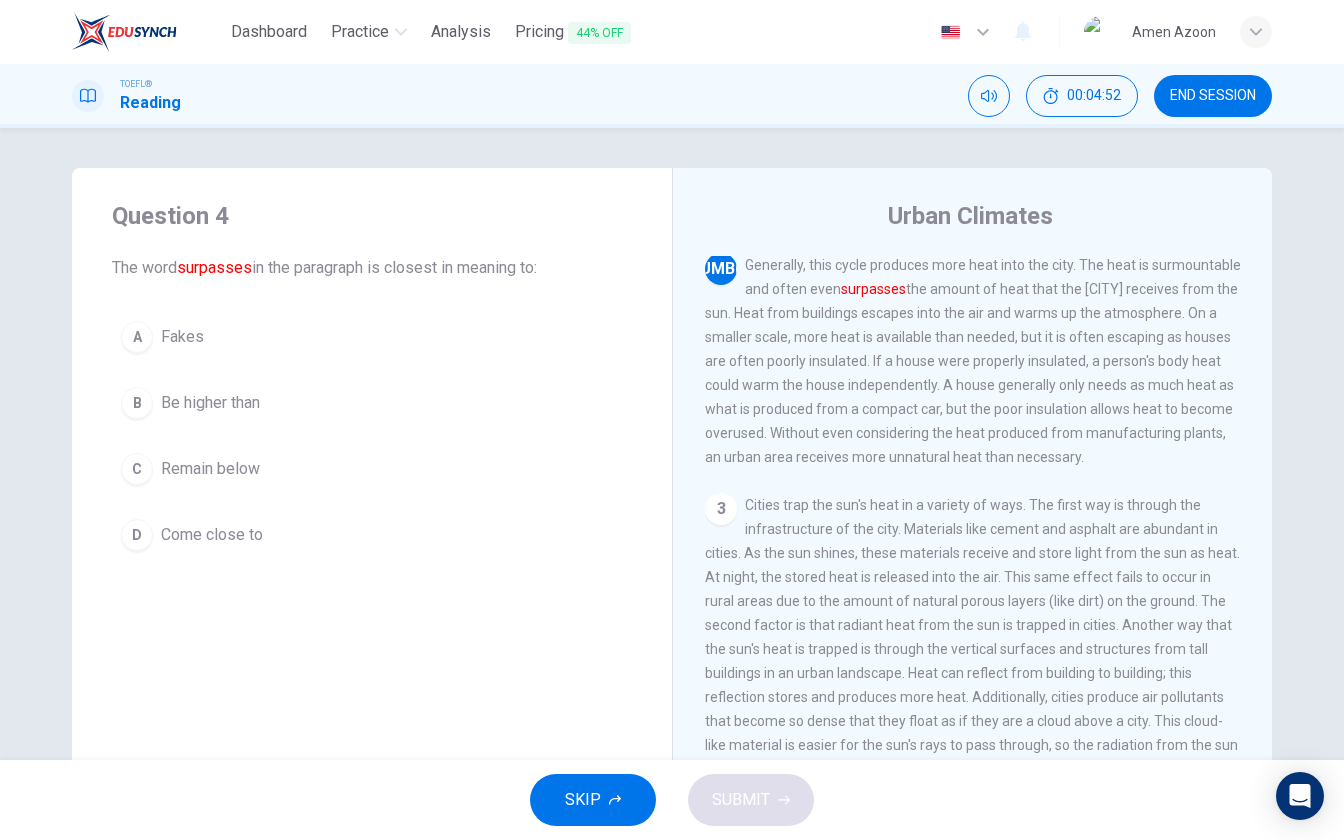 click on "Be higher than" at bounding box center (182, 337) 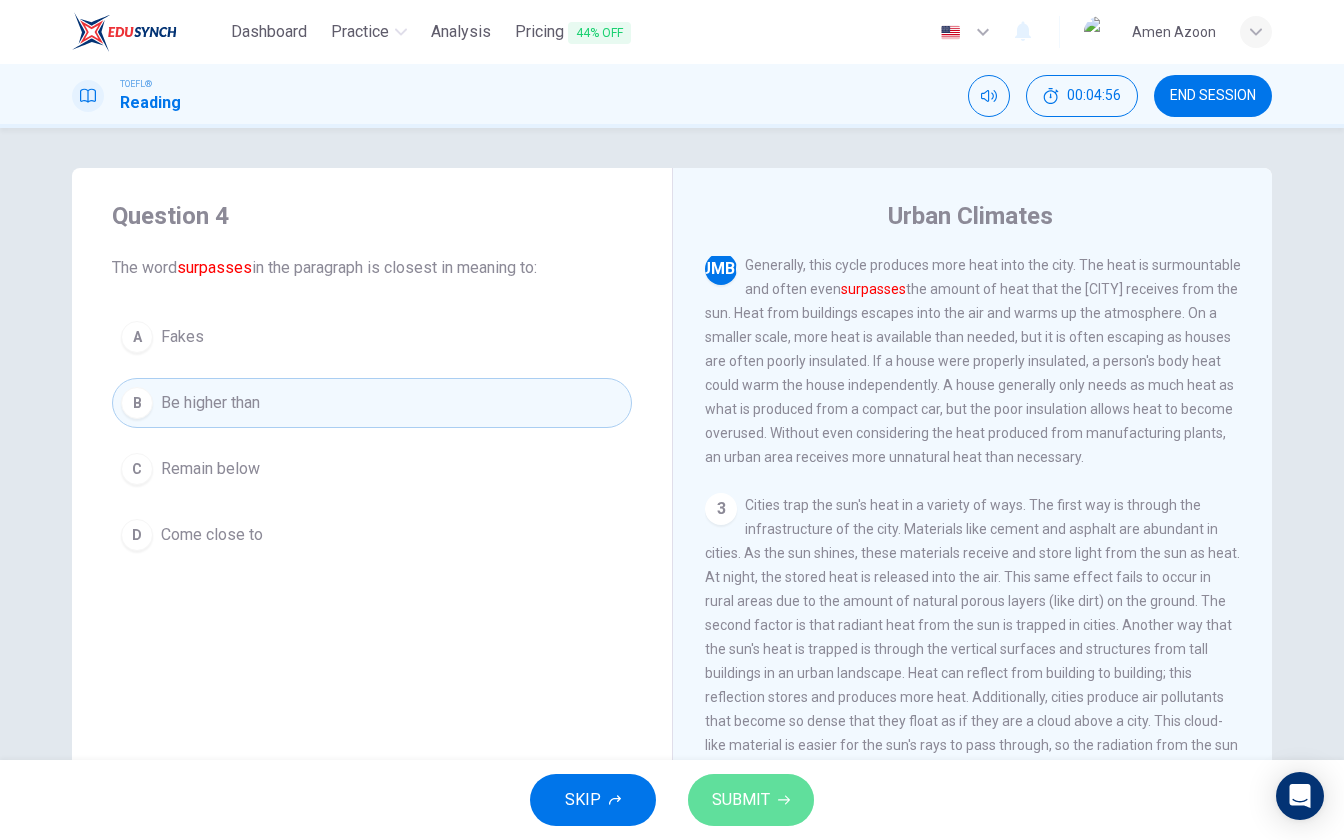 click on "SUBMIT" at bounding box center [741, 800] 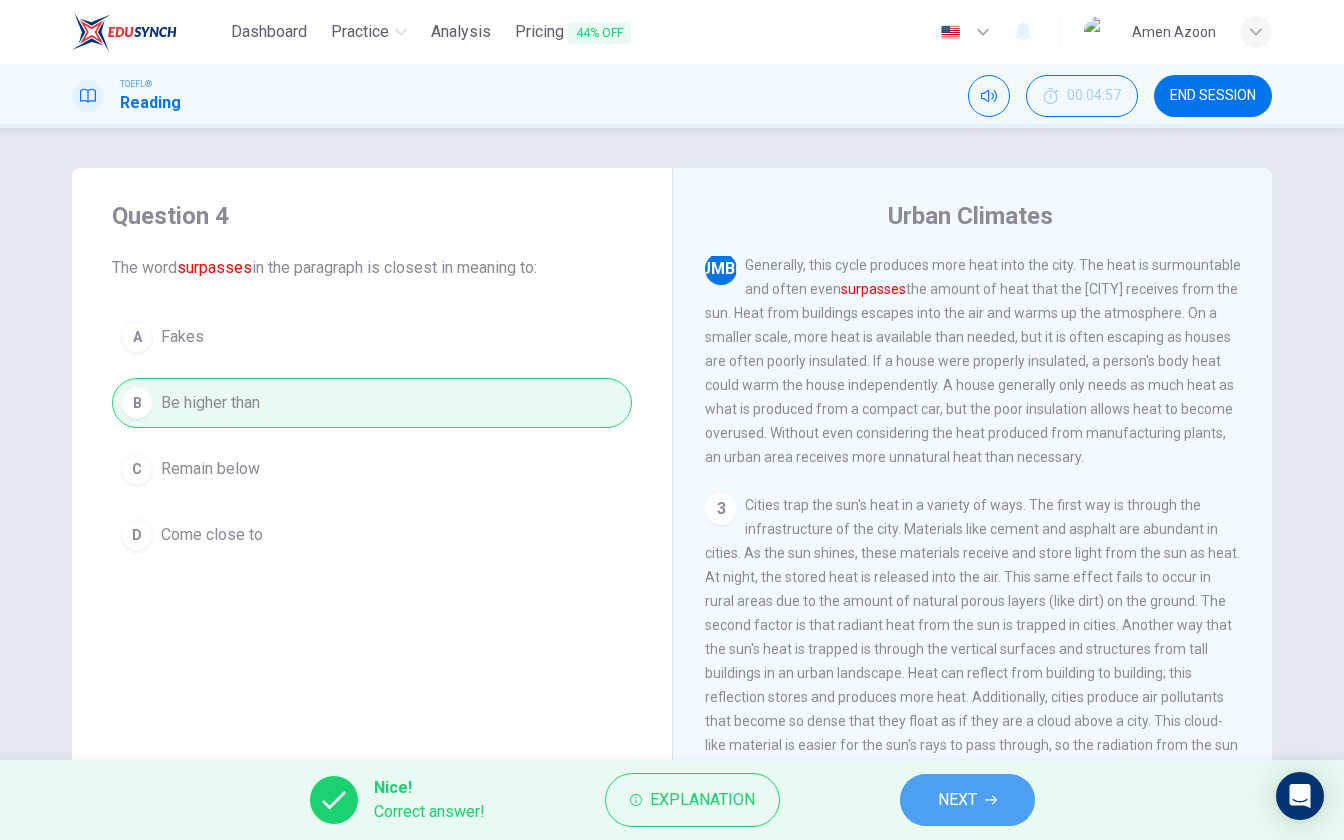click on "NEXT" at bounding box center (967, 800) 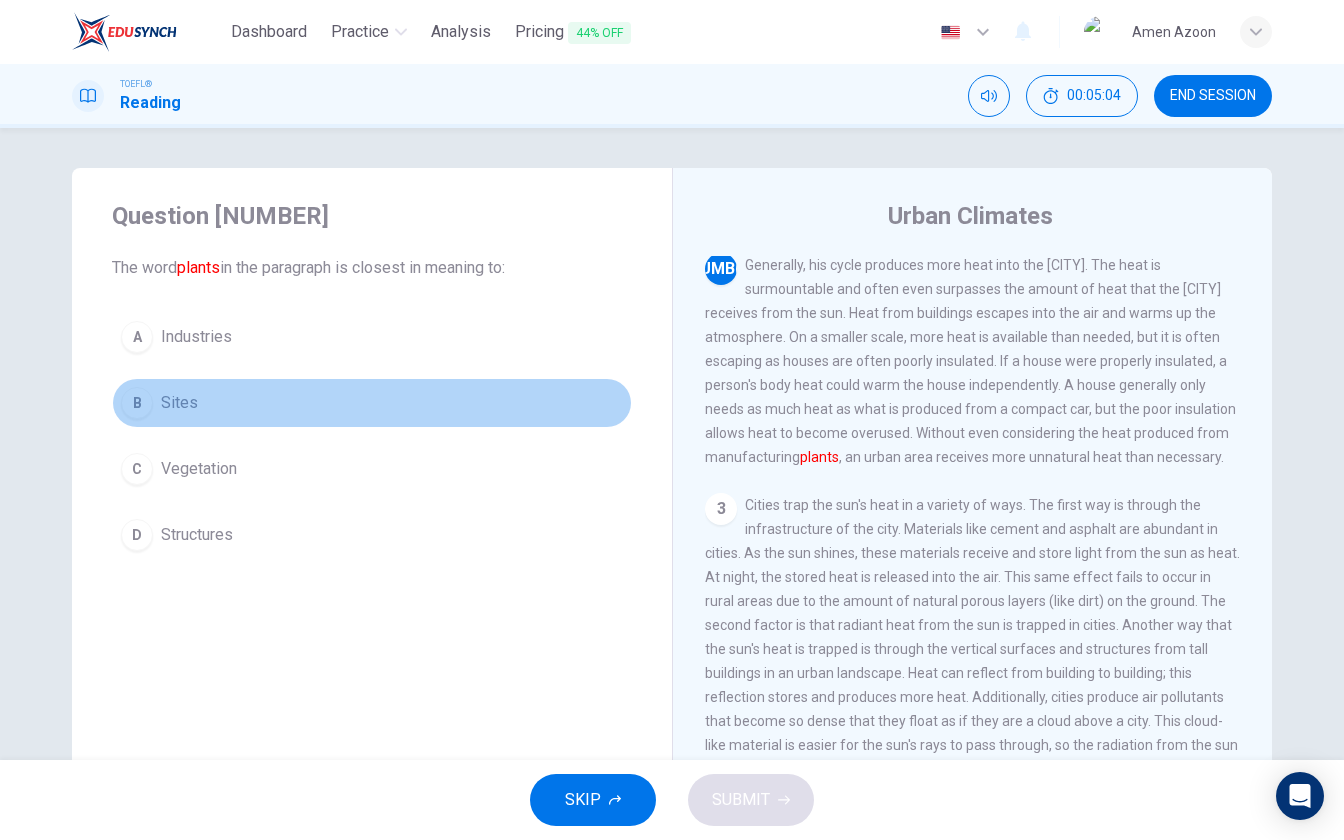 click on "B Sites" at bounding box center (372, 403) 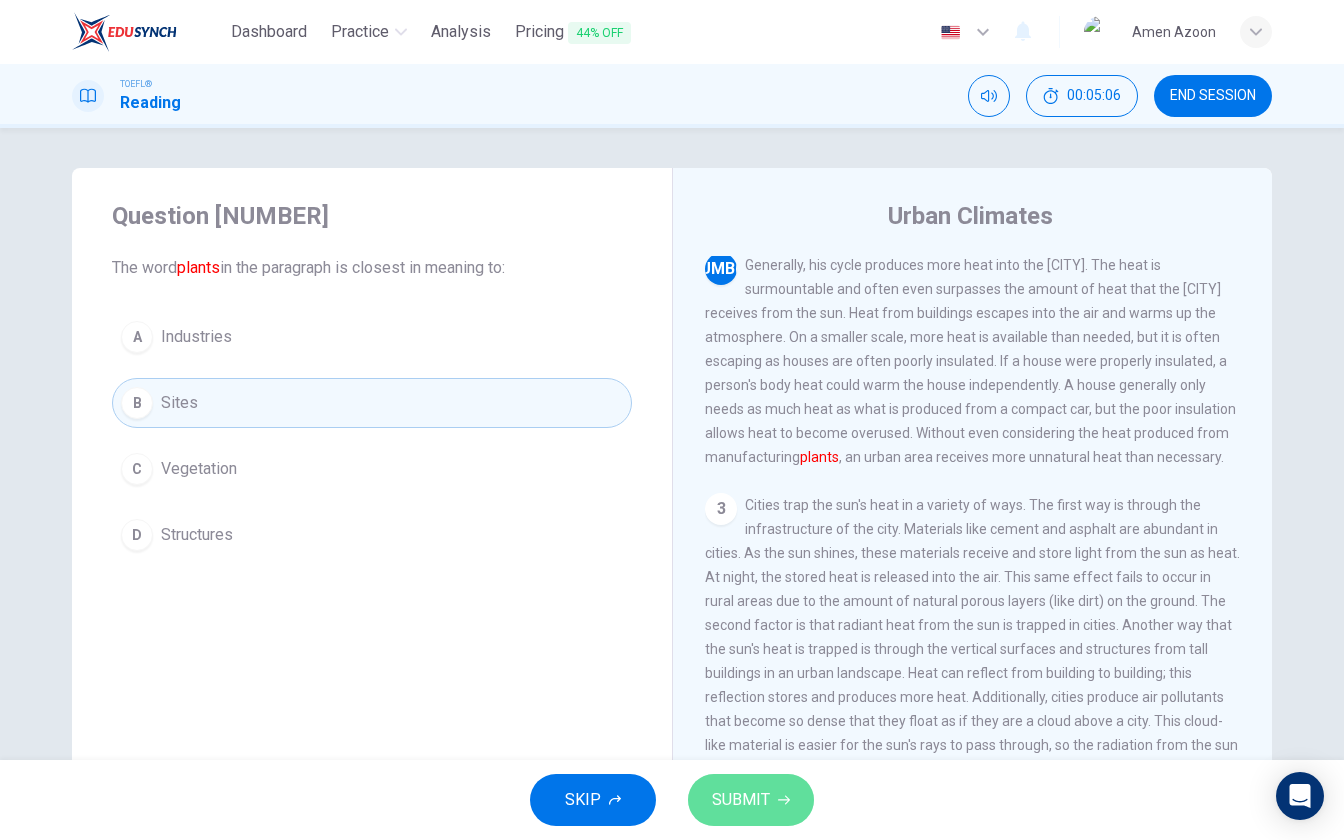 click on "SUBMIT" at bounding box center (751, 800) 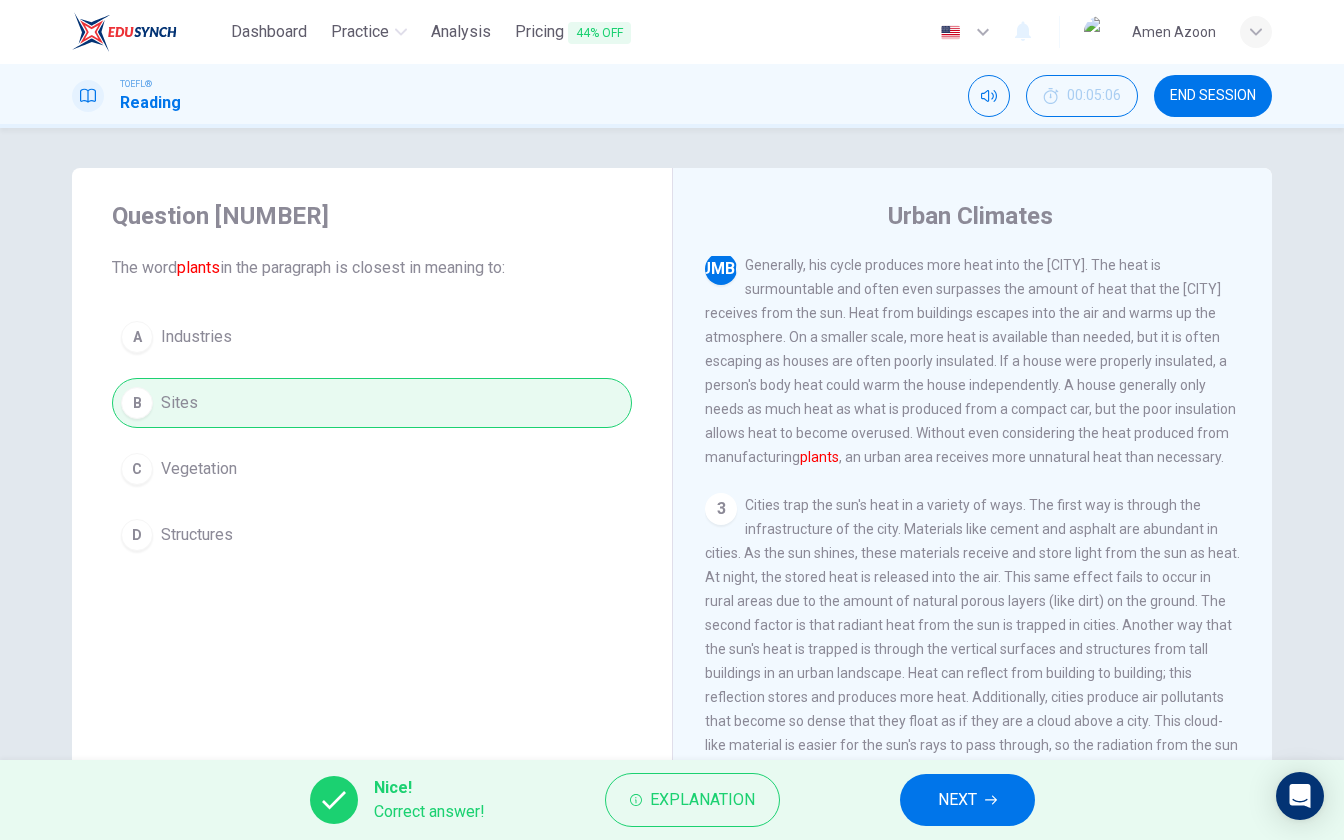 click on "NEXT" at bounding box center (967, 800) 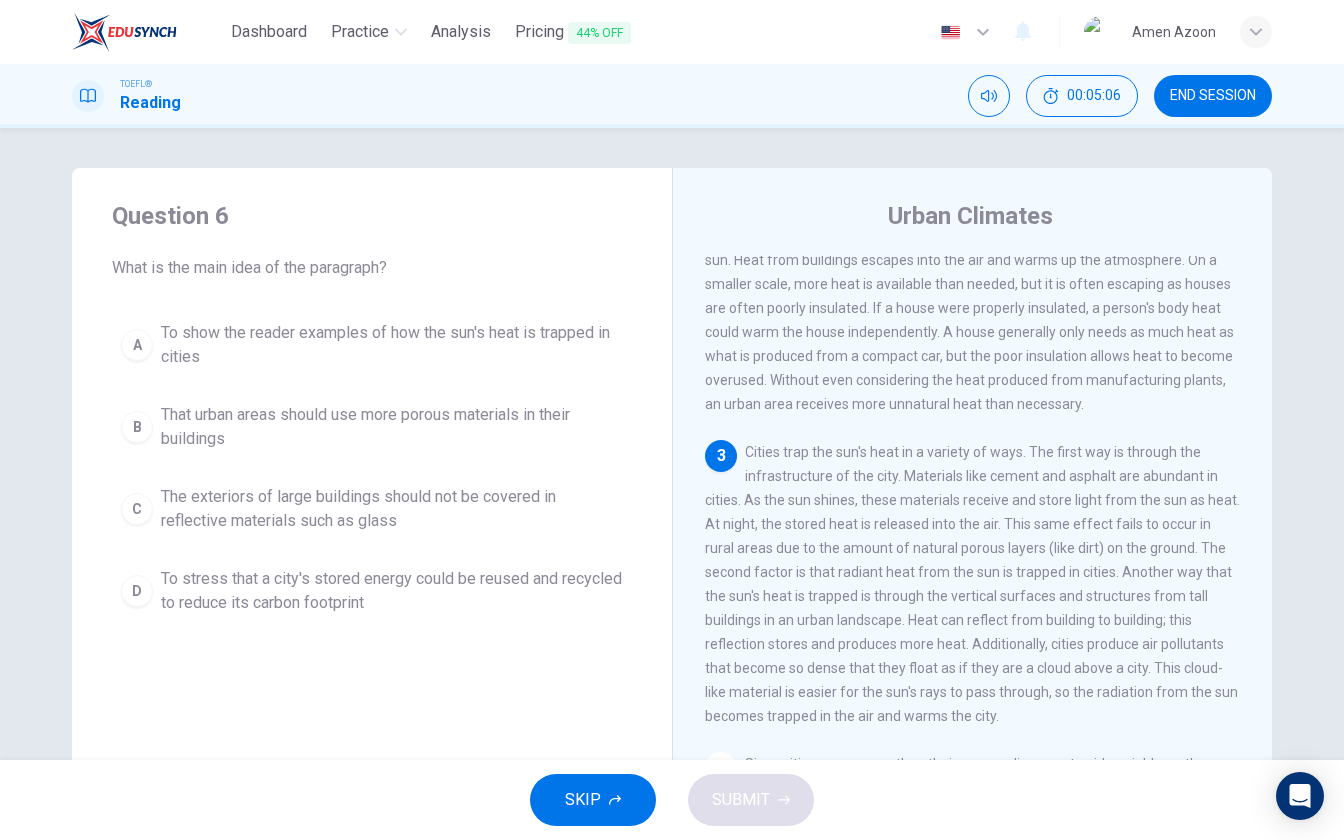 scroll, scrollTop: 293, scrollLeft: 0, axis: vertical 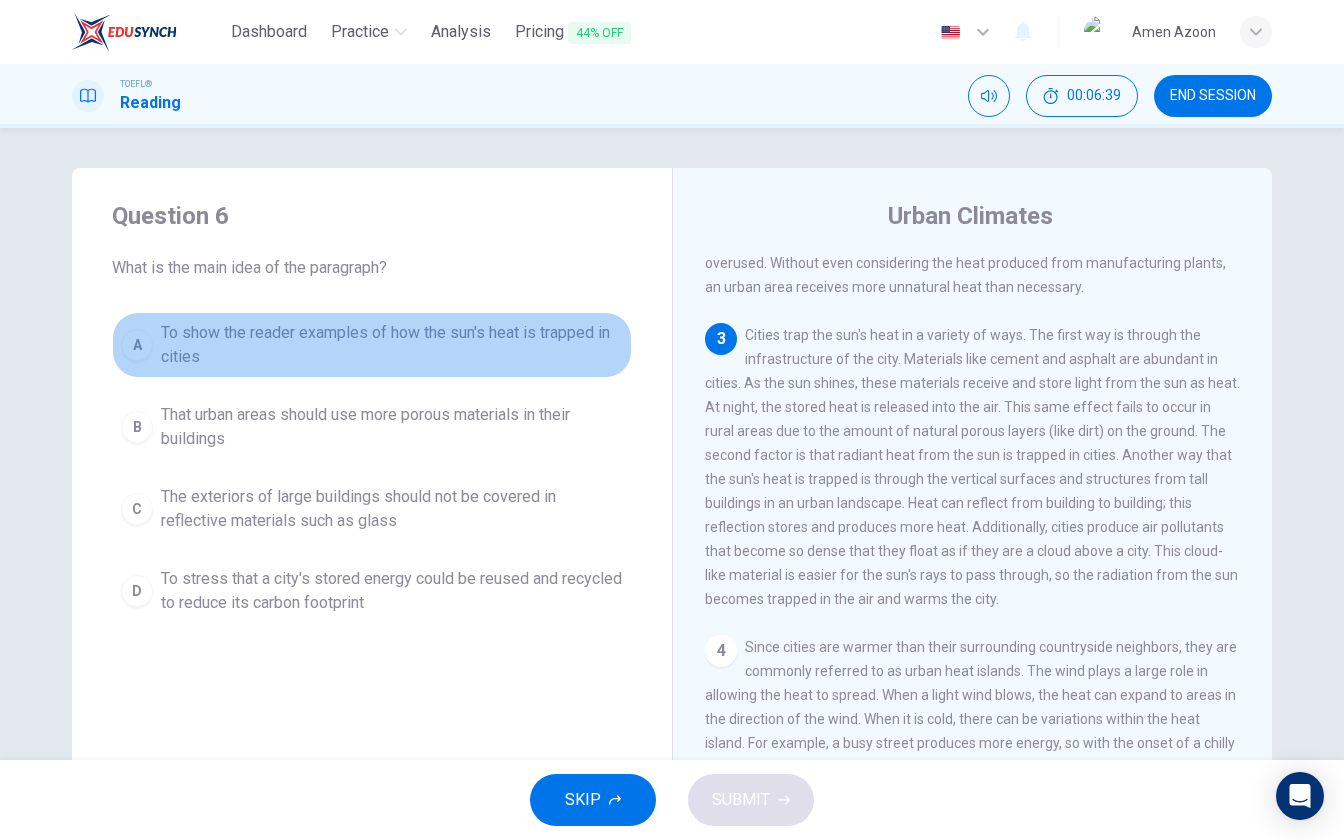 click on "To show the reader examples of how the sun's heat is trapped in cities" at bounding box center (392, 345) 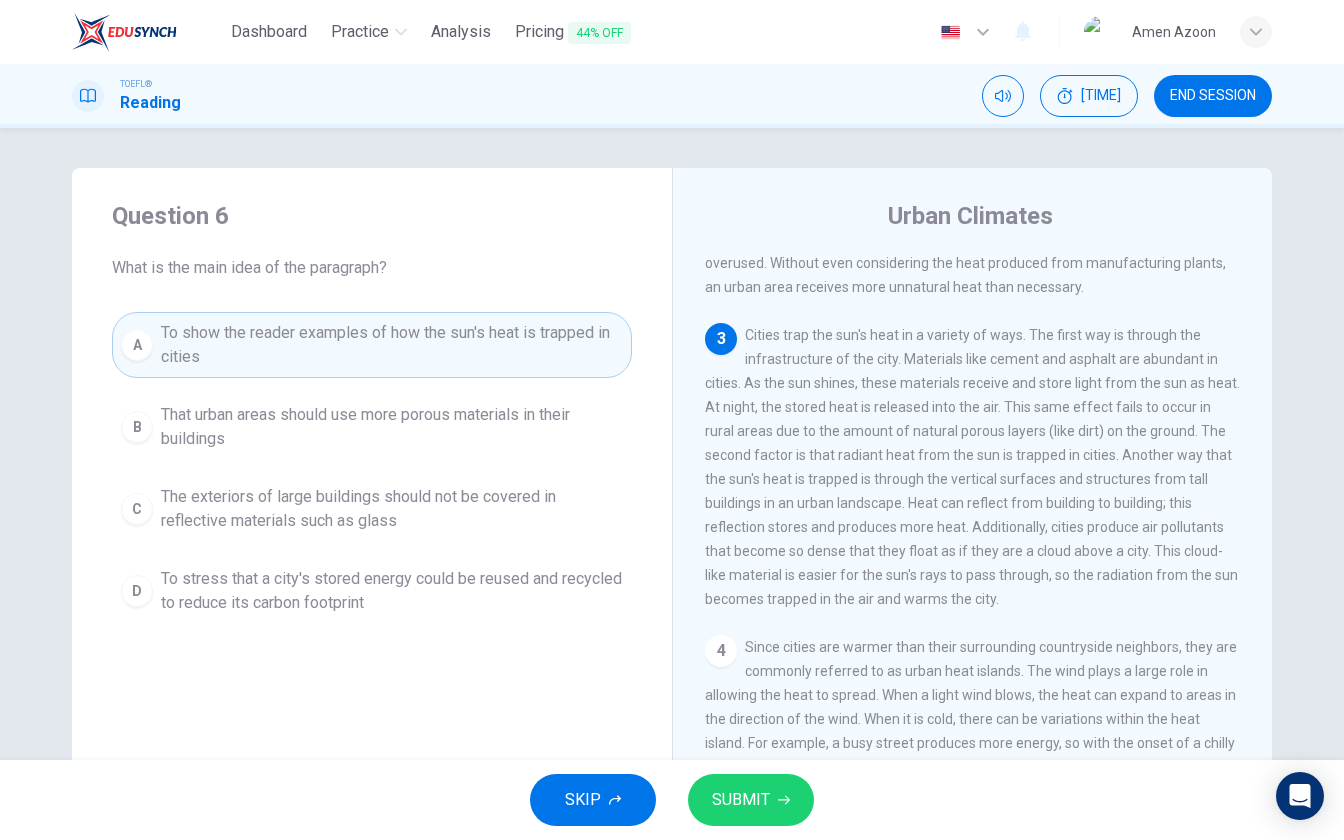 click on "SUBMIT" at bounding box center (741, 800) 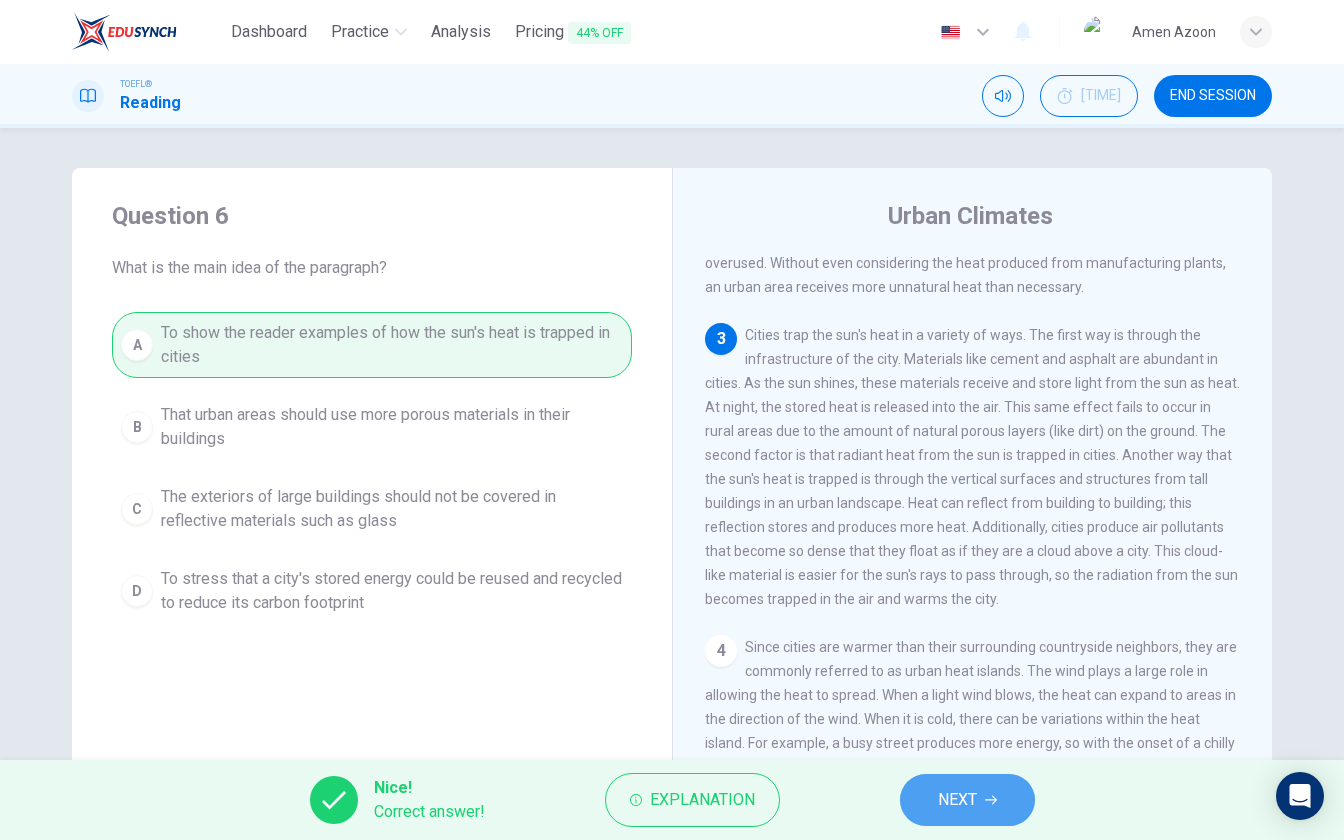 click at bounding box center (991, 800) 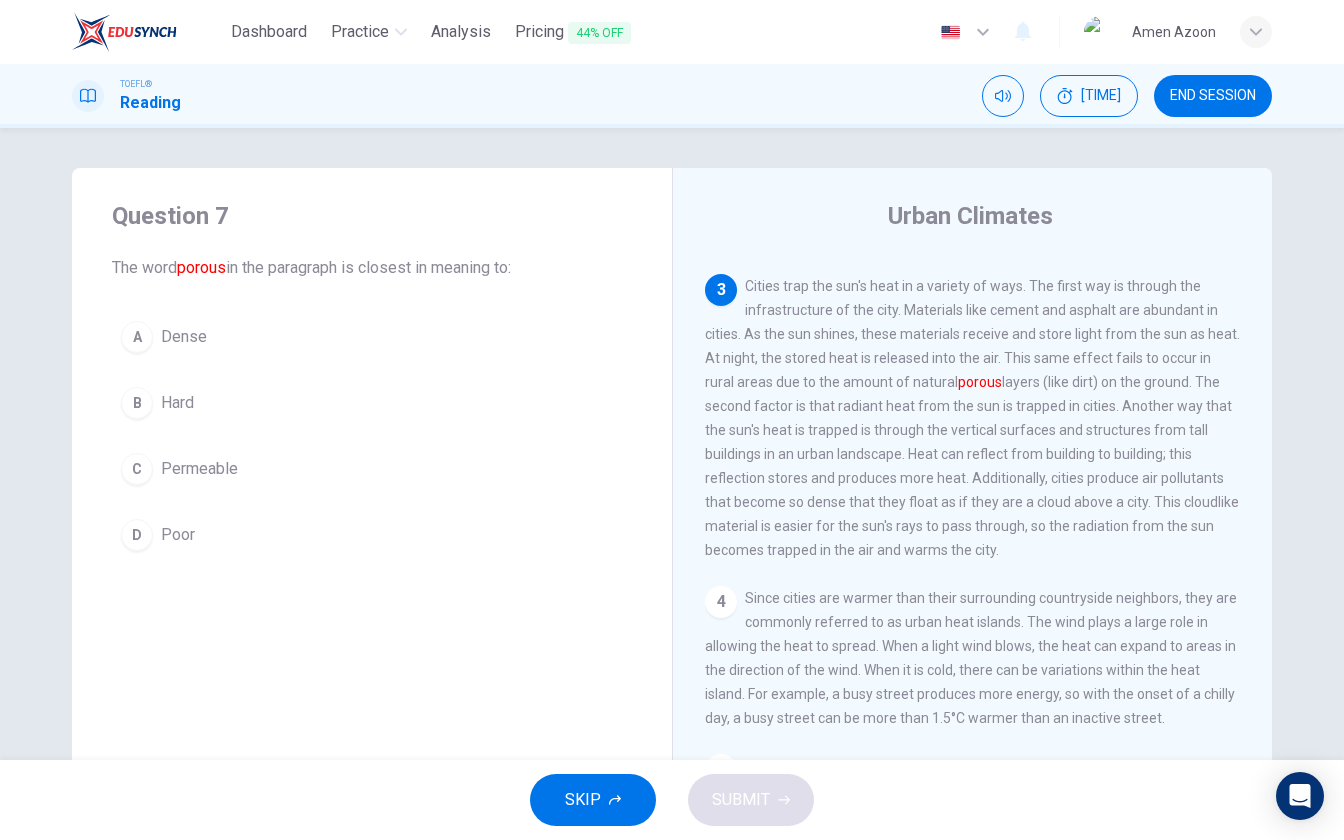 scroll, scrollTop: 370, scrollLeft: 0, axis: vertical 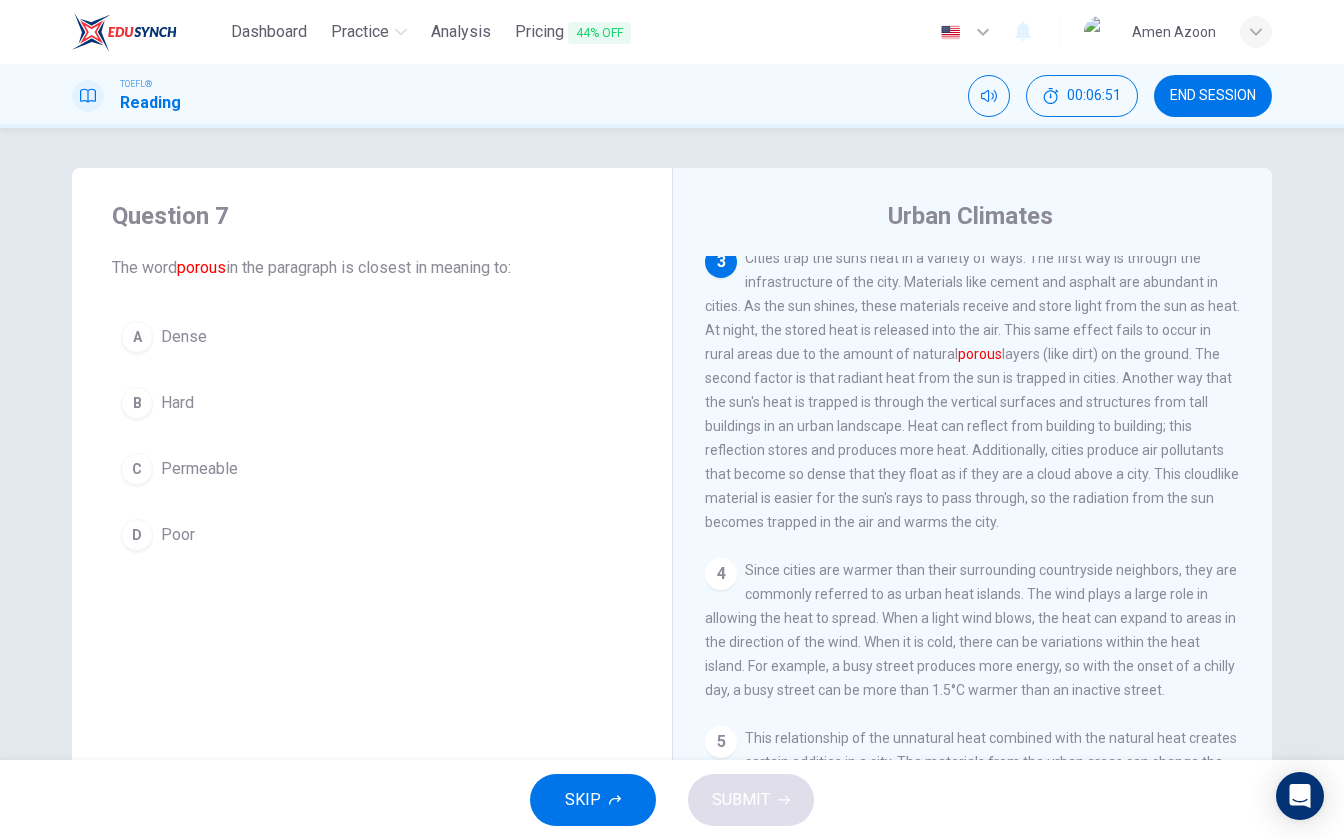 click on "Permeable" at bounding box center [184, 337] 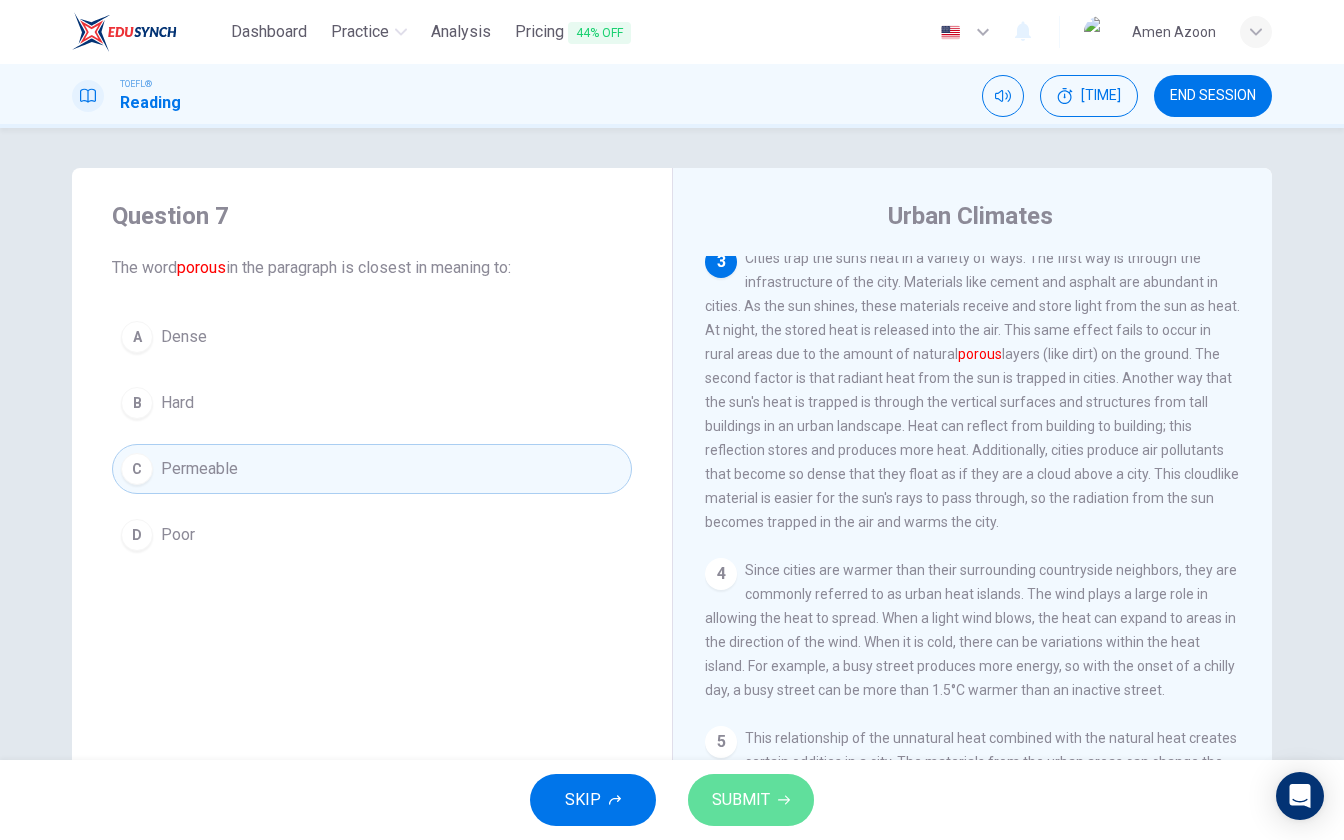 click on "SUBMIT" at bounding box center [741, 800] 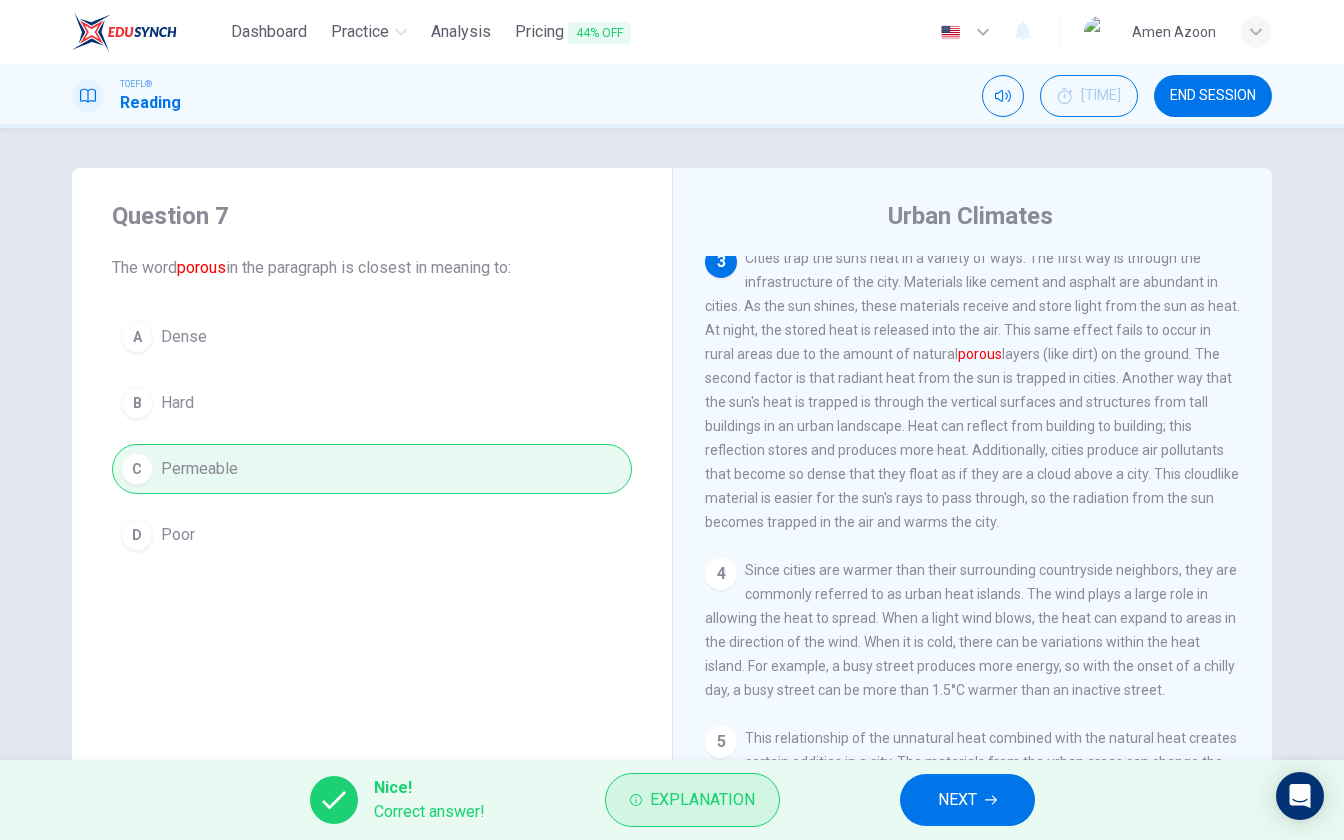 click at bounding box center (636, 800) 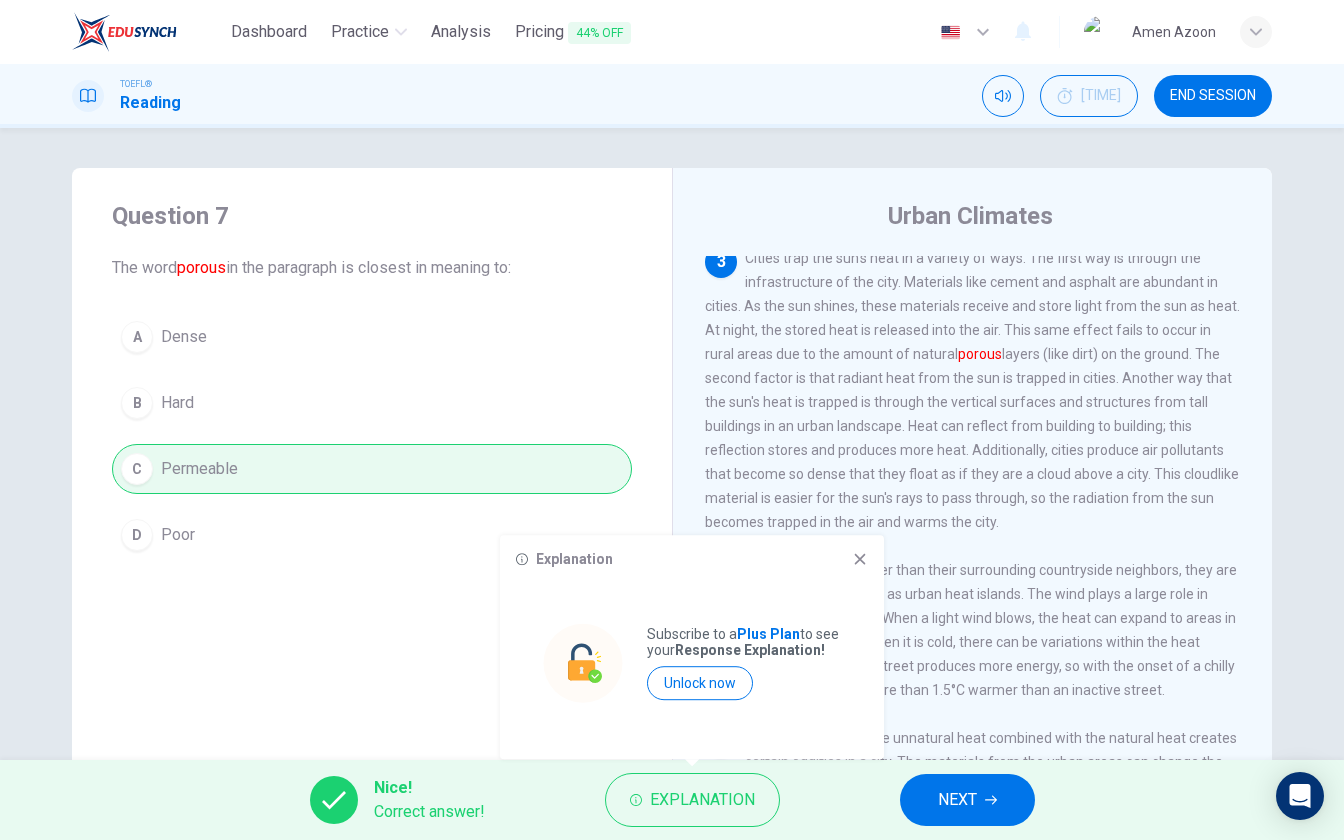 click at bounding box center (860, 559) 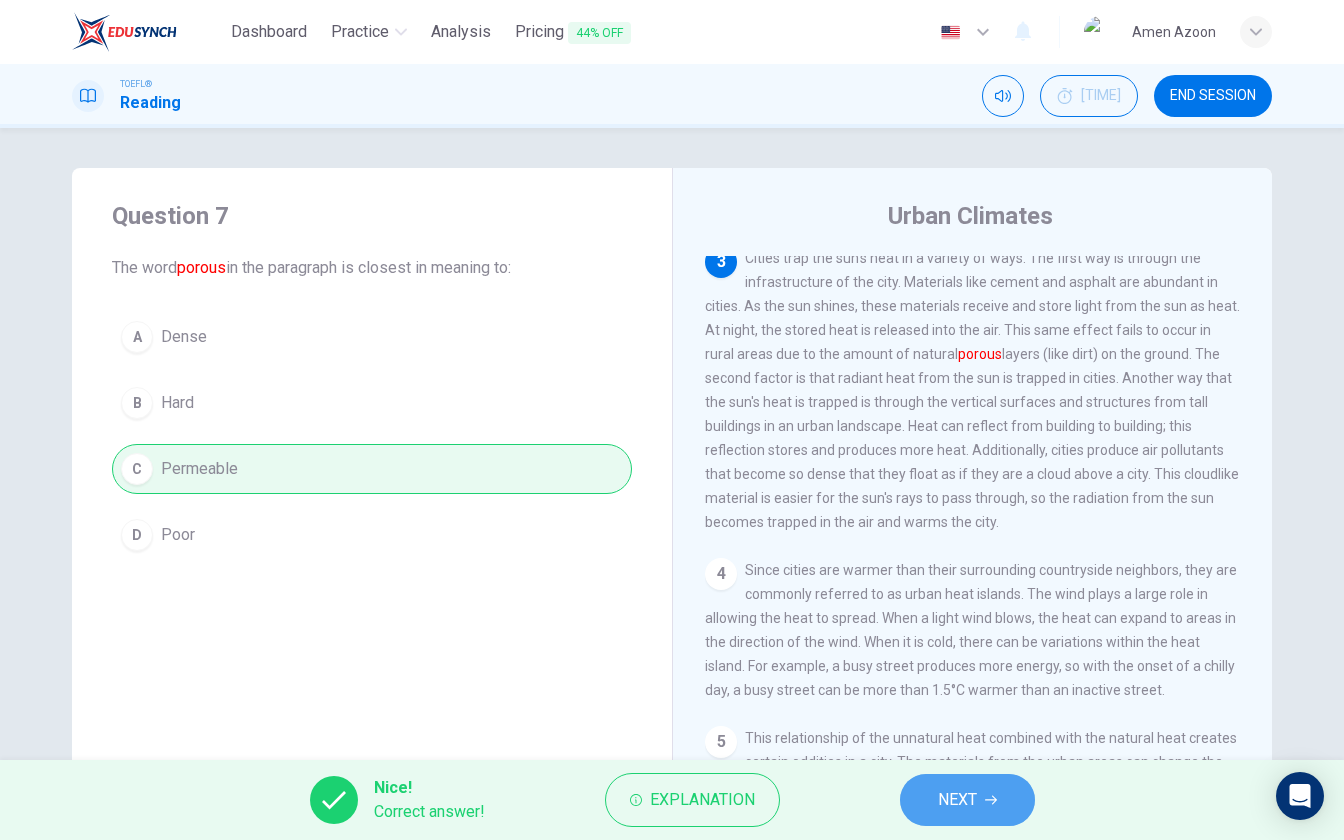 click on "NEXT" at bounding box center (957, 800) 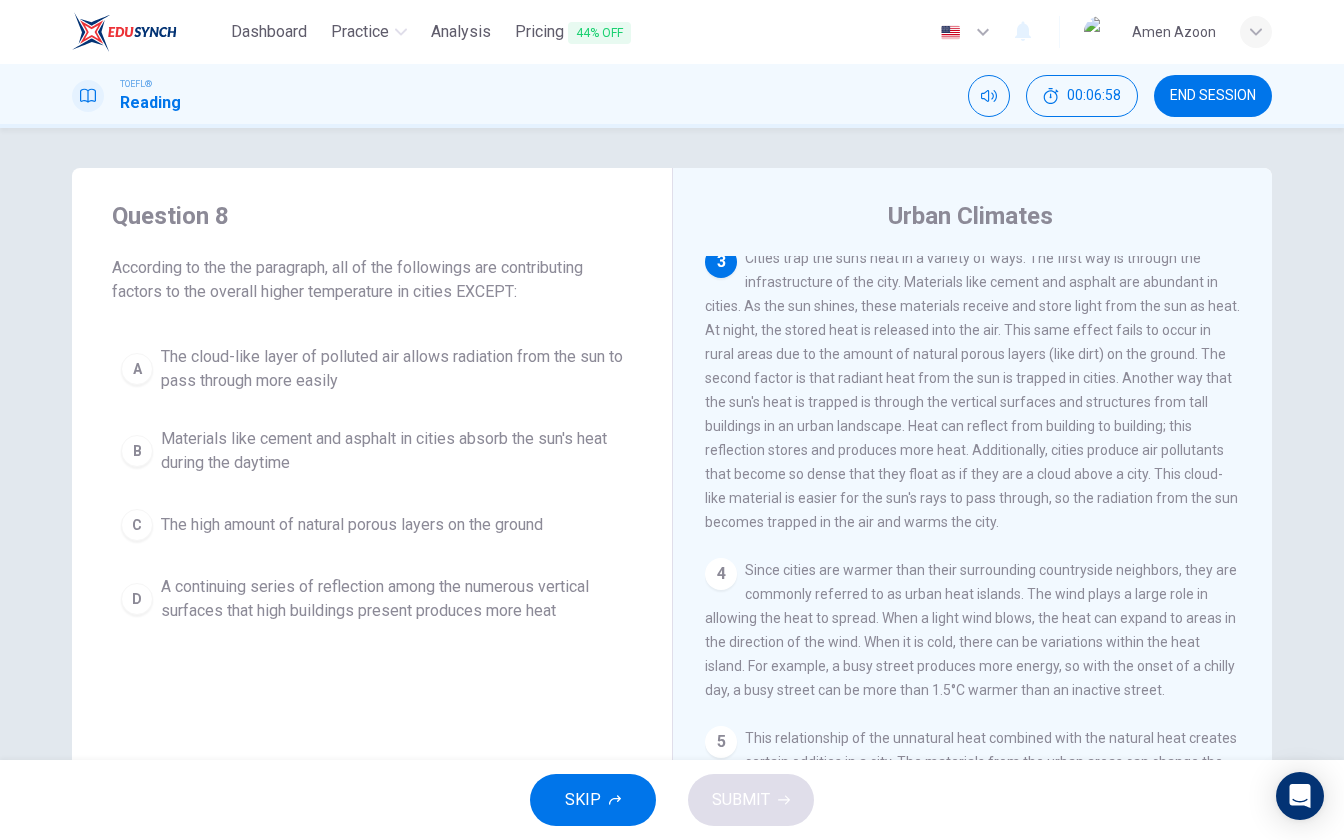 scroll, scrollTop: 512, scrollLeft: 0, axis: vertical 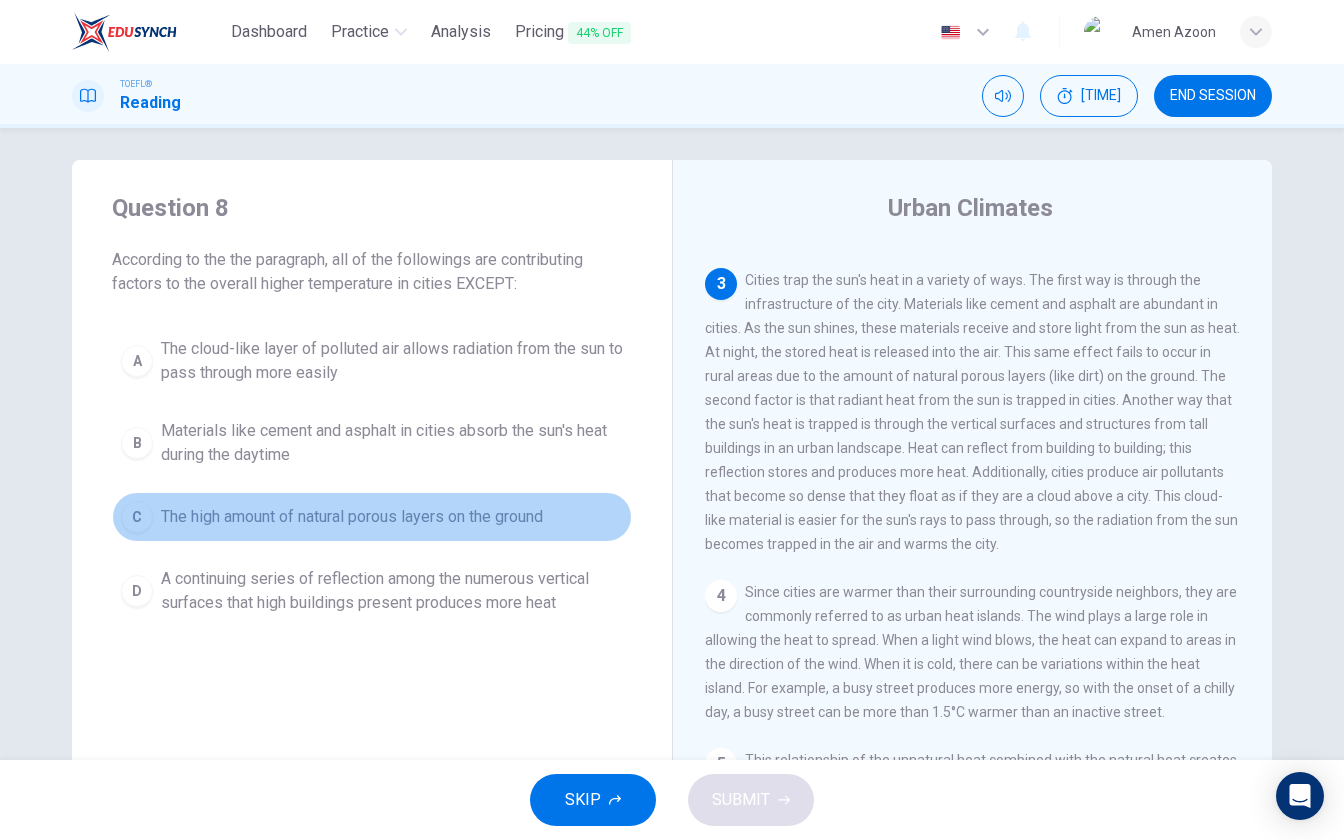 click on "The high amount of natural porous layers on the ground" at bounding box center (392, 361) 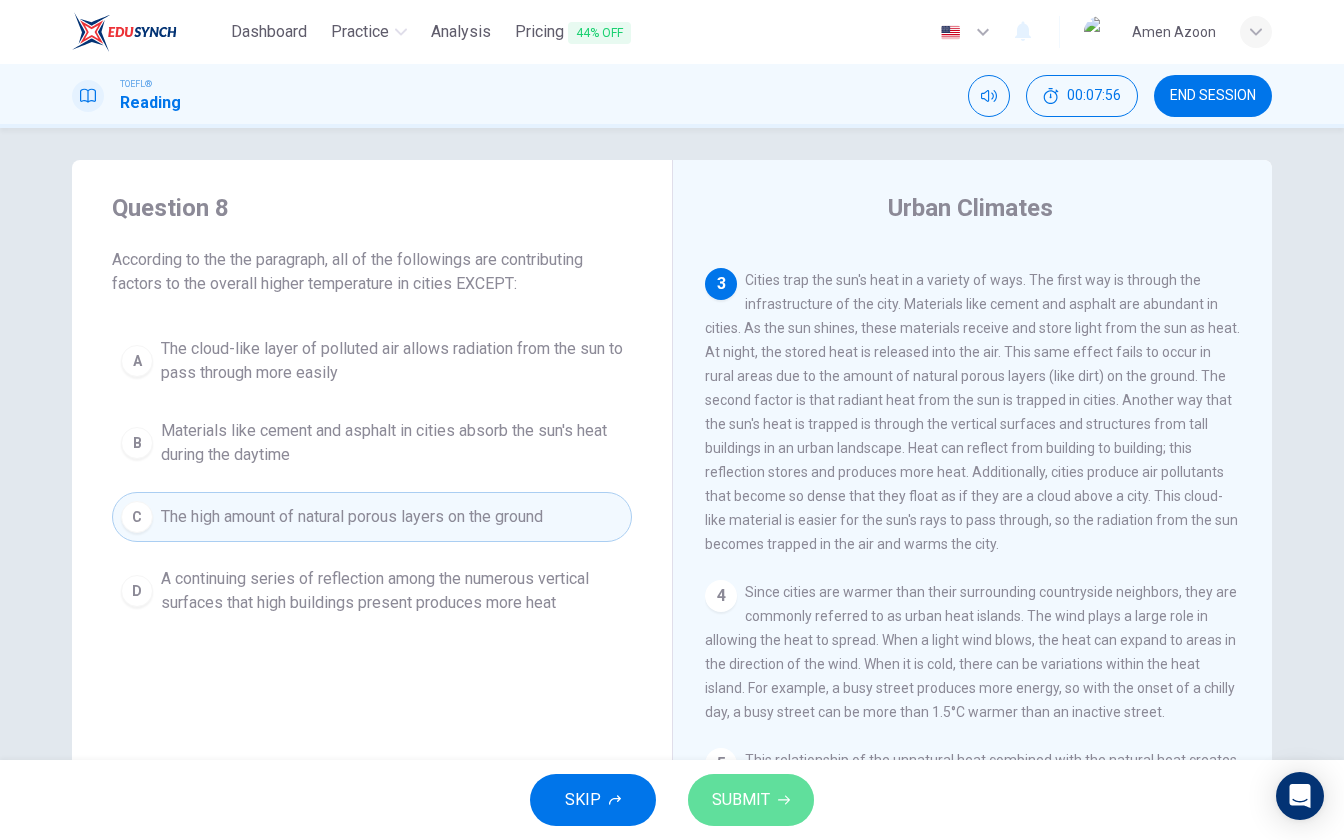 click on "SUBMIT" at bounding box center [751, 800] 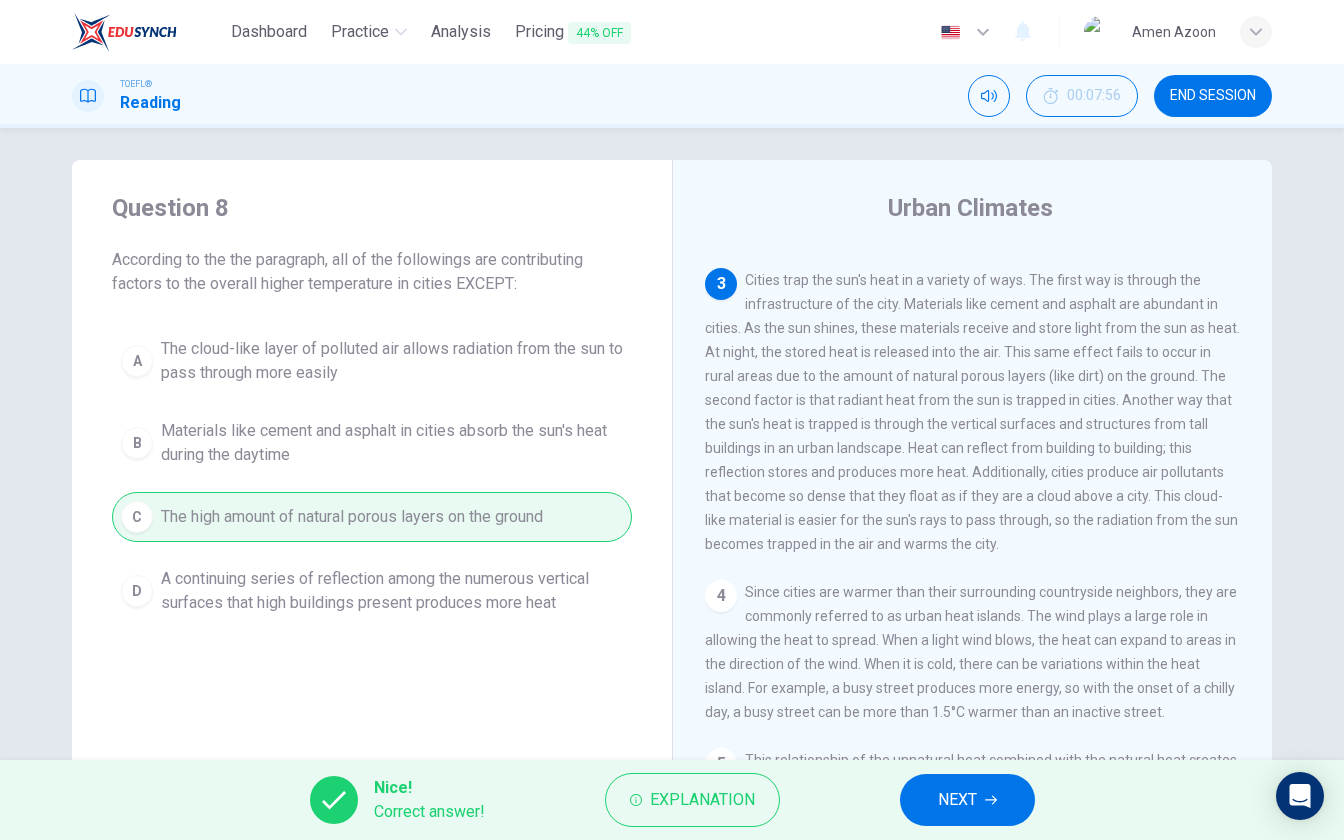 click on "NEXT" at bounding box center [967, 800] 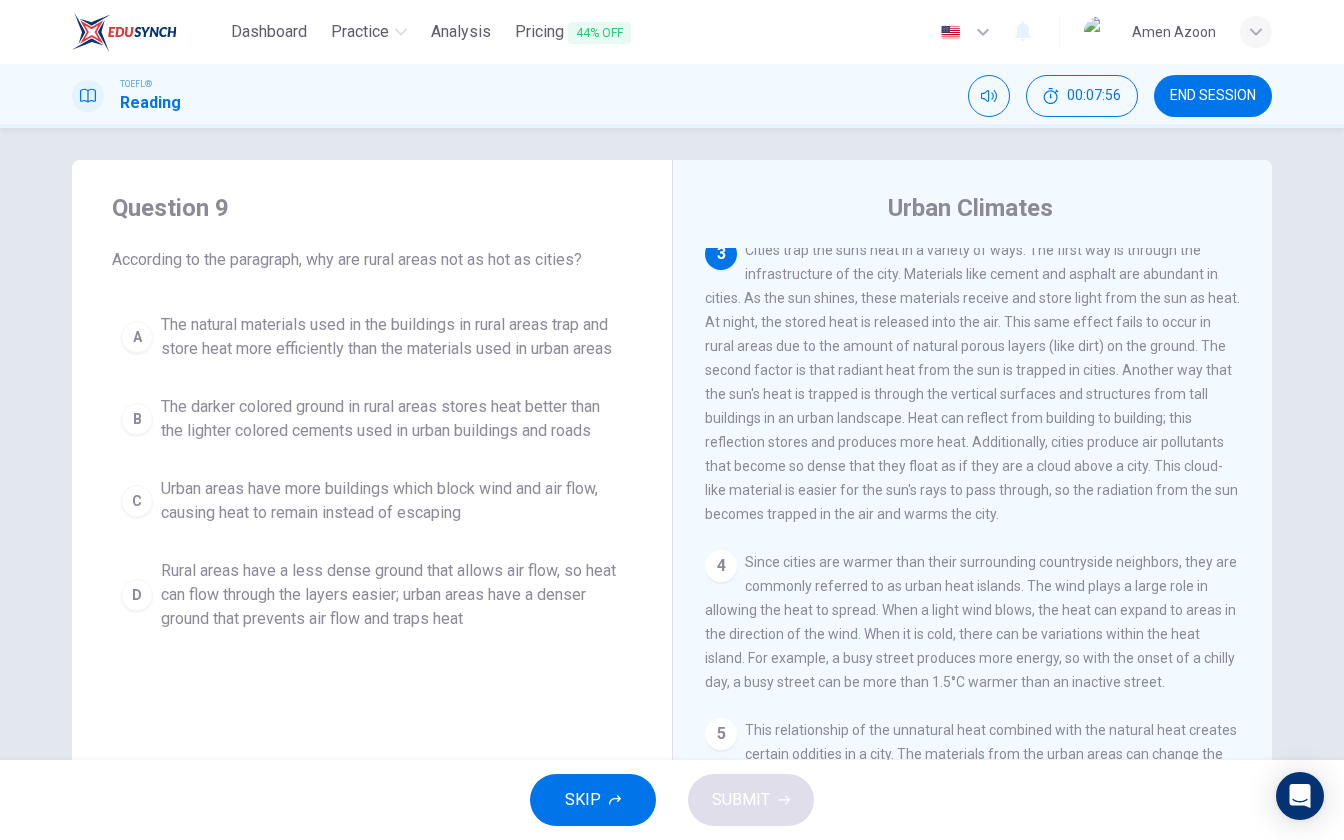 scroll, scrollTop: 370, scrollLeft: 0, axis: vertical 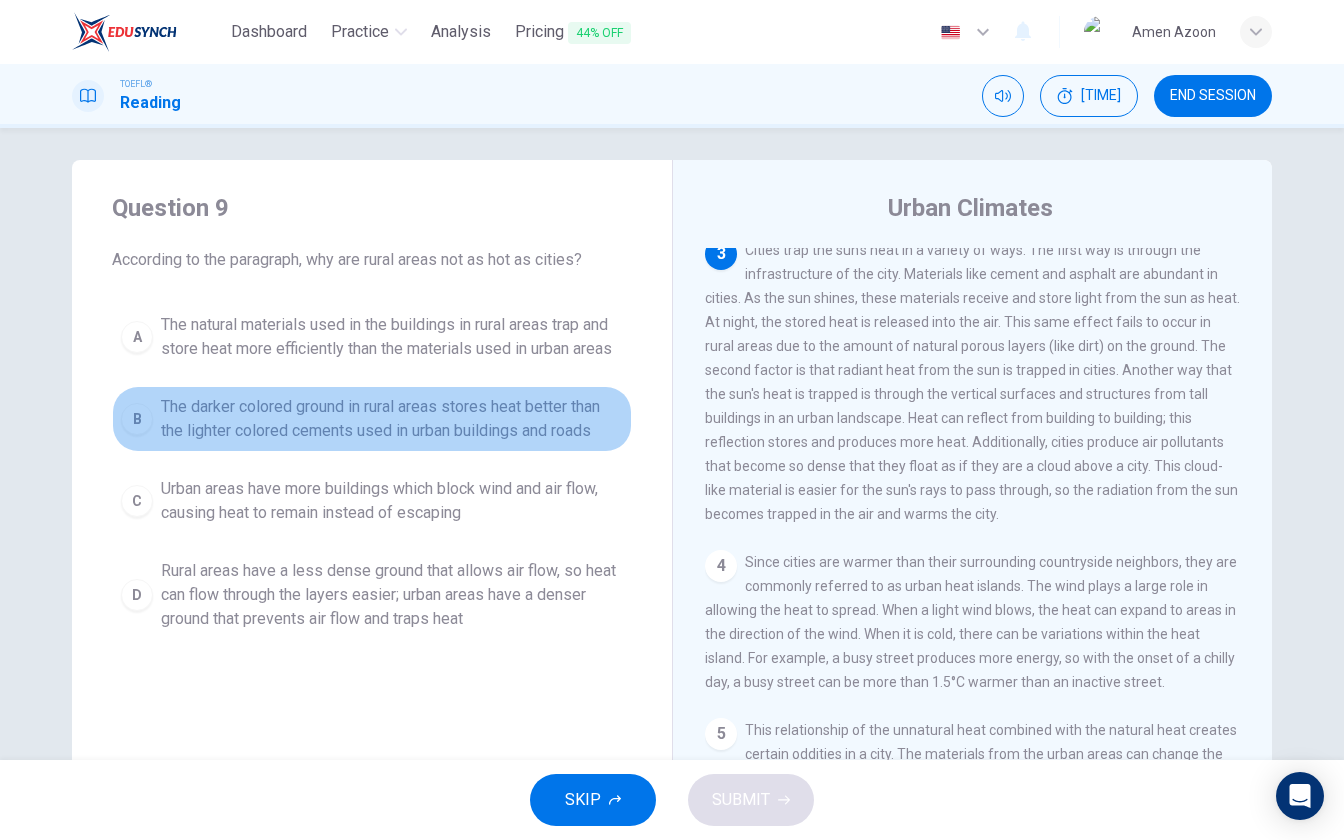 click on "The darker colored ground in rural areas stores heat better than the lighter colored cements used in urban buildings and roads" at bounding box center [392, 337] 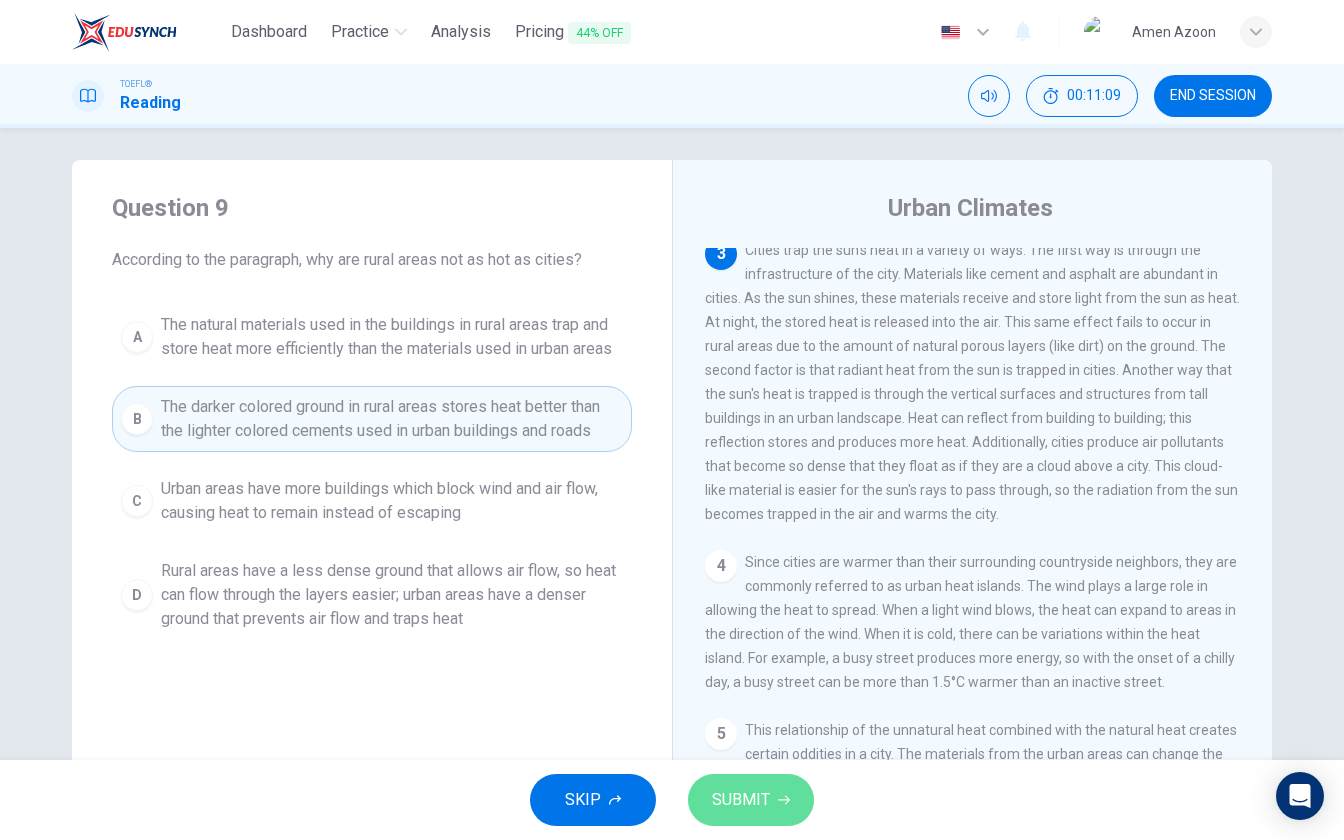 click on "SUBMIT" at bounding box center [741, 800] 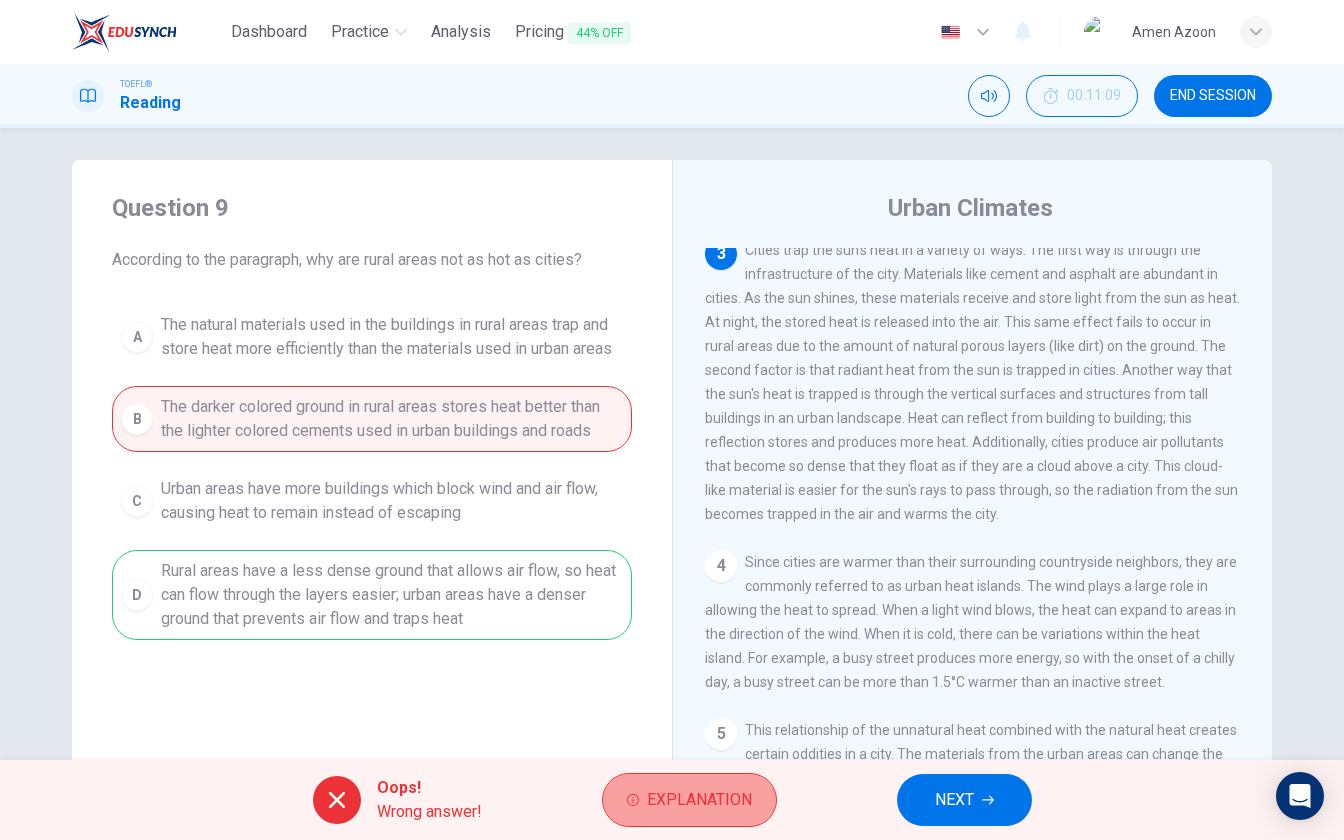 click on "Explanation" at bounding box center [699, 800] 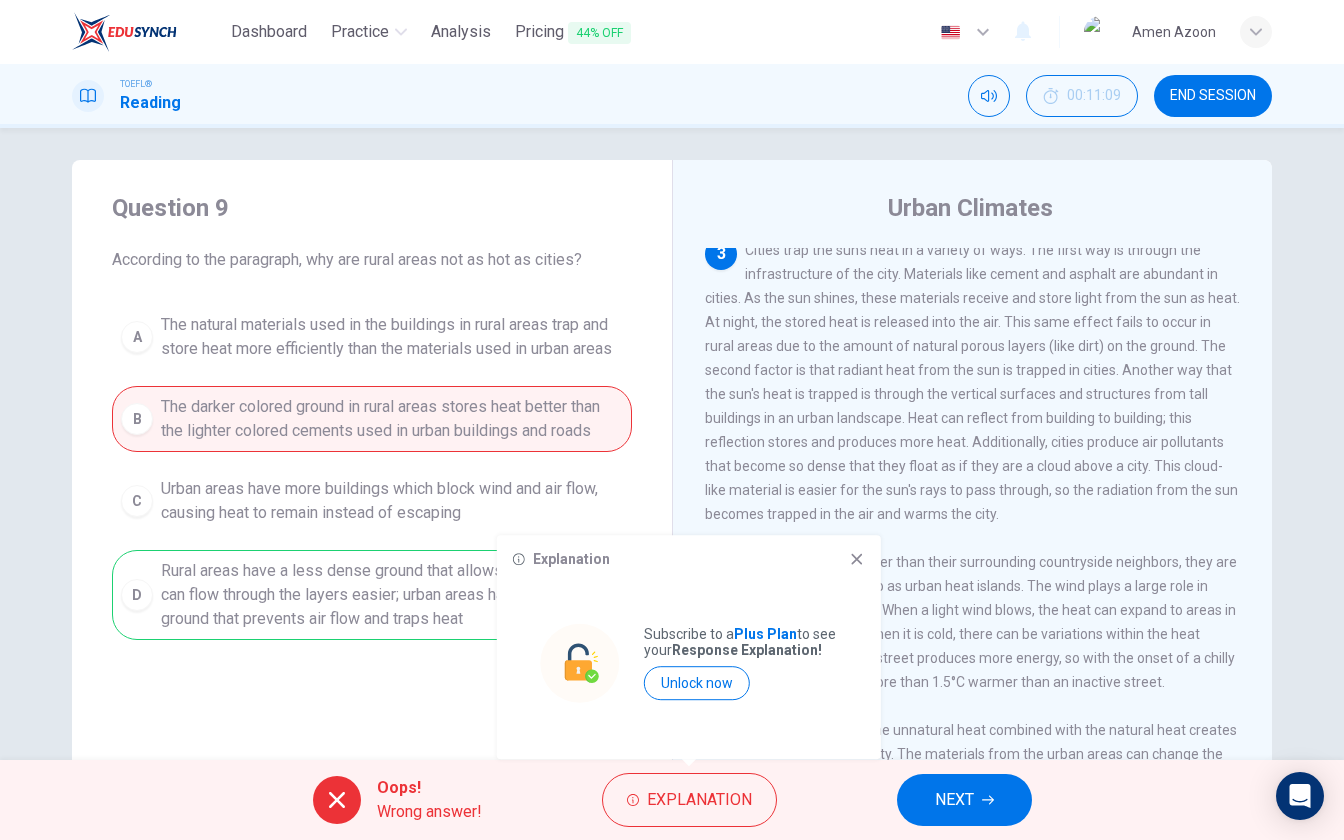 click at bounding box center (857, 559) 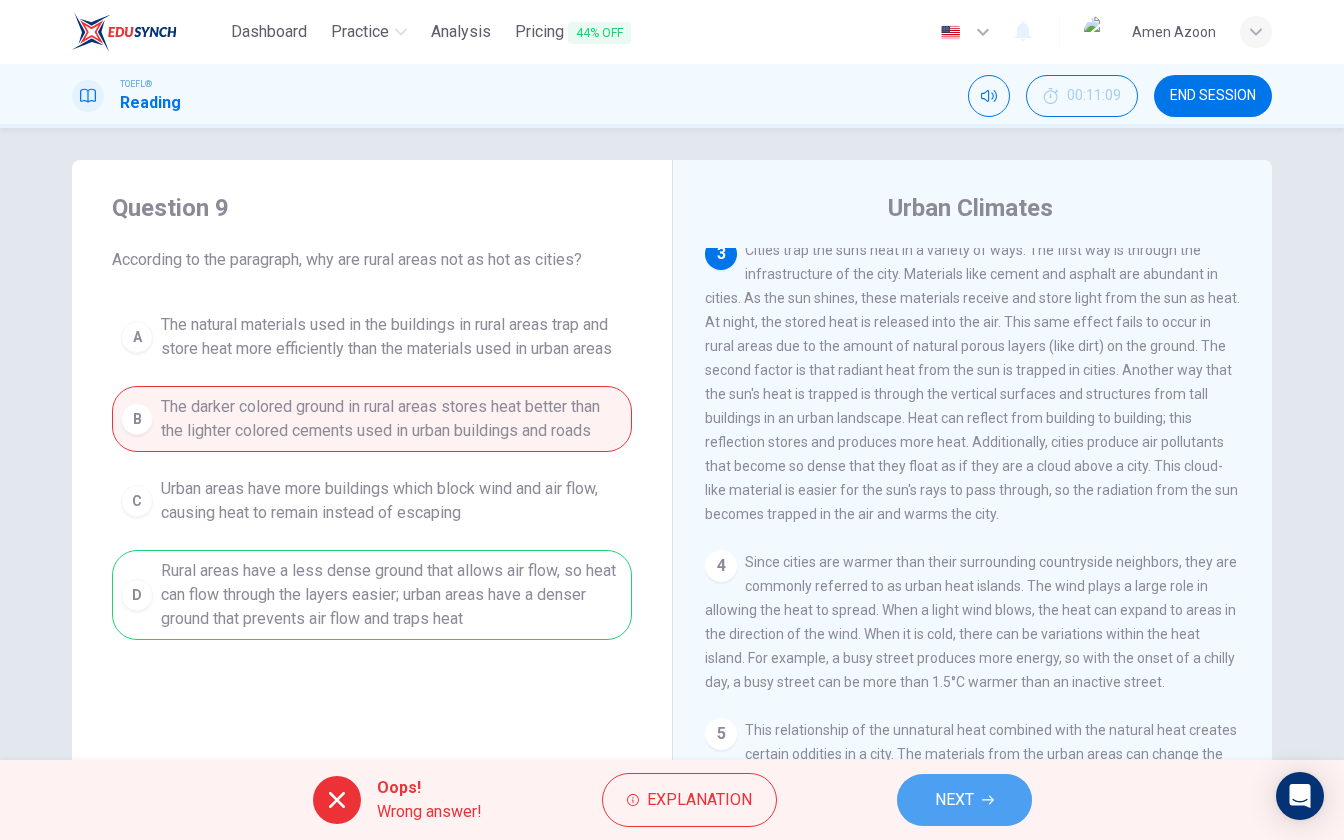 click on "NEXT" at bounding box center (954, 800) 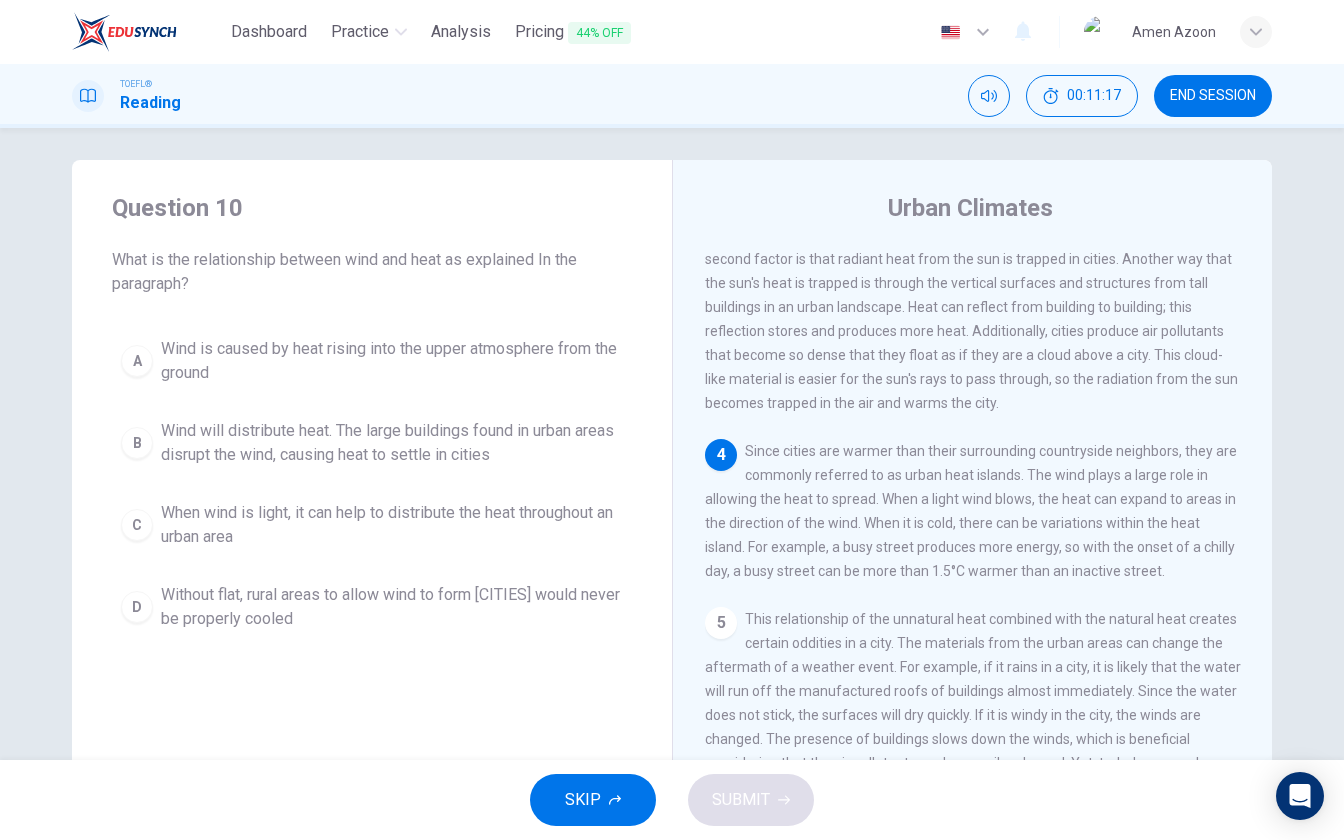 scroll, scrollTop: 512, scrollLeft: 0, axis: vertical 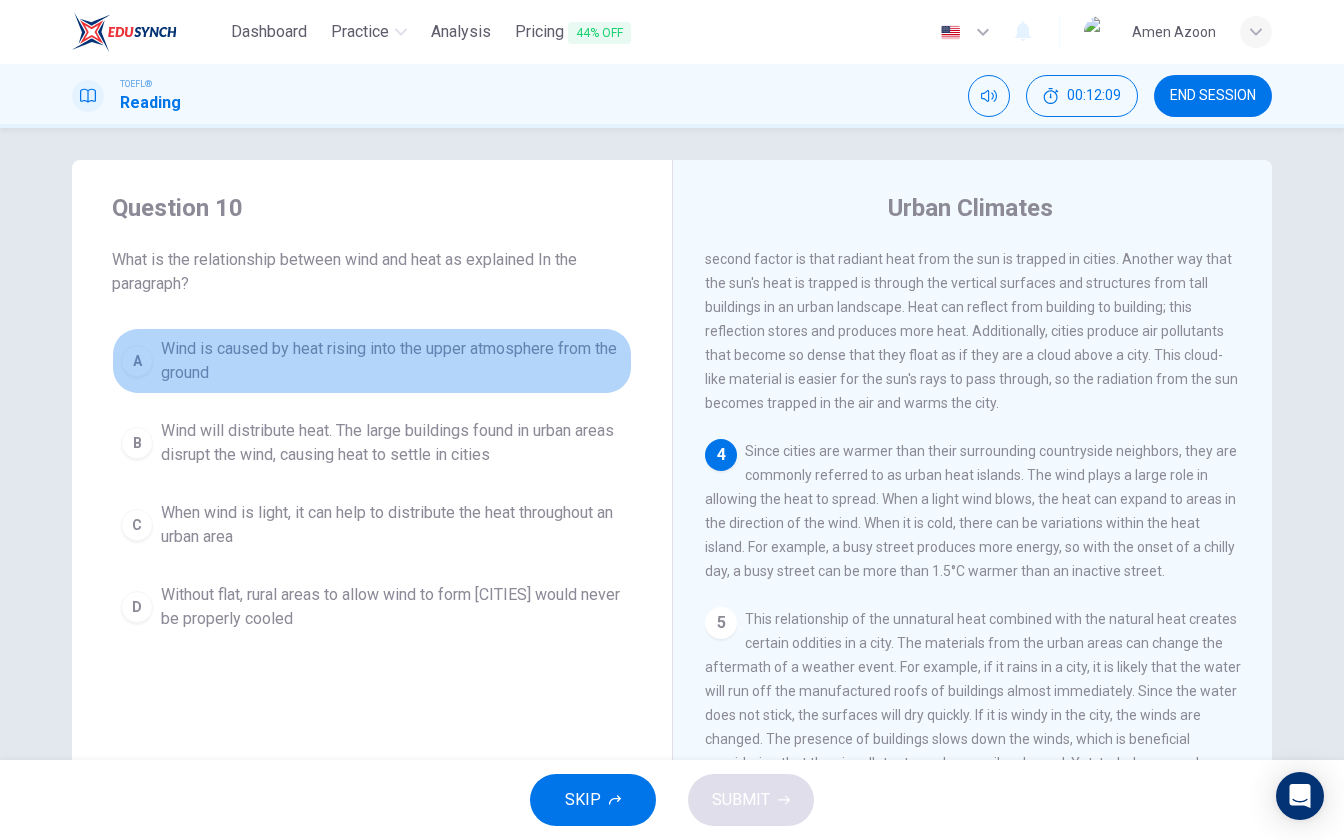 click on "Wind is caused by heat rising into the upper atmosphere from the ground" at bounding box center [392, 361] 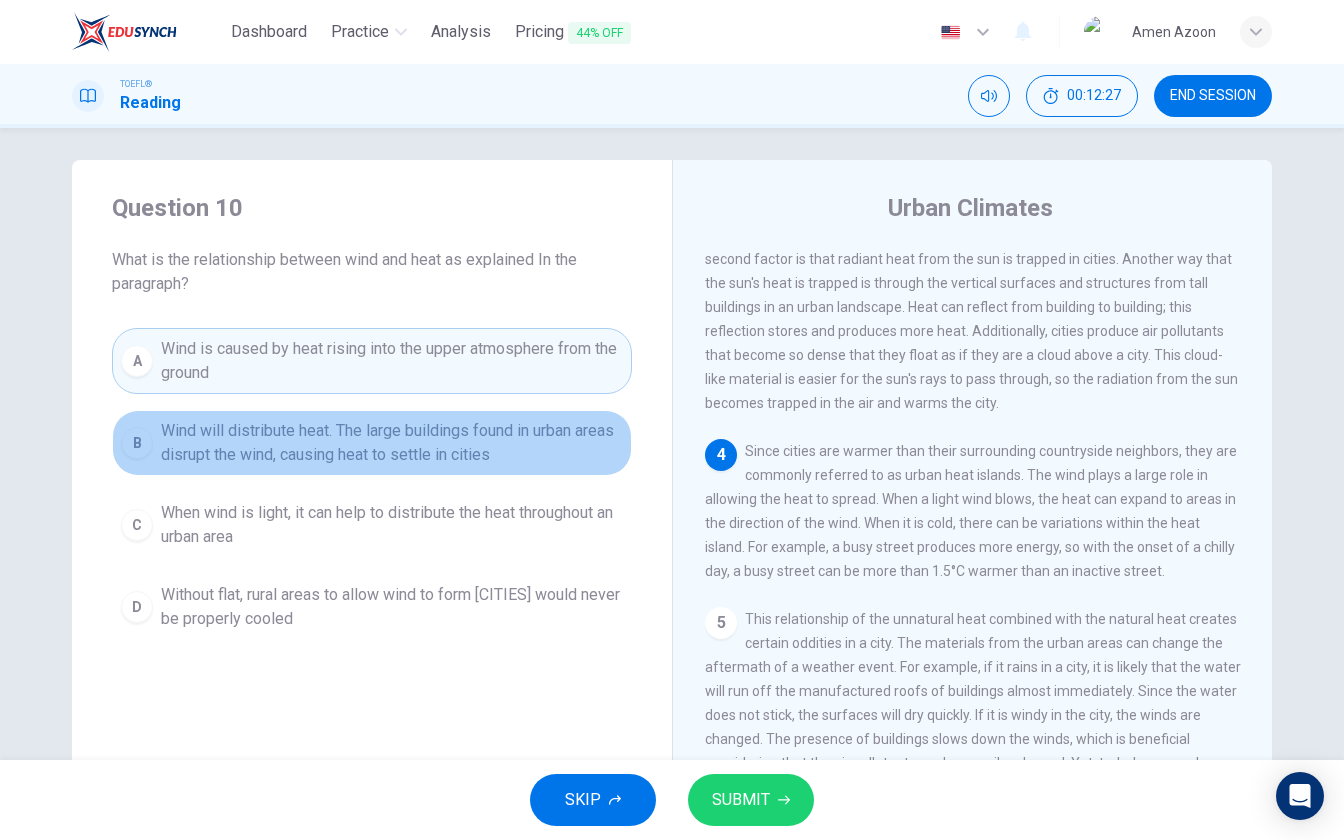 click on "Wind will distribute heat. The large buildings found in urban areas disrupt the wind, causing heat to settle in cities" at bounding box center [392, 443] 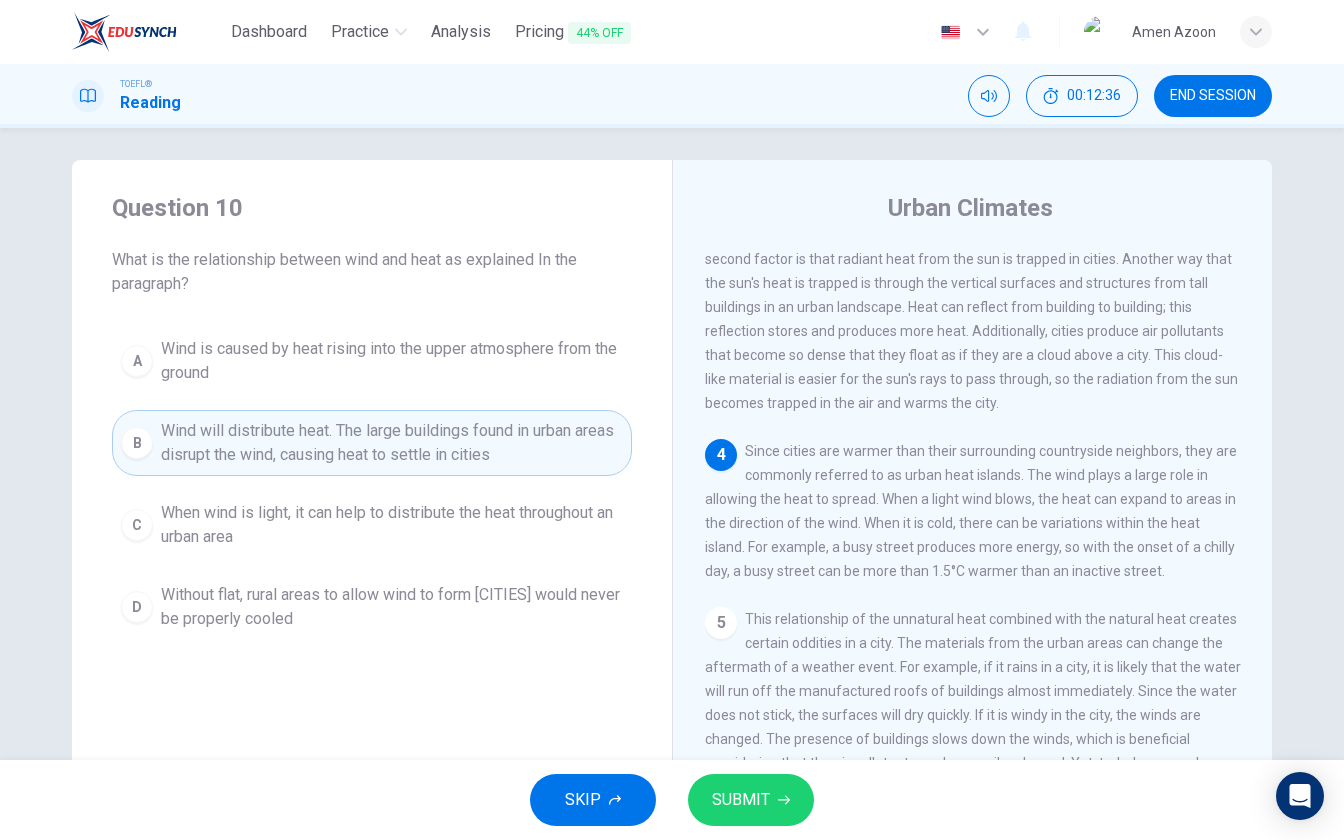 click on "When wind is light, it can help to distribute the heat throughout an urban area" at bounding box center [392, 361] 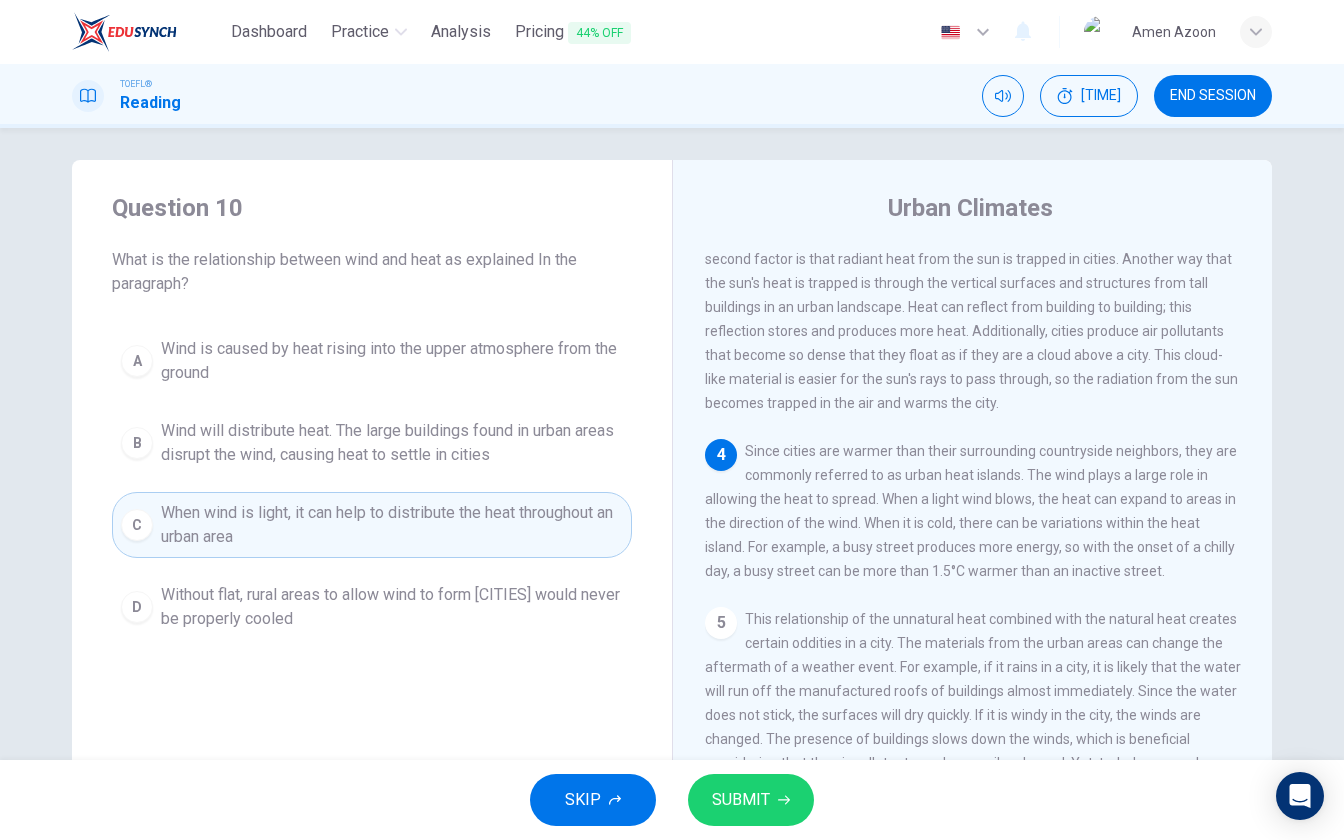 click on "SUBMIT" at bounding box center [751, 800] 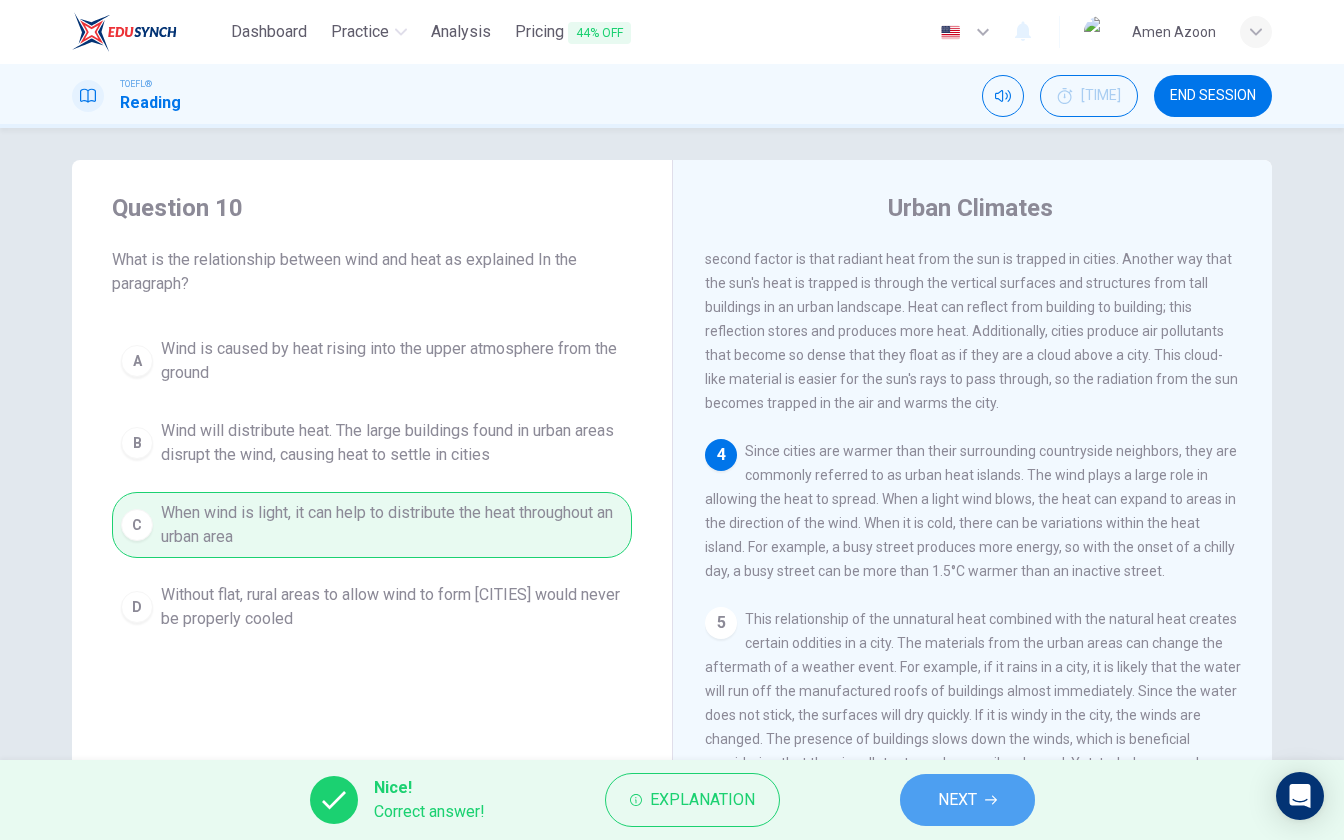 click on "NEXT" at bounding box center [957, 800] 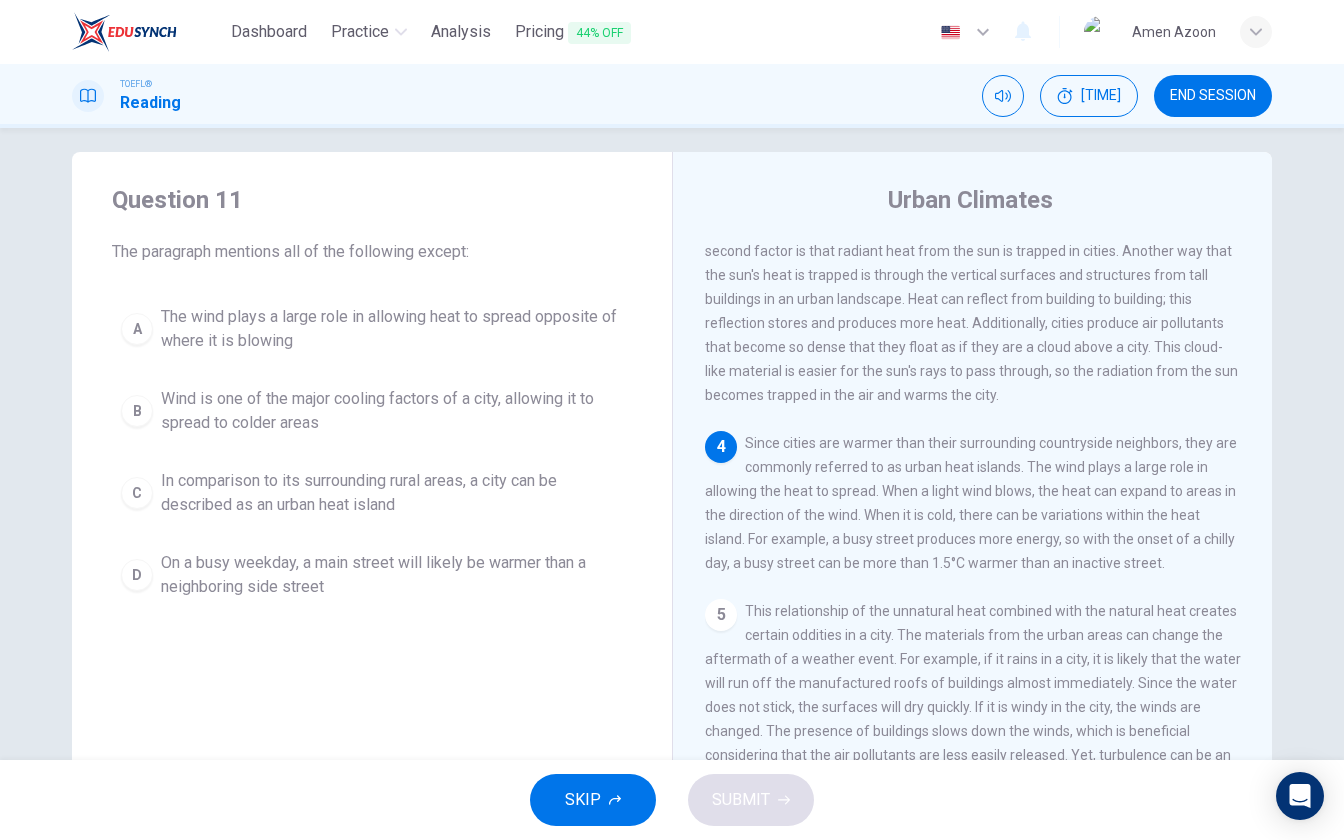 scroll, scrollTop: 13, scrollLeft: 0, axis: vertical 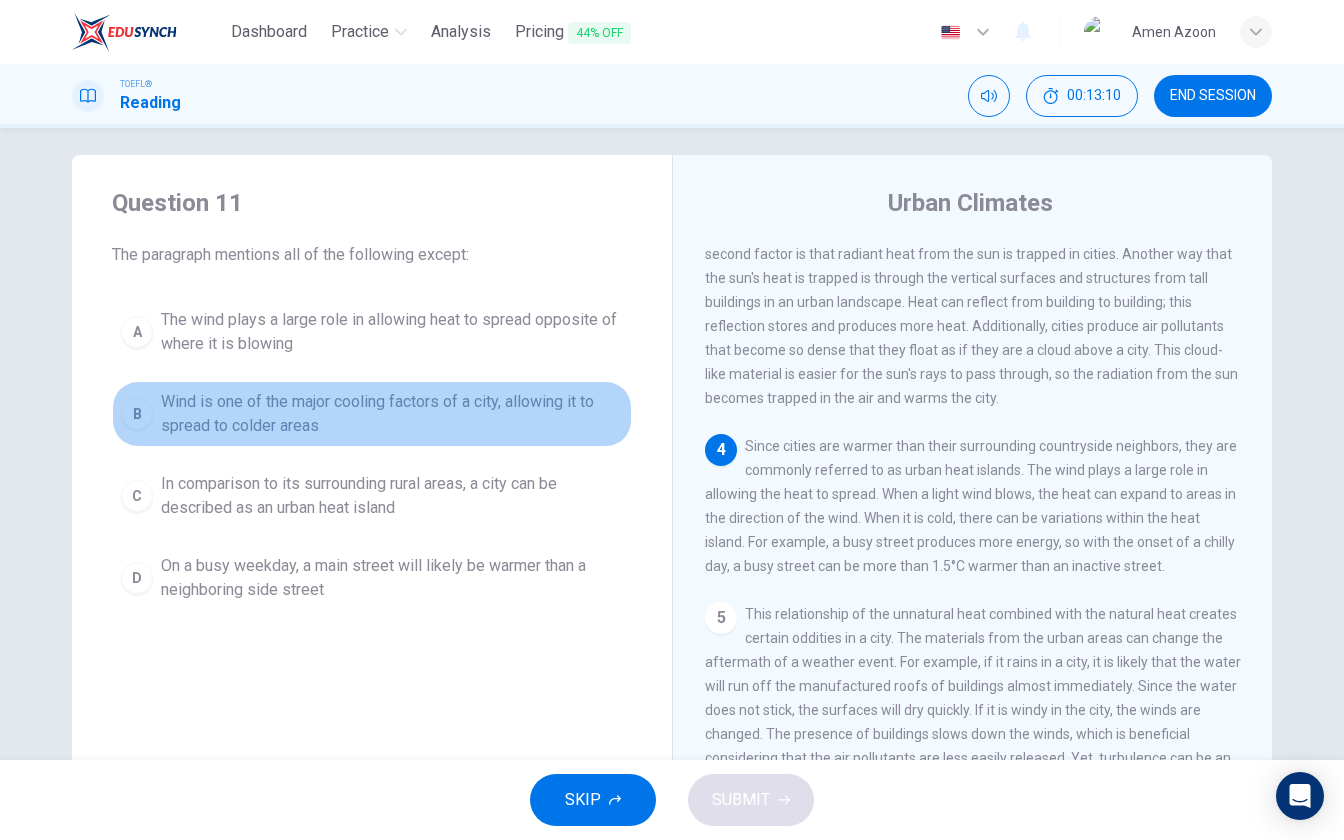 drag, startPoint x: 232, startPoint y: 425, endPoint x: 255, endPoint y: 417, distance: 24.351591 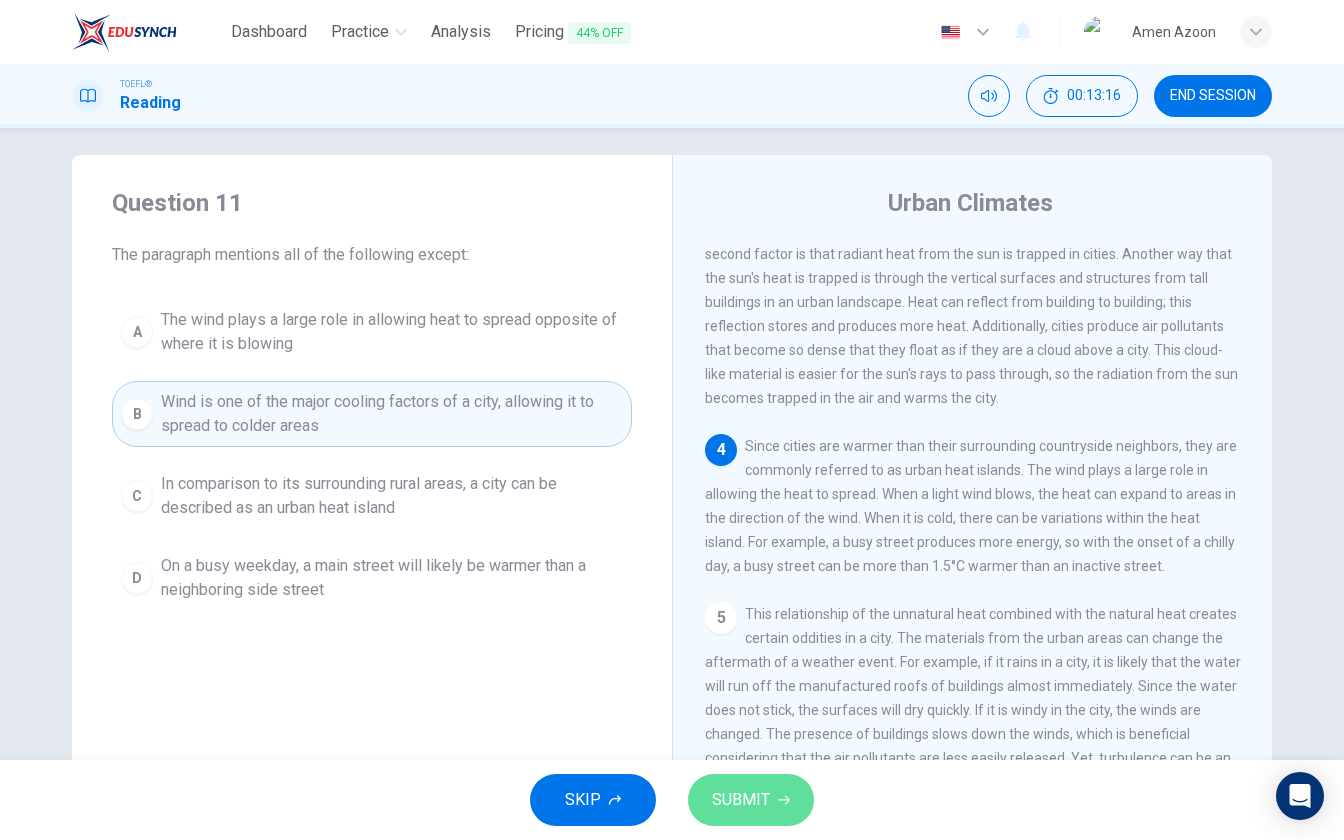 click on "SUBMIT" at bounding box center [741, 800] 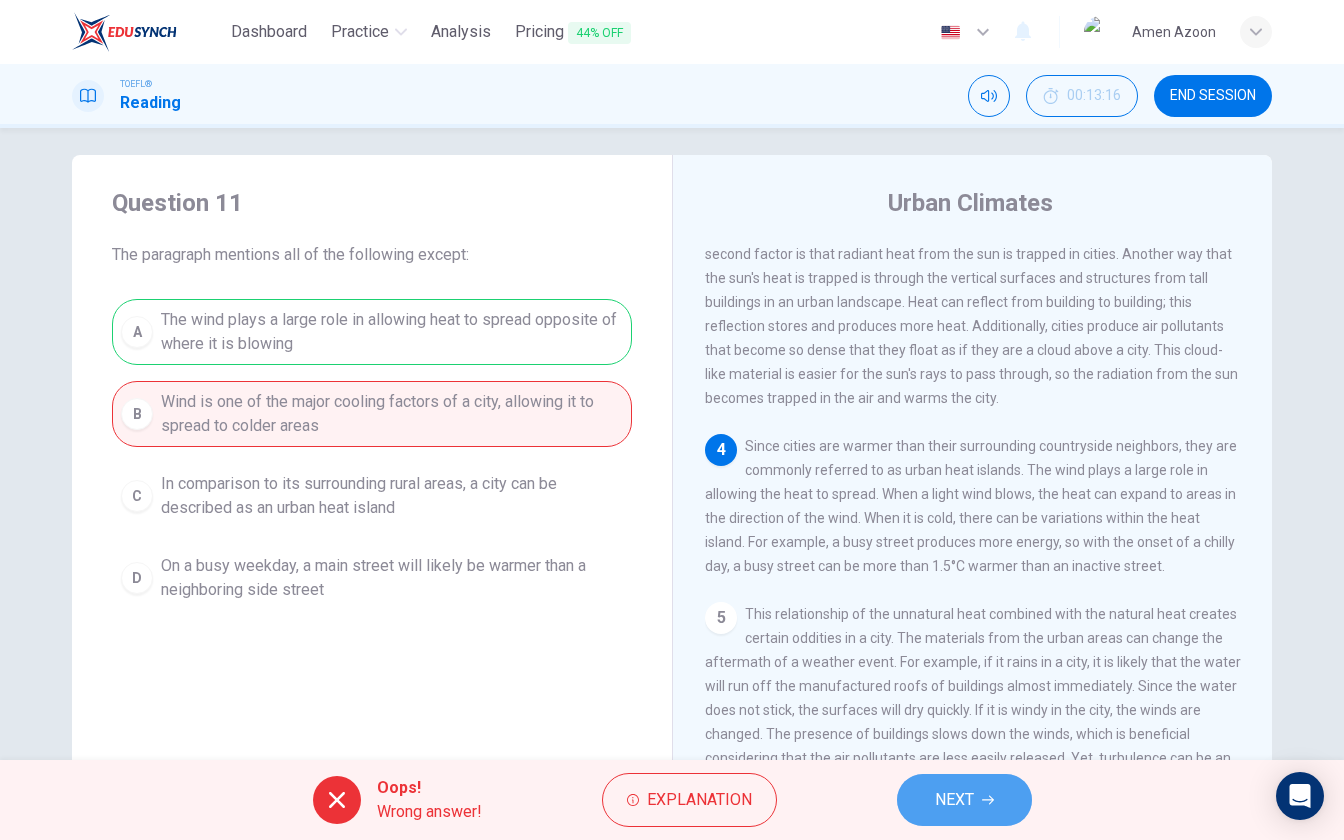 click on "NEXT" at bounding box center [954, 800] 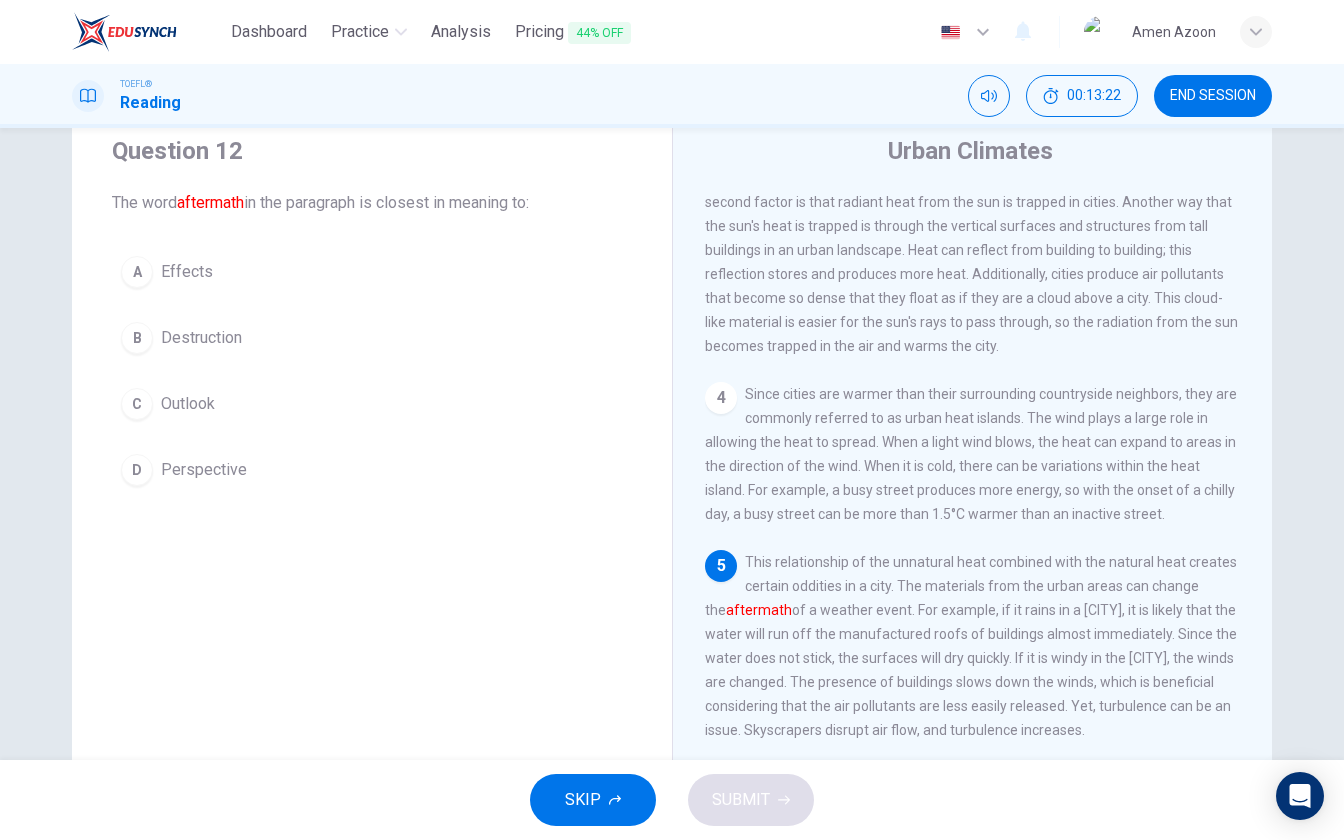 scroll, scrollTop: 60, scrollLeft: 0, axis: vertical 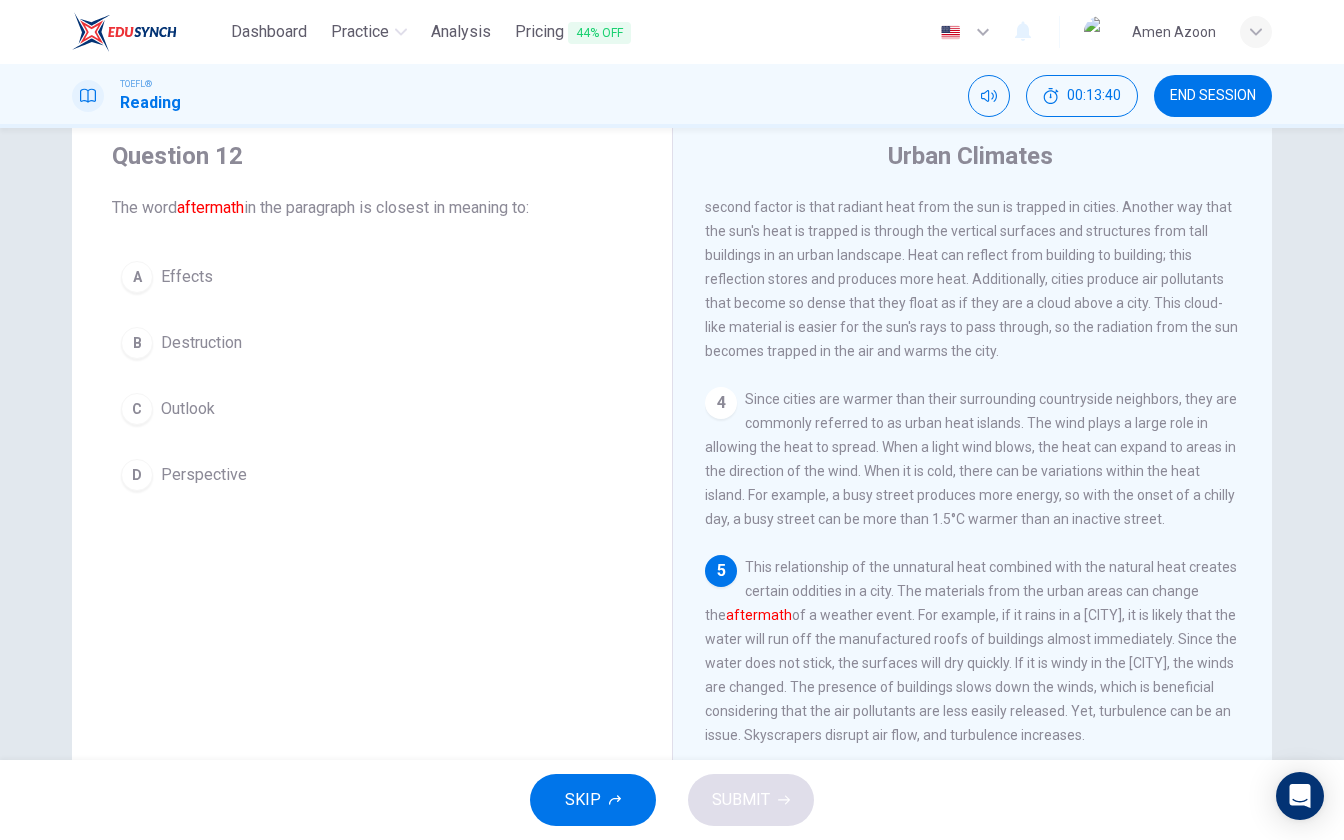 drag, startPoint x: 212, startPoint y: 307, endPoint x: 229, endPoint y: 296, distance: 20.248457 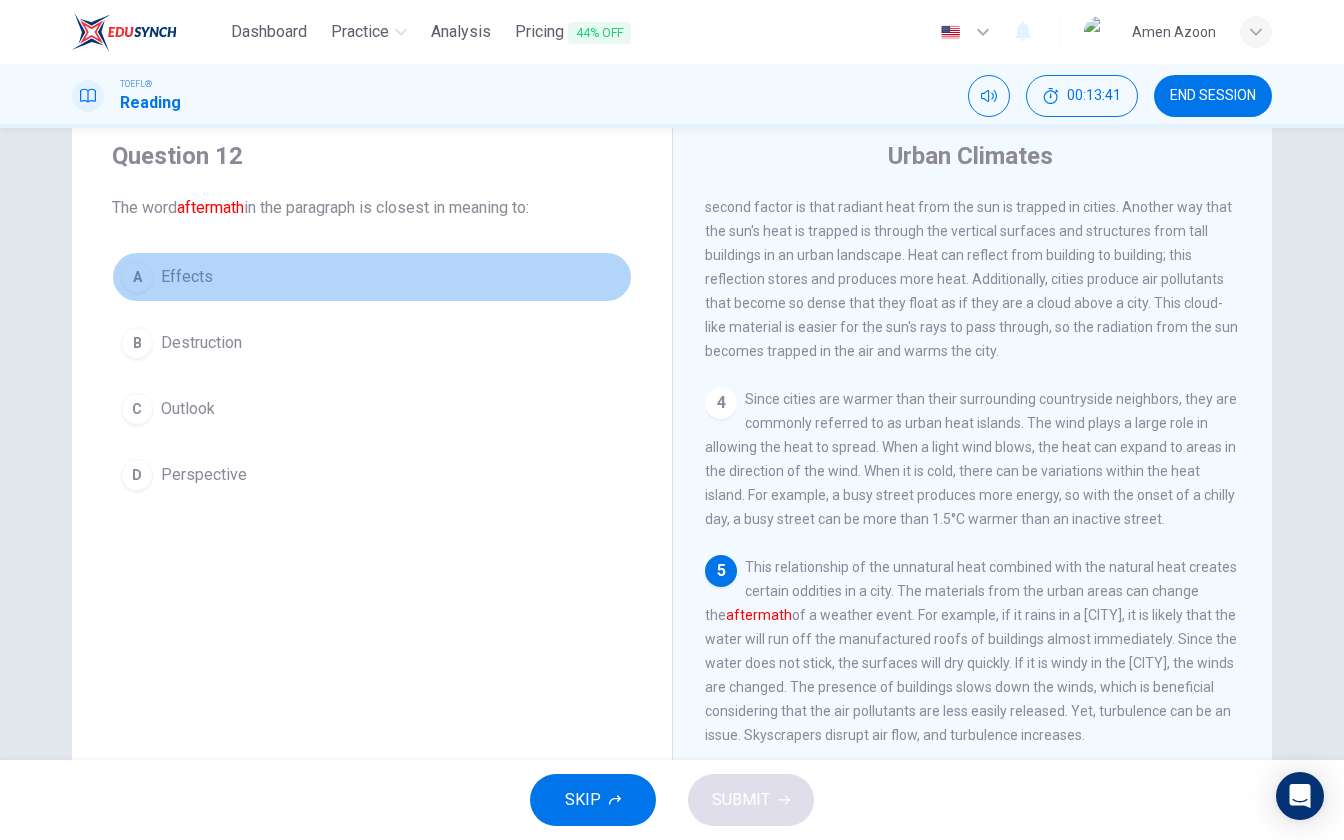 drag, startPoint x: 273, startPoint y: 286, endPoint x: 285, endPoint y: 284, distance: 12.165525 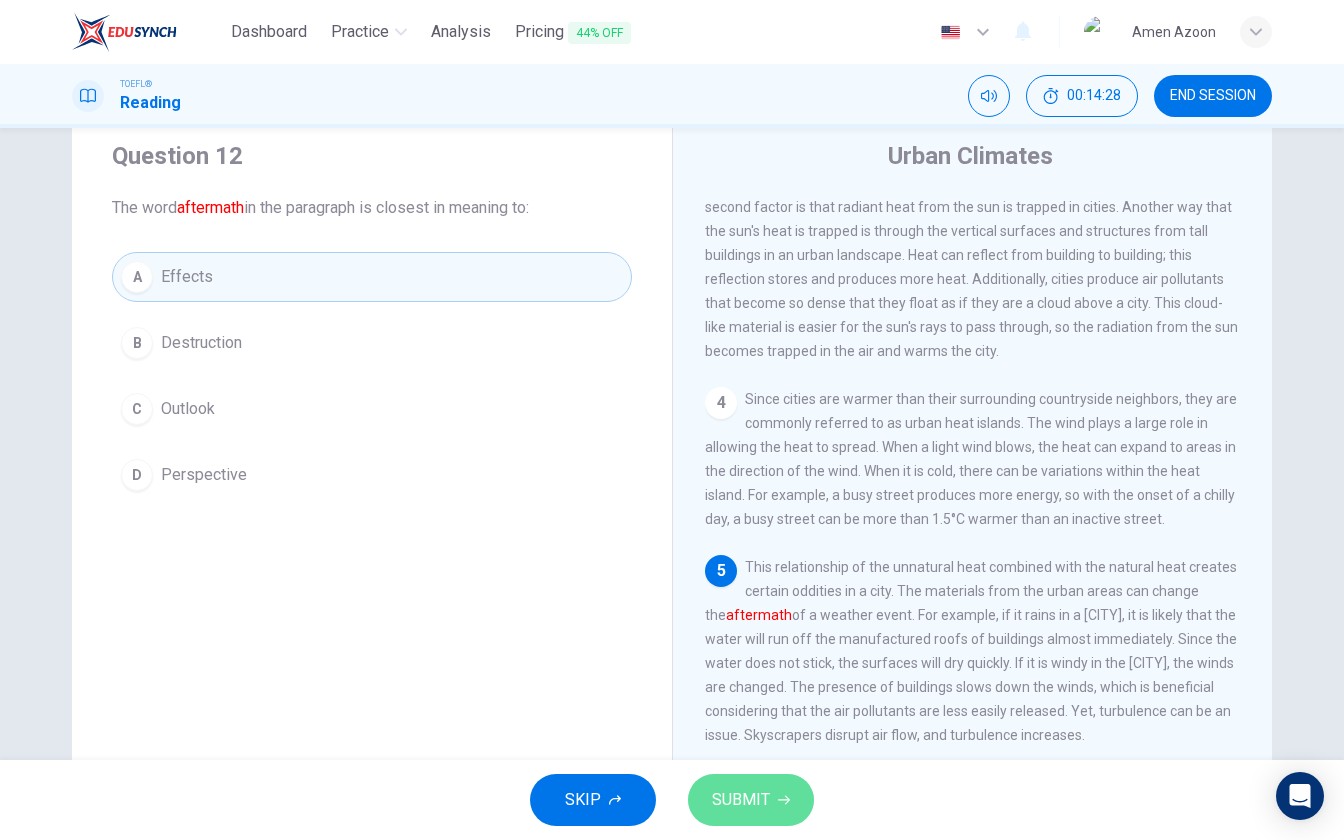 click on "SUBMIT" at bounding box center (751, 800) 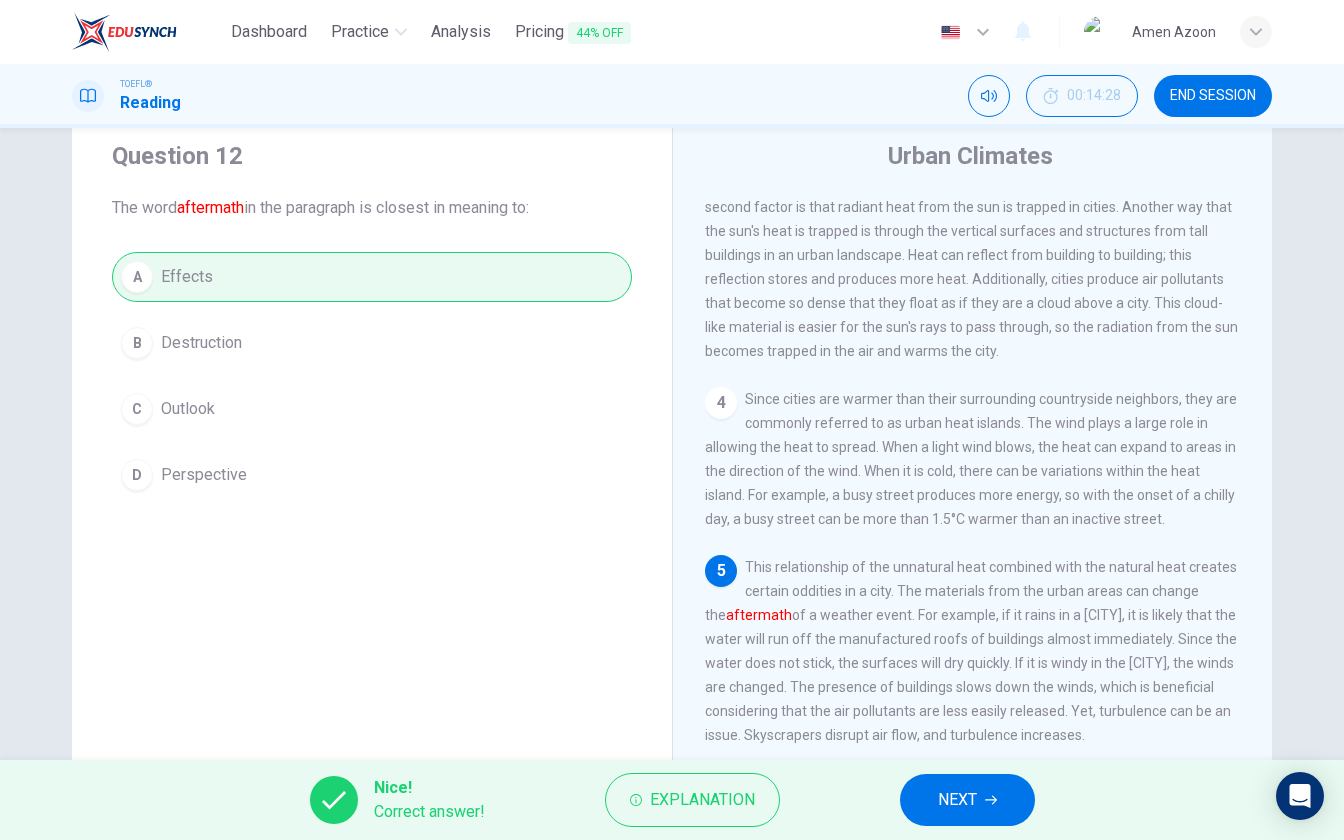 click on "NEXT" at bounding box center [967, 800] 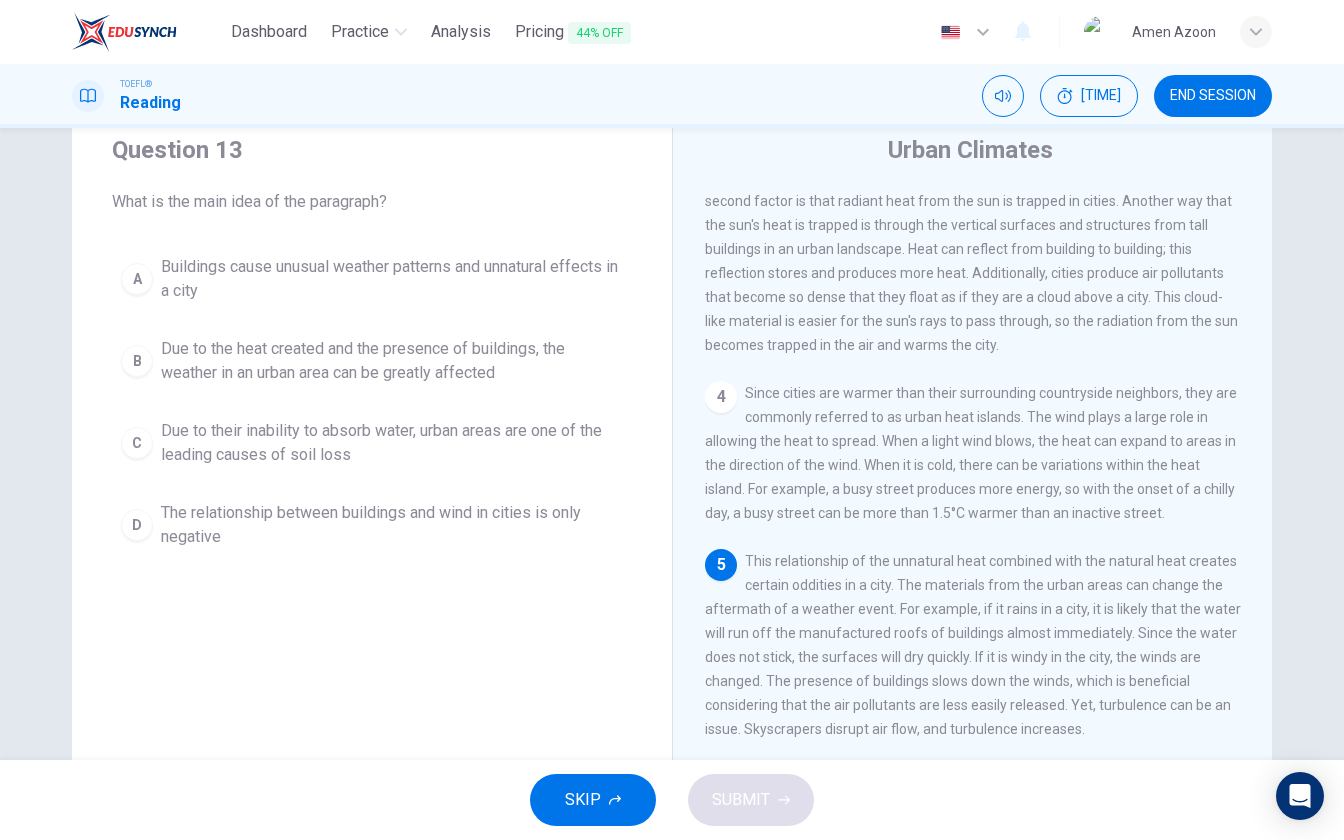 scroll, scrollTop: 64, scrollLeft: 0, axis: vertical 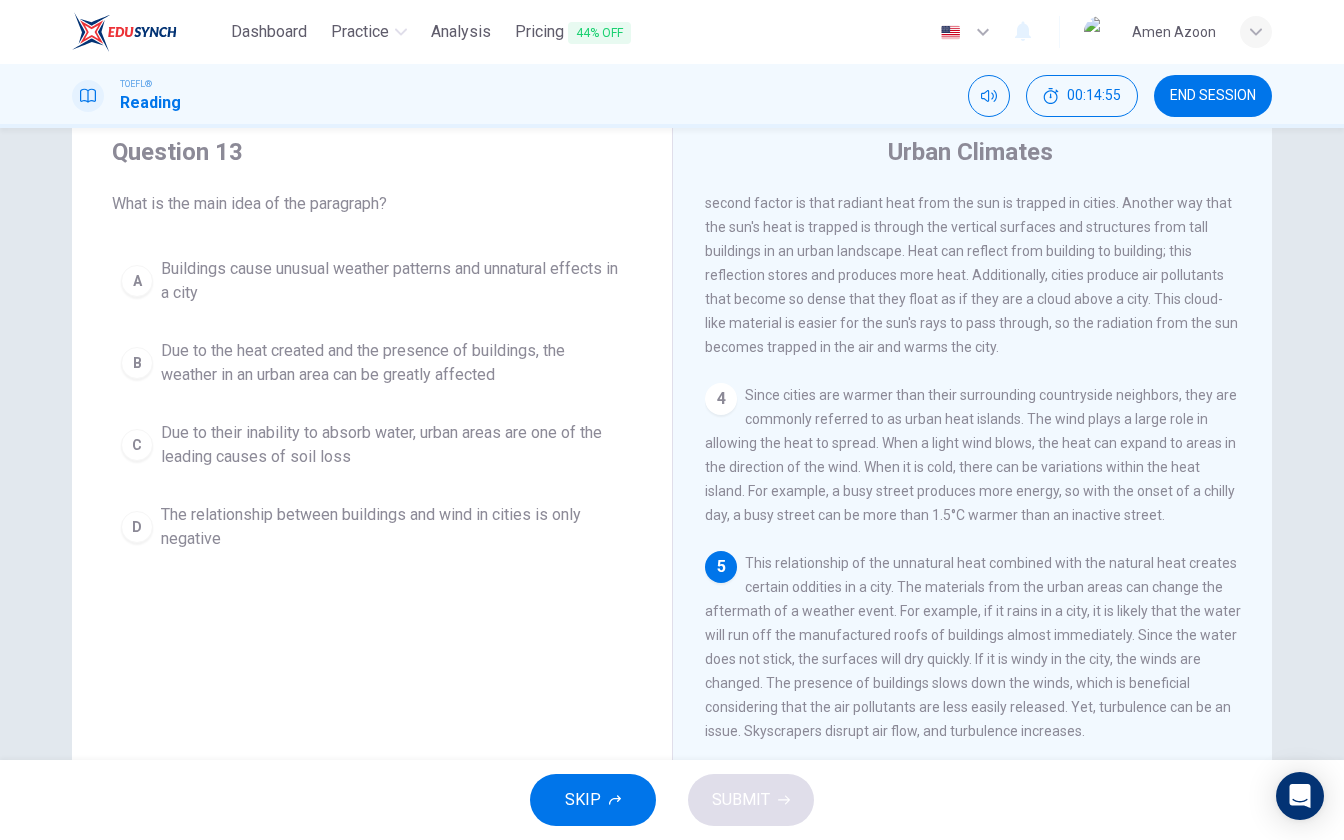 click on "Due to the heat created and the presence of buildings, the weather in an urban area can be greatly affected" at bounding box center (392, 281) 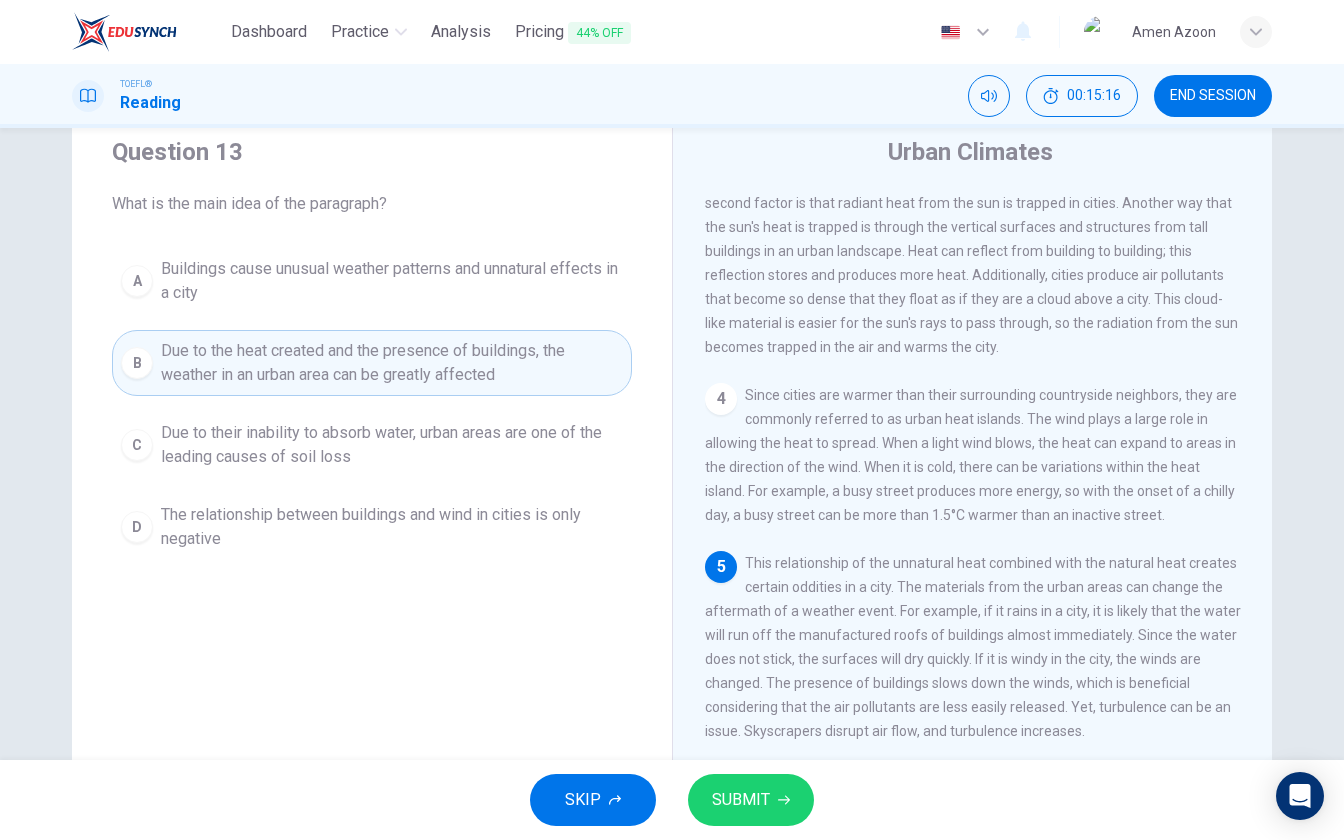click on "SUBMIT" at bounding box center [741, 800] 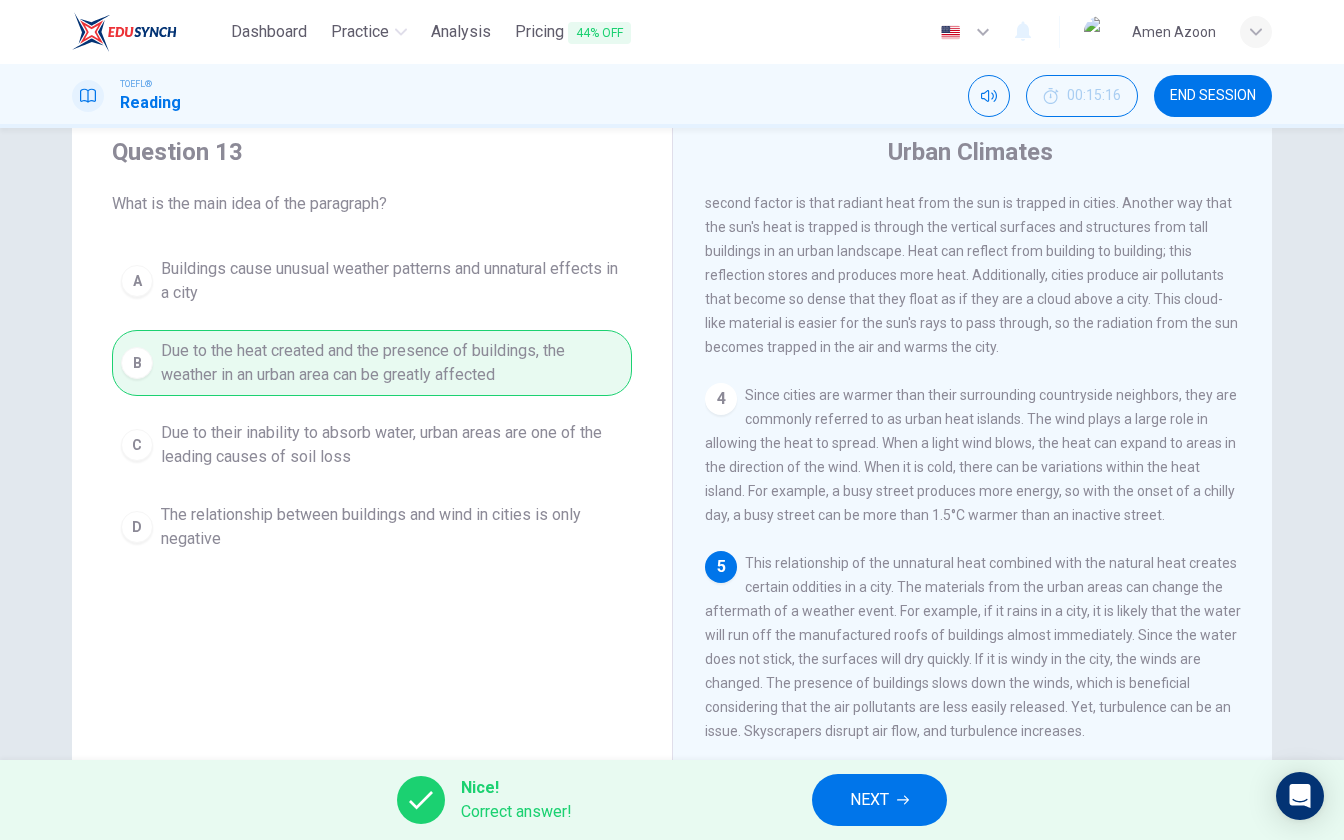 click on "NEXT" at bounding box center [869, 800] 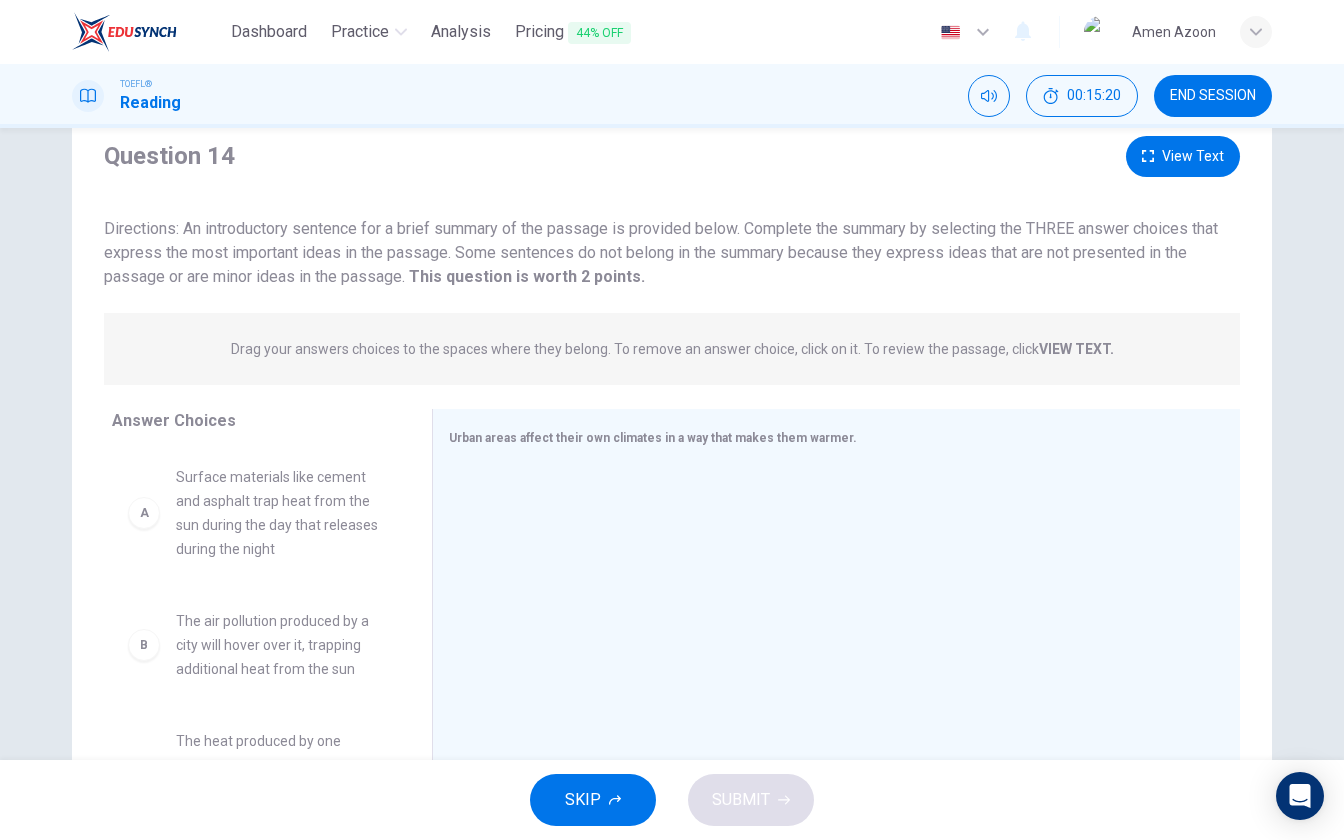 click on "View Text" at bounding box center (1183, 156) 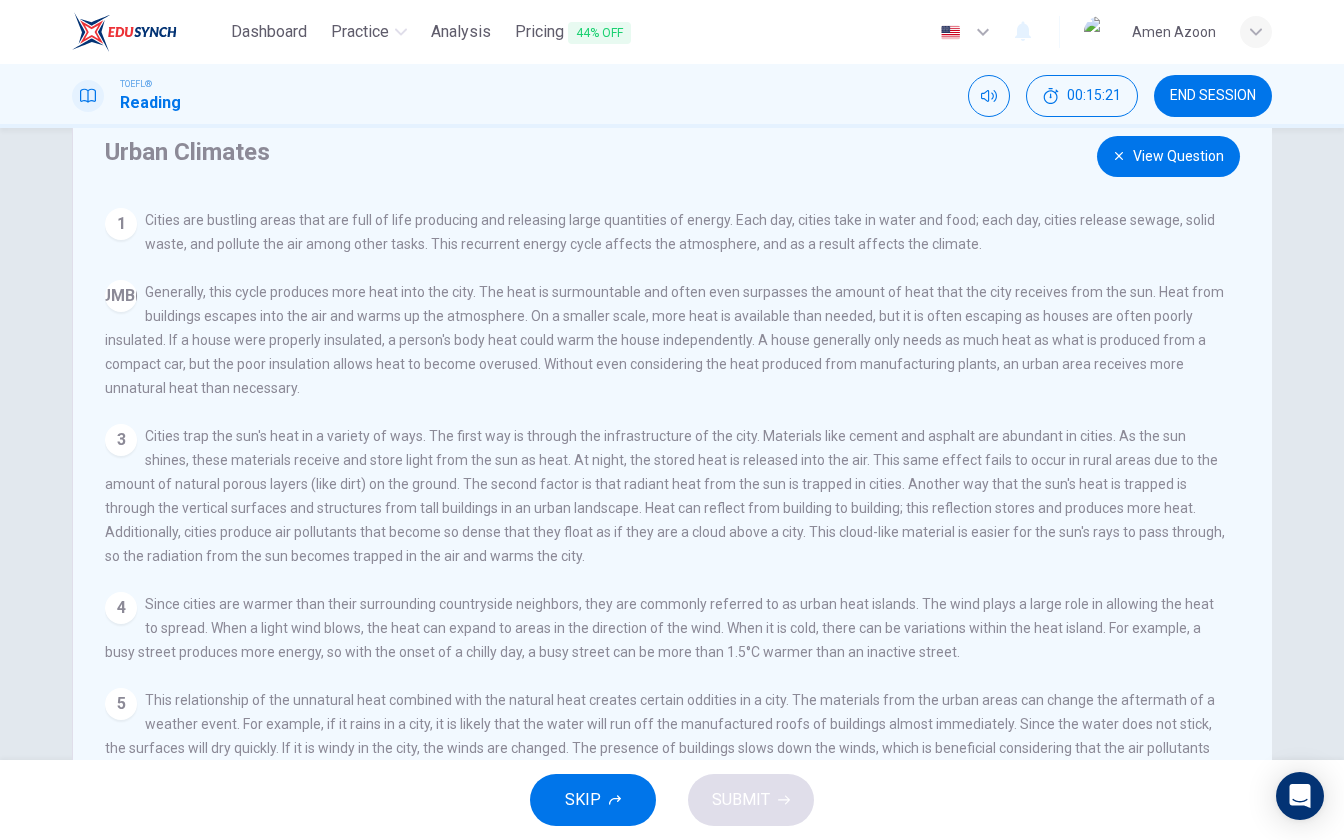 click on "View Question" at bounding box center [1168, 156] 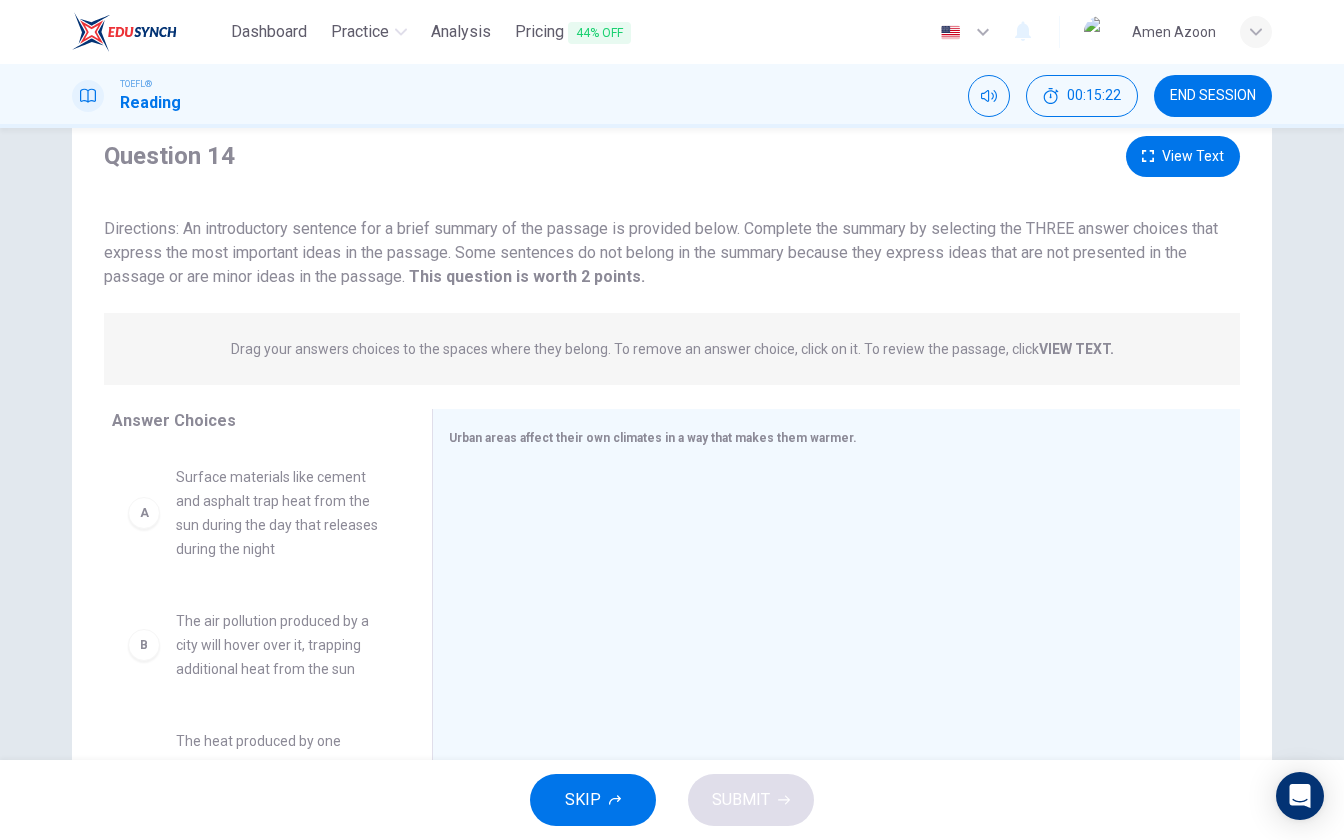 scroll, scrollTop: 143, scrollLeft: 0, axis: vertical 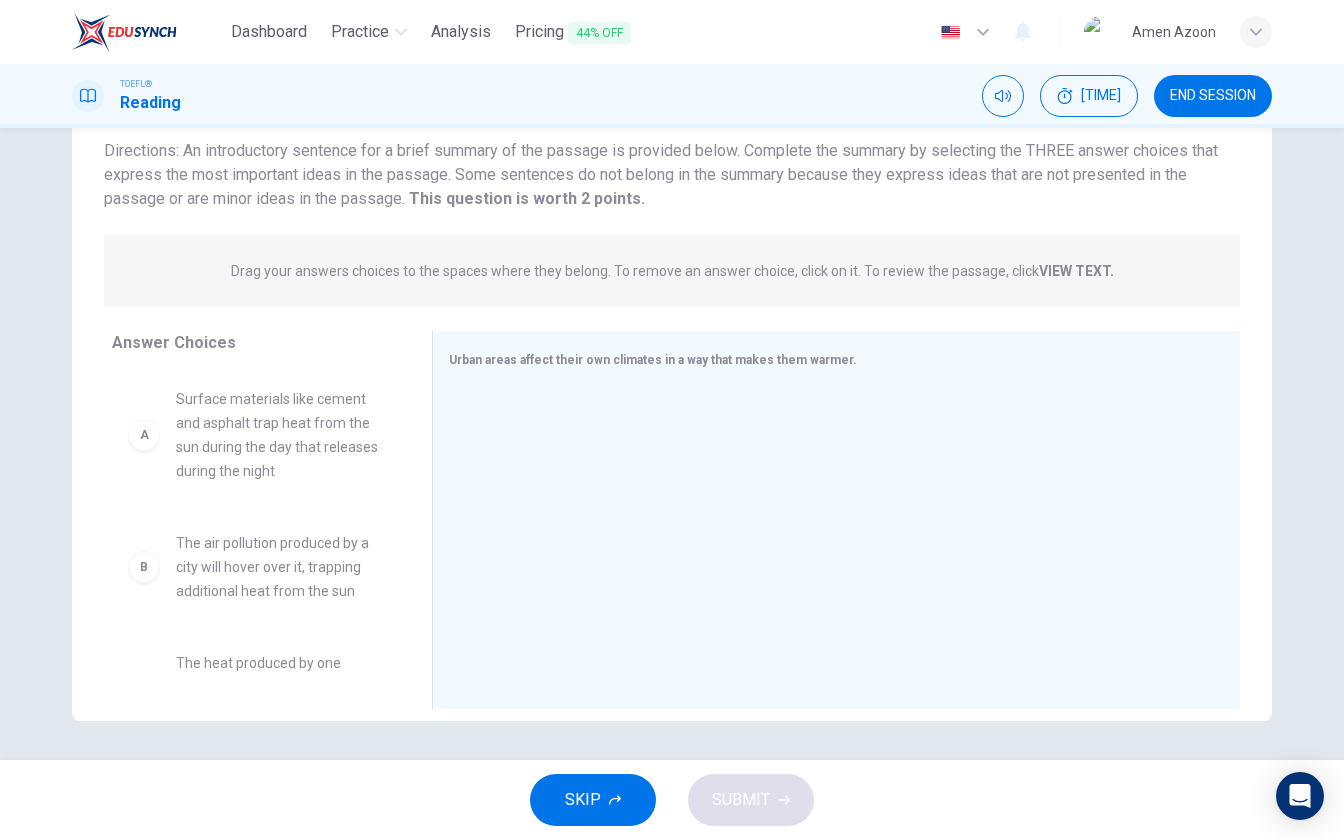 click on "Surface materials like cement and asphalt trap heat from the sun during the day that releases during the night" at bounding box center [280, 435] 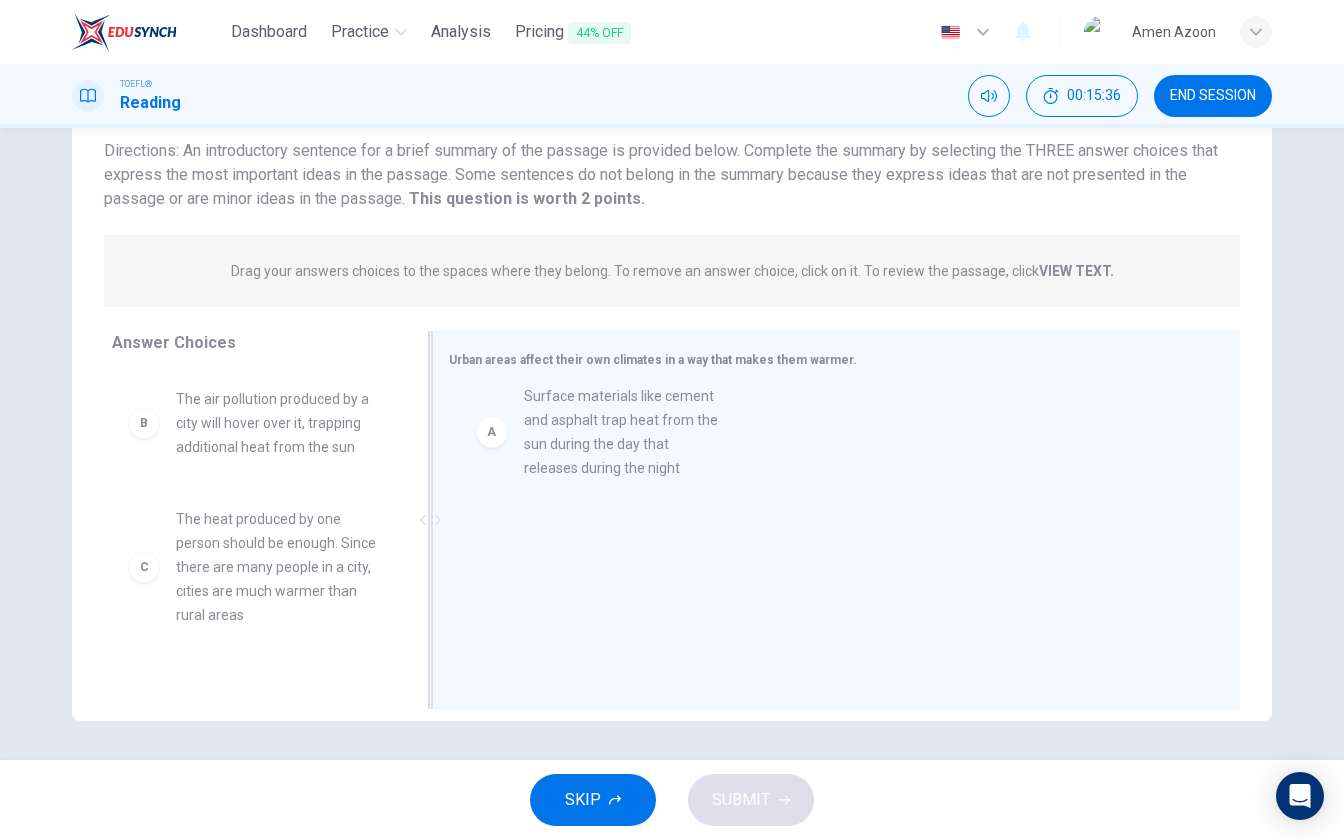 drag, startPoint x: 318, startPoint y: 438, endPoint x: 674, endPoint y: 437, distance: 356.0014 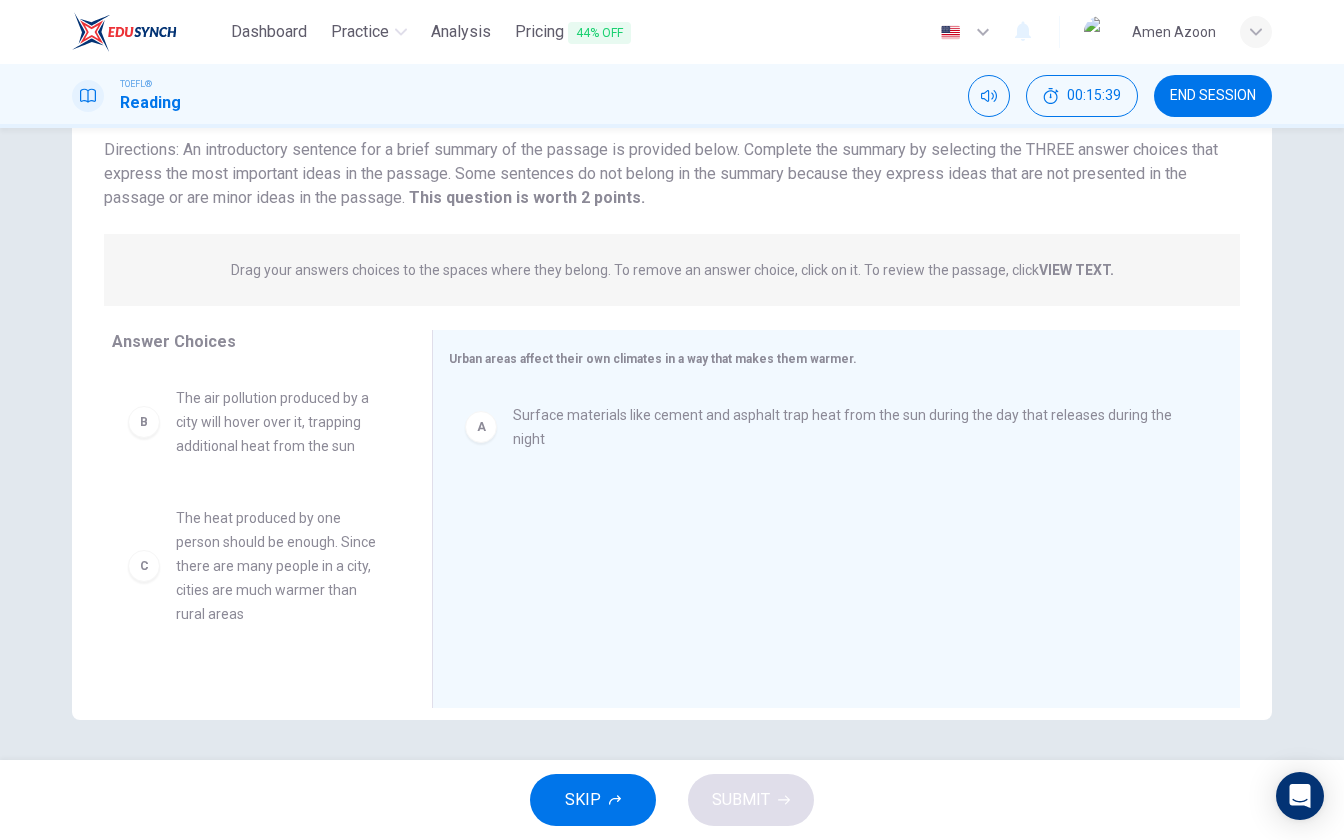 scroll, scrollTop: 140, scrollLeft: 0, axis: vertical 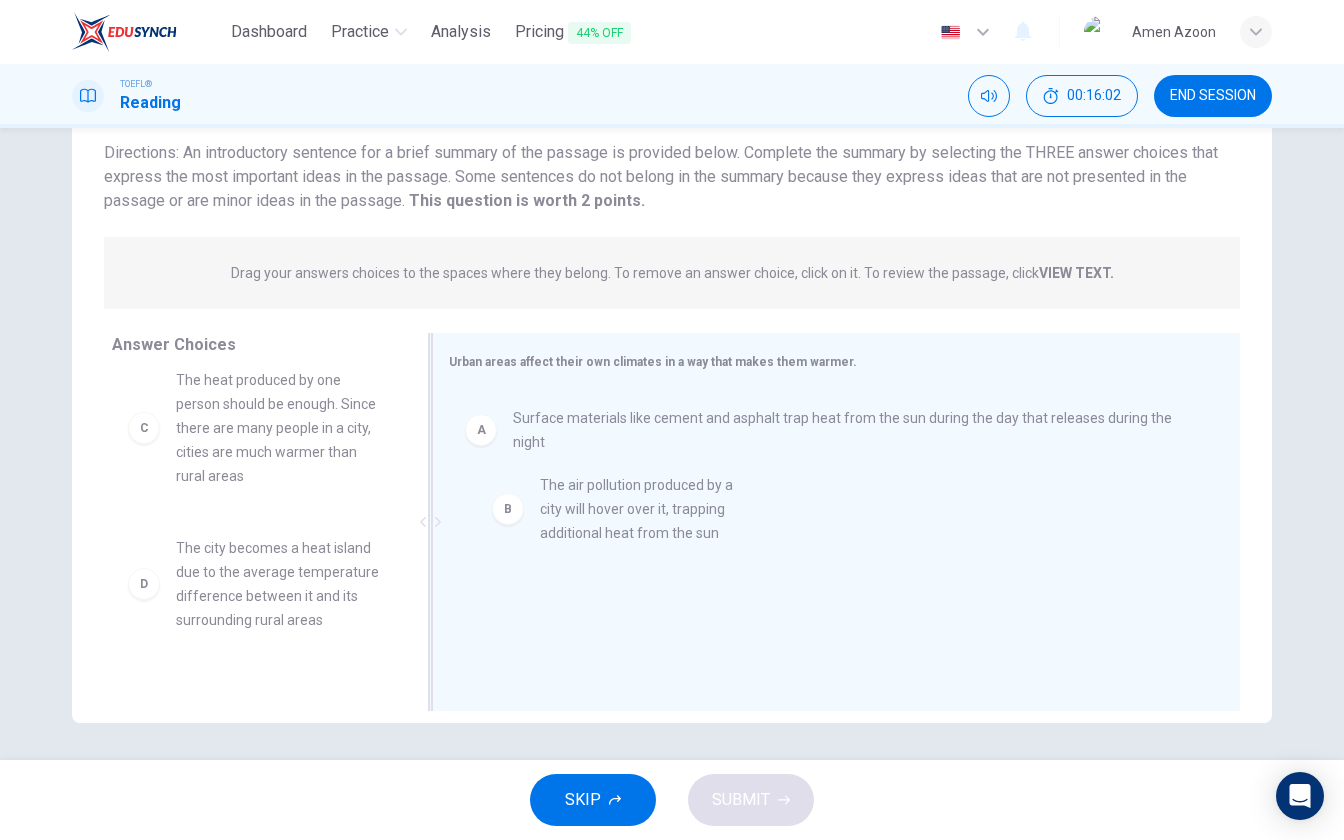 drag, startPoint x: 315, startPoint y: 395, endPoint x: 691, endPoint y: 516, distance: 394.98987 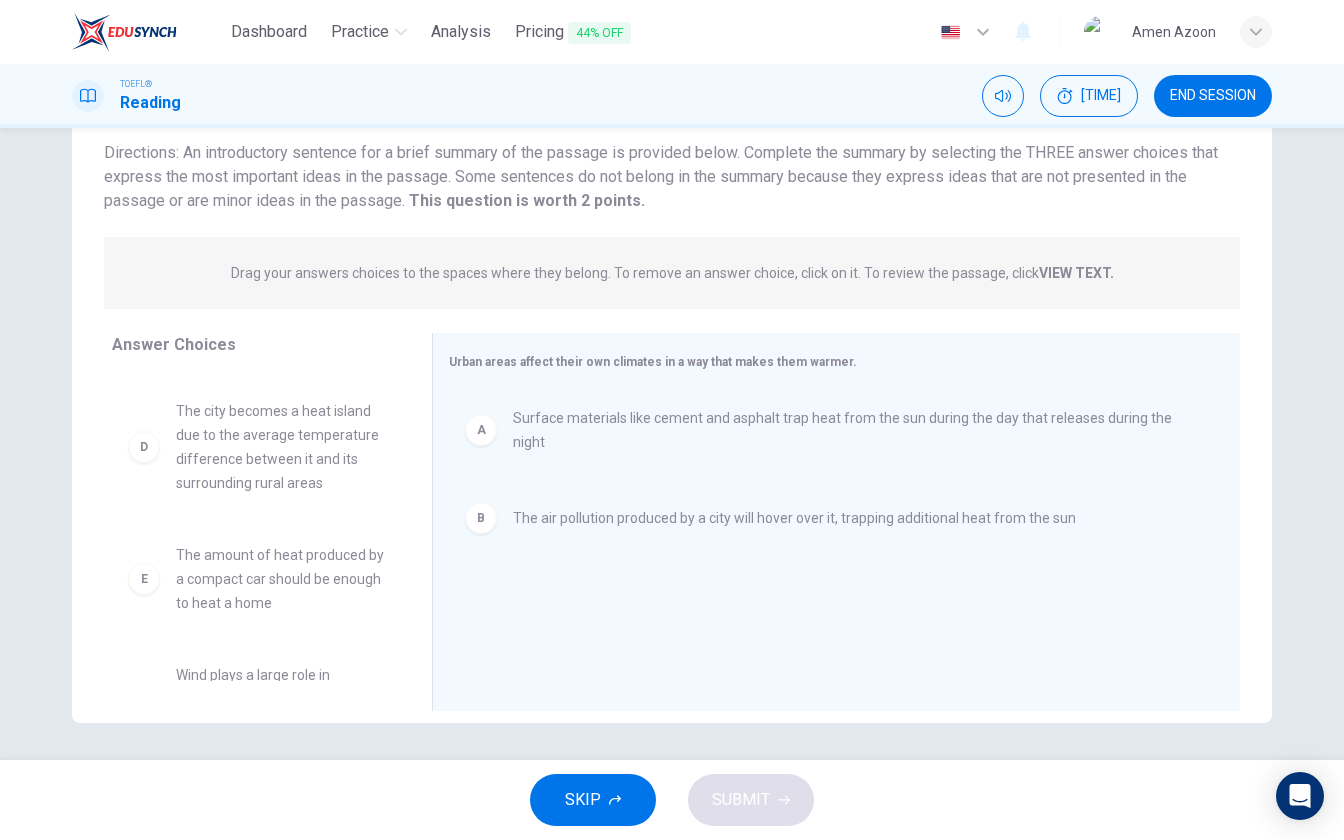 scroll, scrollTop: 161, scrollLeft: 0, axis: vertical 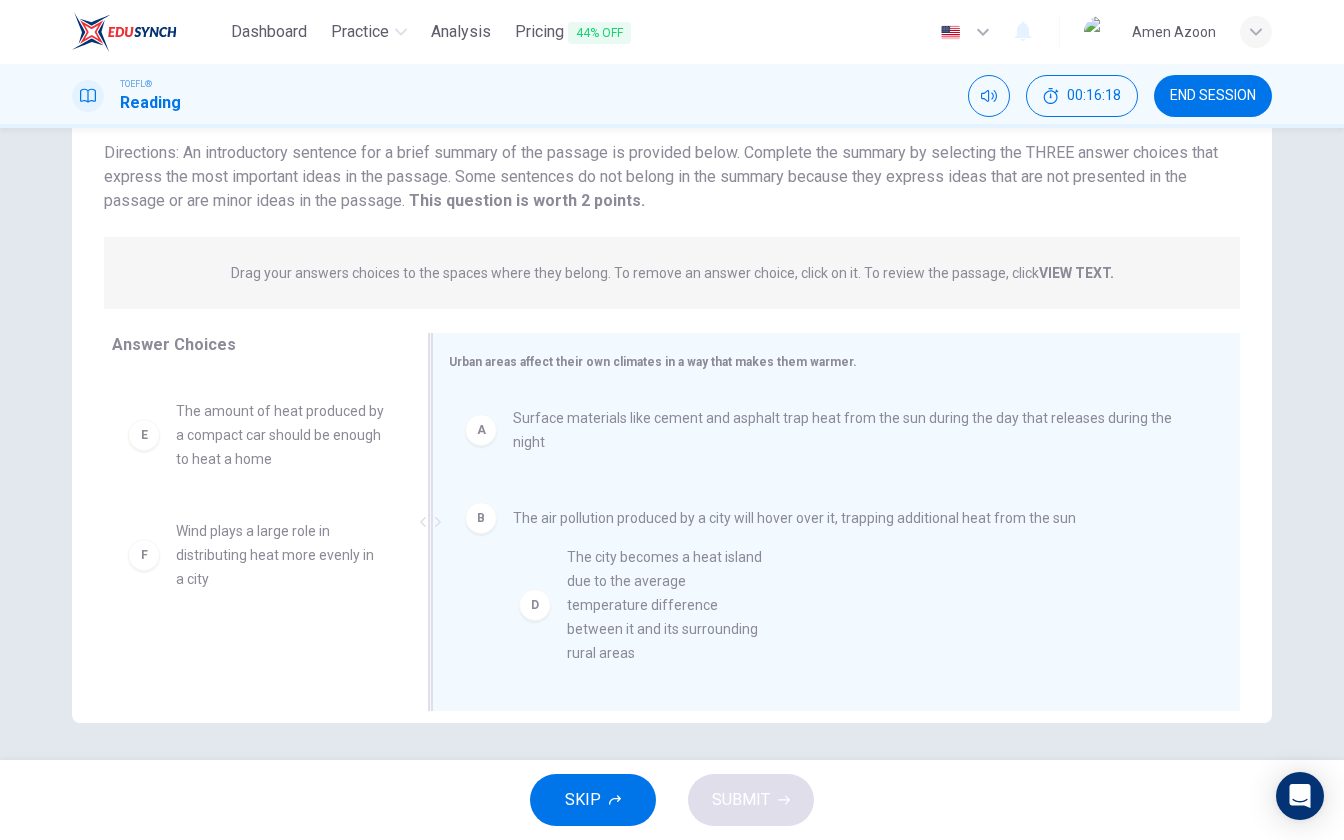 drag, startPoint x: 219, startPoint y: 428, endPoint x: 619, endPoint y: 580, distance: 427.90652 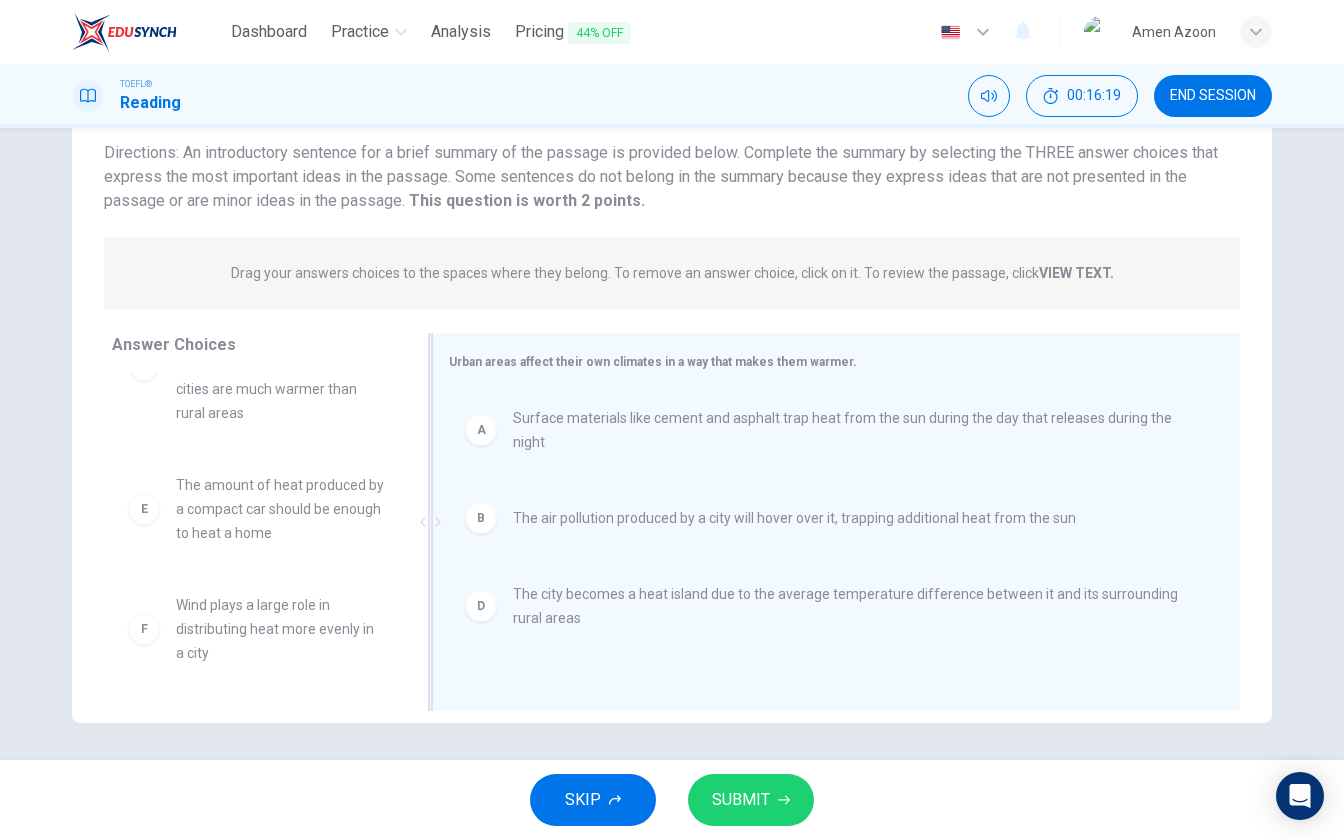 scroll, scrollTop: 84, scrollLeft: 0, axis: vertical 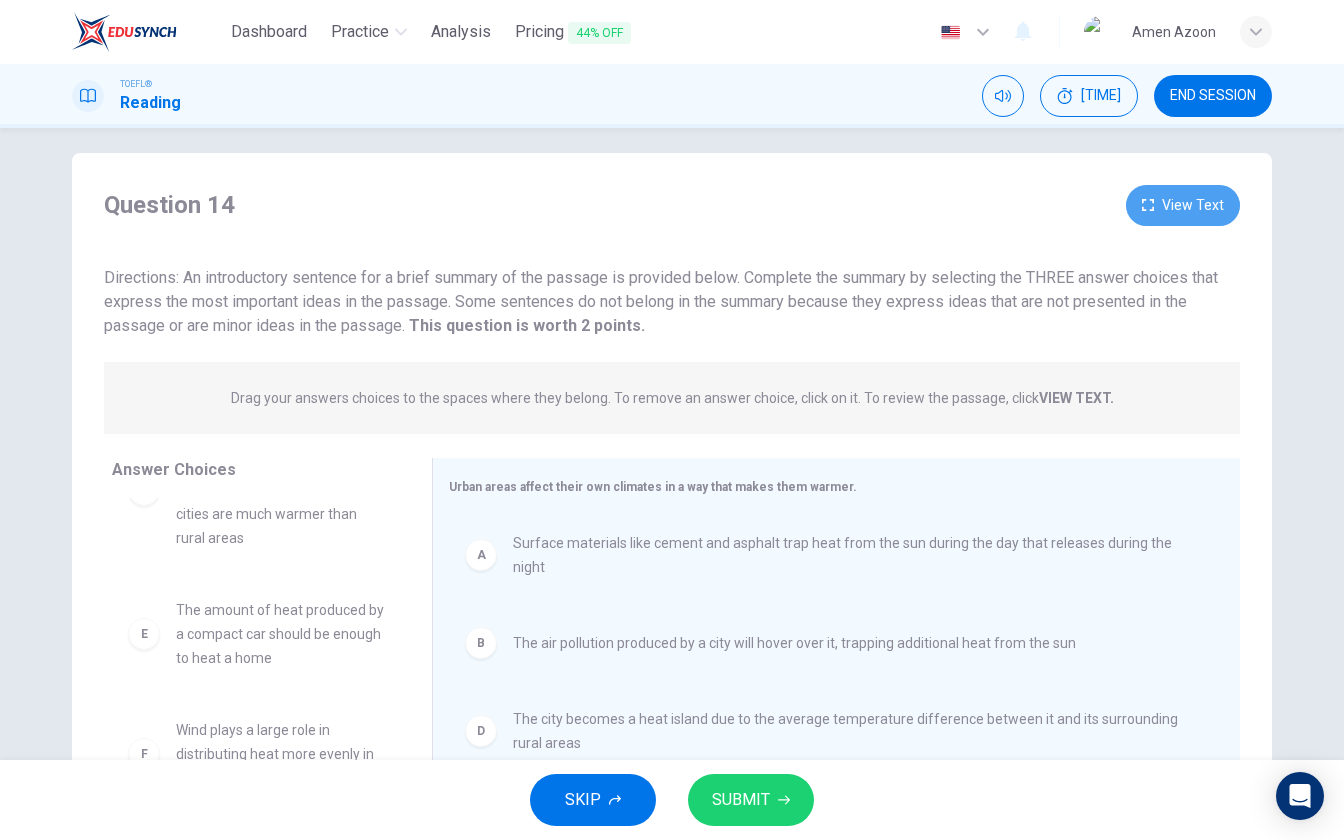 click on "View Text" at bounding box center [1183, 205] 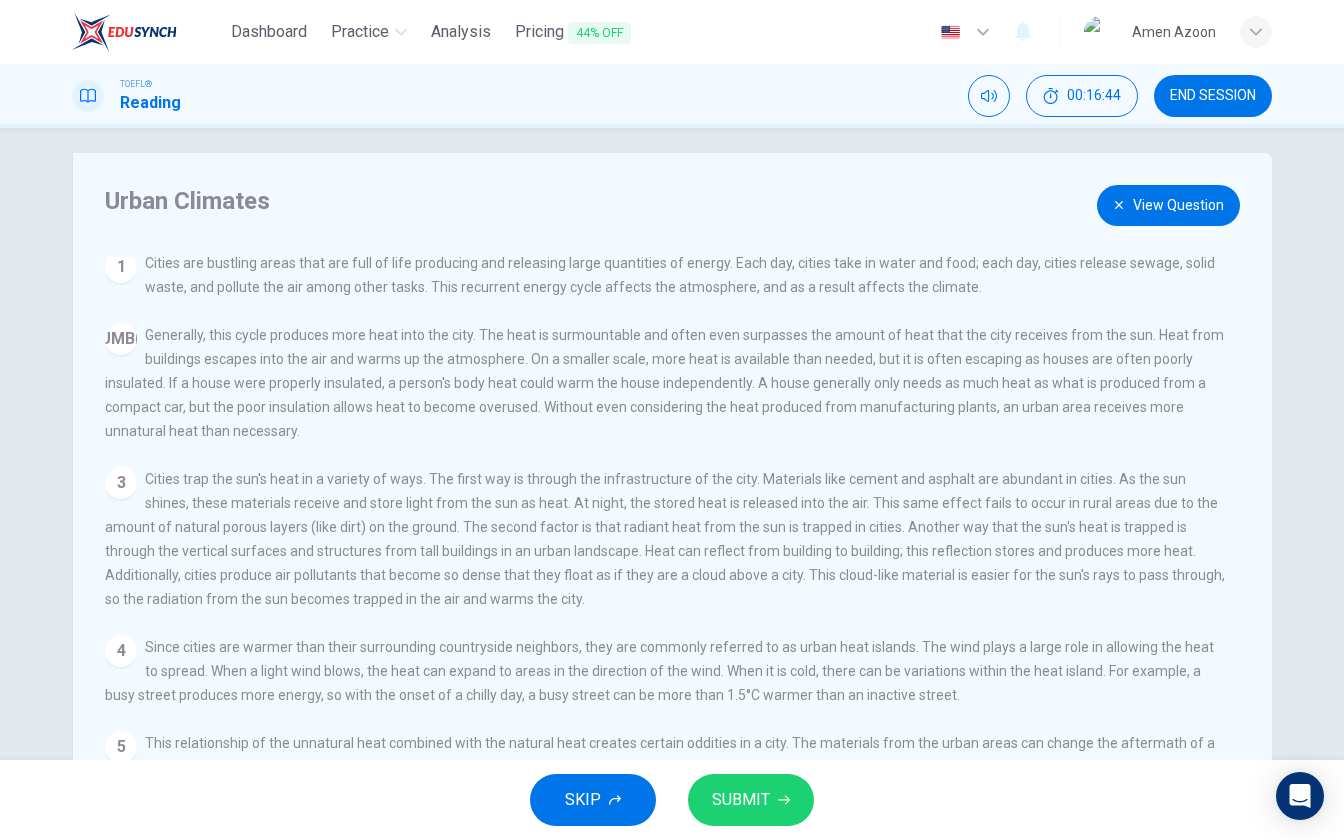 scroll, scrollTop: 40, scrollLeft: 0, axis: vertical 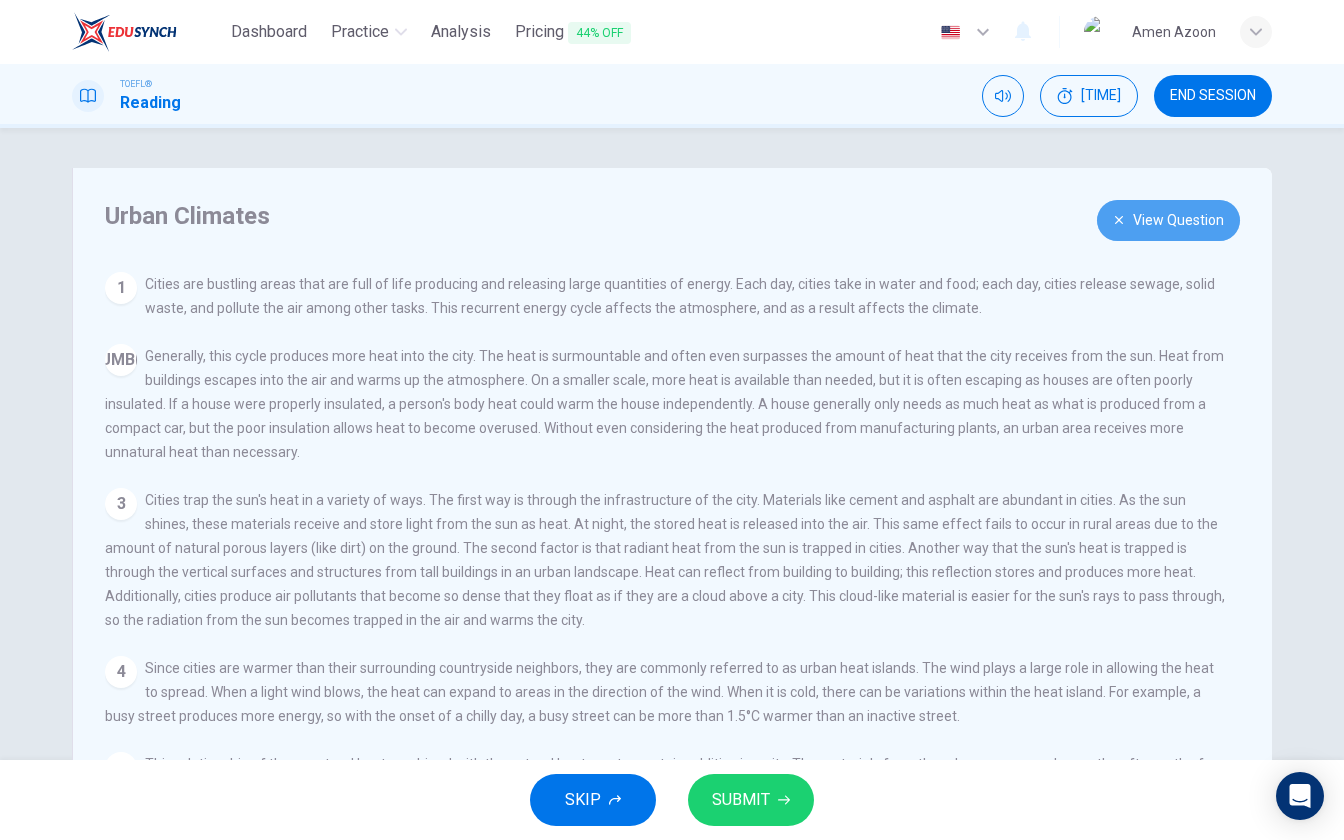click on "View Question" at bounding box center (1168, 220) 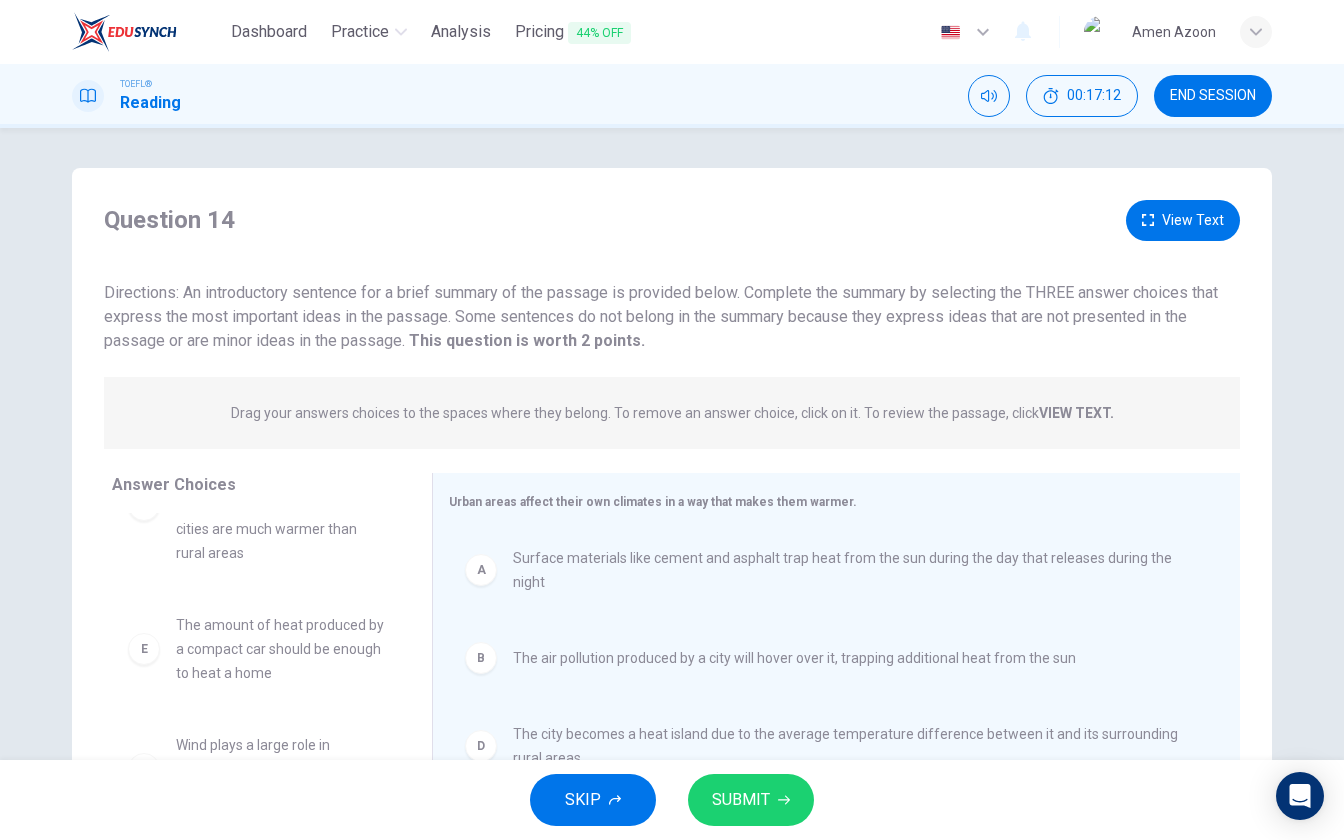 scroll, scrollTop: 143, scrollLeft: 0, axis: vertical 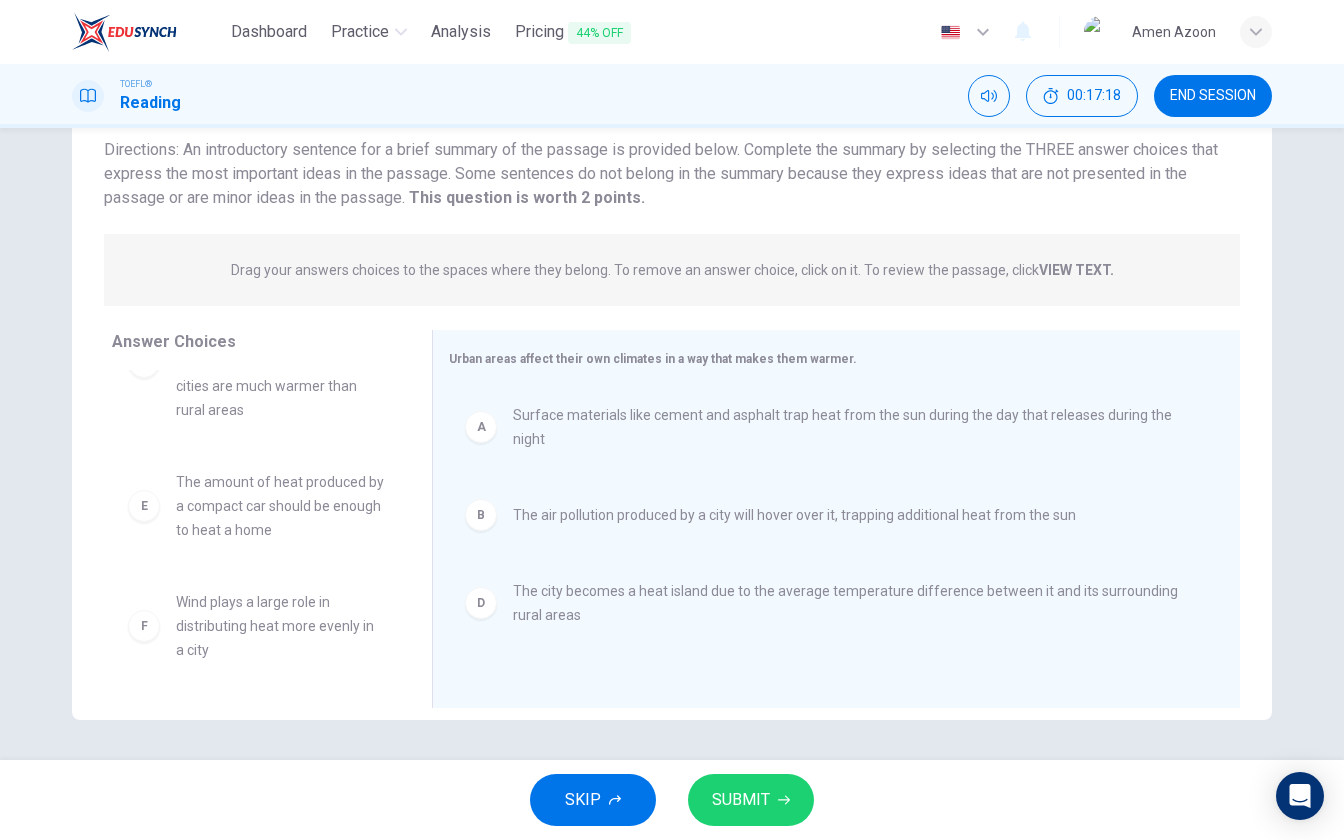 click on "SUBMIT" at bounding box center [741, 800] 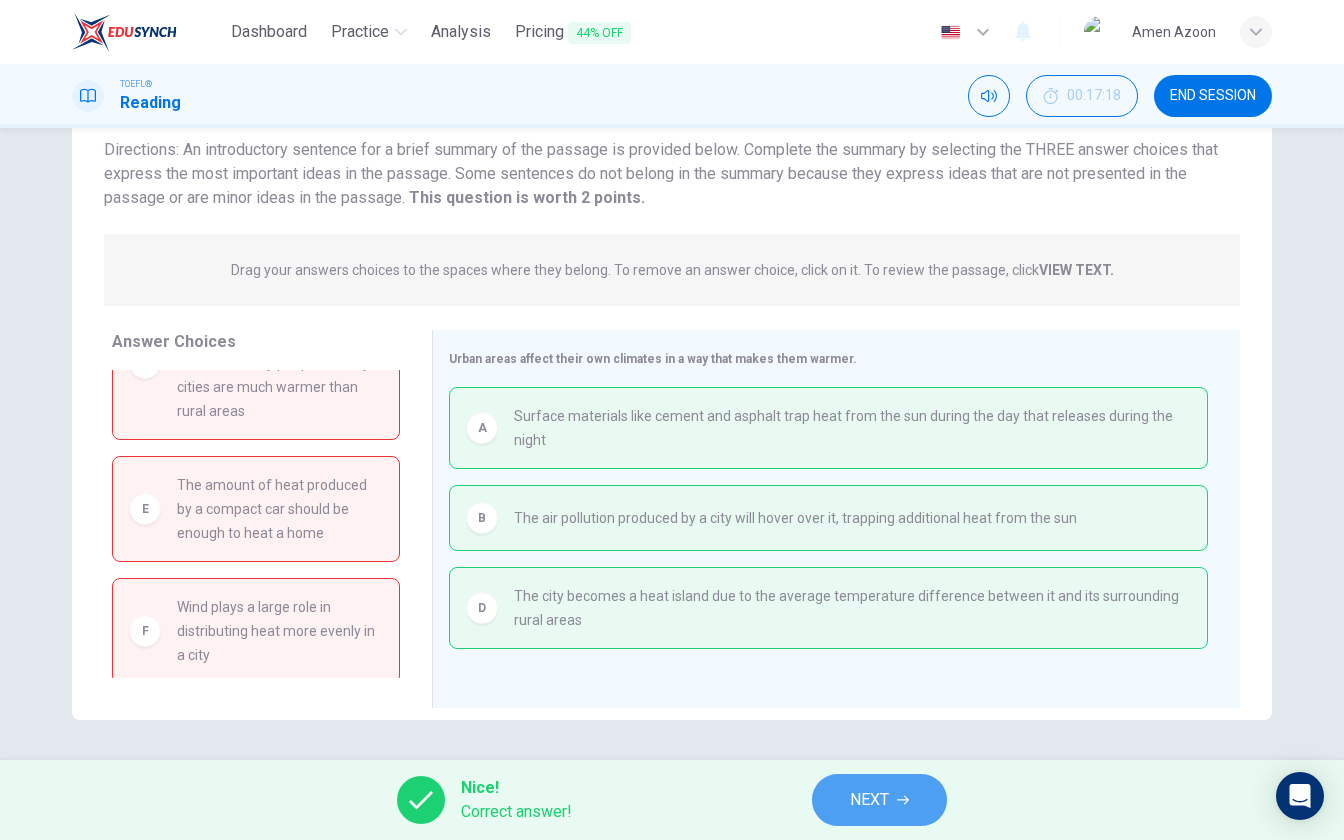 click on "NEXT" at bounding box center (869, 800) 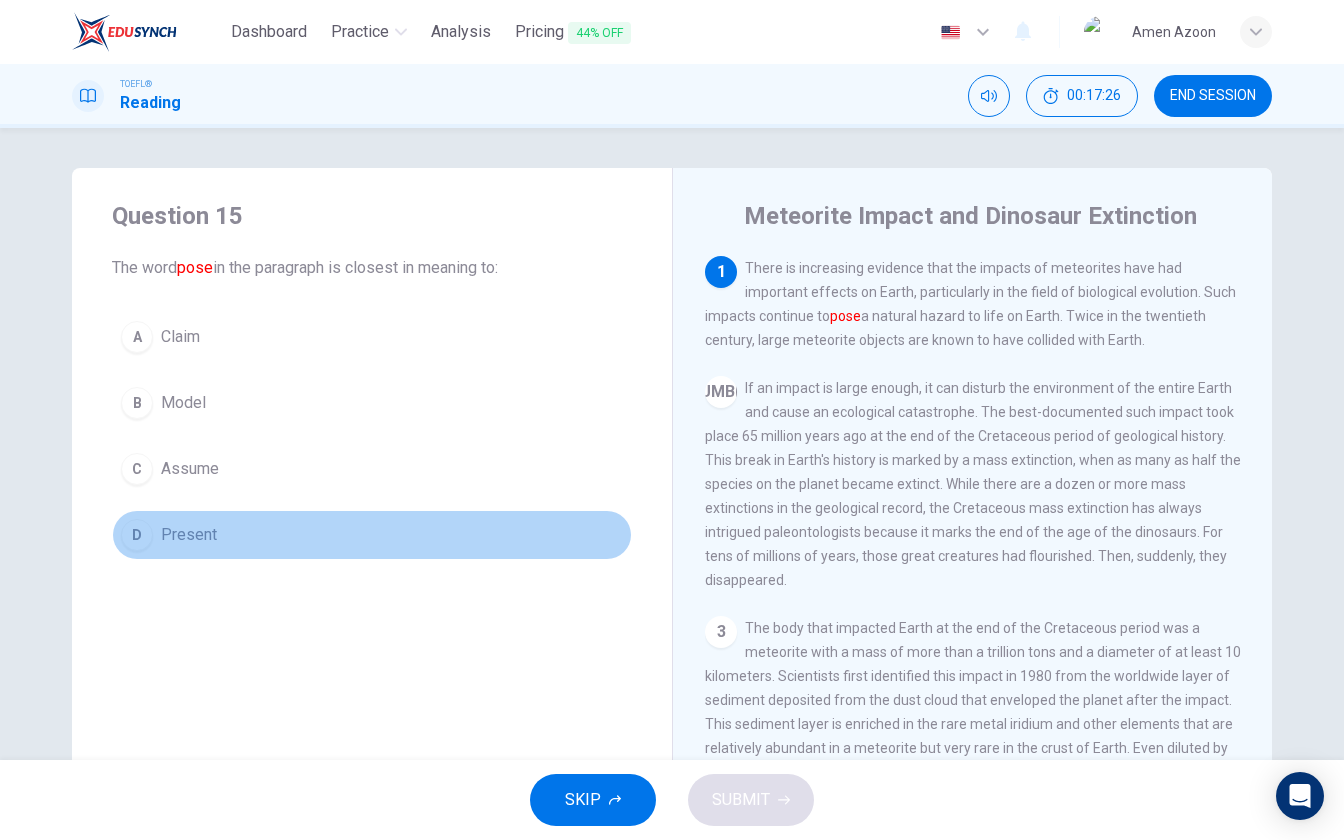 click on "D Present" at bounding box center [372, 535] 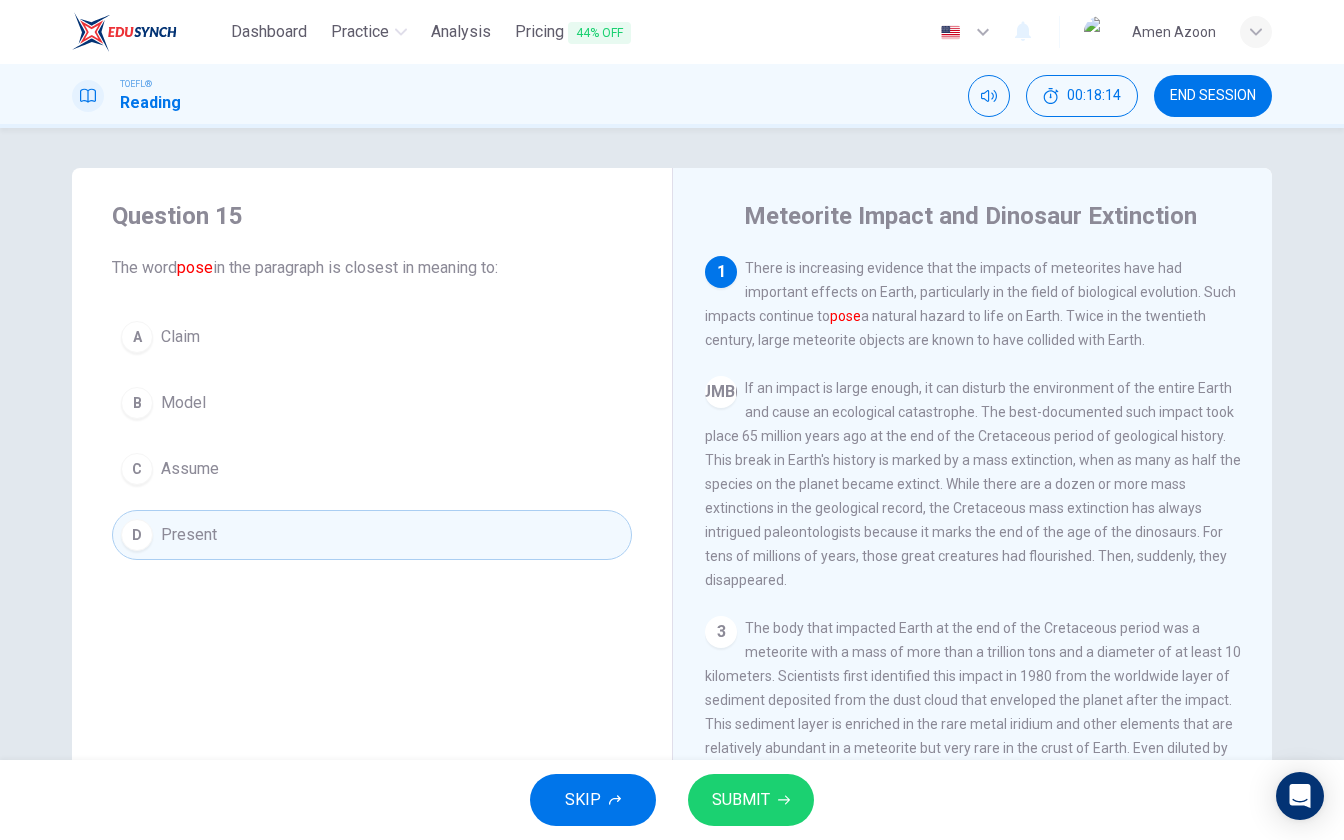 click on "SUBMIT" at bounding box center [751, 800] 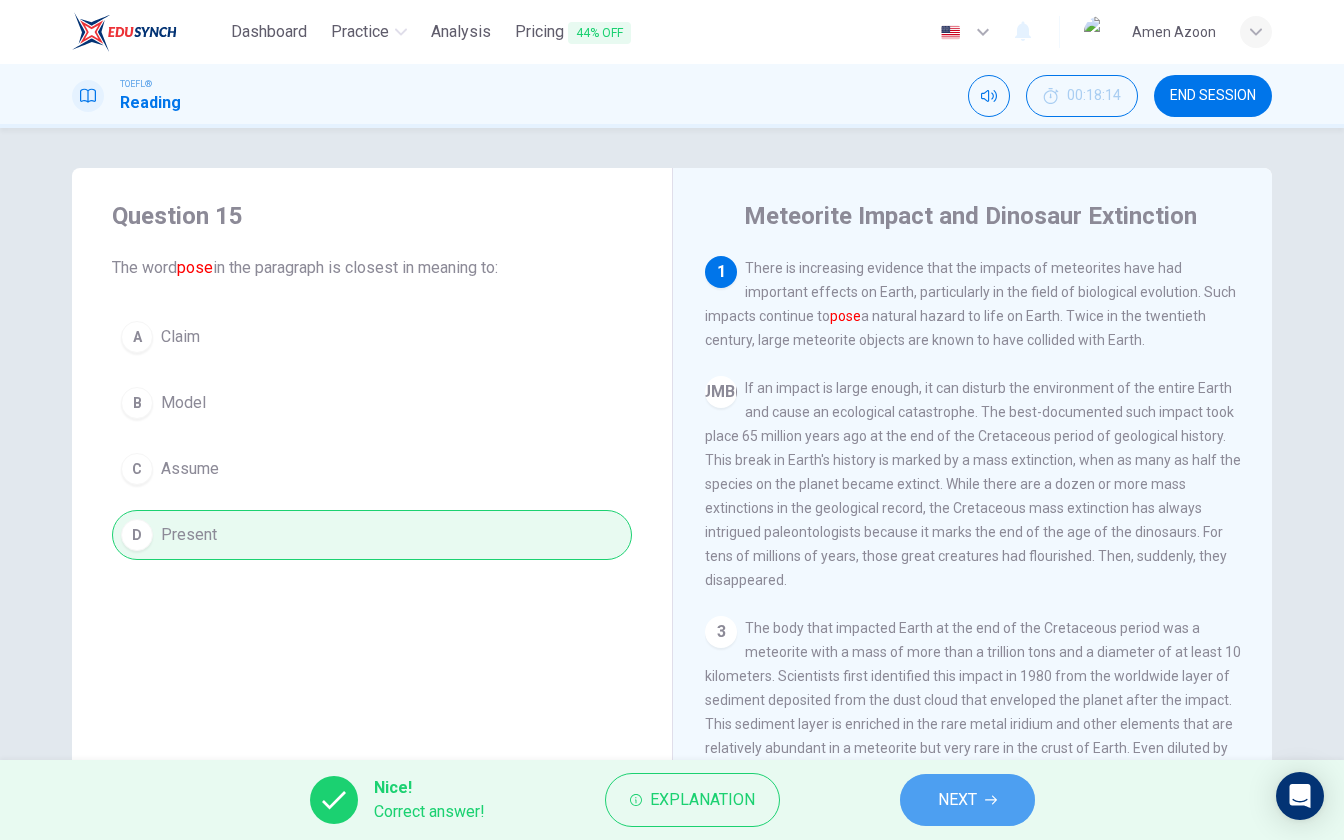 click on "NEXT" at bounding box center [957, 800] 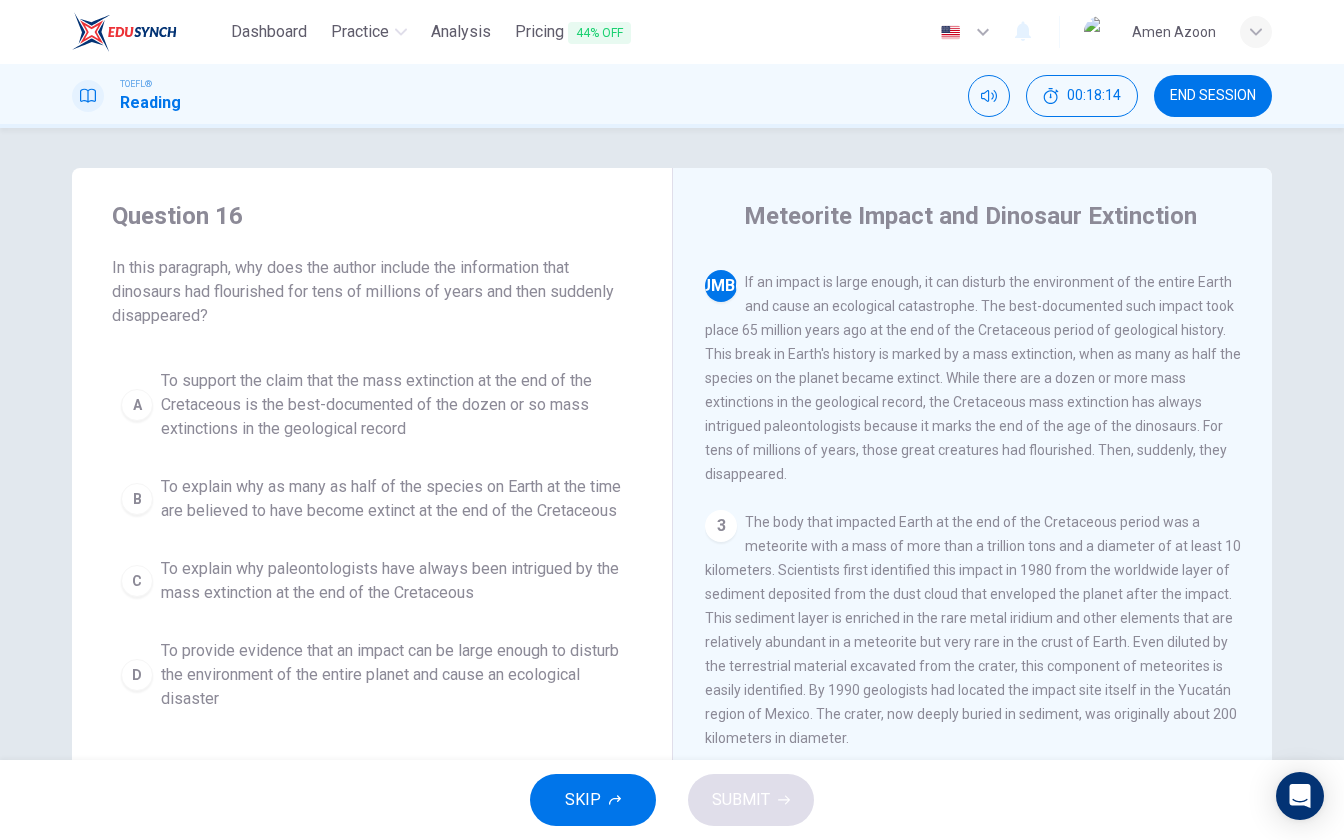 scroll, scrollTop: 123, scrollLeft: 0, axis: vertical 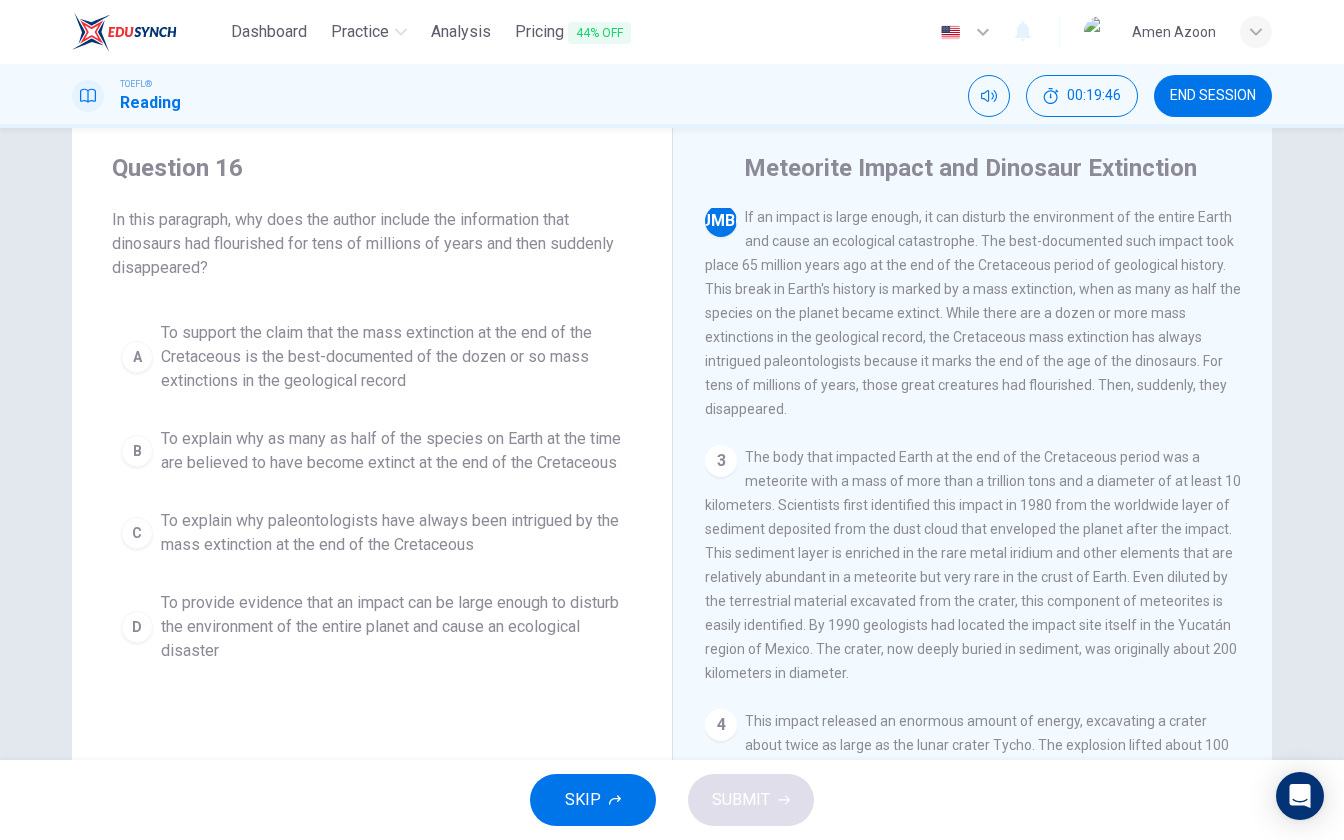 click on "To explain why paleontologists have always been intrigued by the mass extinction at the end of the Cretaceous" at bounding box center [392, 357] 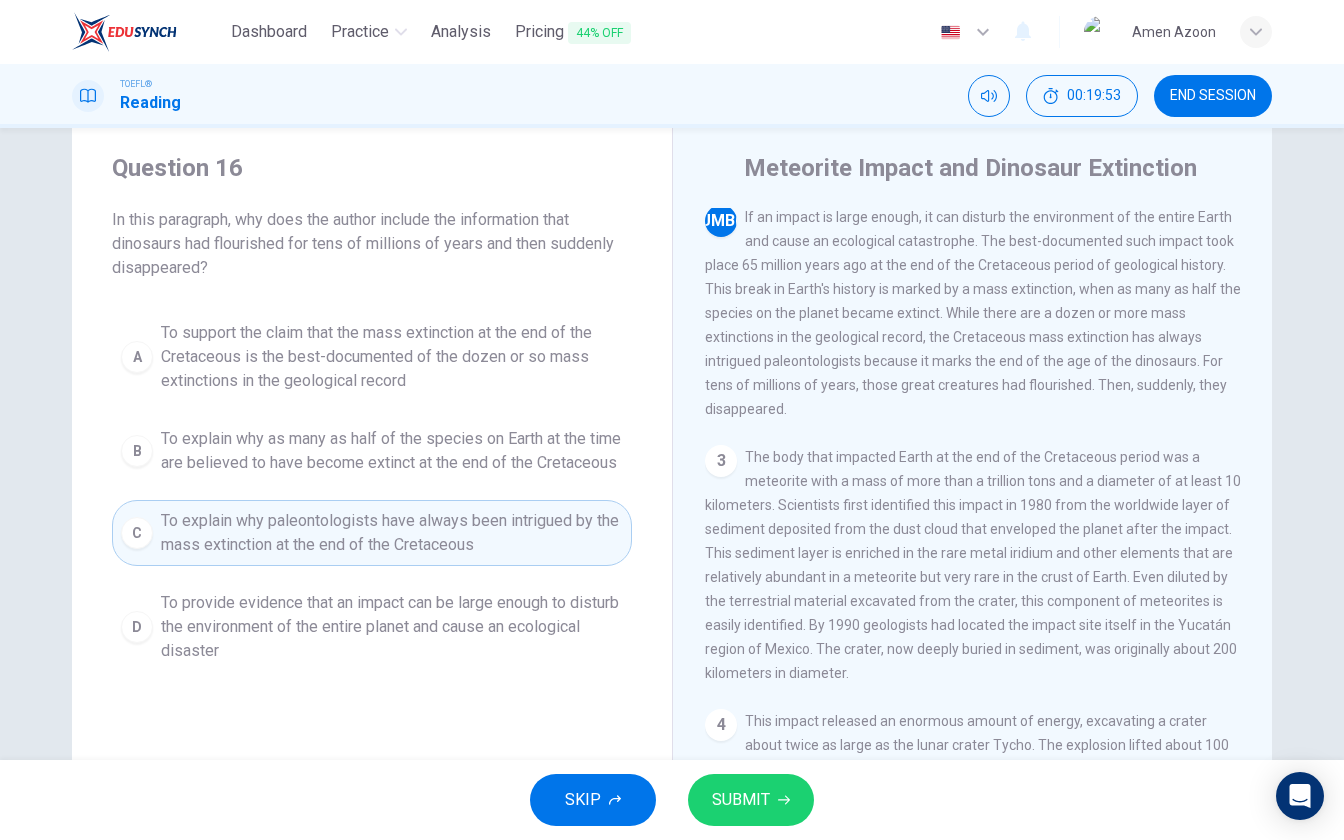 click on "SUBMIT" at bounding box center [751, 800] 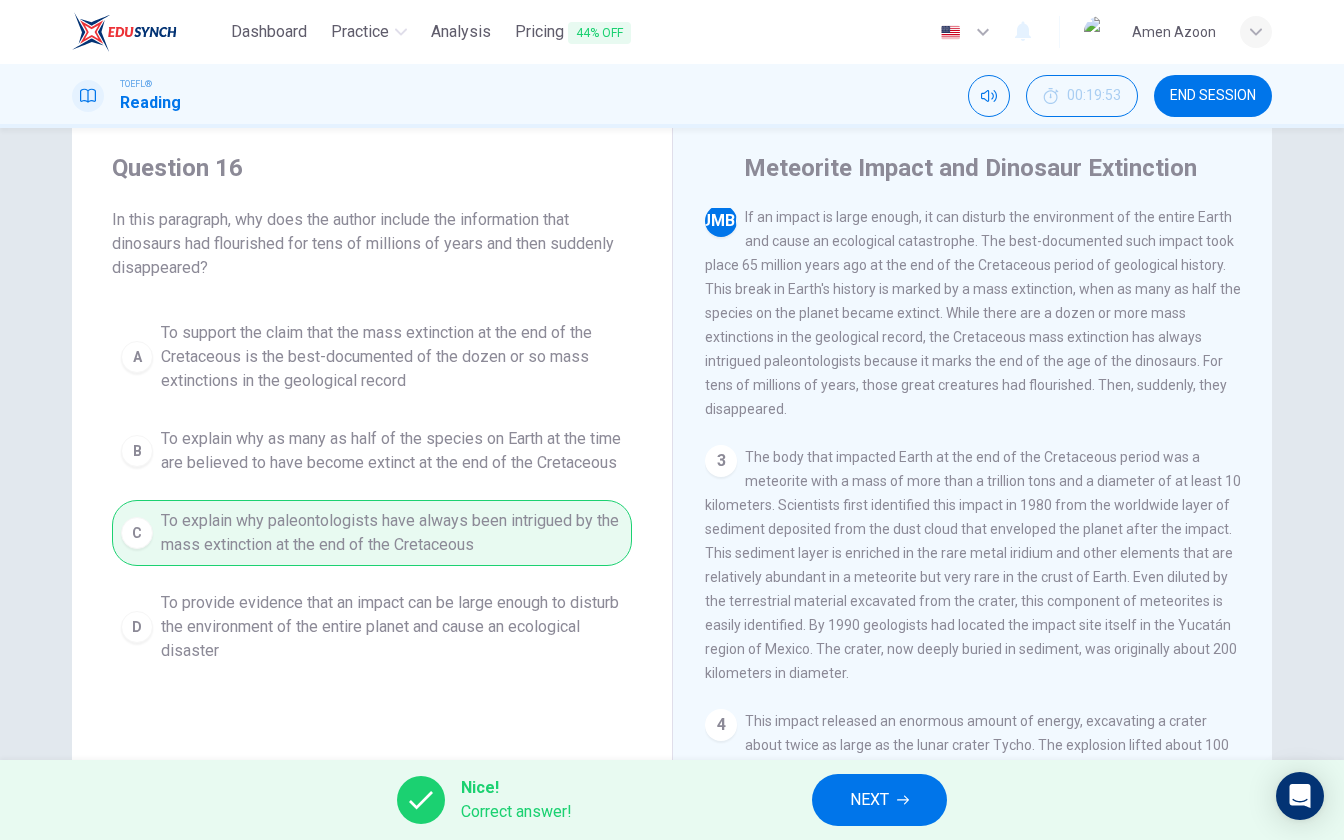 click on "NEXT" at bounding box center (869, 800) 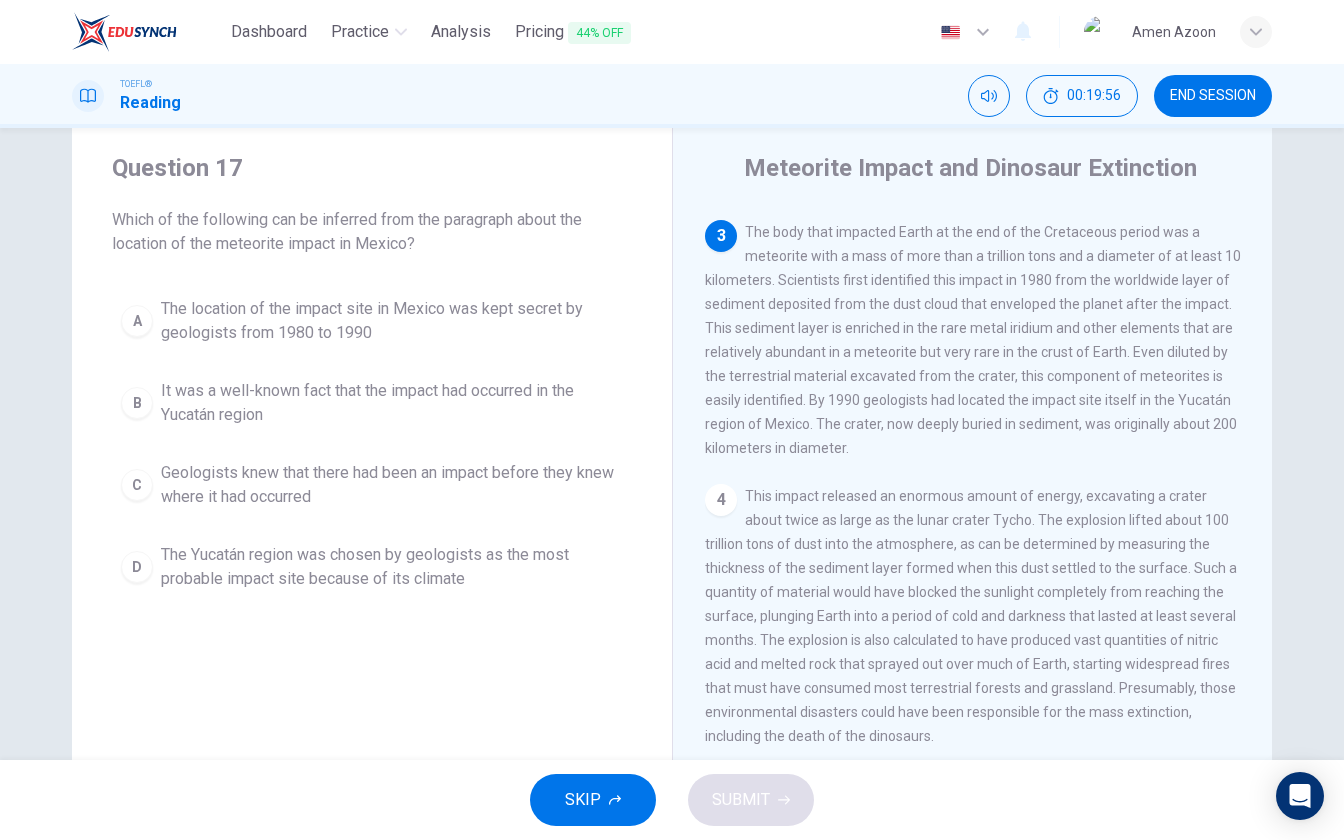 scroll, scrollTop: 346, scrollLeft: 0, axis: vertical 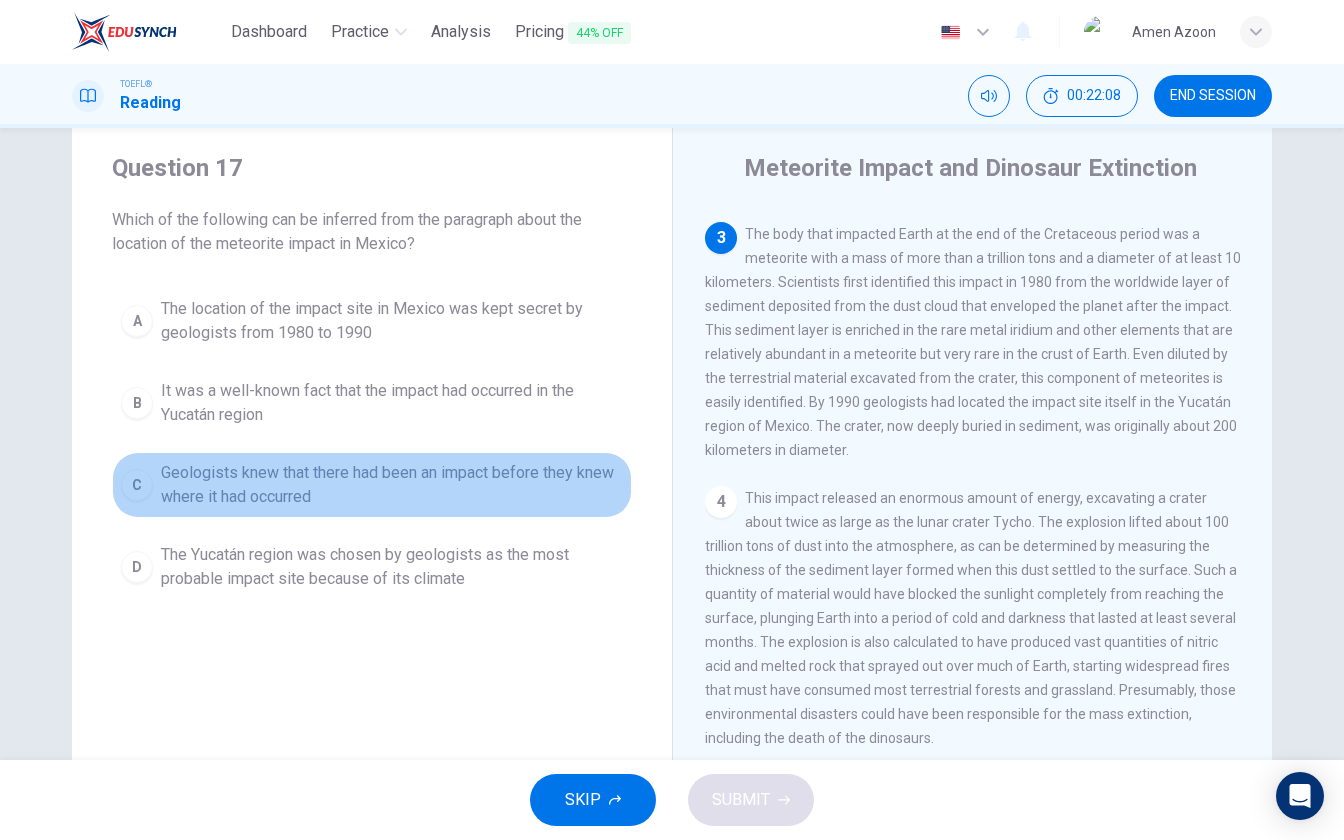 click on "Geologists knew that there had been an impact before they knew where it had occurred" at bounding box center [392, 321] 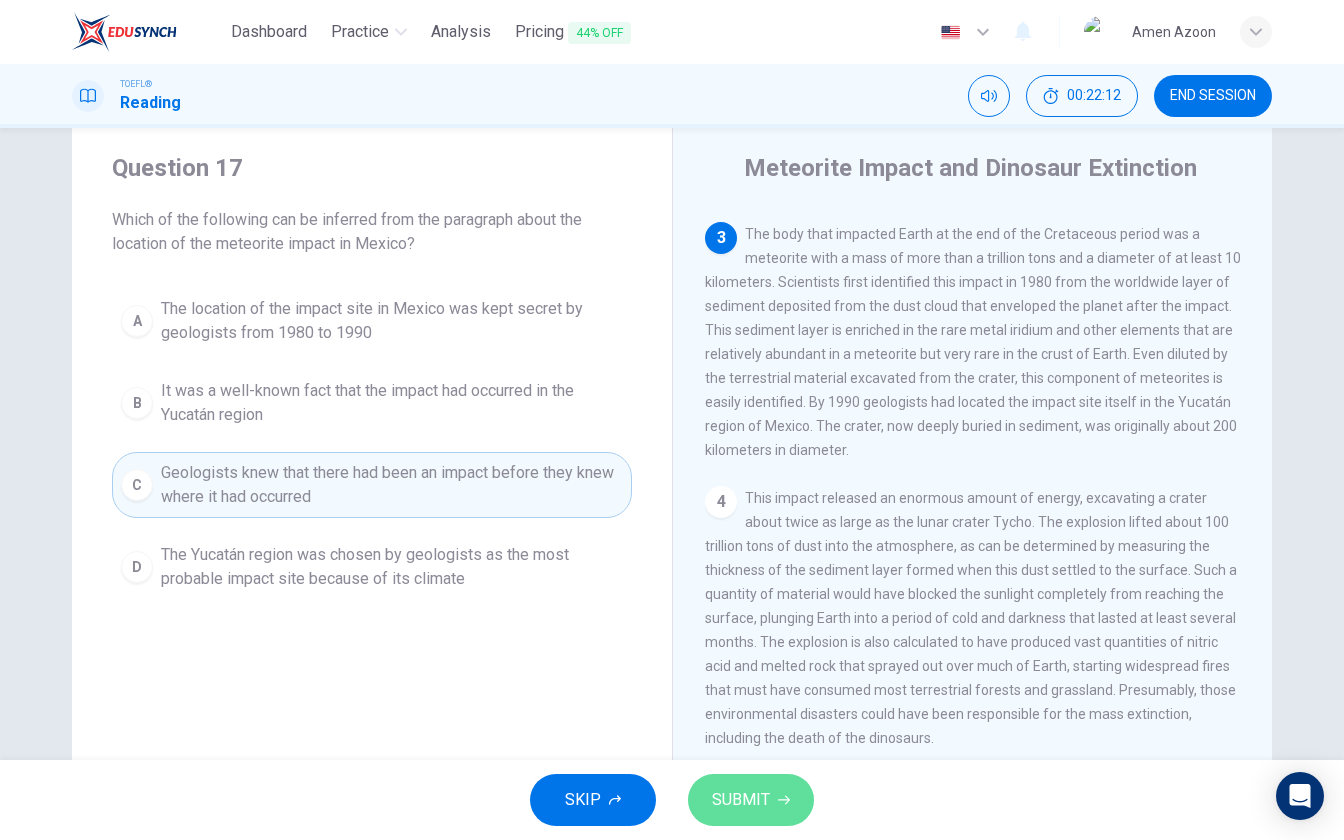 click on "SUBMIT" at bounding box center [751, 800] 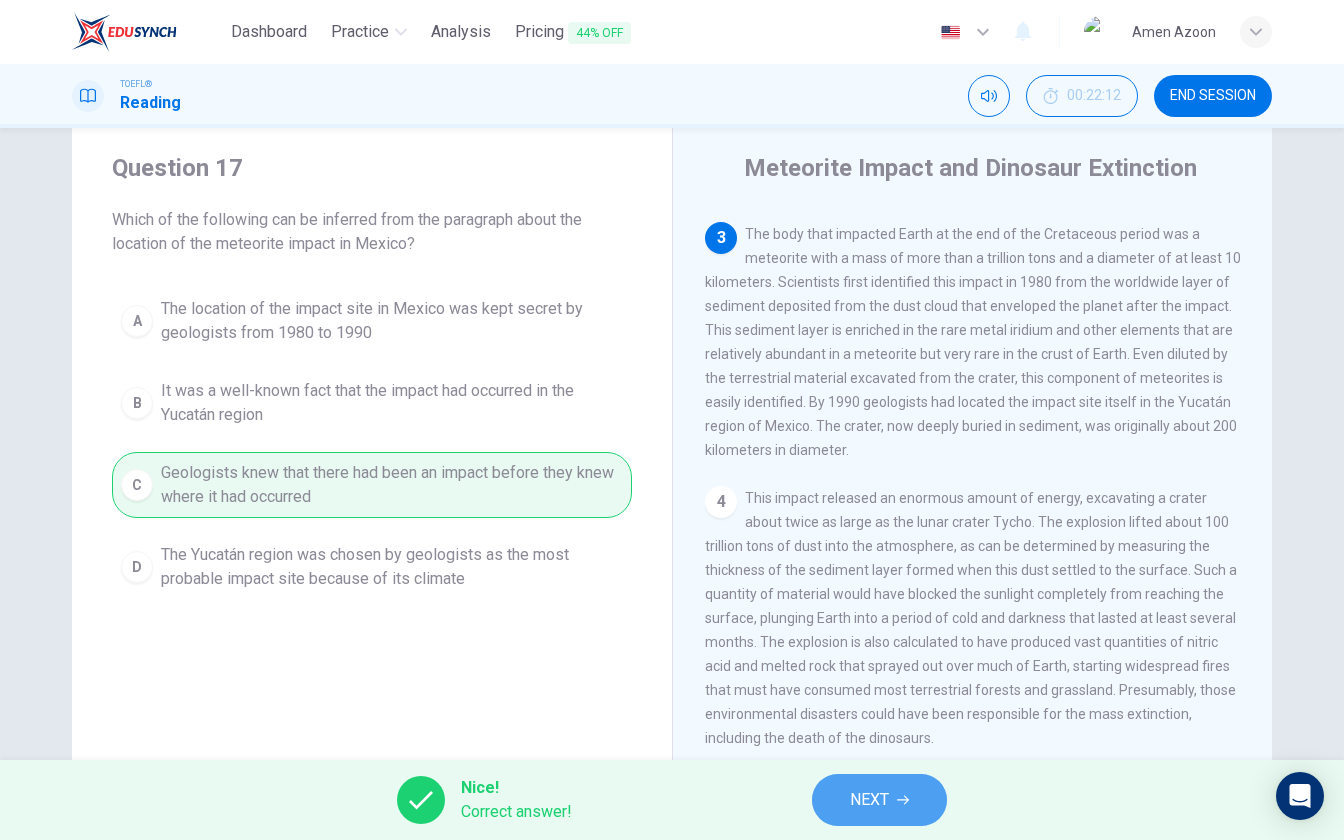 click at bounding box center (903, 800) 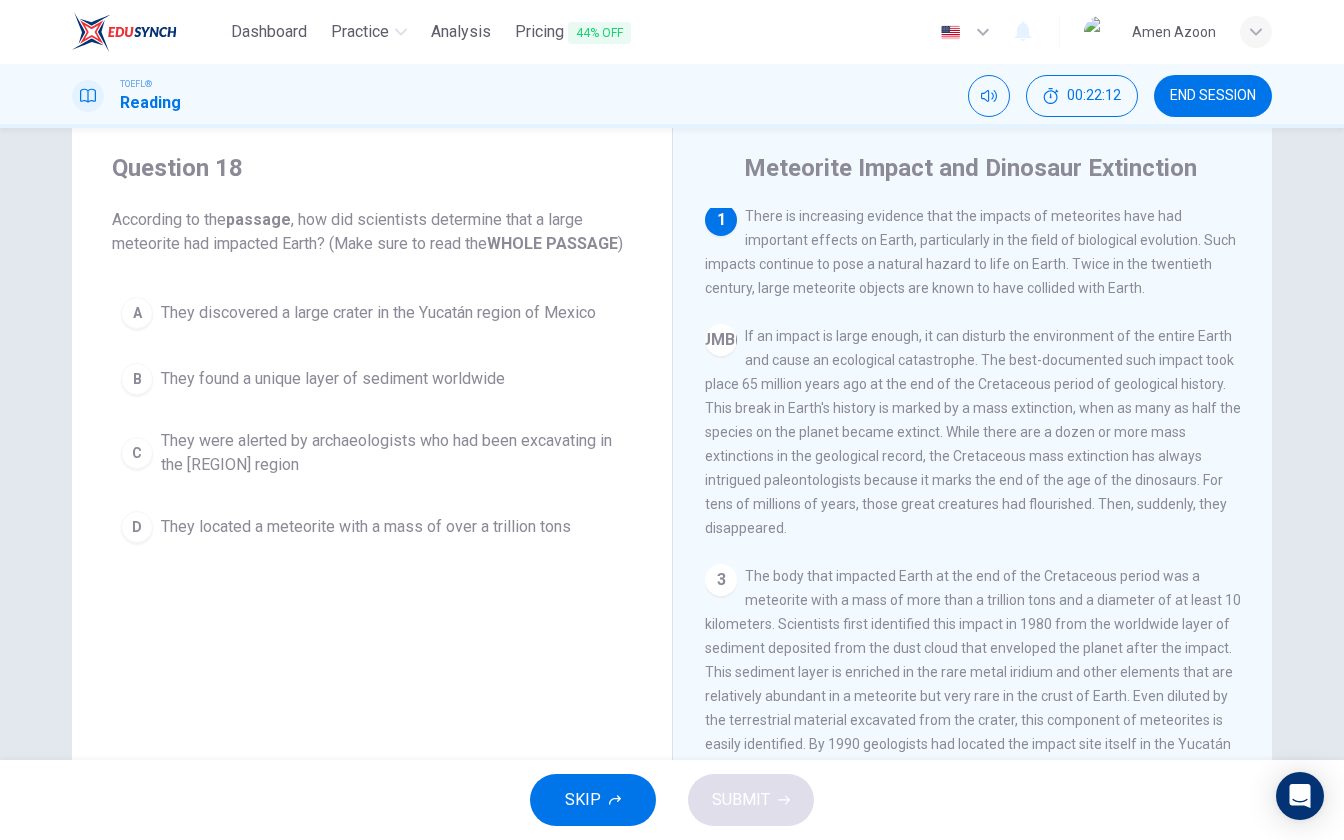 scroll, scrollTop: 0, scrollLeft: 0, axis: both 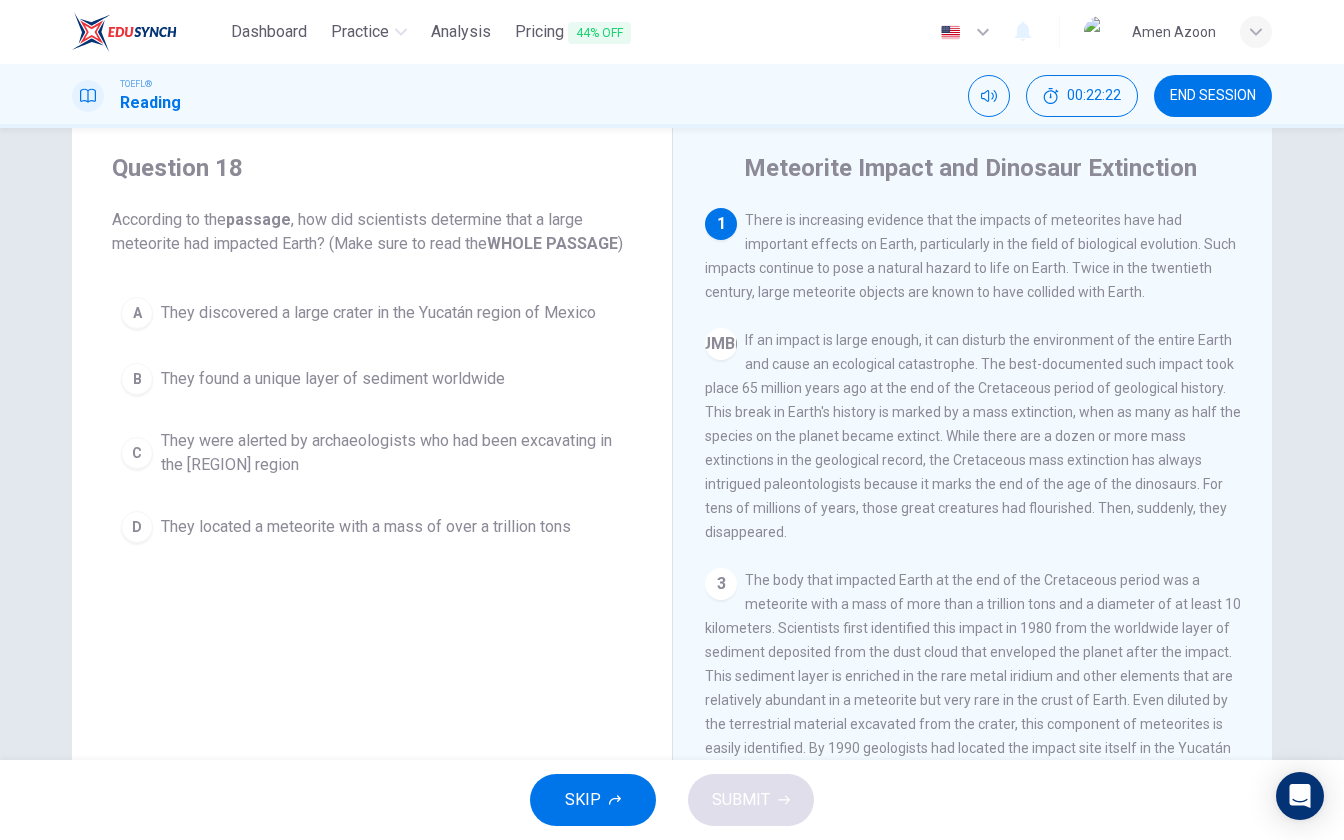 drag, startPoint x: 510, startPoint y: 247, endPoint x: 608, endPoint y: 251, distance: 98.0816 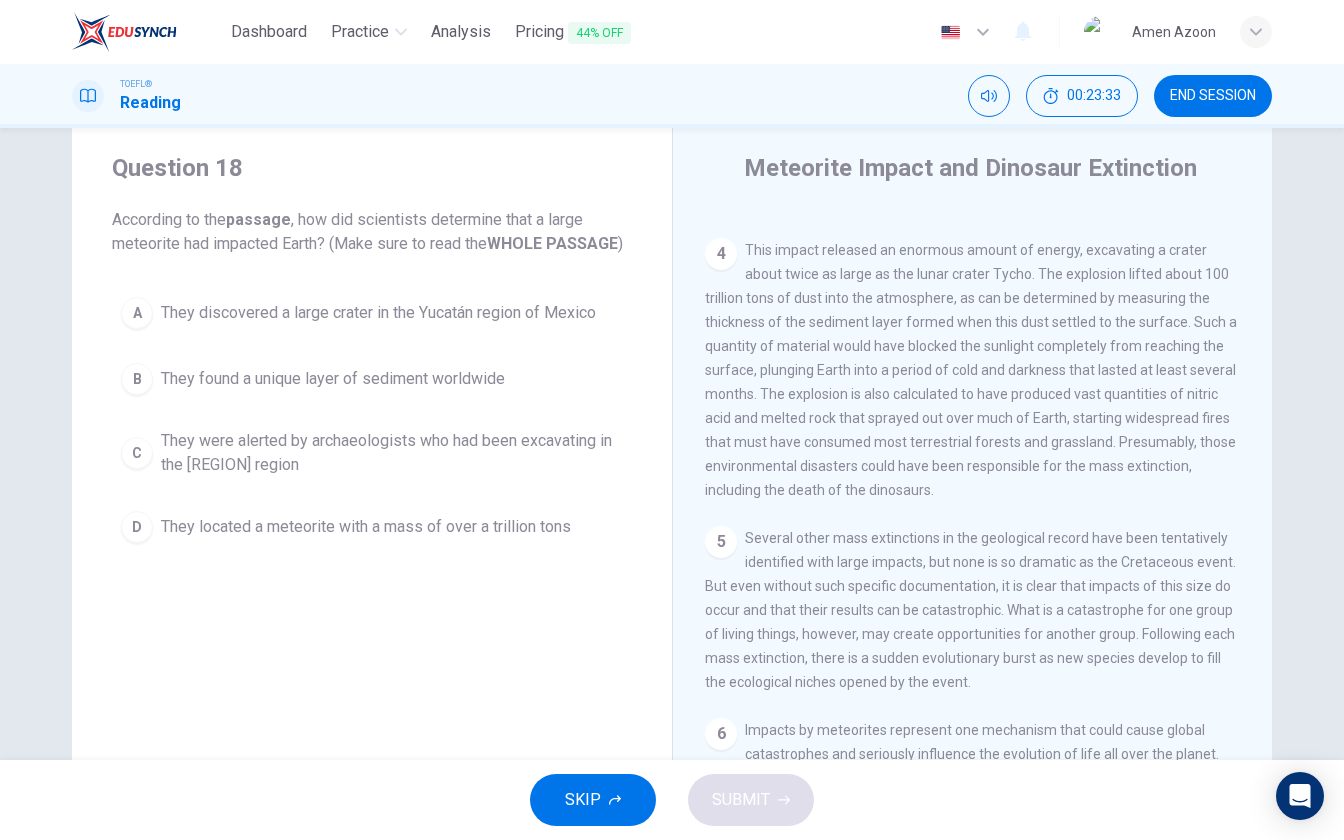 scroll, scrollTop: 587, scrollLeft: 0, axis: vertical 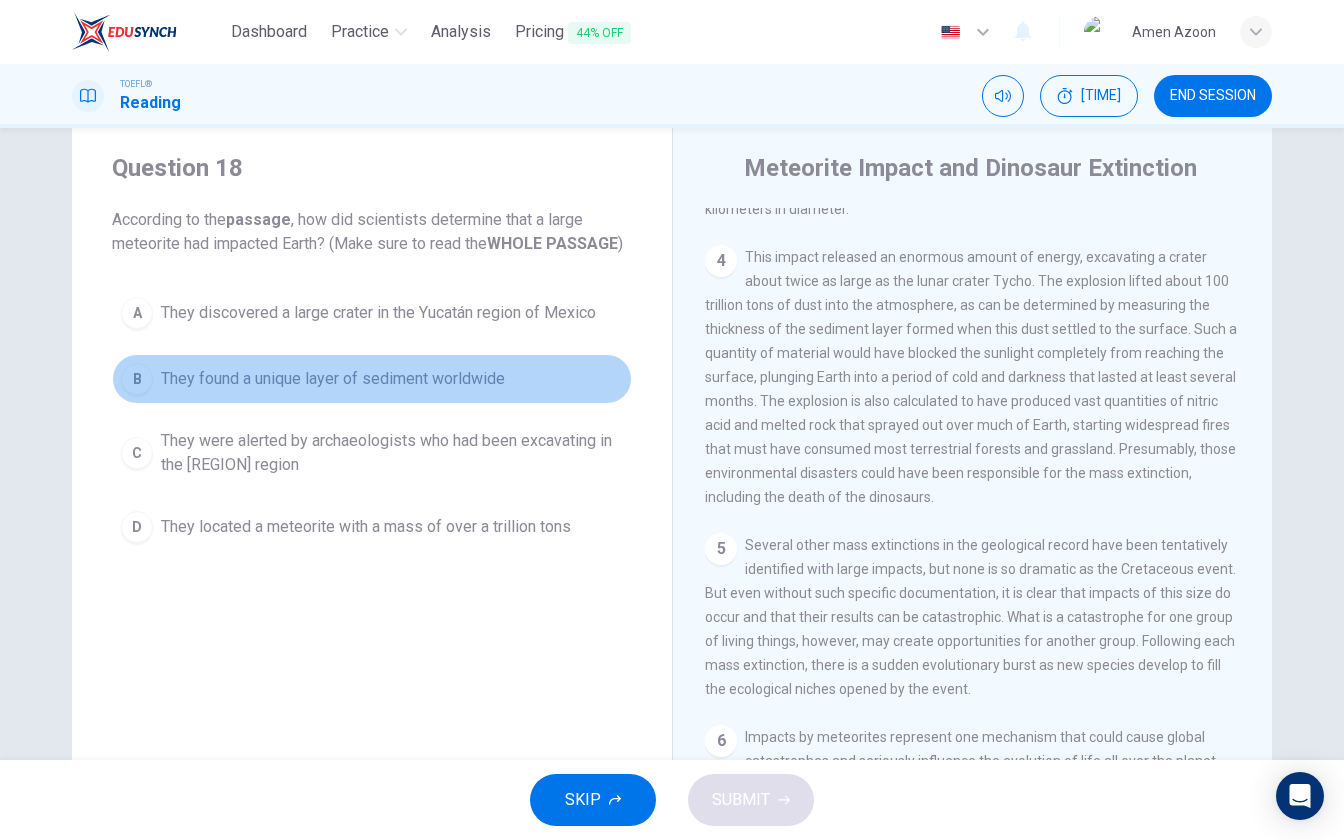 click on "B They found a unique layer of sediment worldwide" at bounding box center (372, 379) 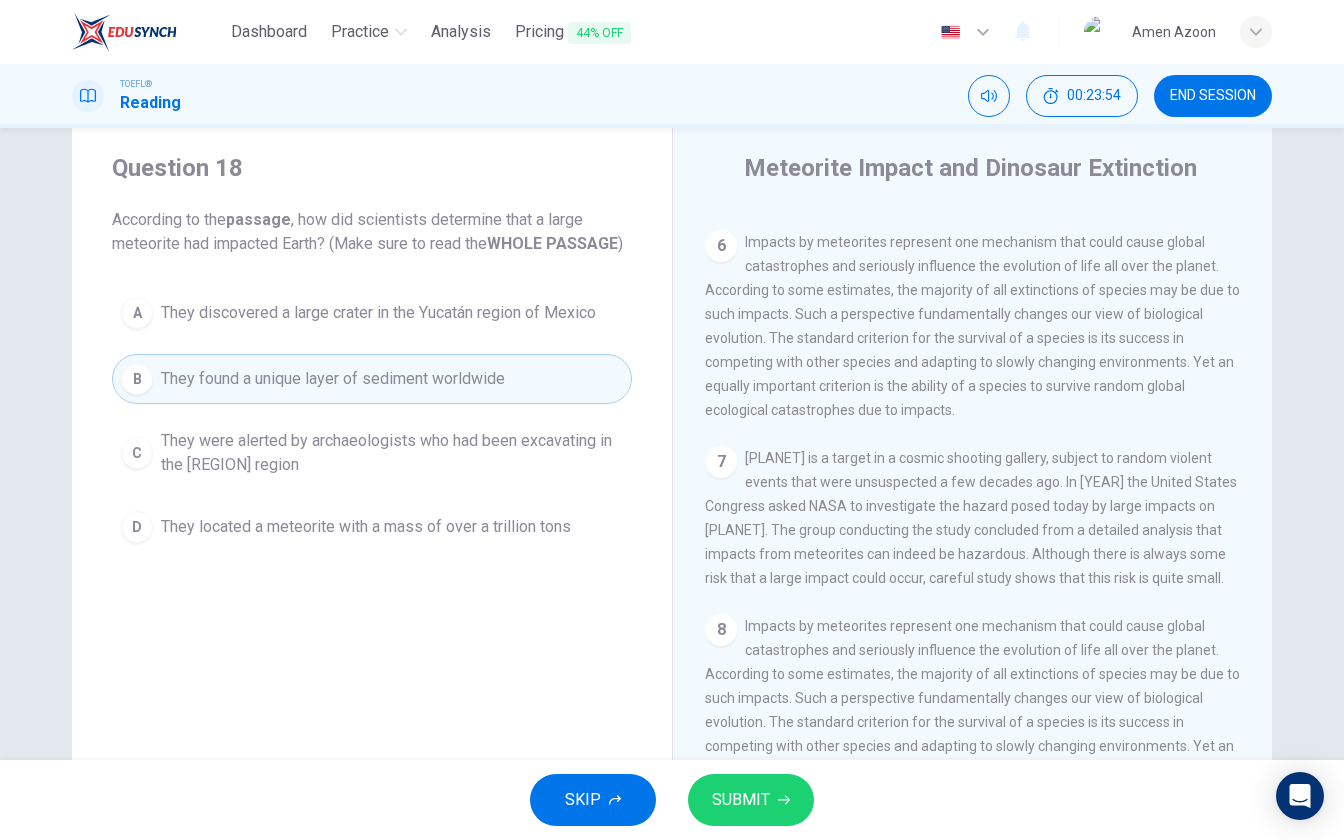 scroll, scrollTop: 1084, scrollLeft: 0, axis: vertical 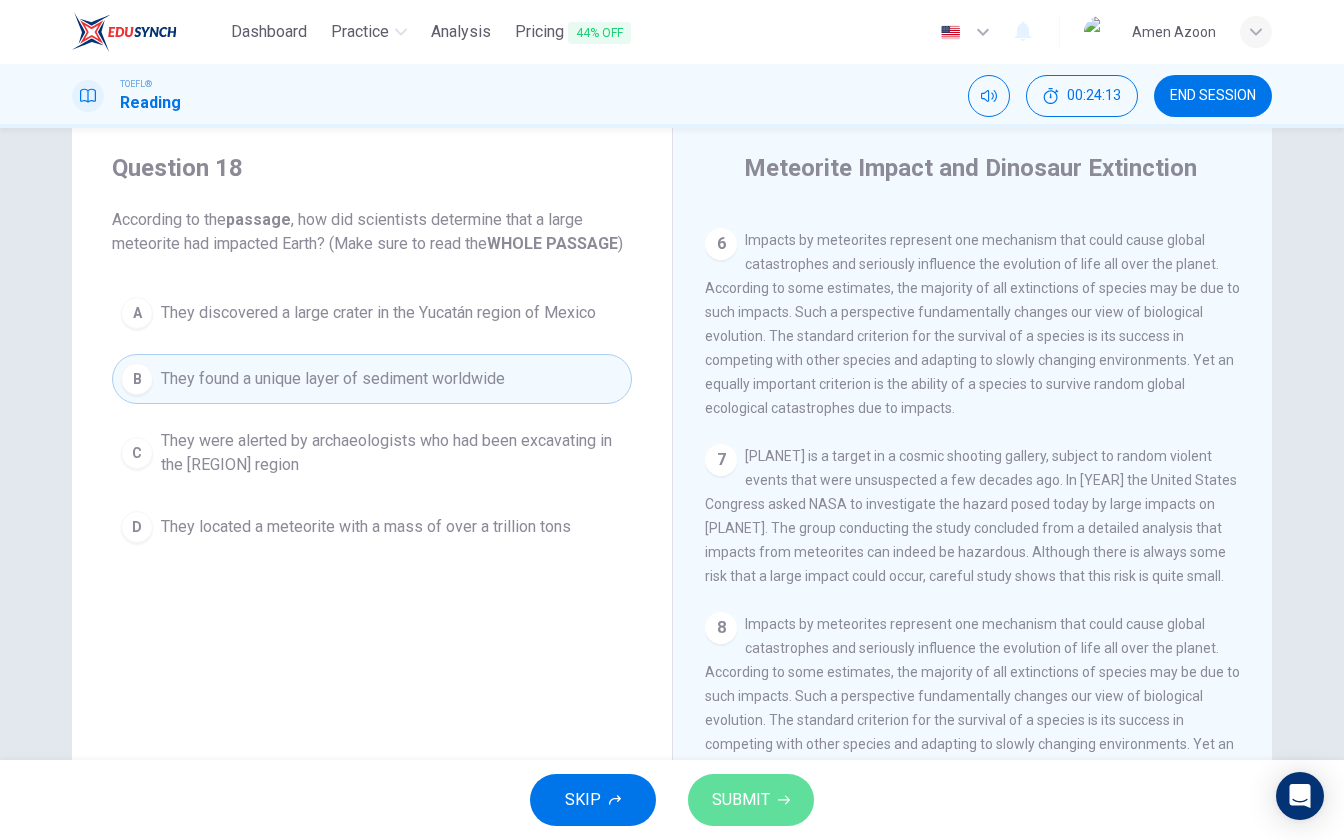 click on "SUBMIT" at bounding box center [751, 800] 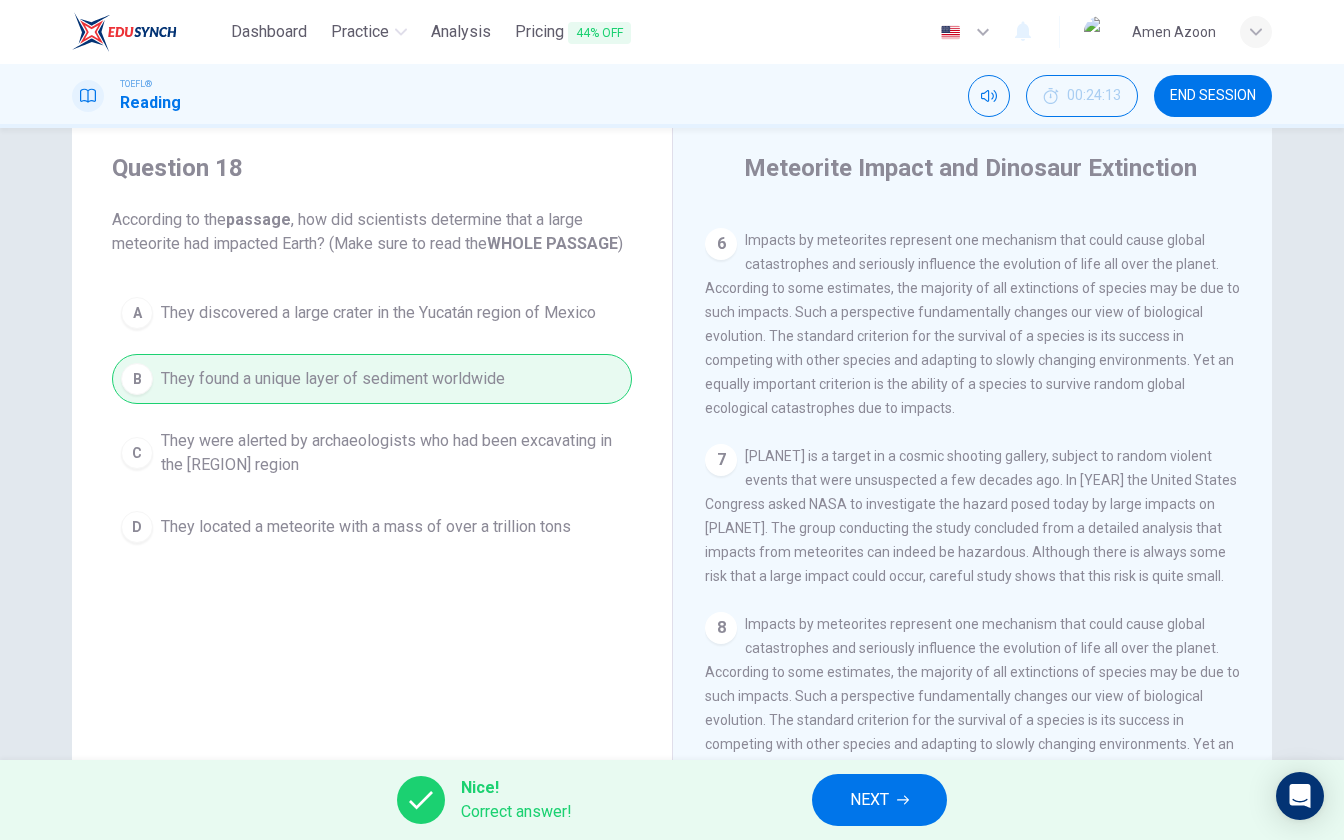 click on "NEXT" at bounding box center (869, 800) 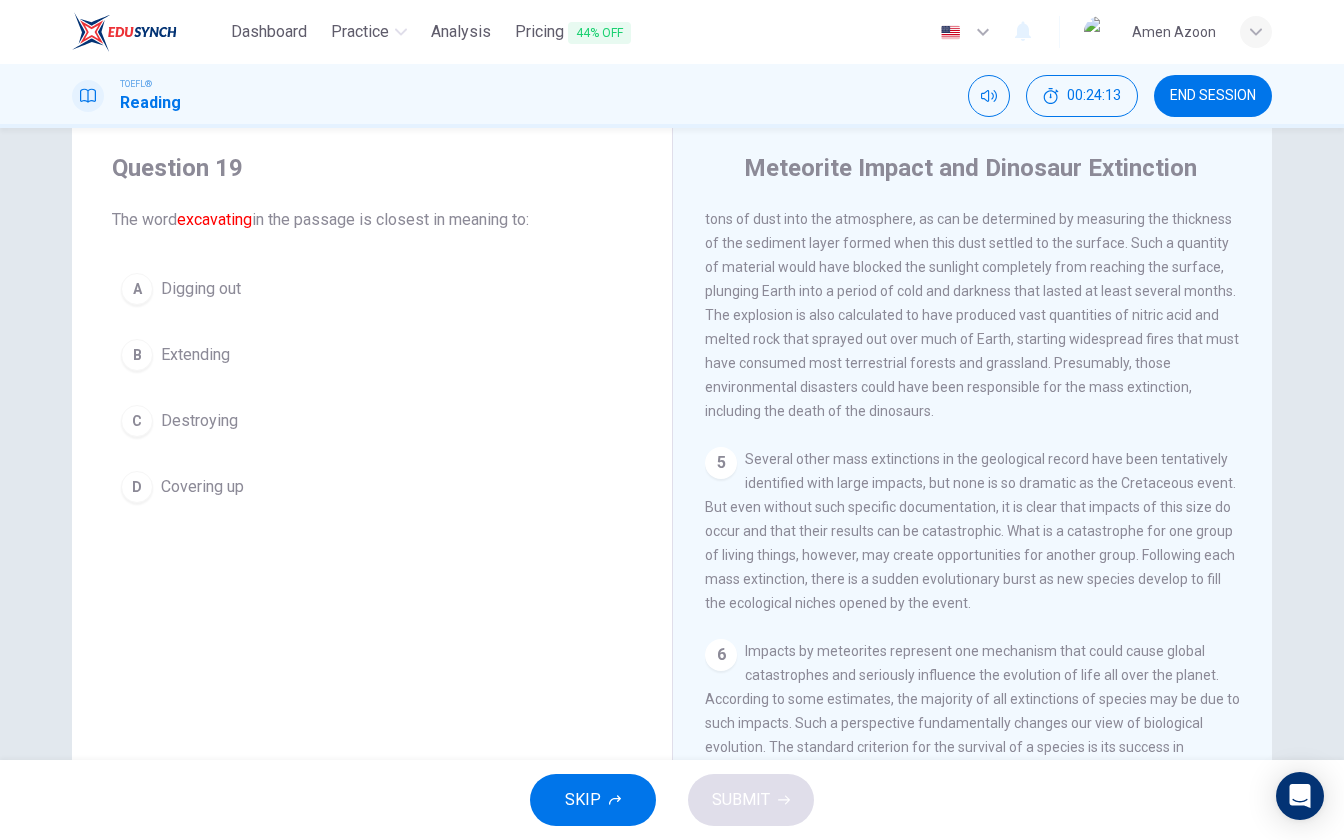 scroll, scrollTop: 642, scrollLeft: 0, axis: vertical 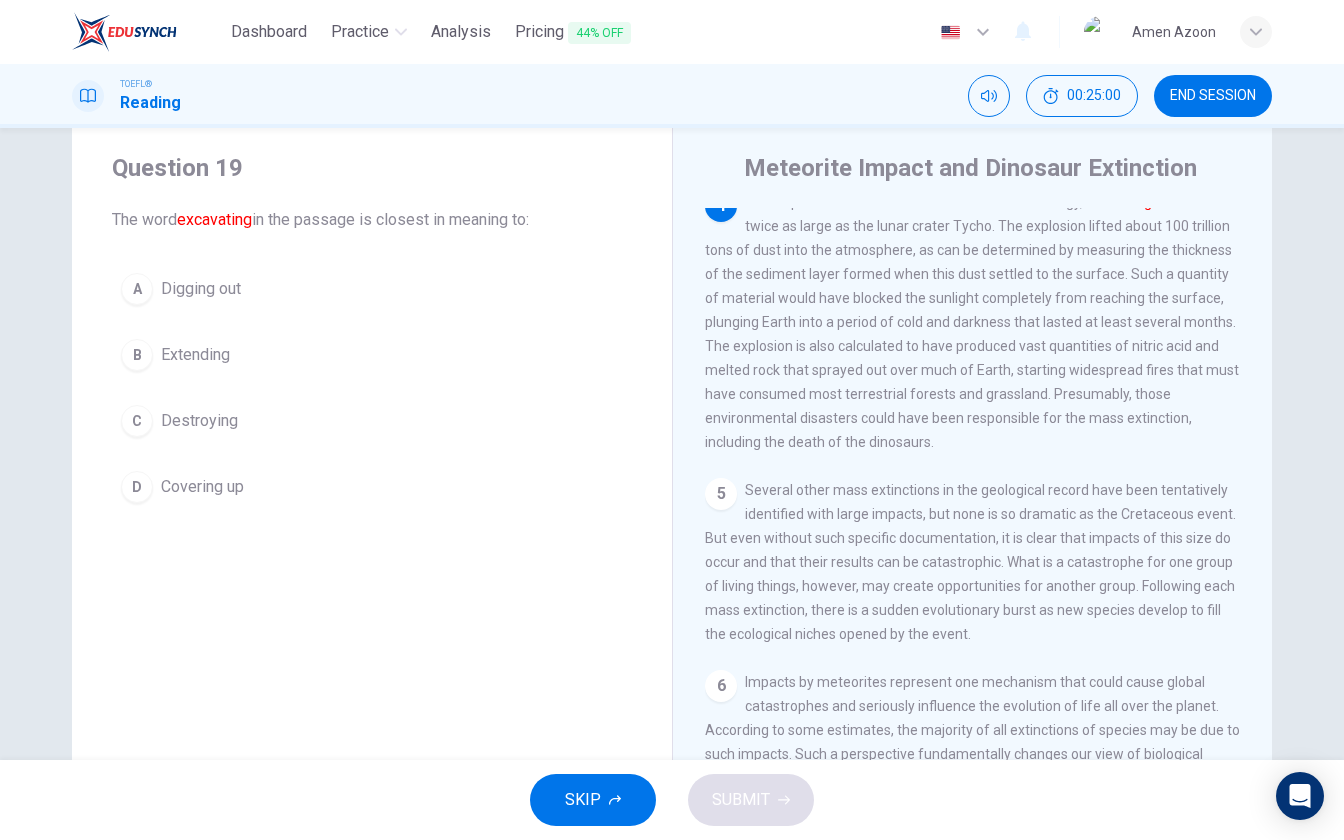 click on "Digging out" at bounding box center [201, 289] 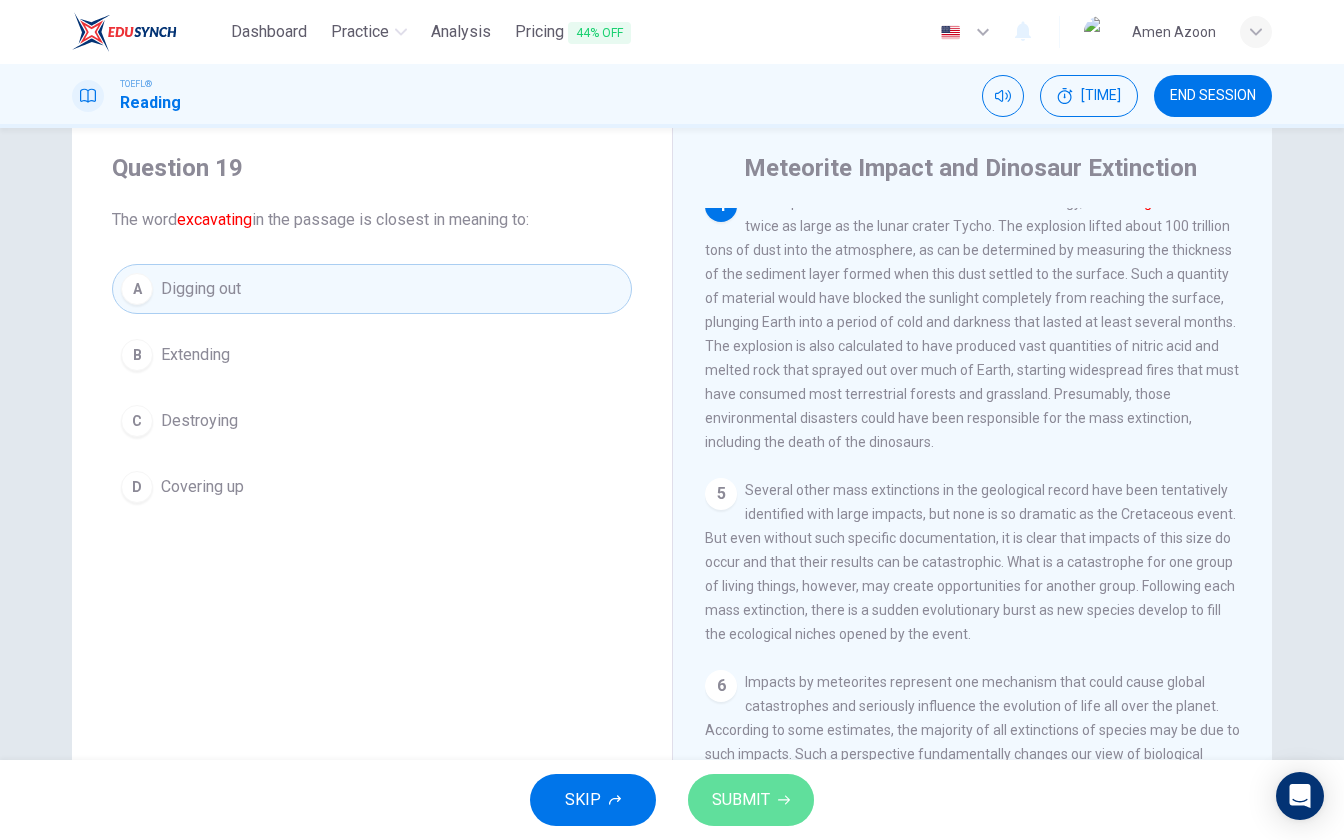 click on "SUBMIT" at bounding box center [741, 800] 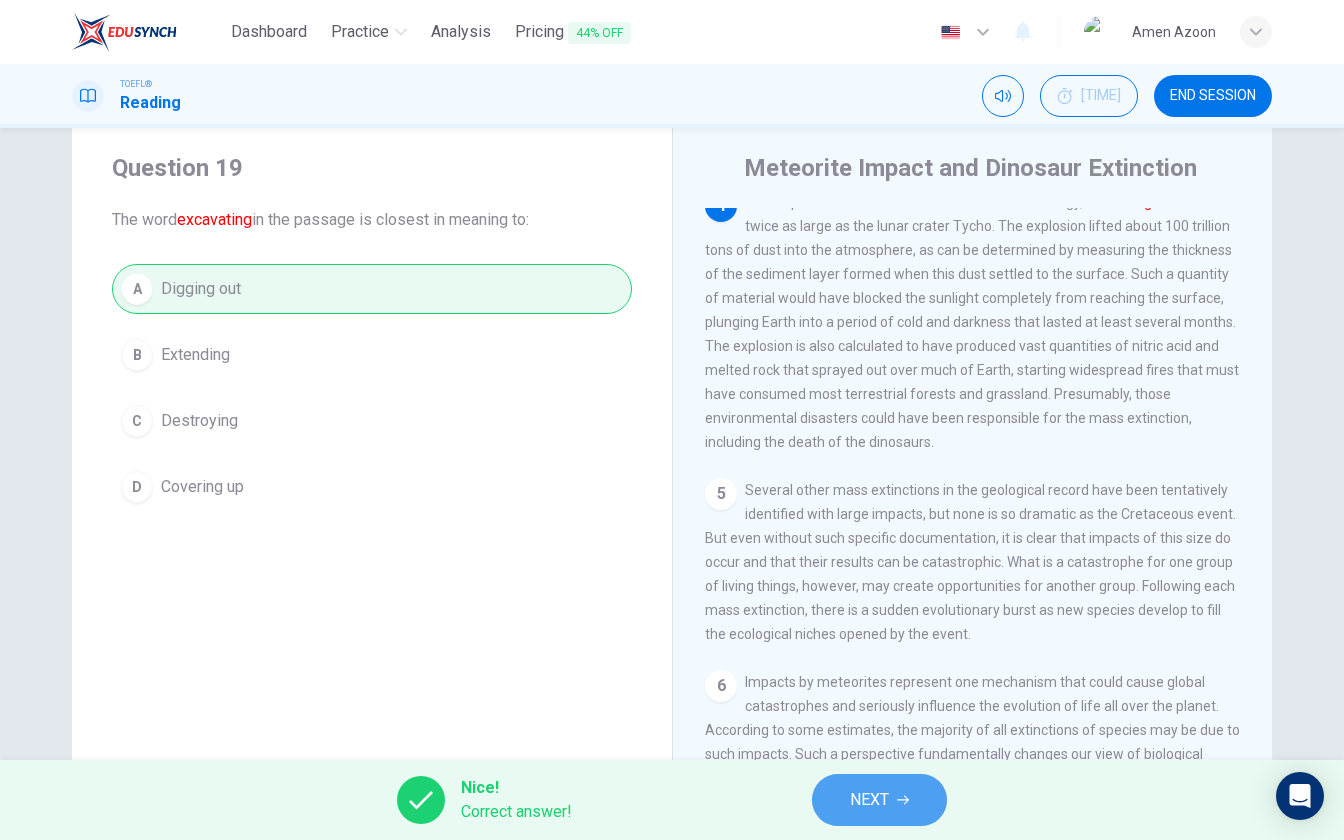 click at bounding box center (903, 800) 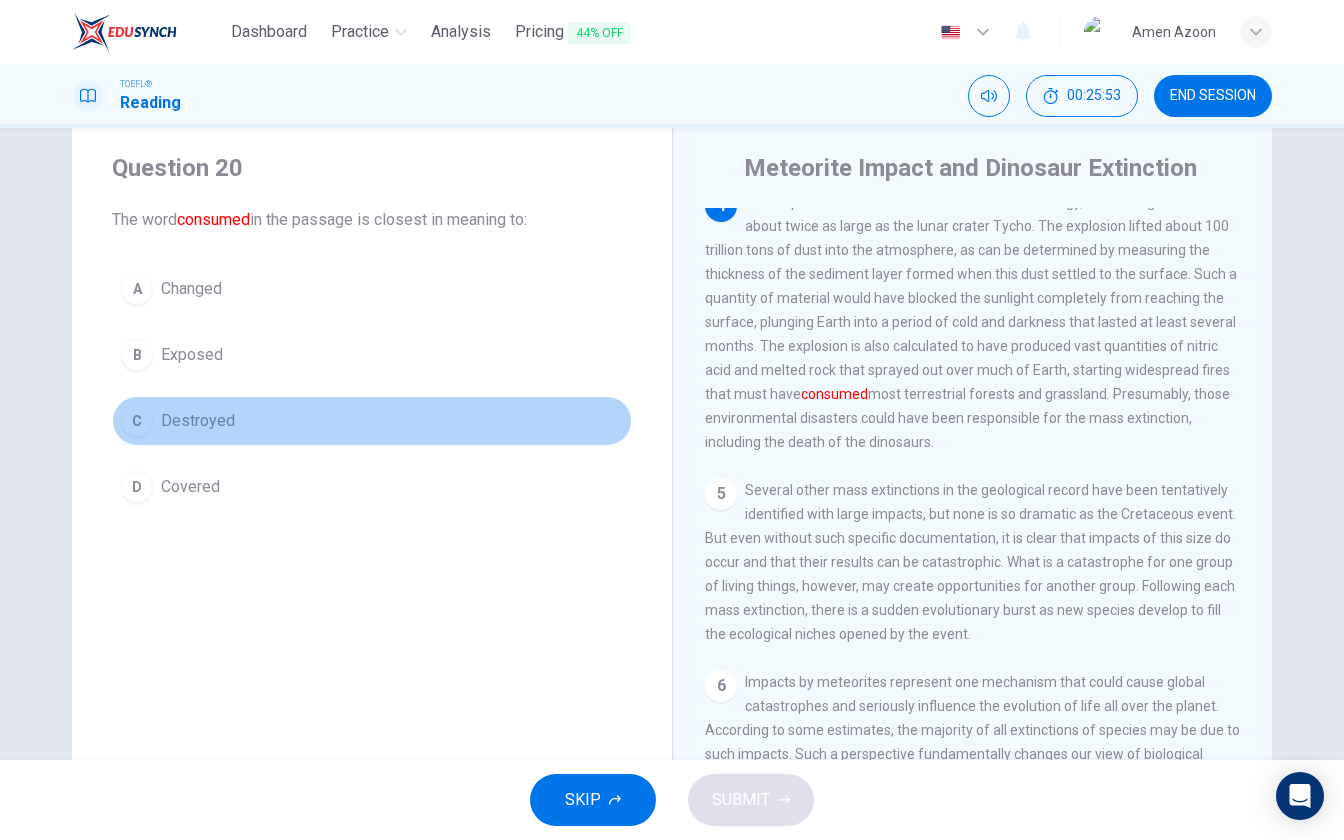 click on "Destroyed" at bounding box center (191, 289) 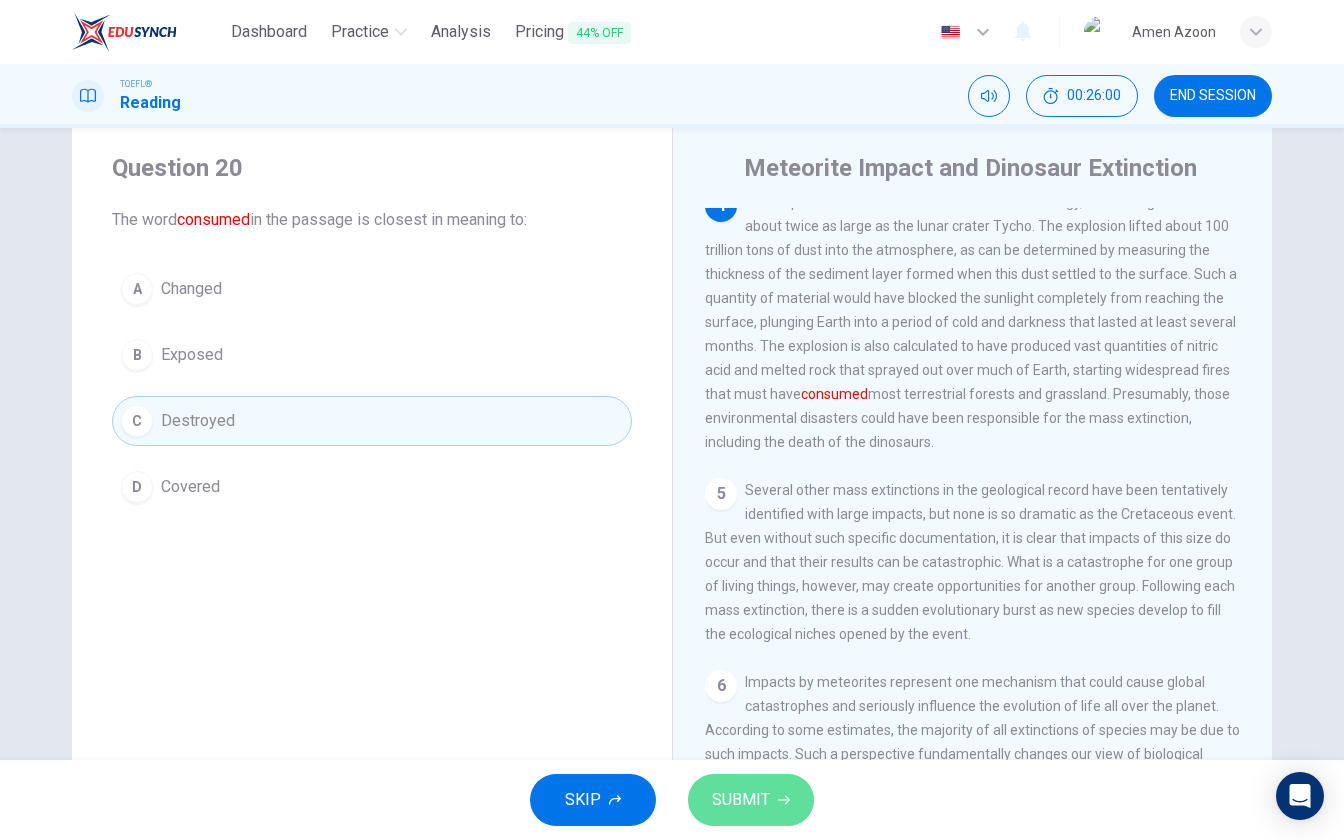 click on "SUBMIT" at bounding box center (751, 800) 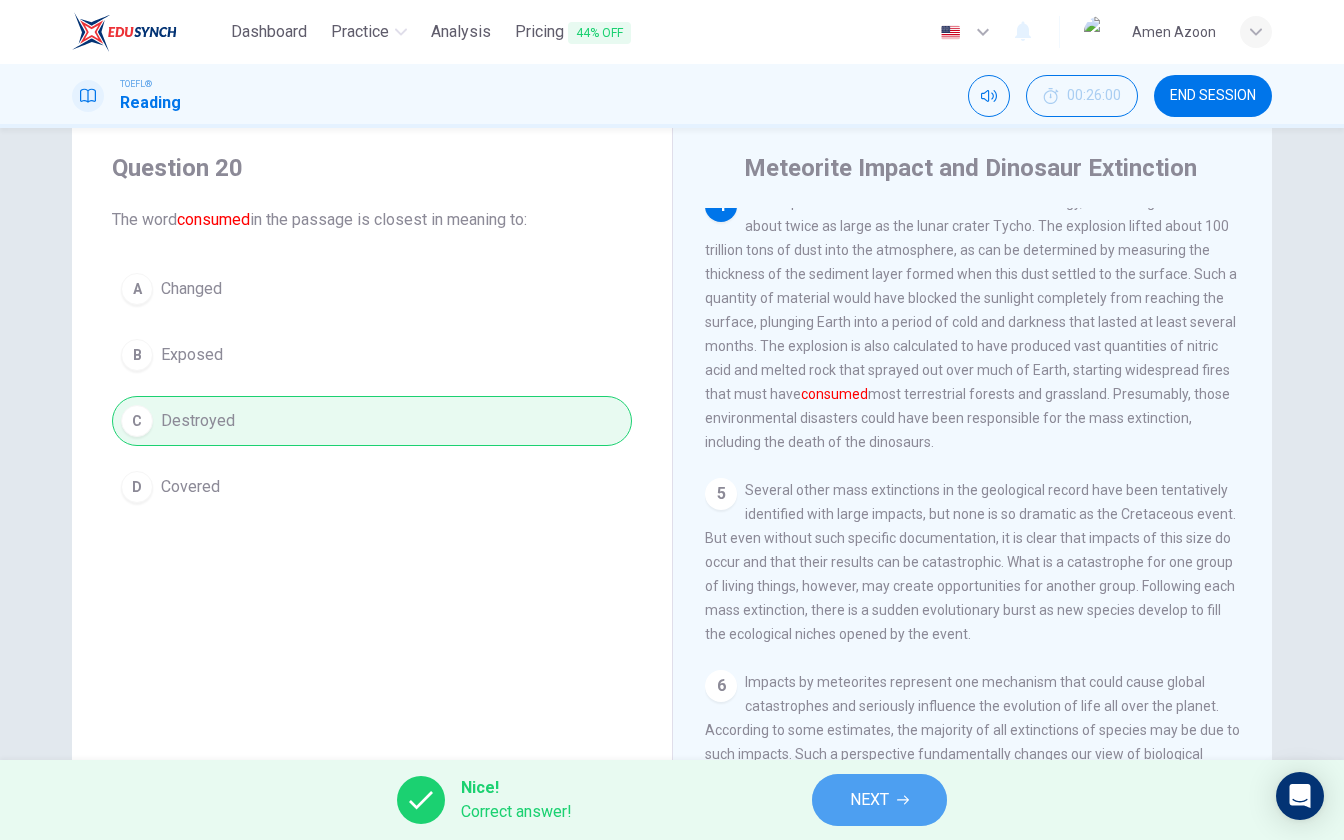 click at bounding box center [903, 800] 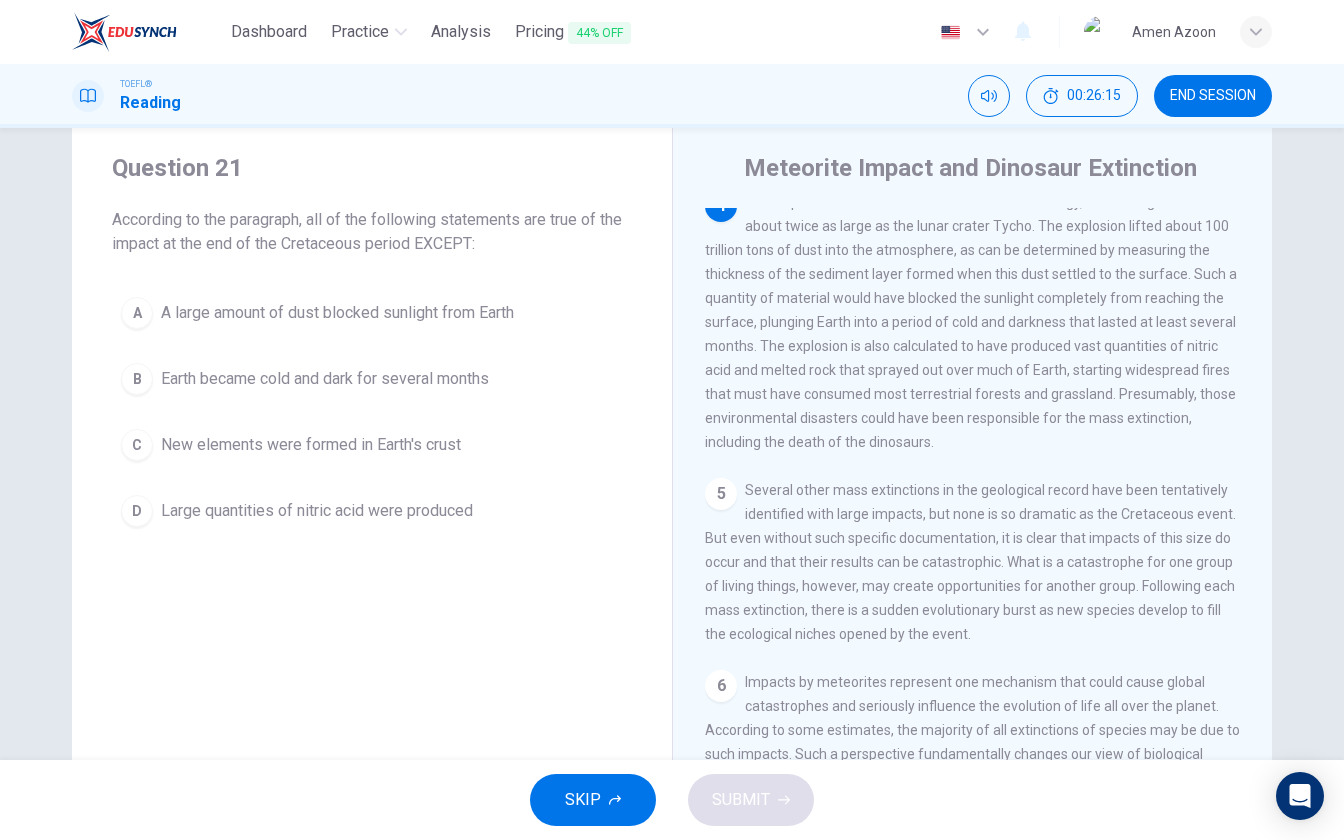 click on "New elements were formed in Earth's crust" at bounding box center [337, 313] 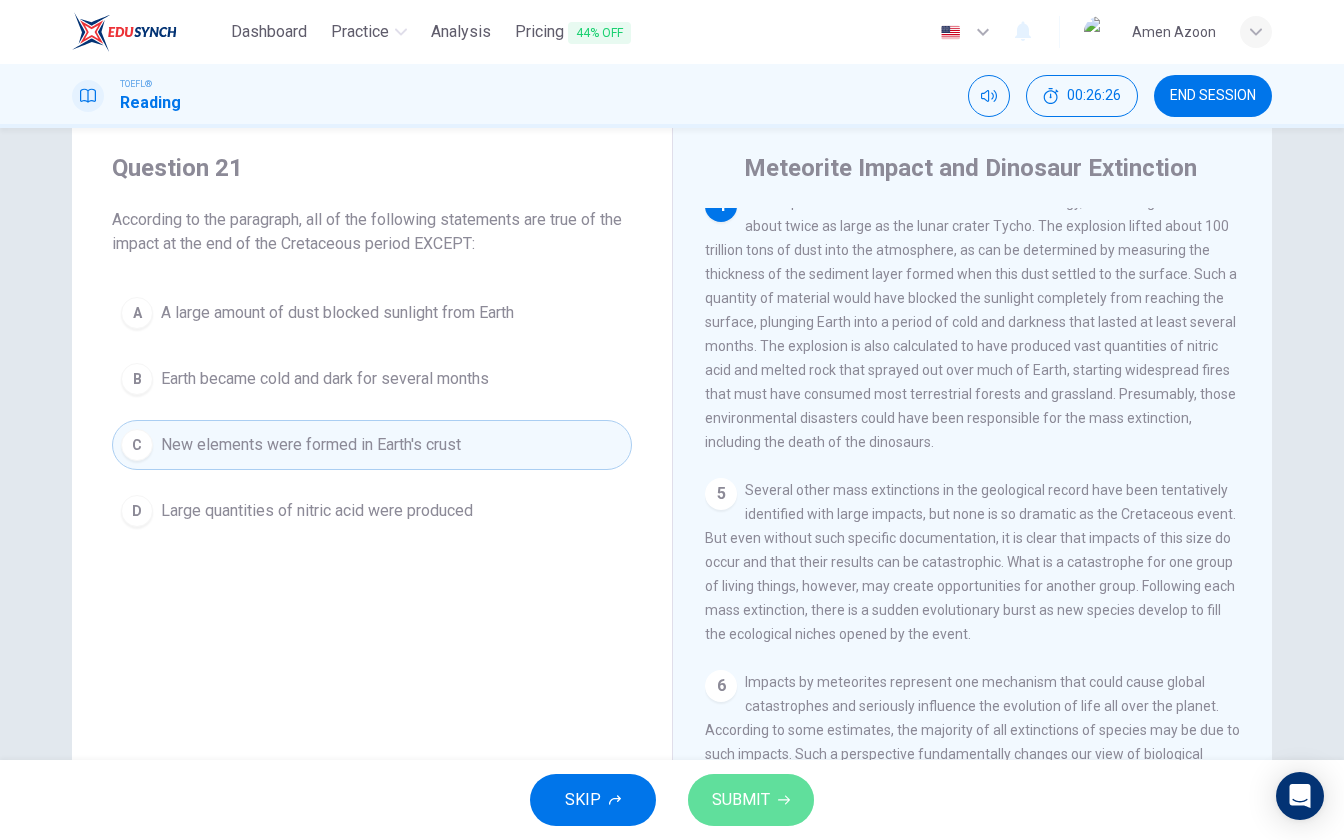 click on "SUBMIT" at bounding box center [751, 800] 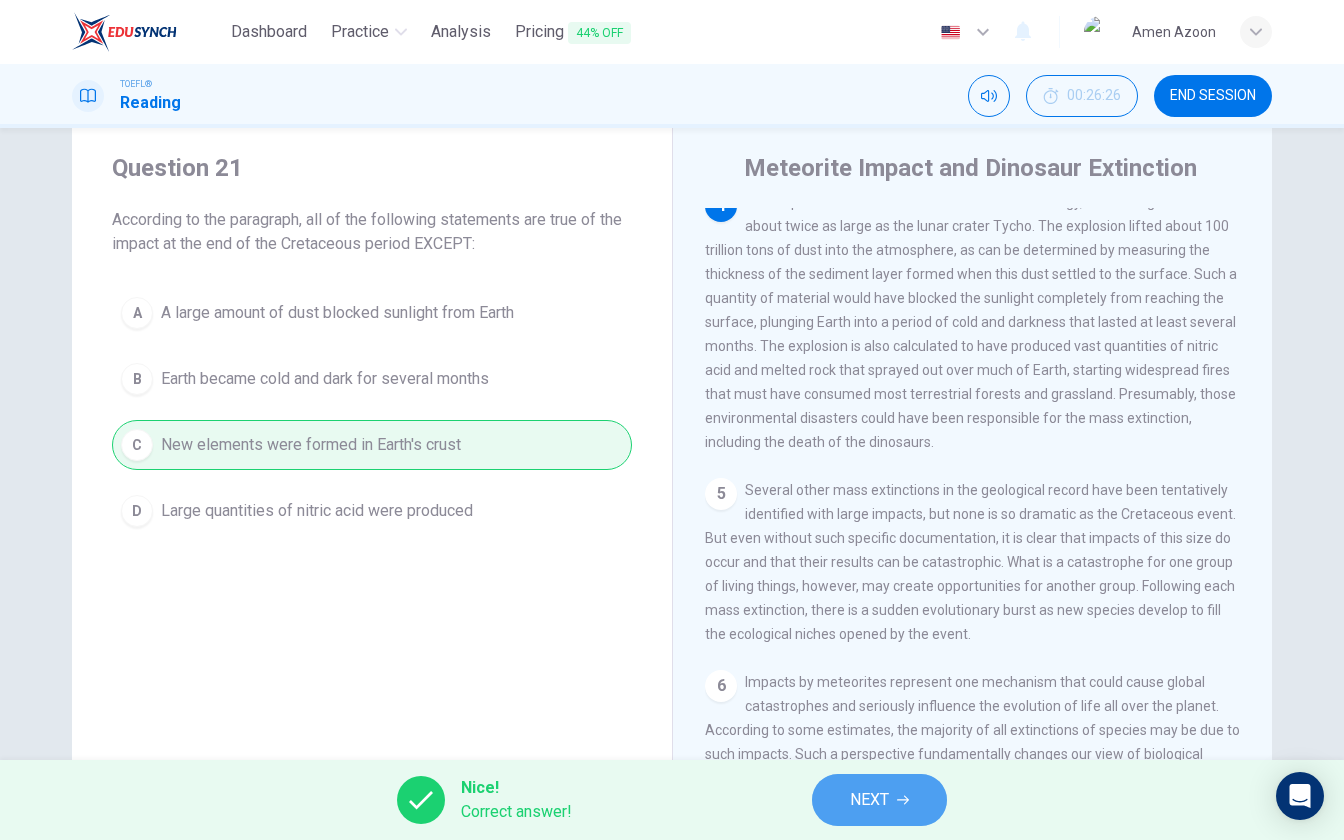 click on "NEXT" at bounding box center [869, 800] 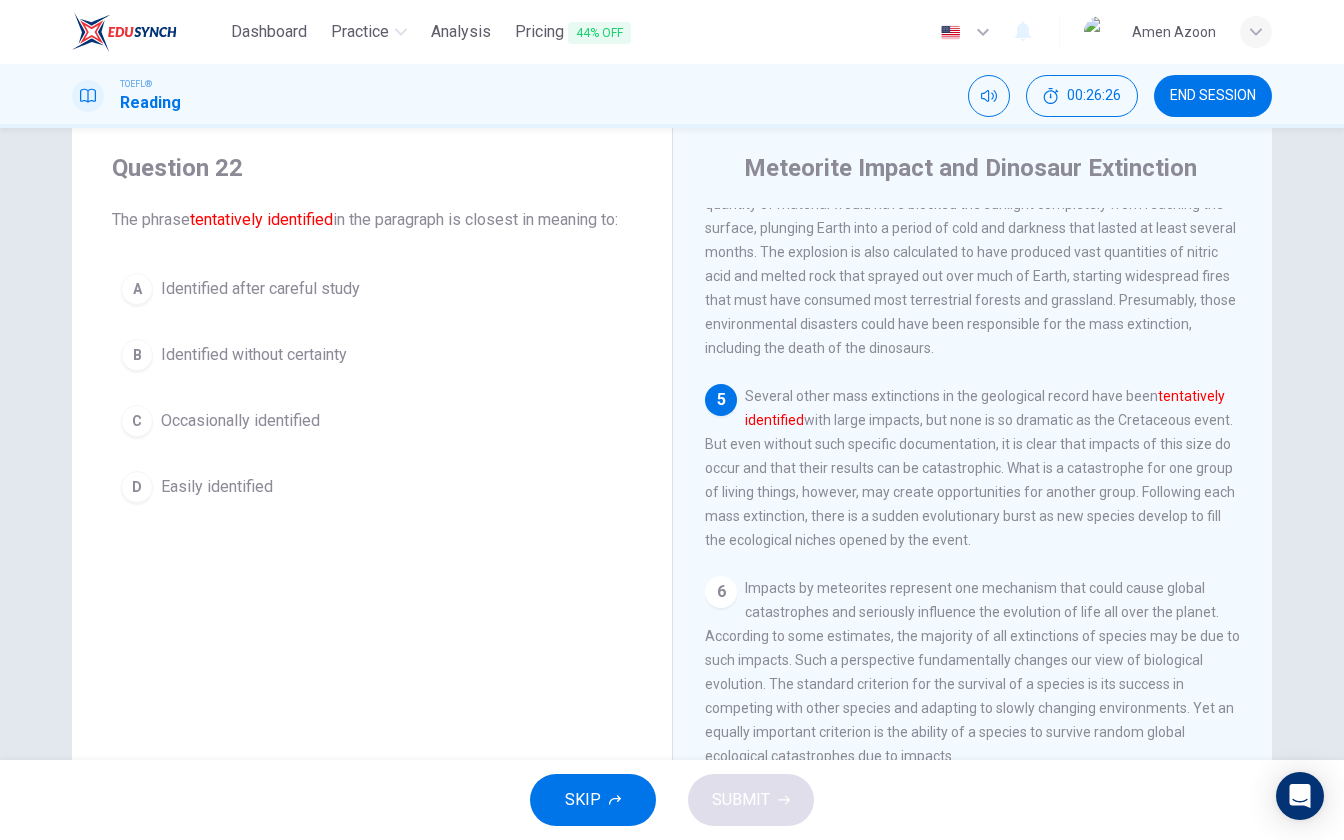 scroll, scrollTop: 738, scrollLeft: 0, axis: vertical 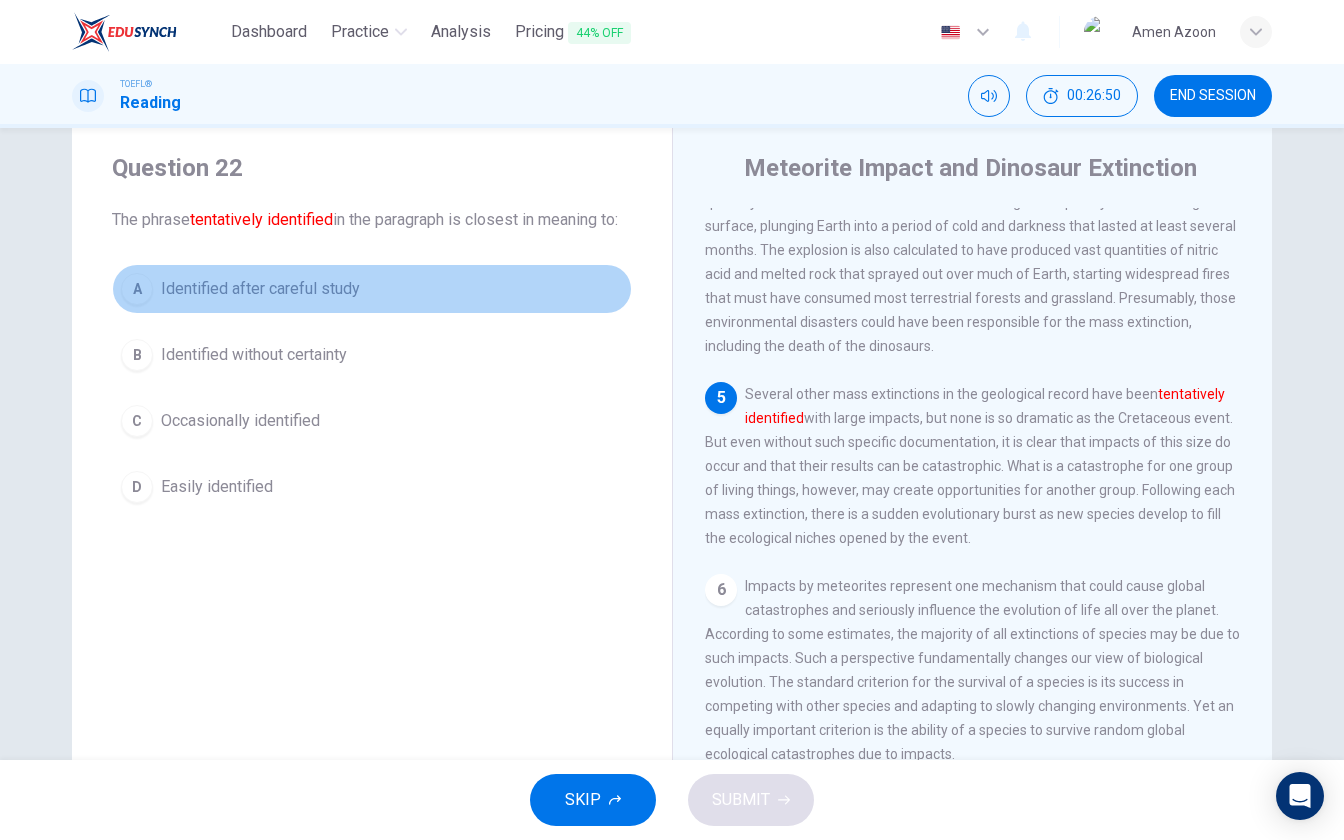 click on "Identified after careful study" at bounding box center (260, 289) 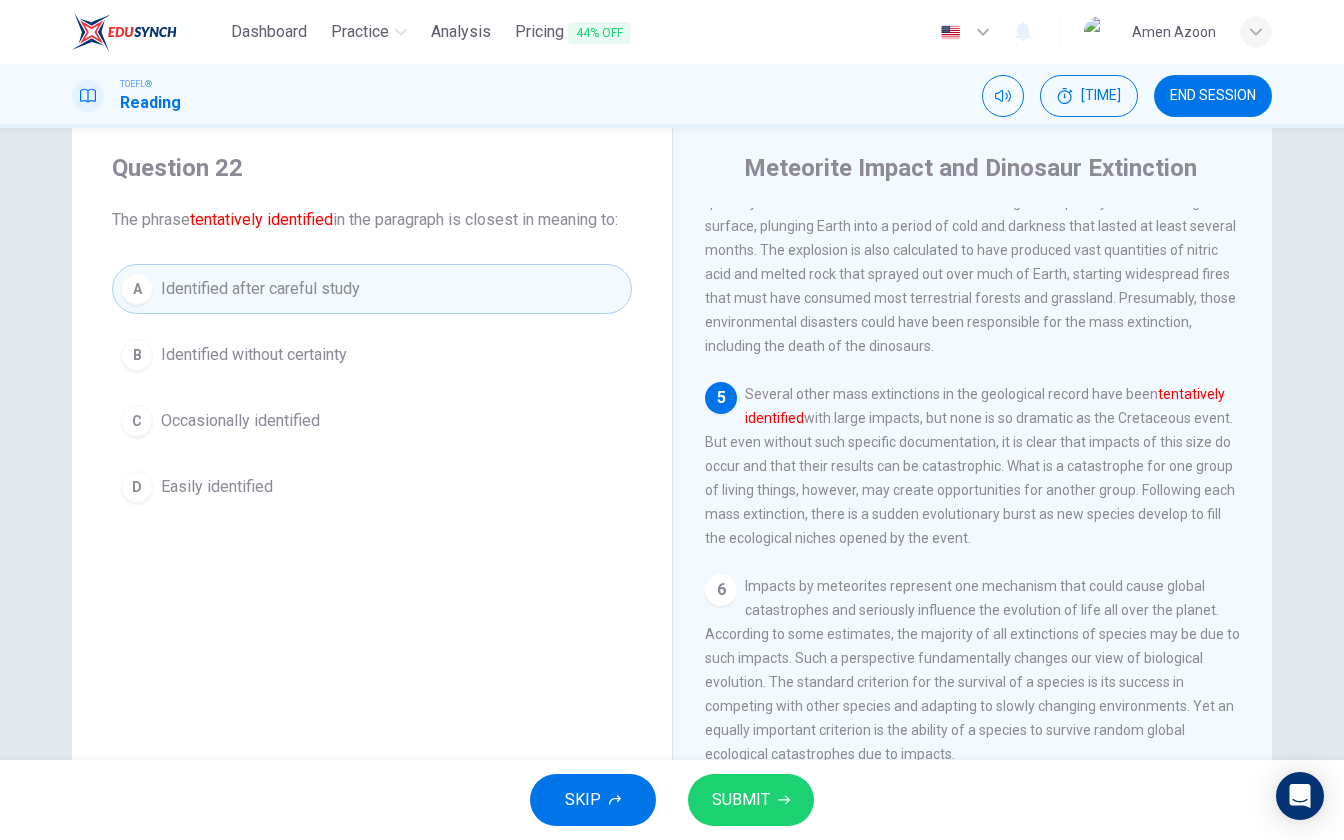 click at bounding box center (784, 800) 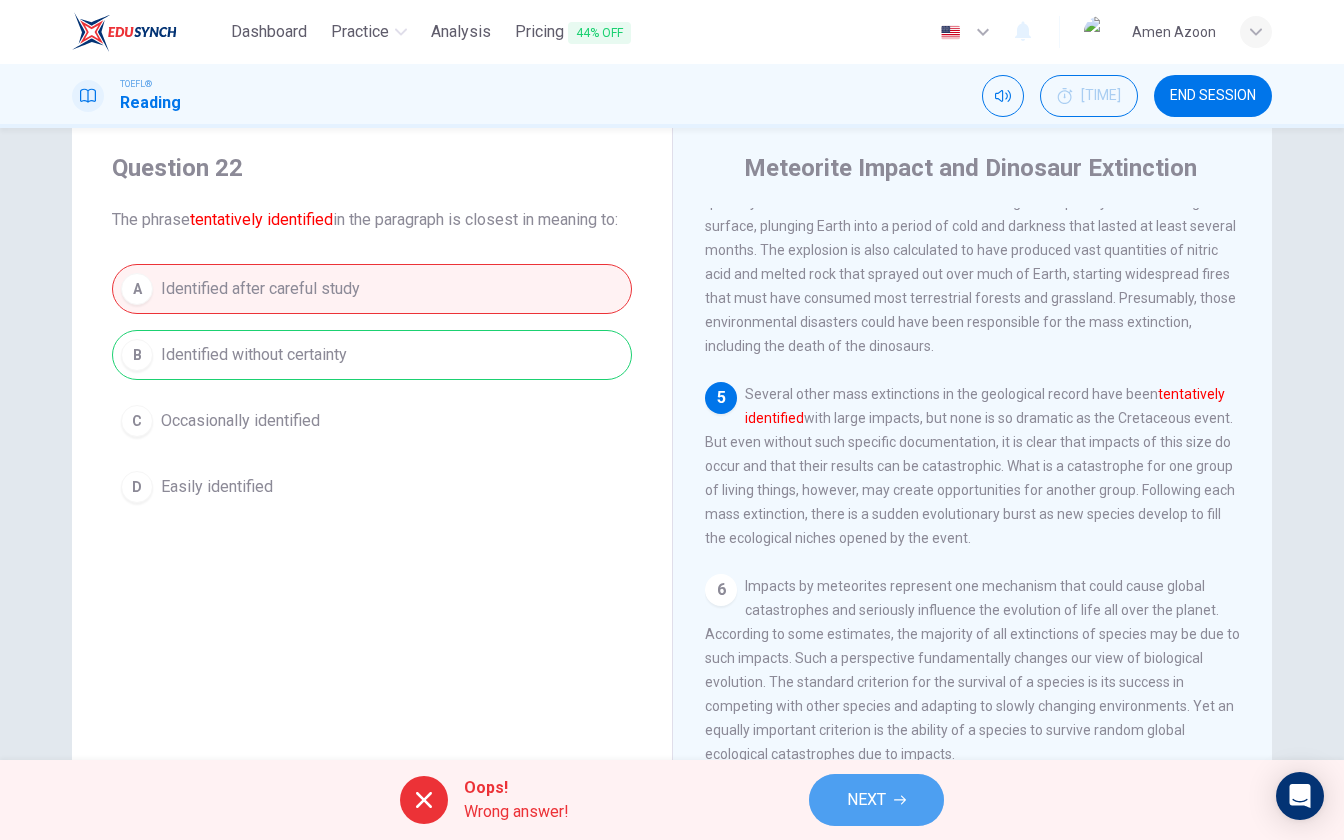 click on "NEXT" at bounding box center (866, 800) 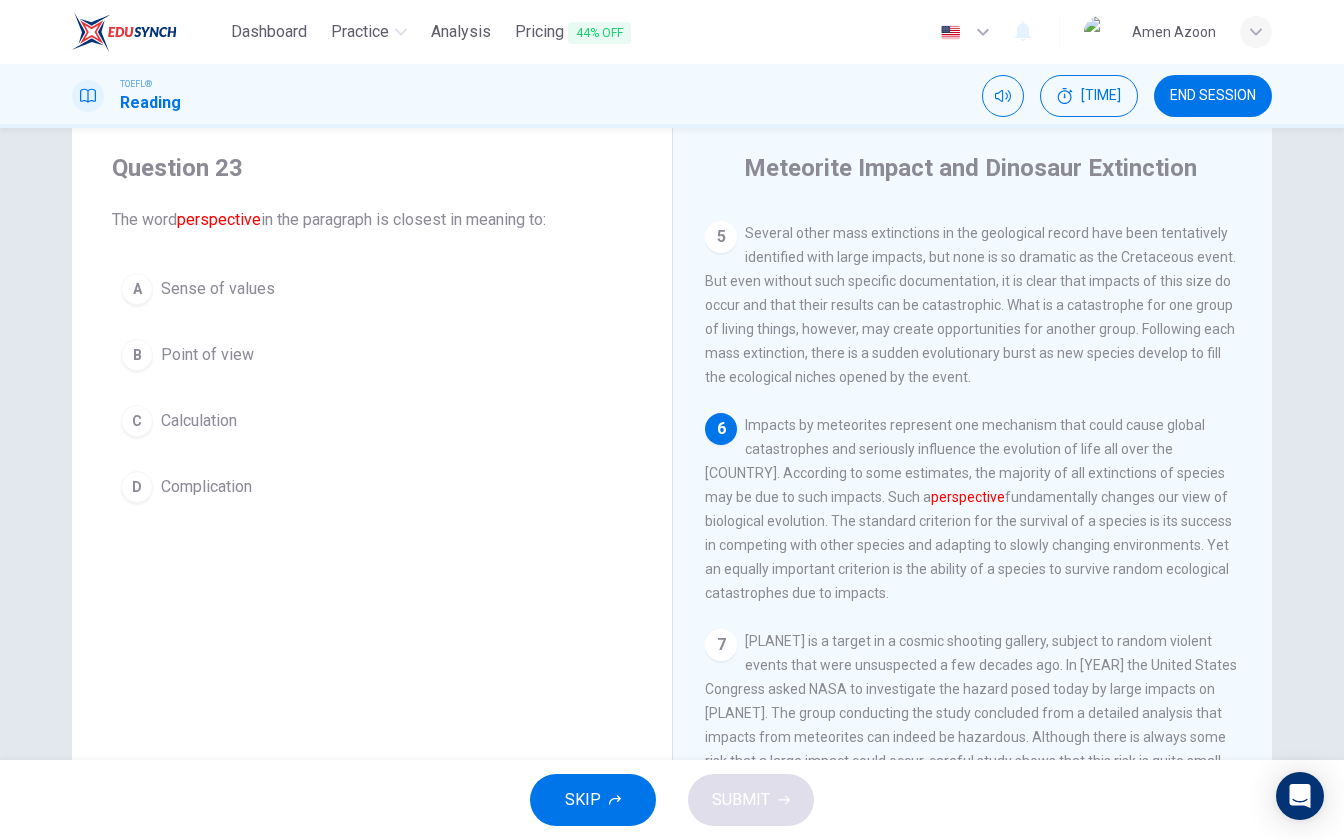 scroll, scrollTop: 960, scrollLeft: 0, axis: vertical 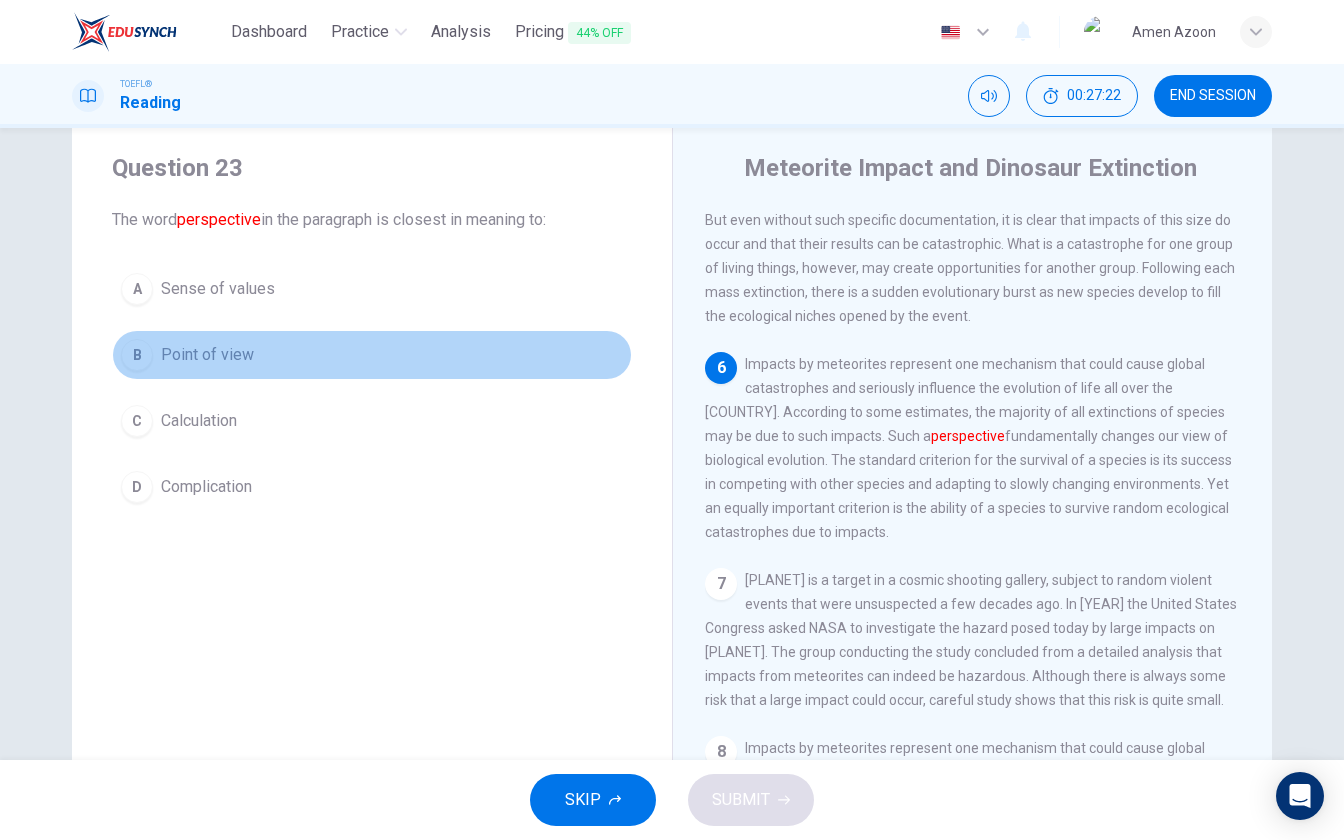 click on "B Point of view" at bounding box center [372, 355] 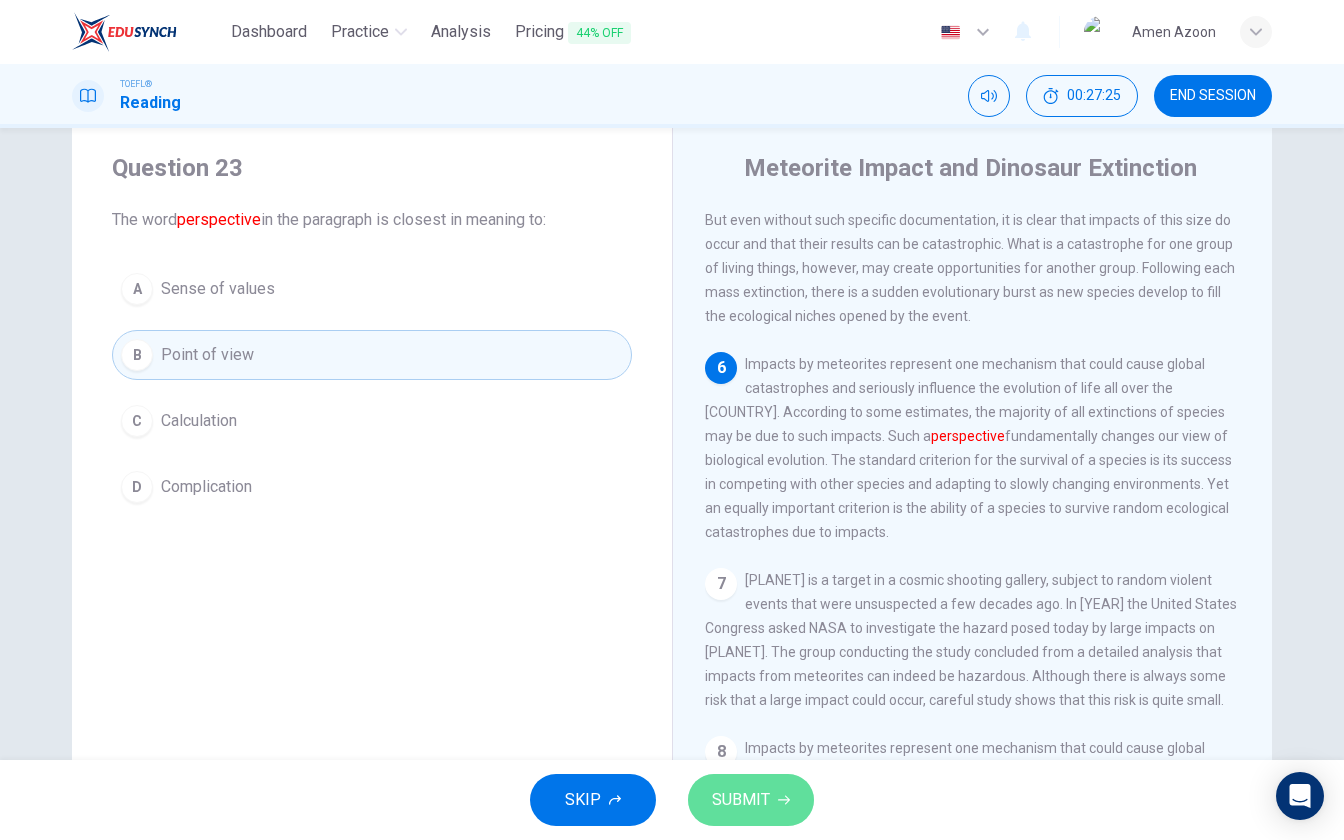 click on "SUBMIT" at bounding box center (741, 800) 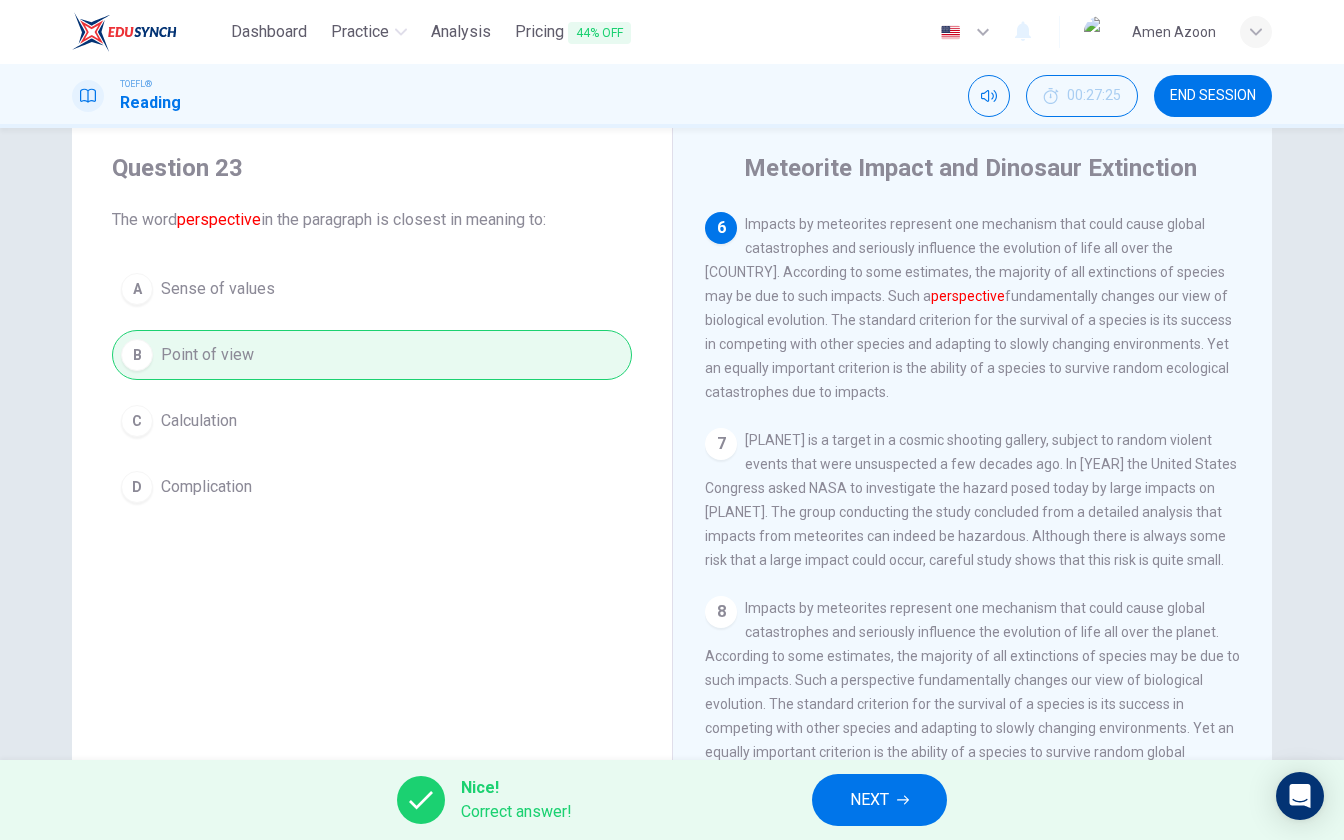 scroll, scrollTop: 1085, scrollLeft: 0, axis: vertical 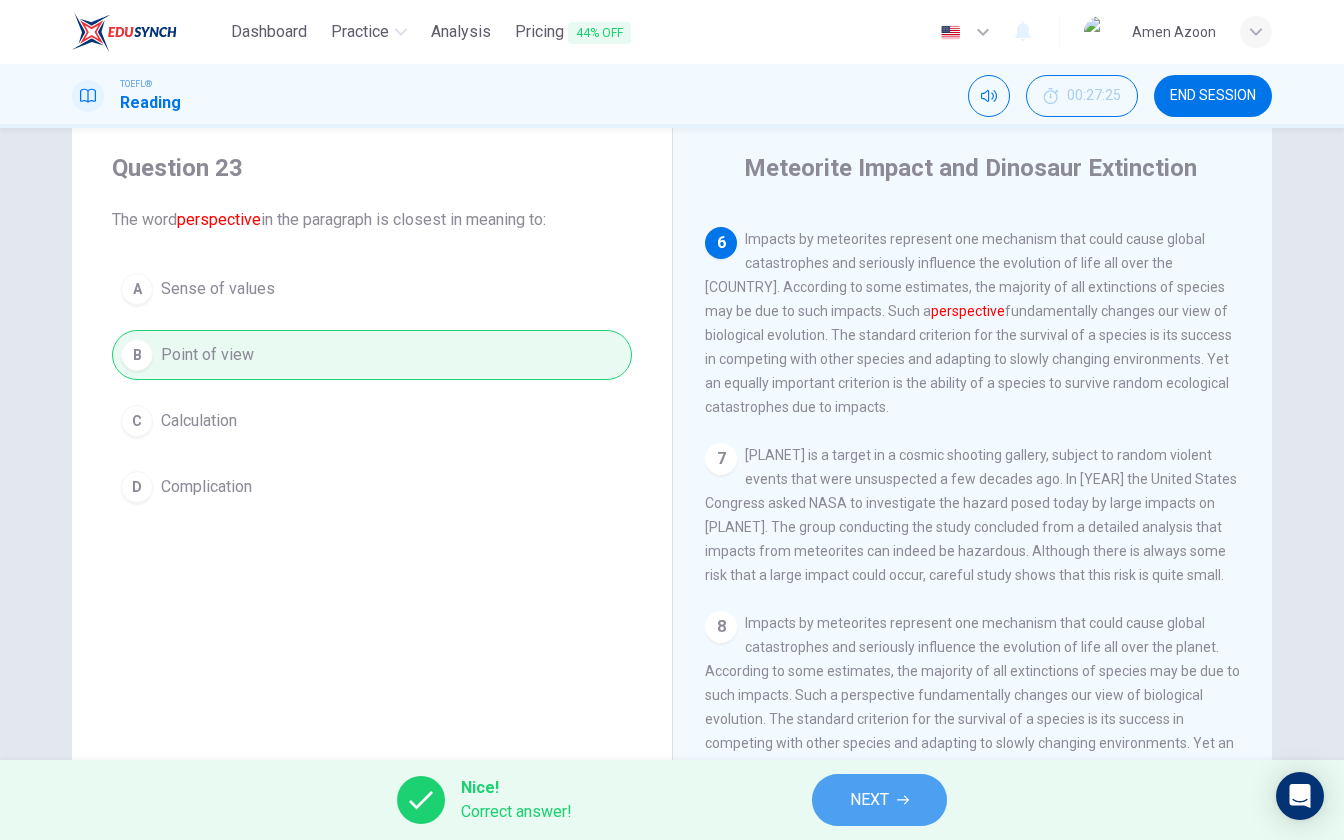 click on "NEXT" at bounding box center [879, 800] 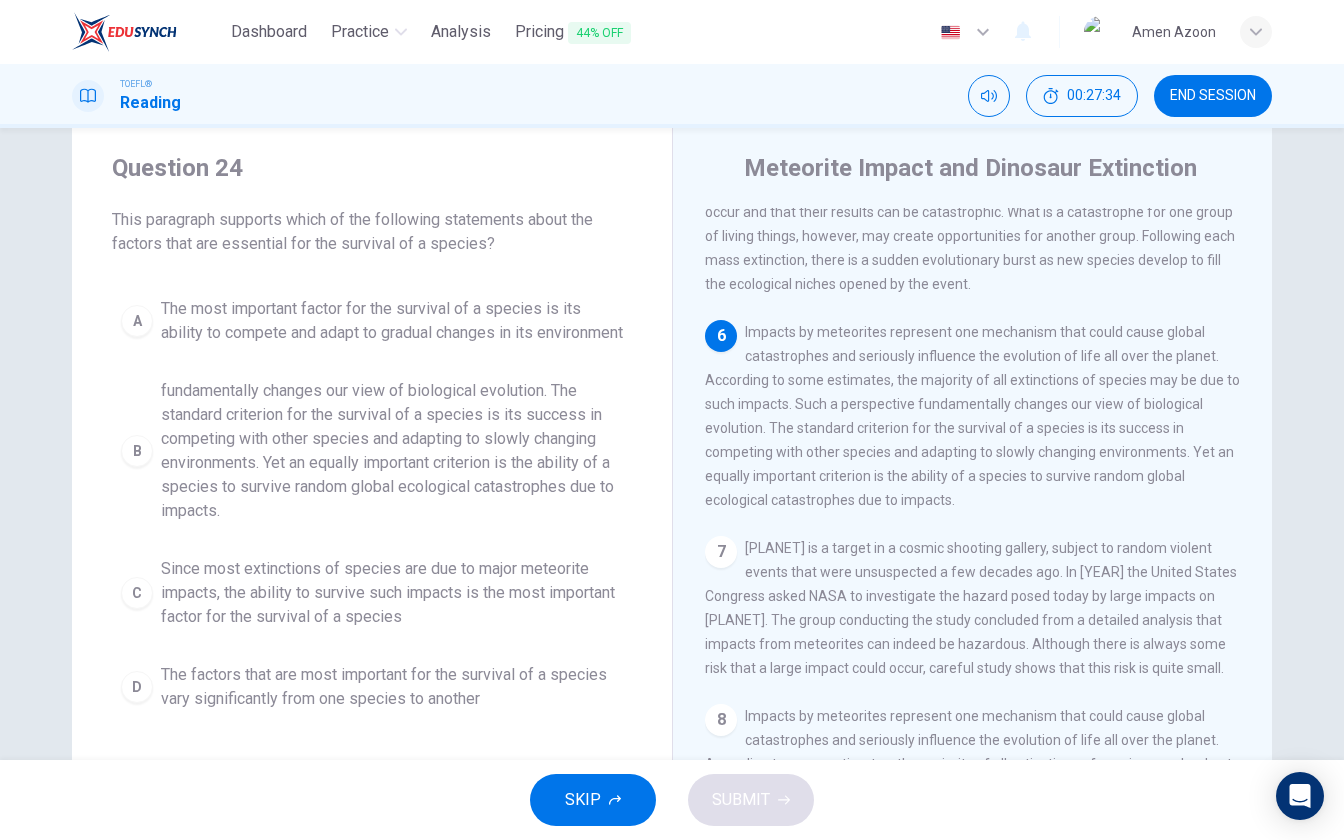 scroll, scrollTop: 1015, scrollLeft: 0, axis: vertical 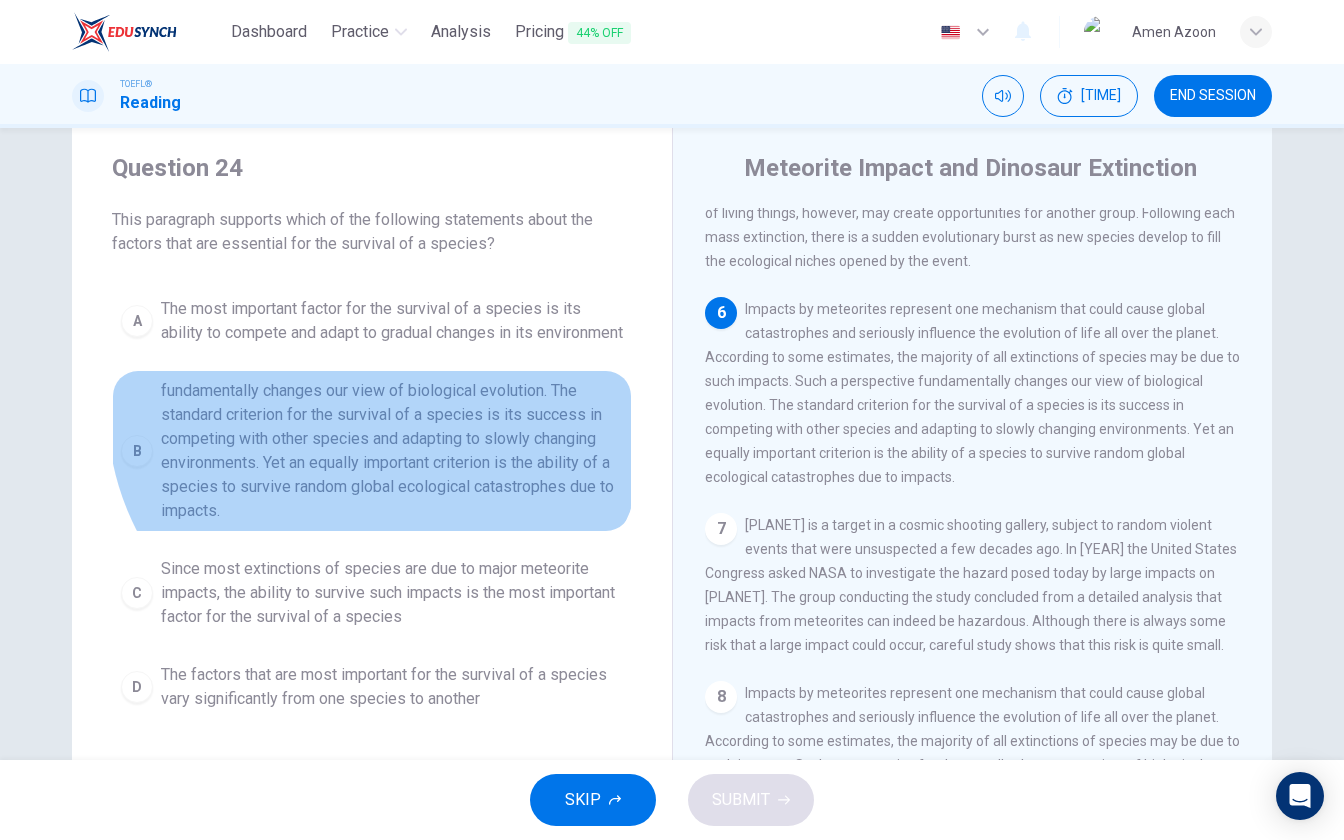 click on "fundamentally changes our view of biological evolution. The standard criterion for the survival of a species is its success in competing with other species and adapting to slowly changing environments. Yet an equally important criterion is the ability of a species to survive random global ecological catastrophes due to impacts." at bounding box center (392, 321) 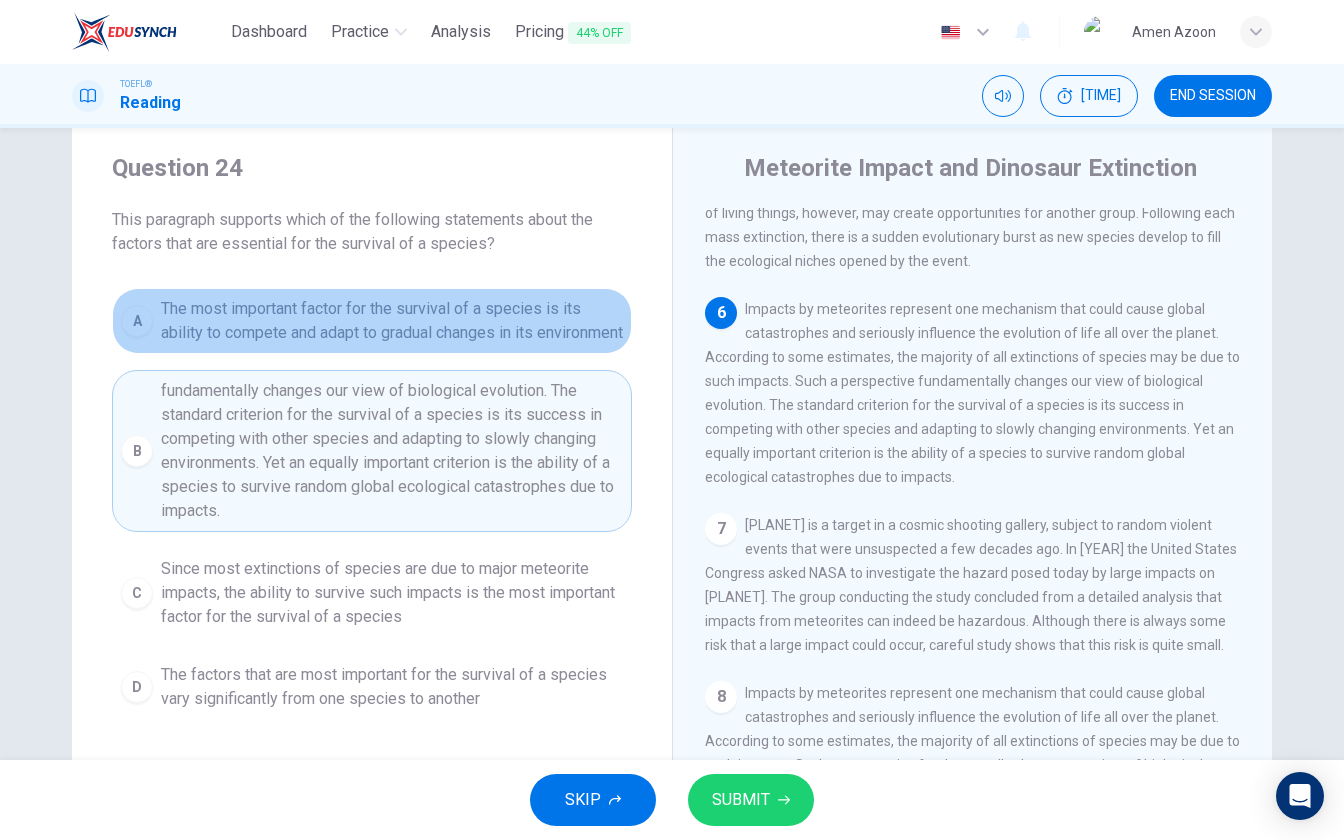 click on "The most important factor for the survival of a species is its ability to compete and adapt to gradual changes in its environment" at bounding box center (392, 321) 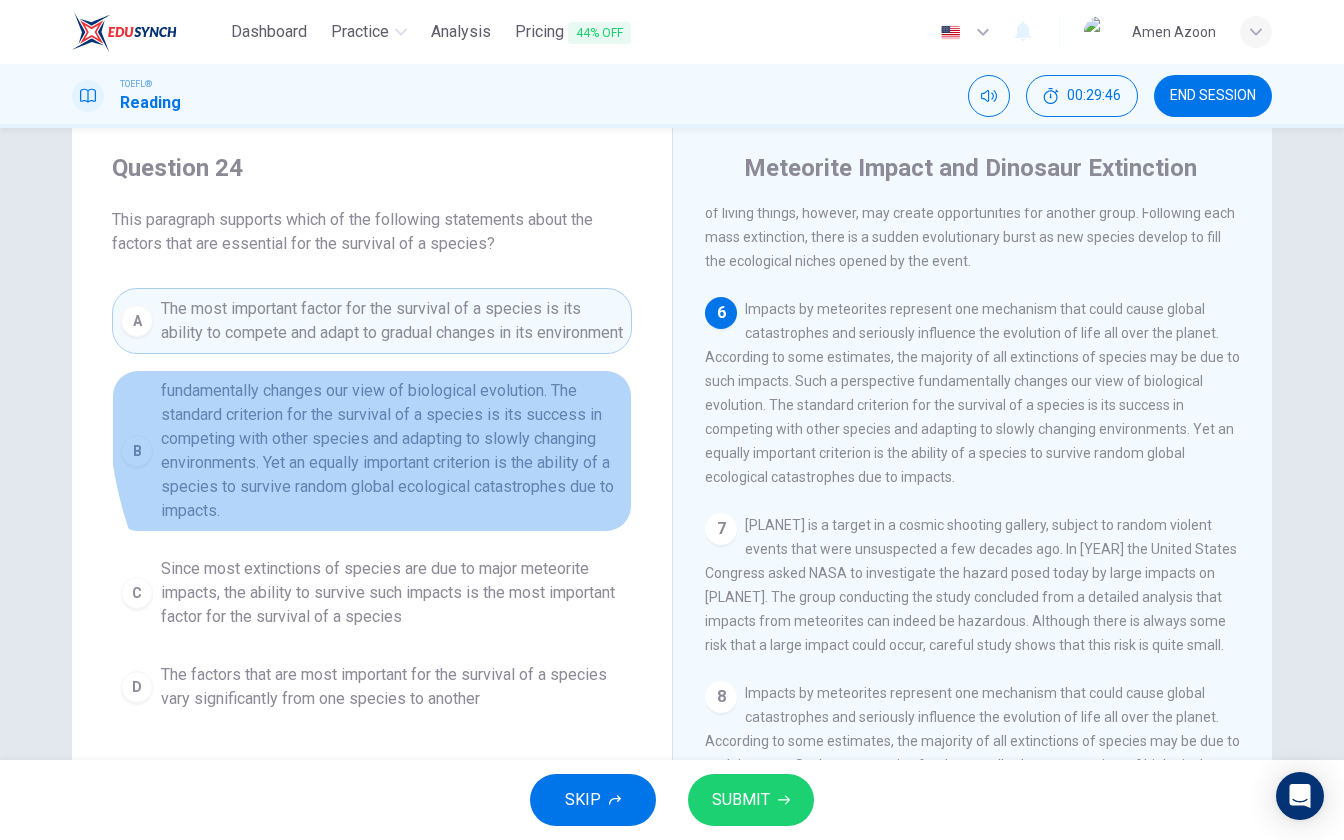 click on "fundamentally changes our view of biological evolution. The standard criterion for the survival of a species is its success in competing with other species and adapting to slowly changing environments. Yet an equally important criterion is the ability of a species to survive random global ecological catastrophes due to impacts." at bounding box center (392, 451) 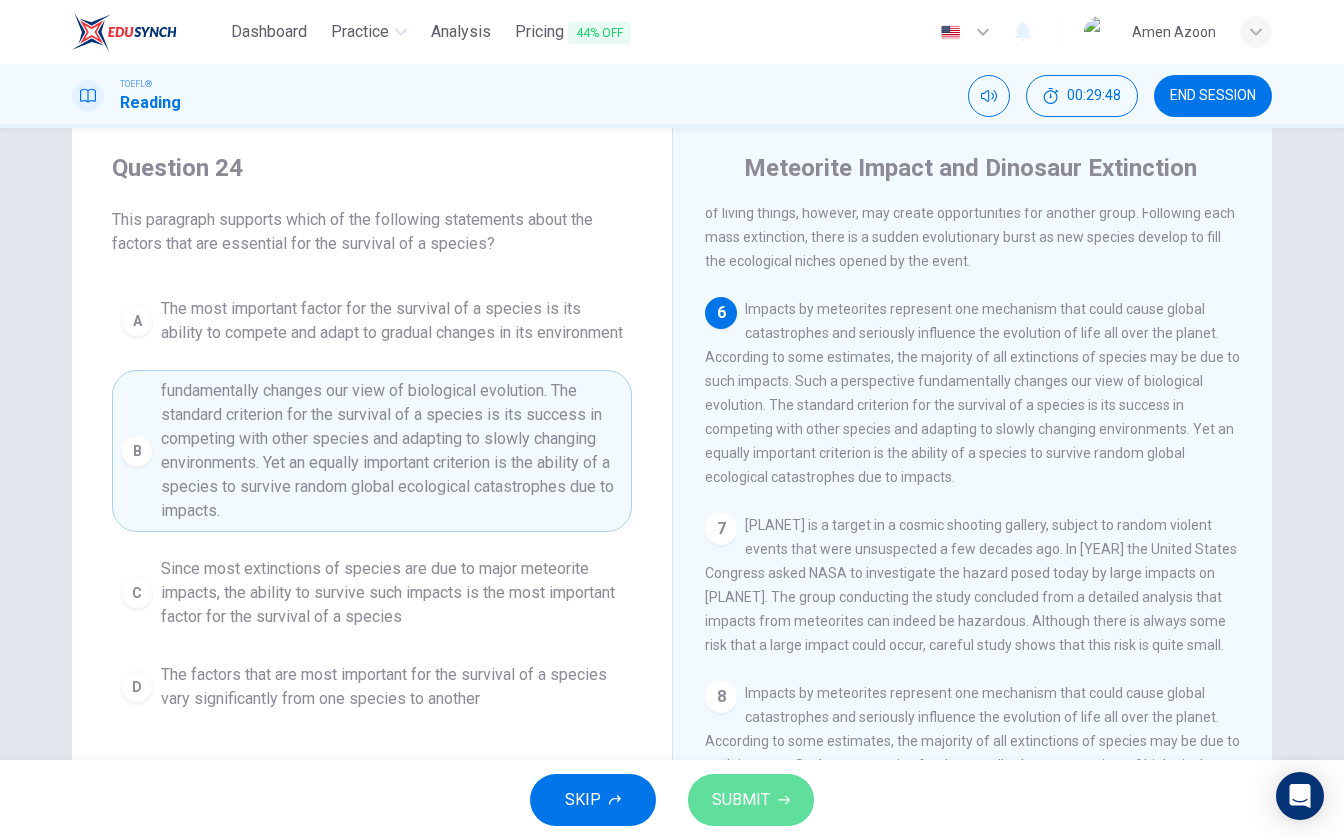 click on "SUBMIT" at bounding box center [751, 800] 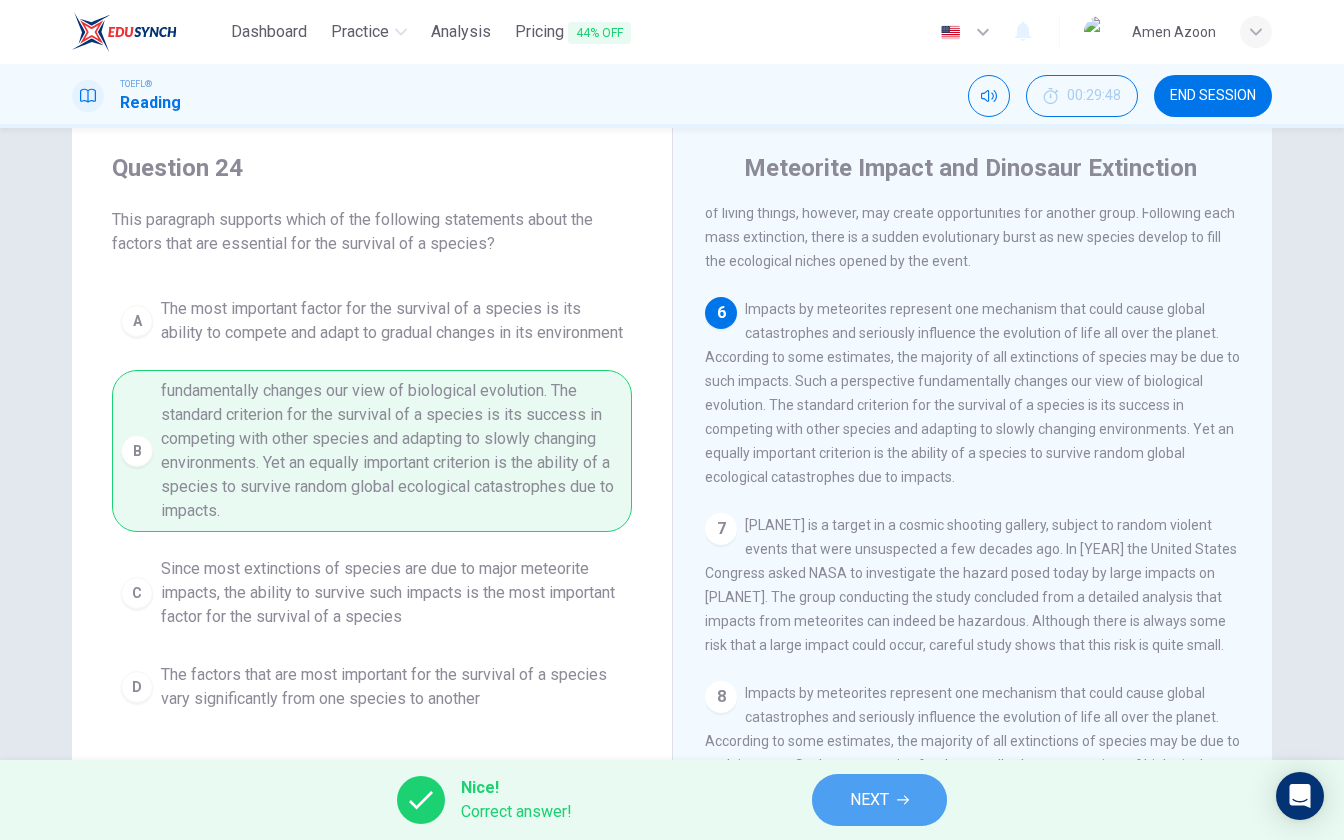 click at bounding box center (903, 800) 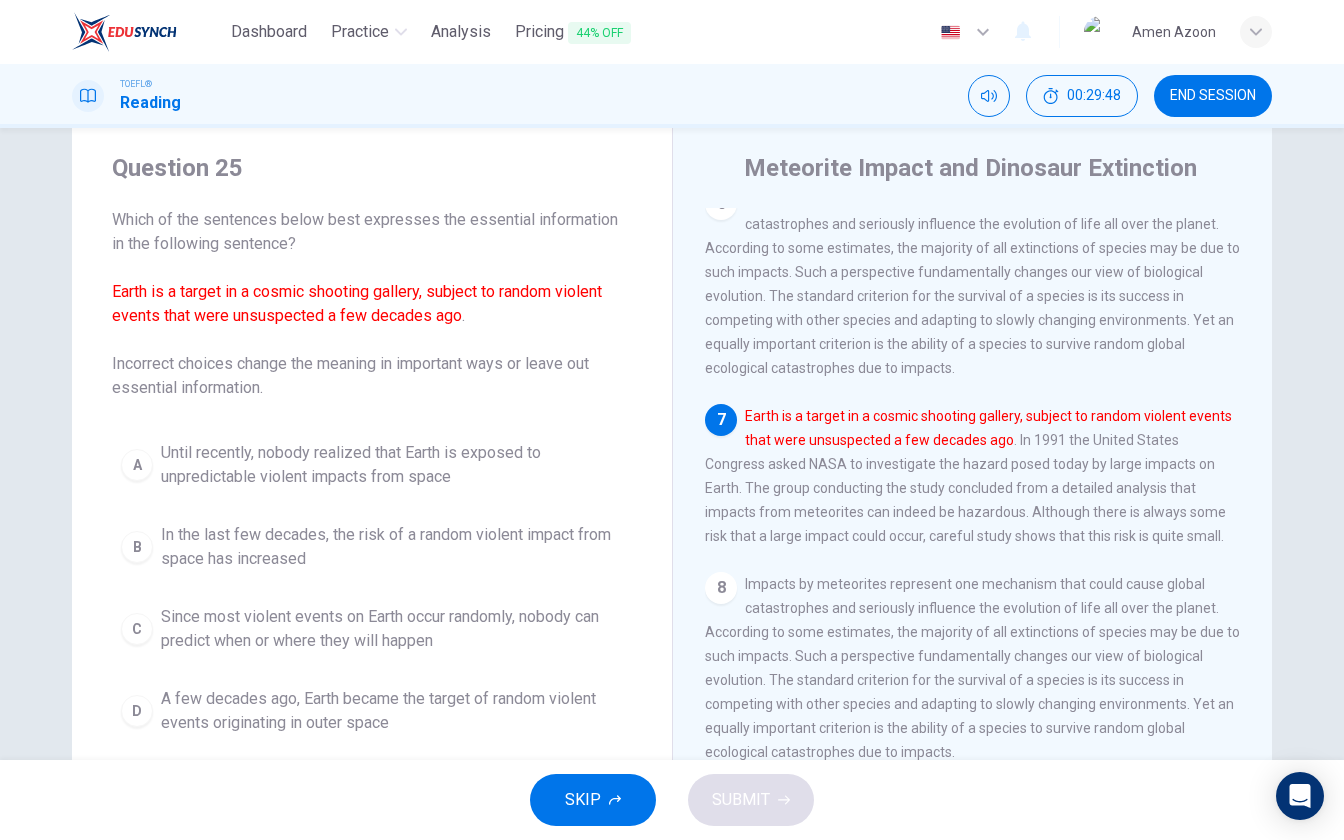 scroll, scrollTop: 1133, scrollLeft: 0, axis: vertical 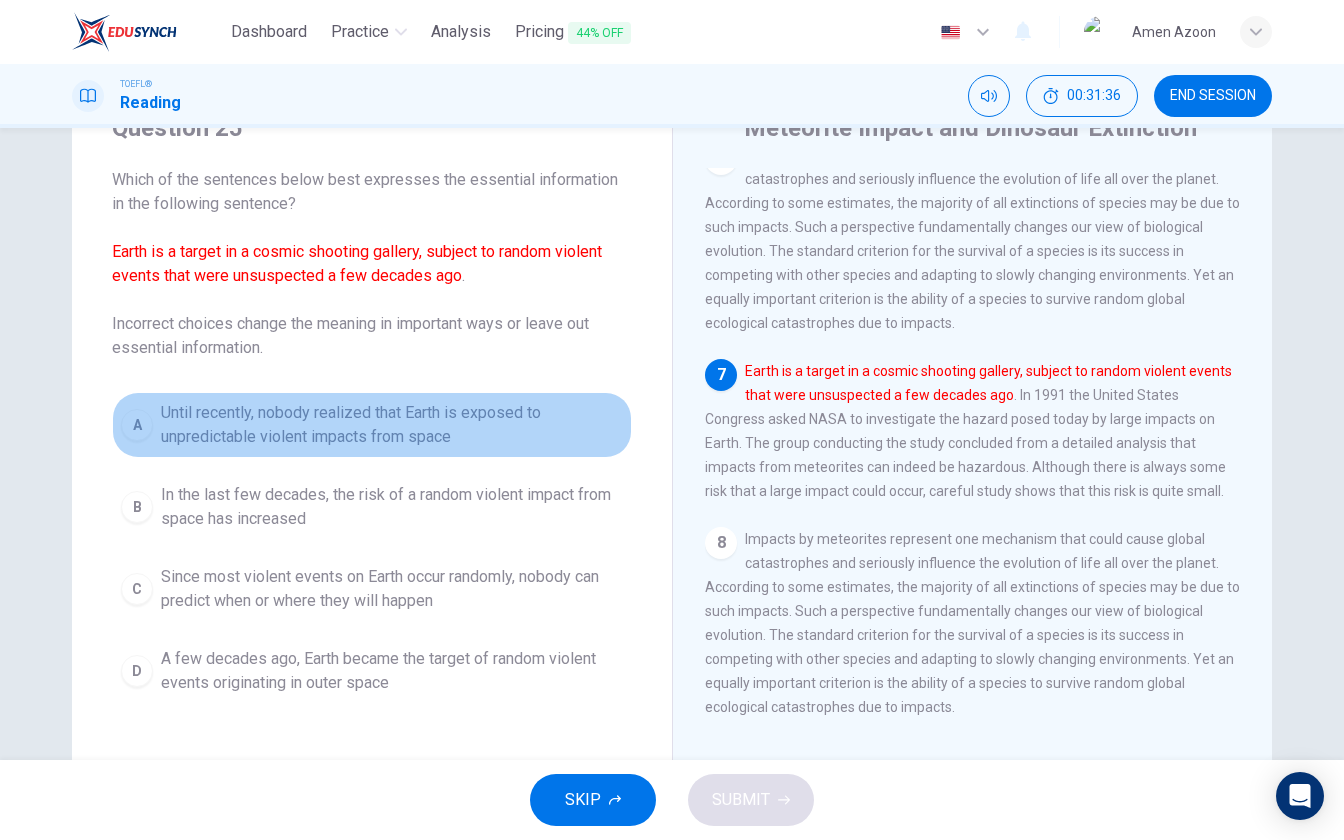 click on "Until recently, nobody realized that Earth is exposed to unpredictable violent impacts from space" at bounding box center (392, 425) 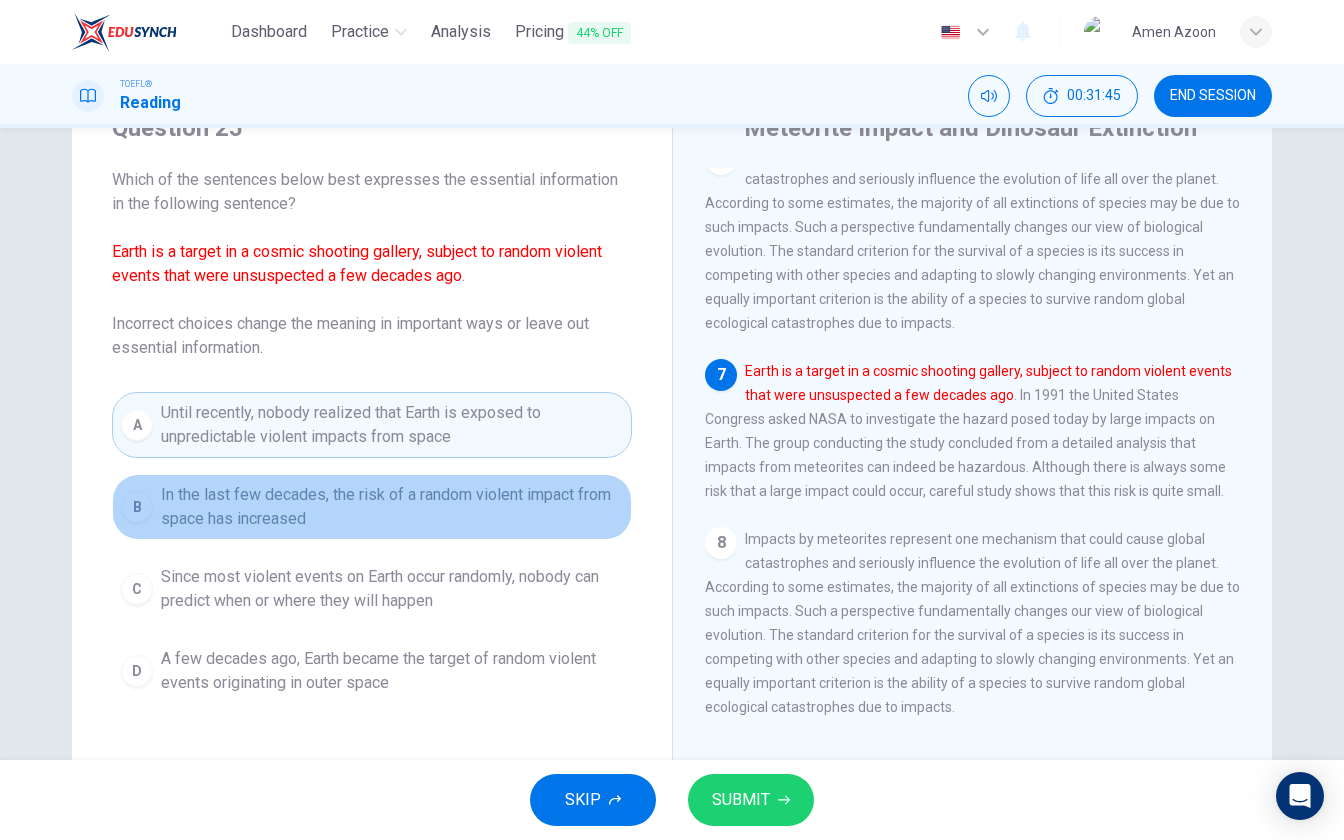 drag, startPoint x: 419, startPoint y: 533, endPoint x: 355, endPoint y: 533, distance: 64 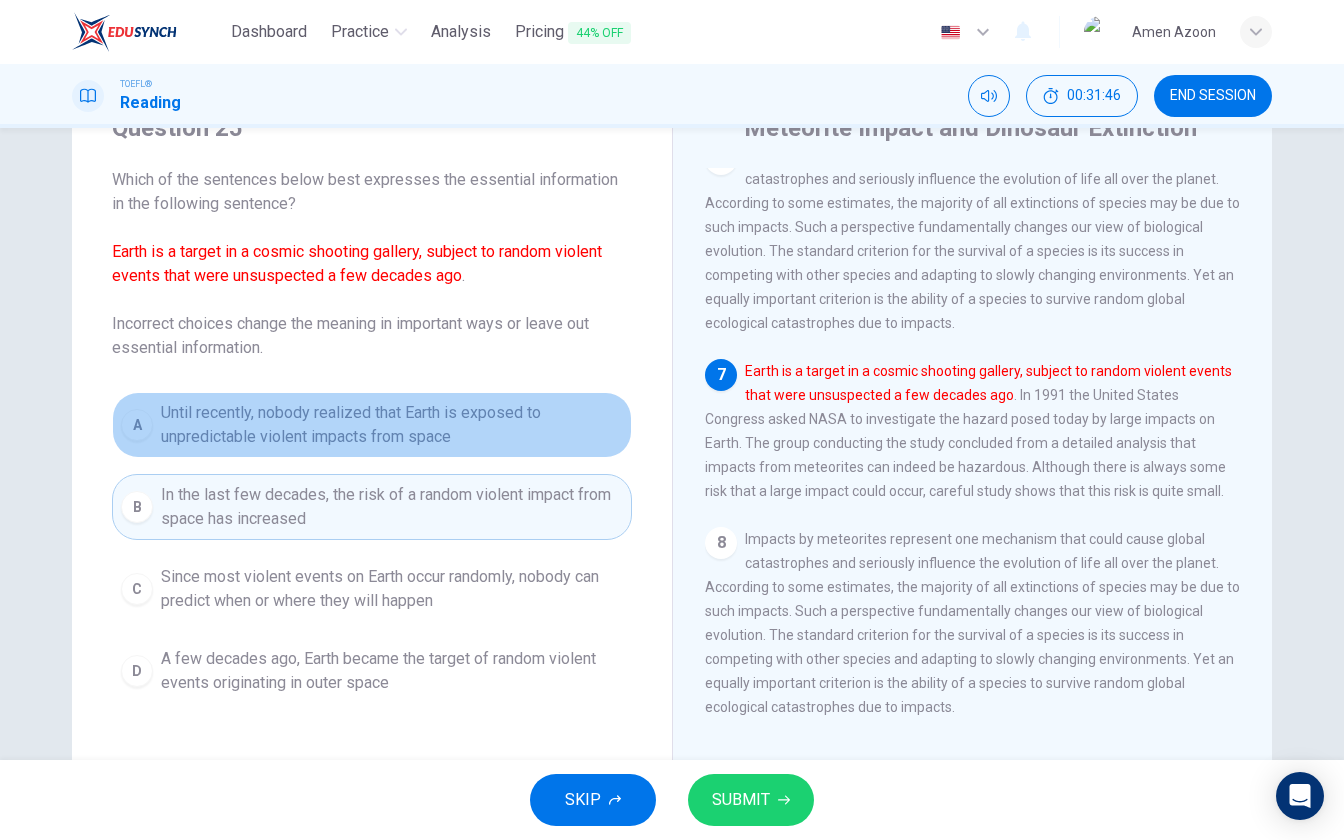 click on "Until recently, nobody realized that Earth is exposed to unpredictable violent impacts from space" at bounding box center (392, 425) 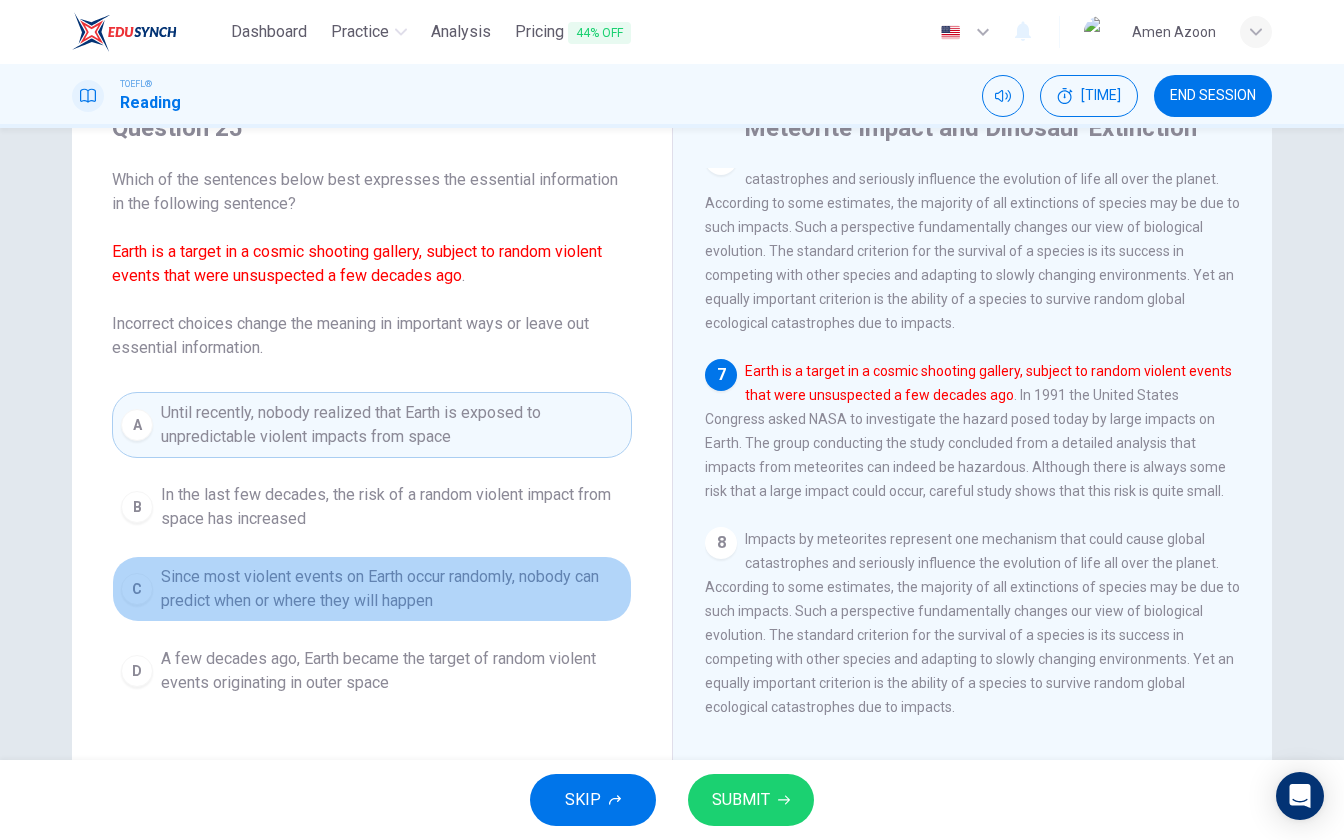 click on "Since most violent events on Earth occur randomly, nobody can predict when or where they will happen" at bounding box center (392, 507) 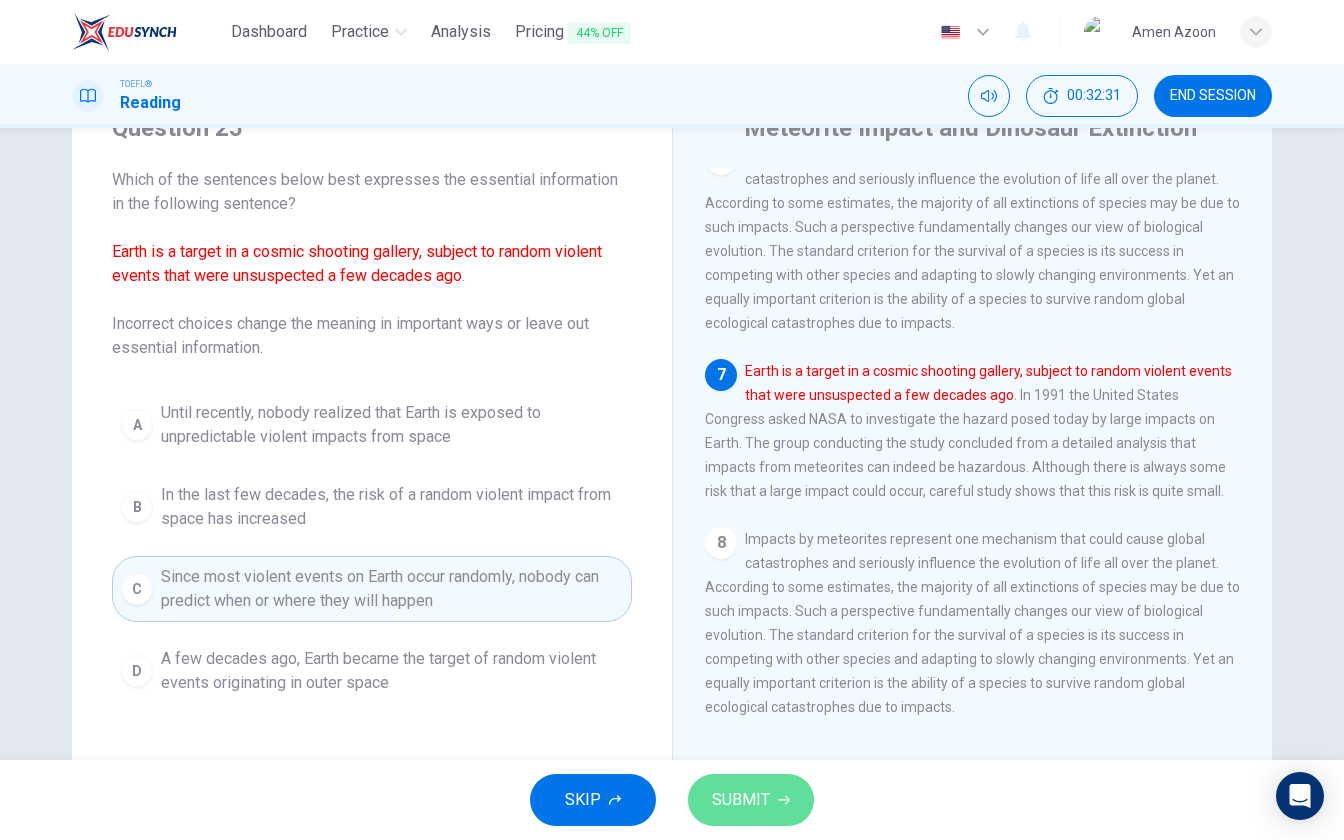 click on "SUBMIT" at bounding box center (741, 800) 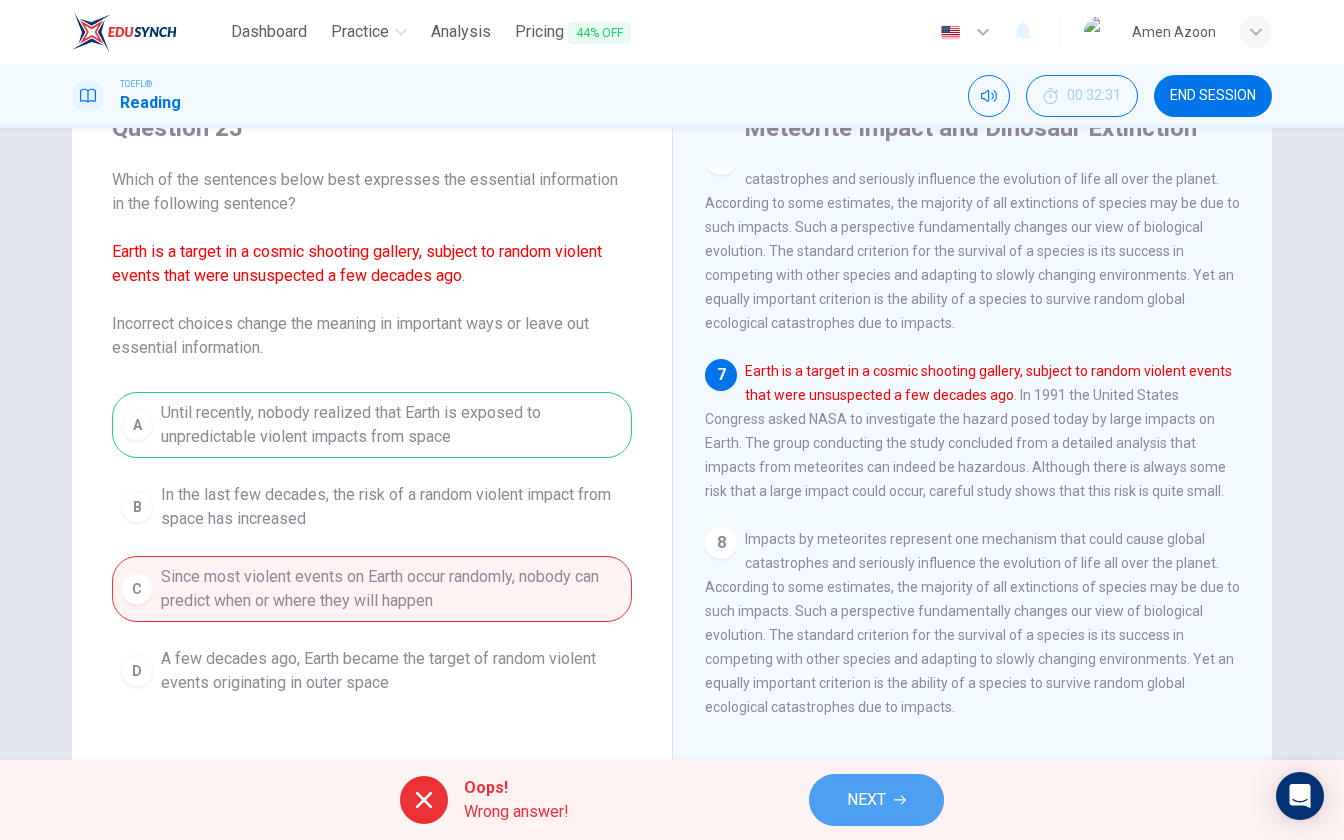 click on "NEXT" at bounding box center [876, 800] 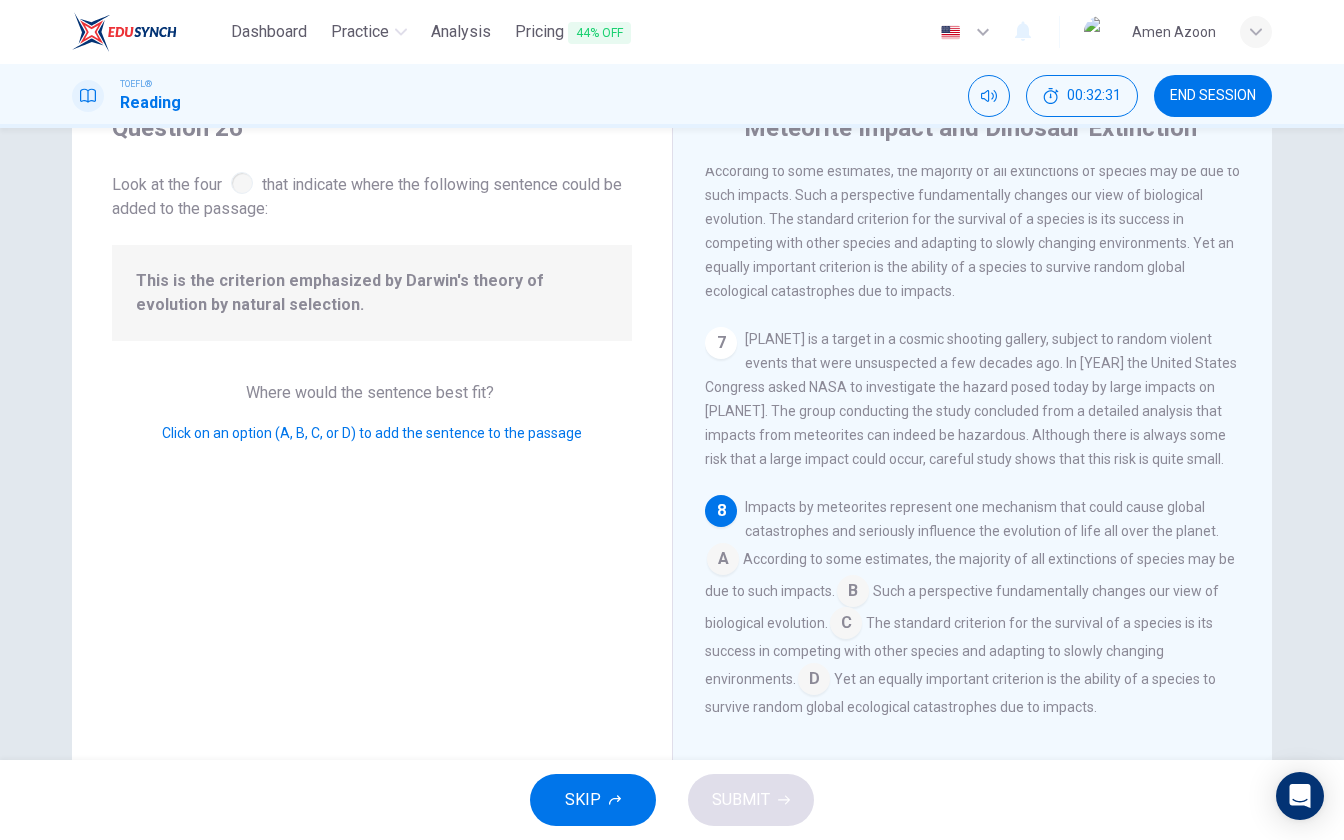 scroll, scrollTop: 1204, scrollLeft: 0, axis: vertical 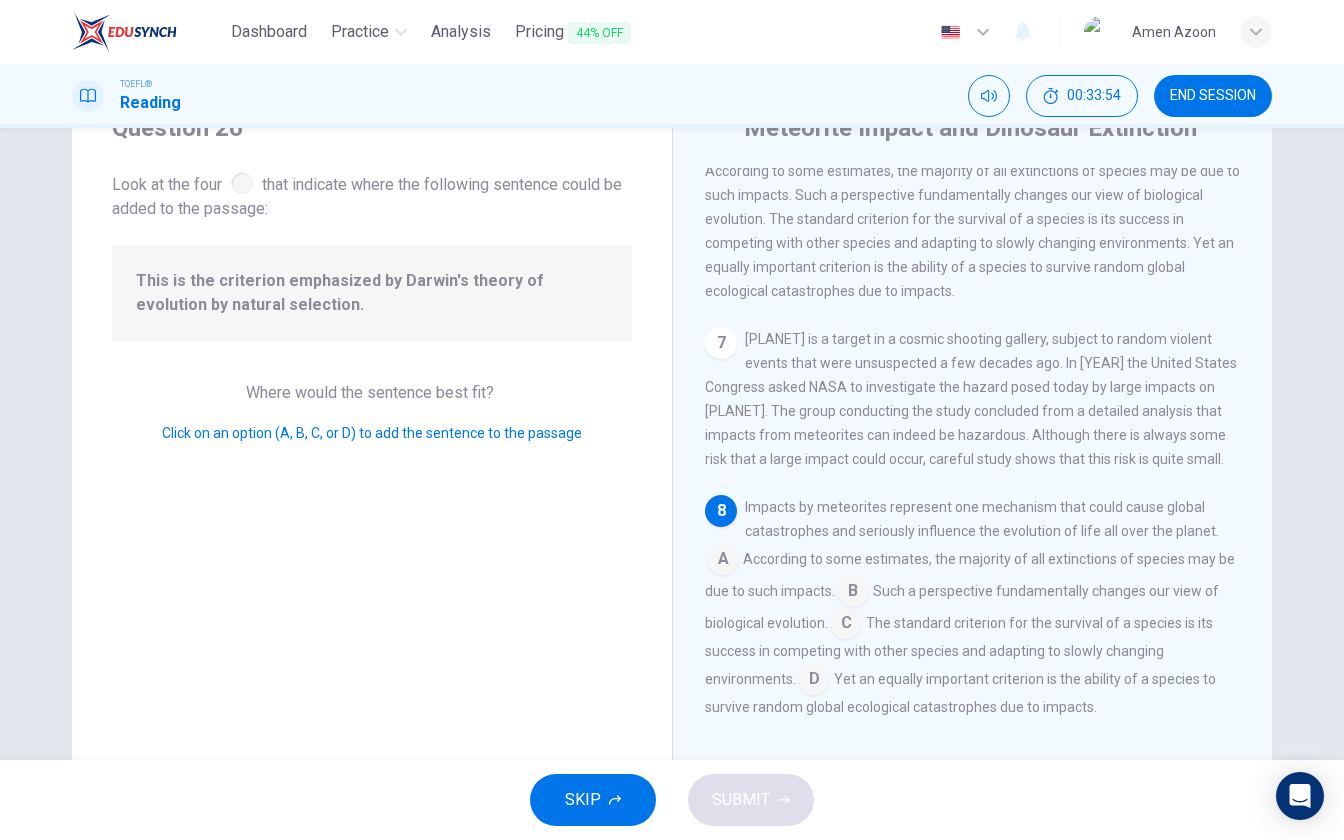click at bounding box center (723, 561) 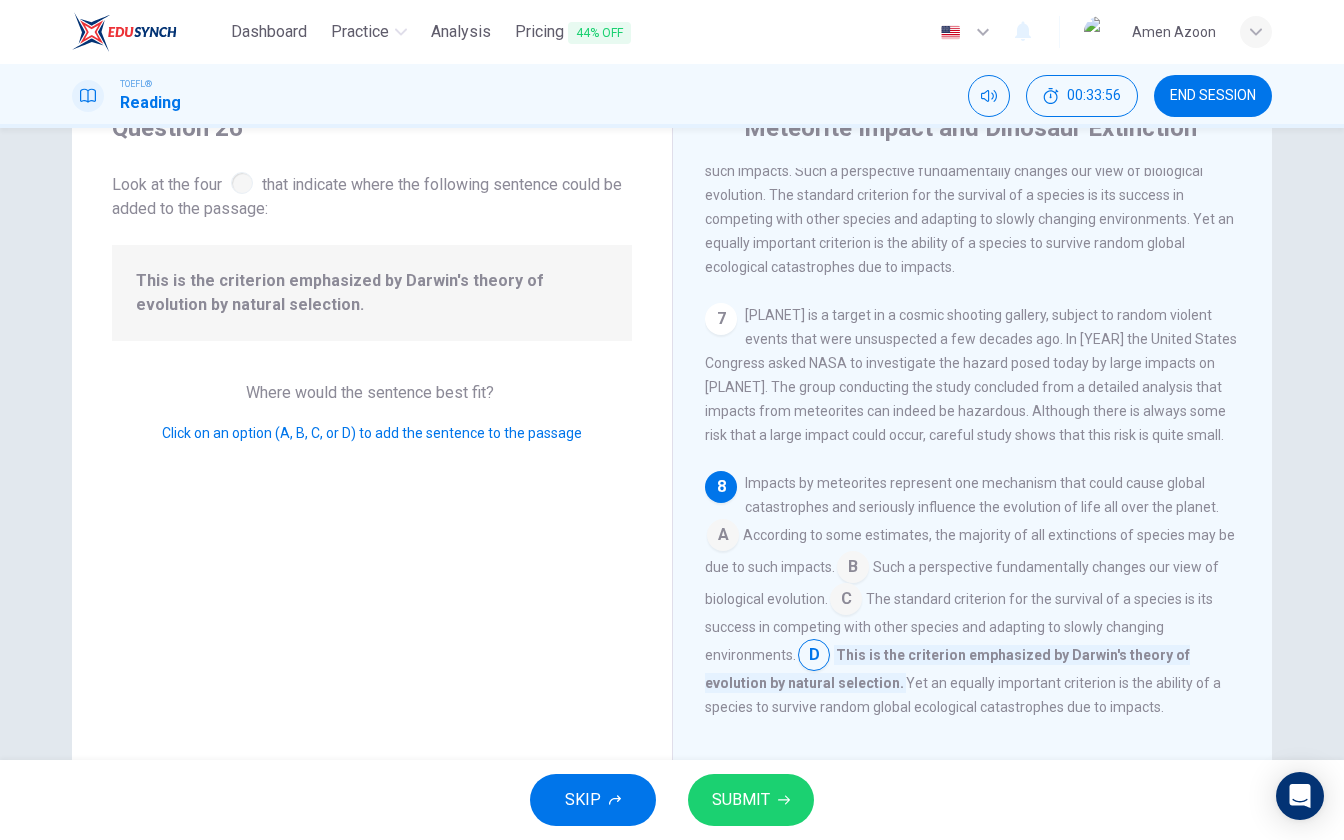 scroll, scrollTop: 1228, scrollLeft: 0, axis: vertical 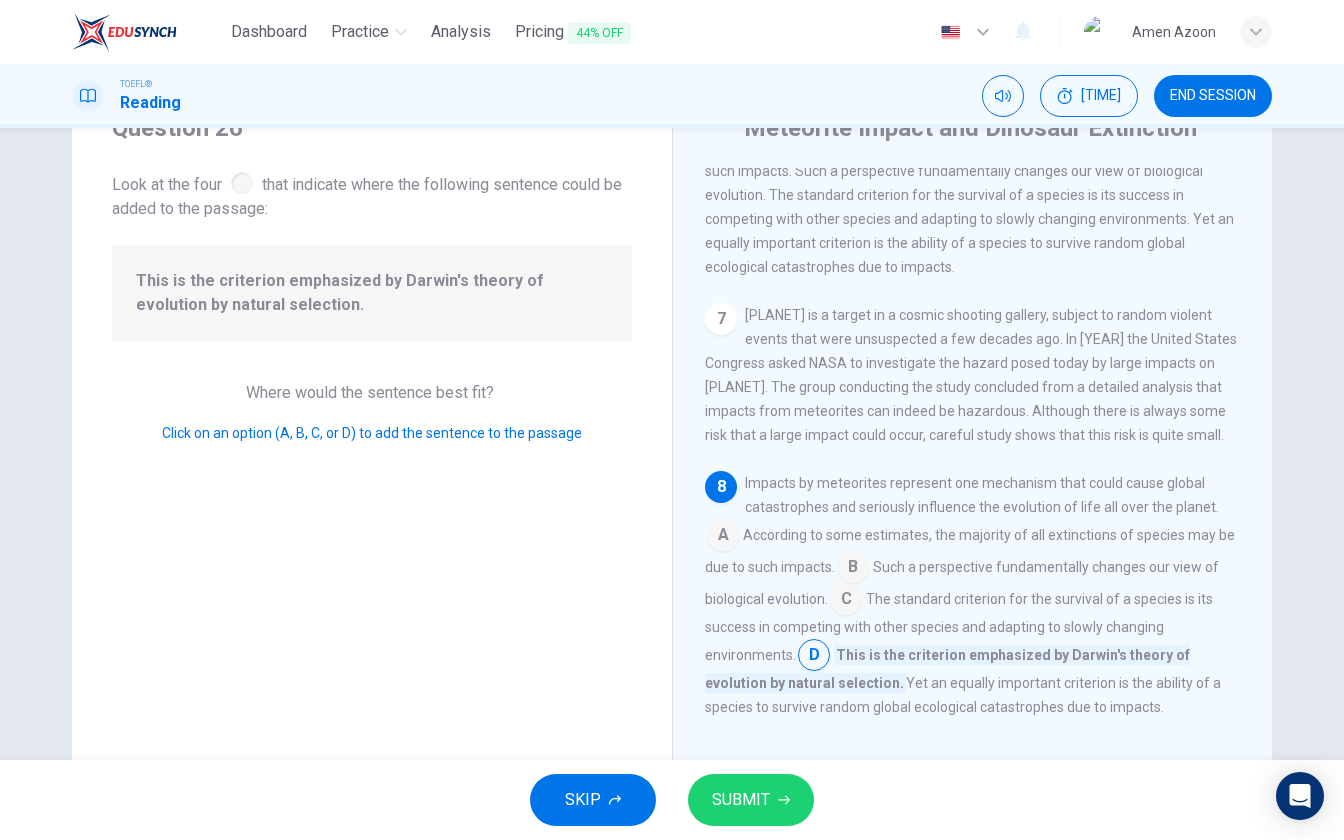 click on "SUBMIT" at bounding box center (741, 800) 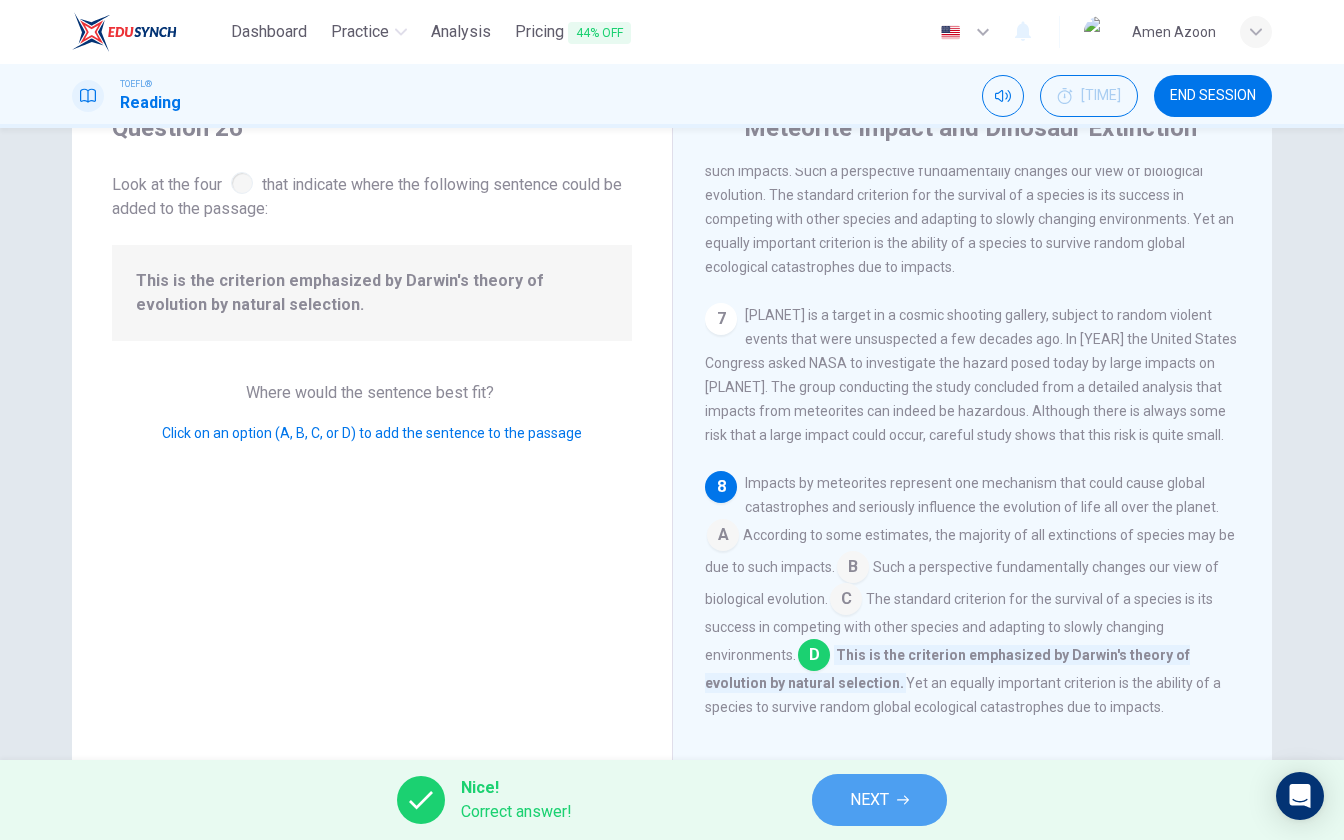 click on "NEXT" at bounding box center (879, 800) 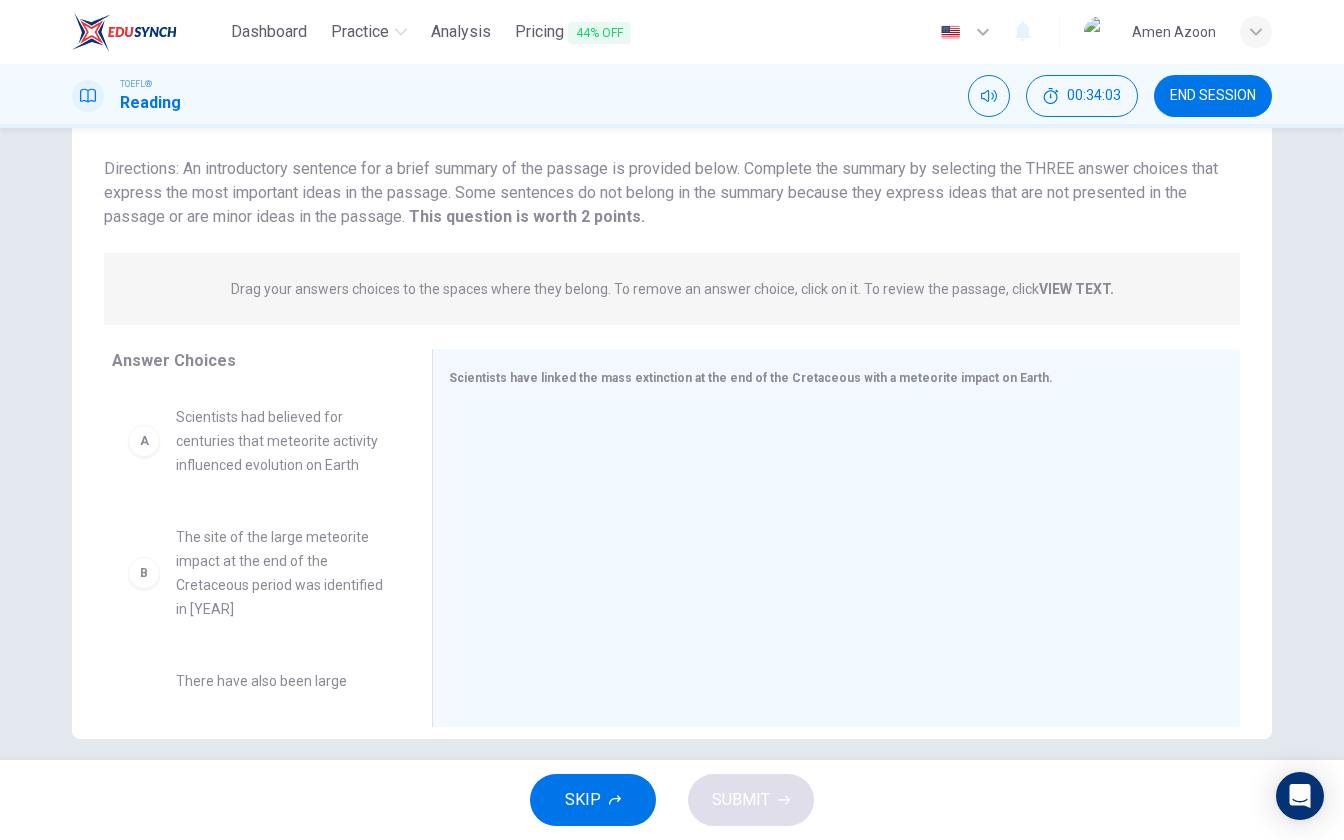 scroll, scrollTop: 143, scrollLeft: 0, axis: vertical 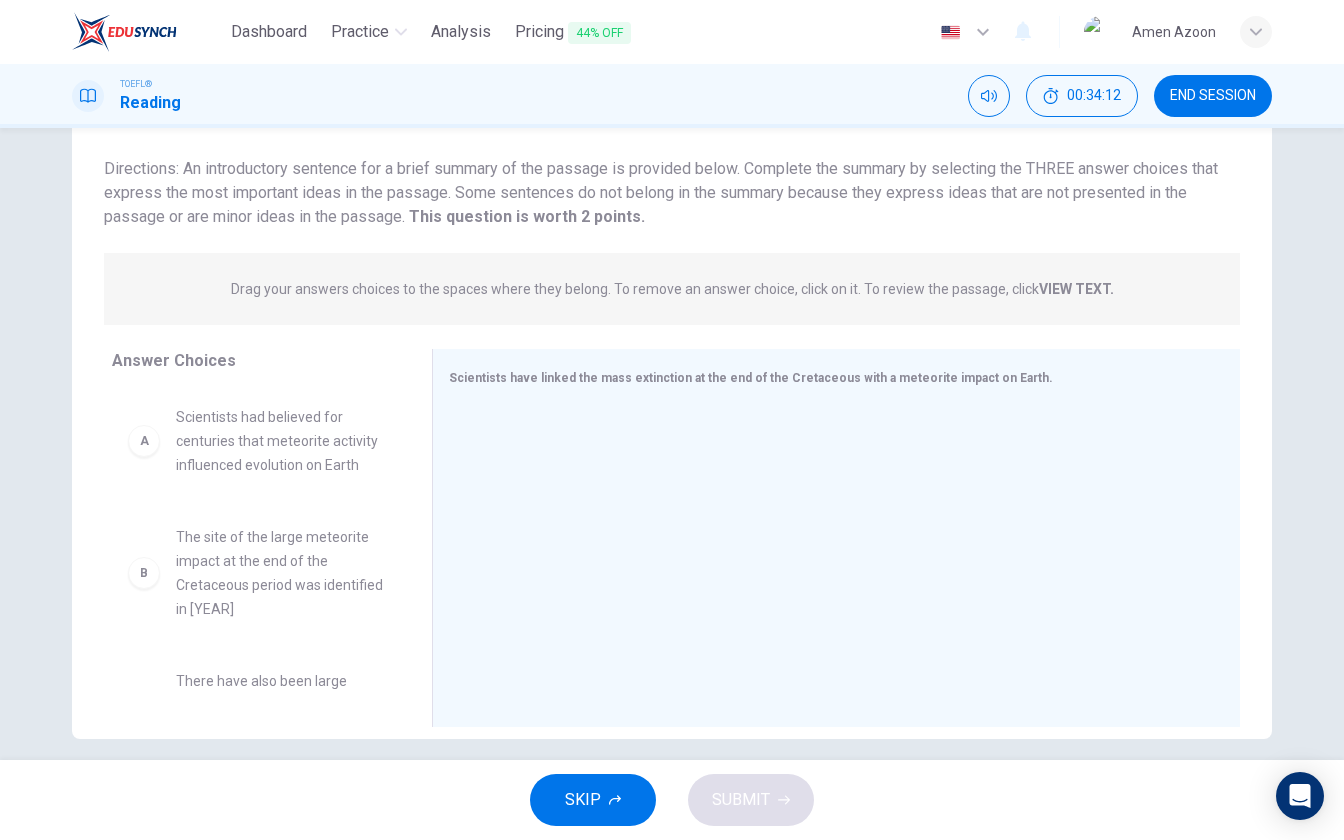 click on "VIEW TEXT." at bounding box center (1076, 289) 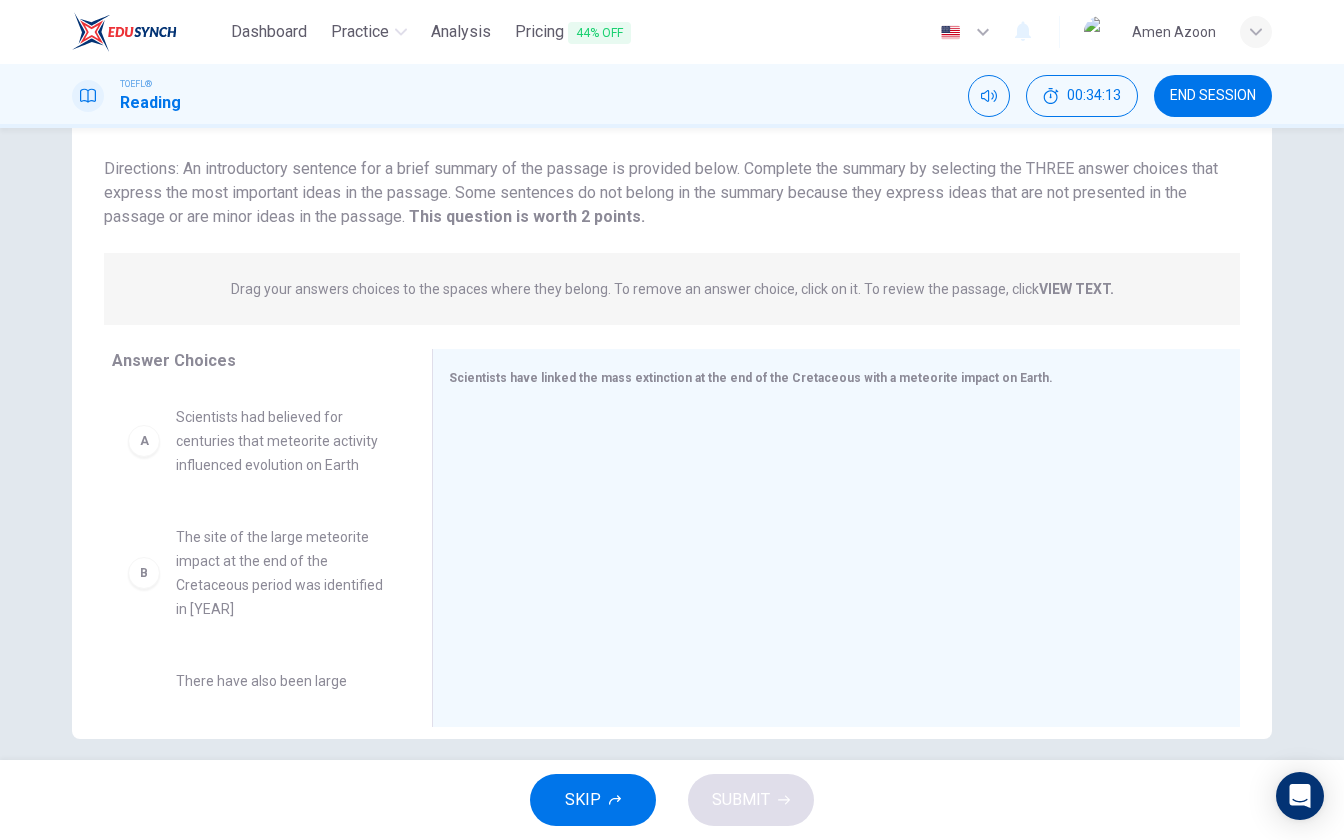scroll, scrollTop: 86, scrollLeft: 0, axis: vertical 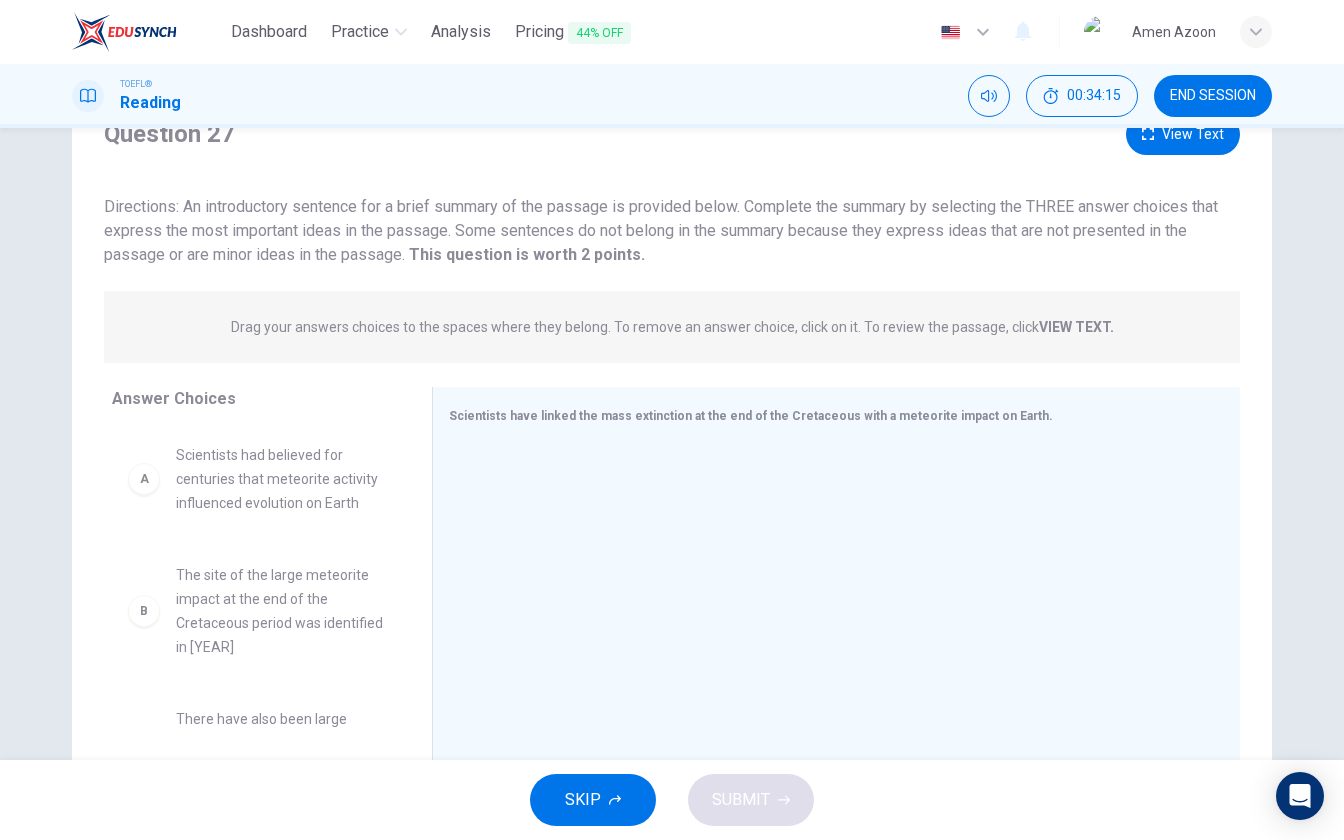 click on "View Text" at bounding box center [1183, 134] 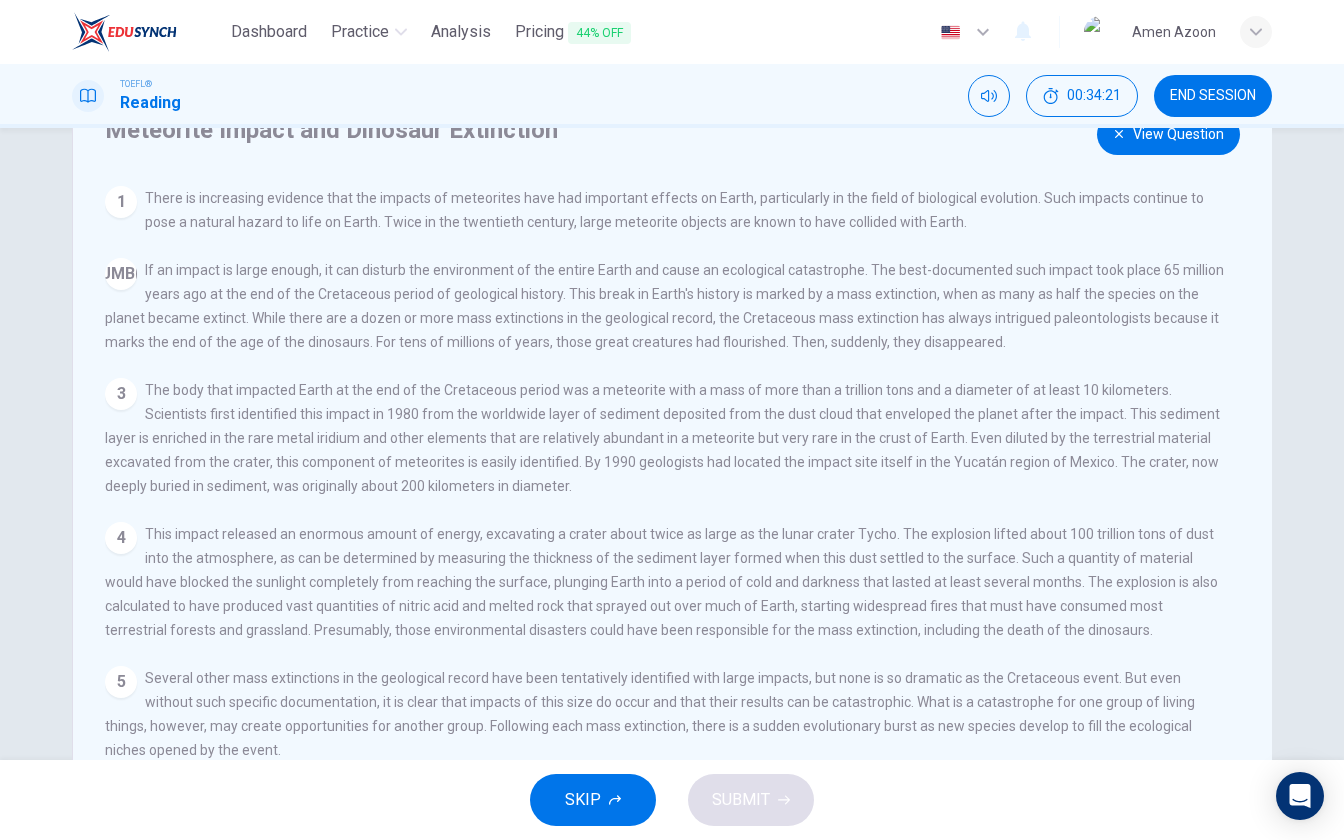 click on "View Question" at bounding box center (1168, 134) 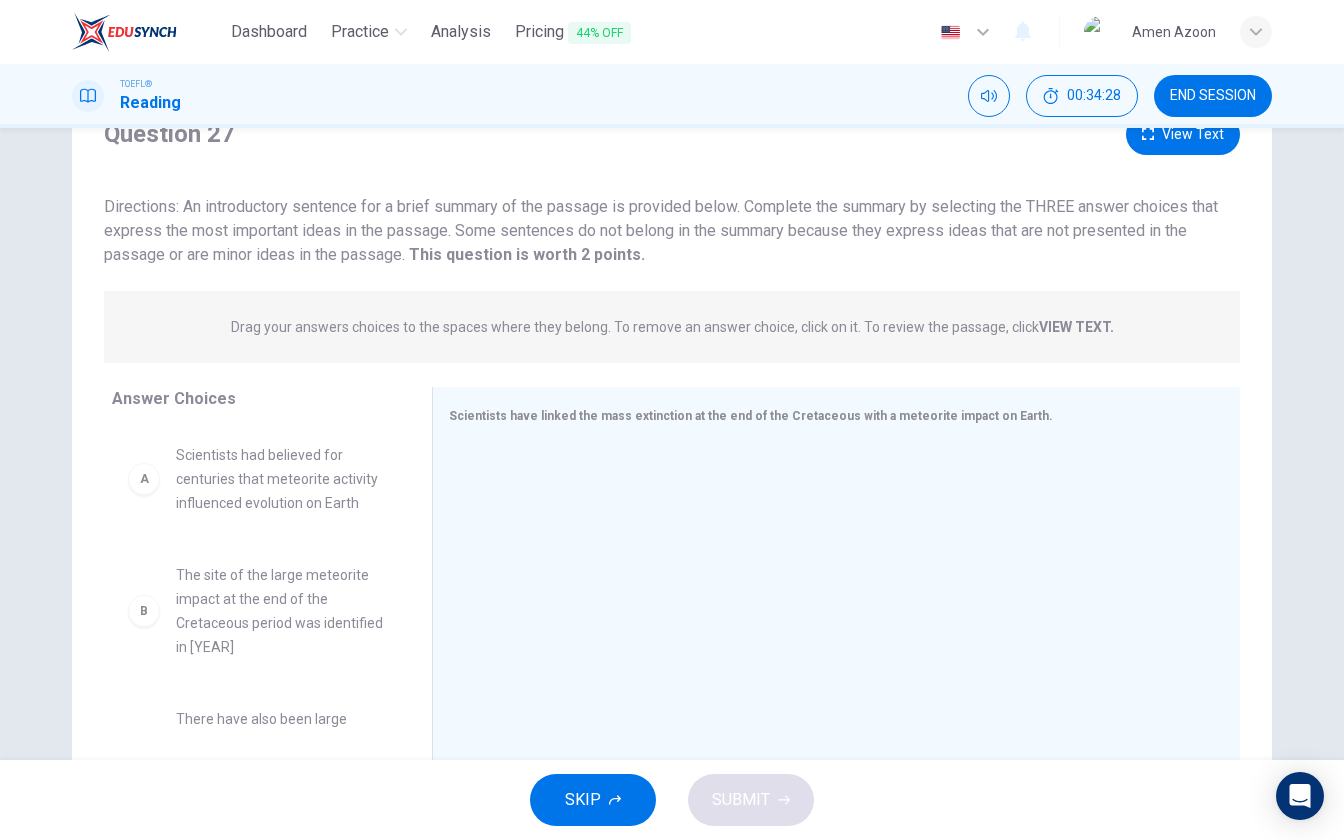 click on "View Text" at bounding box center [1183, 134] 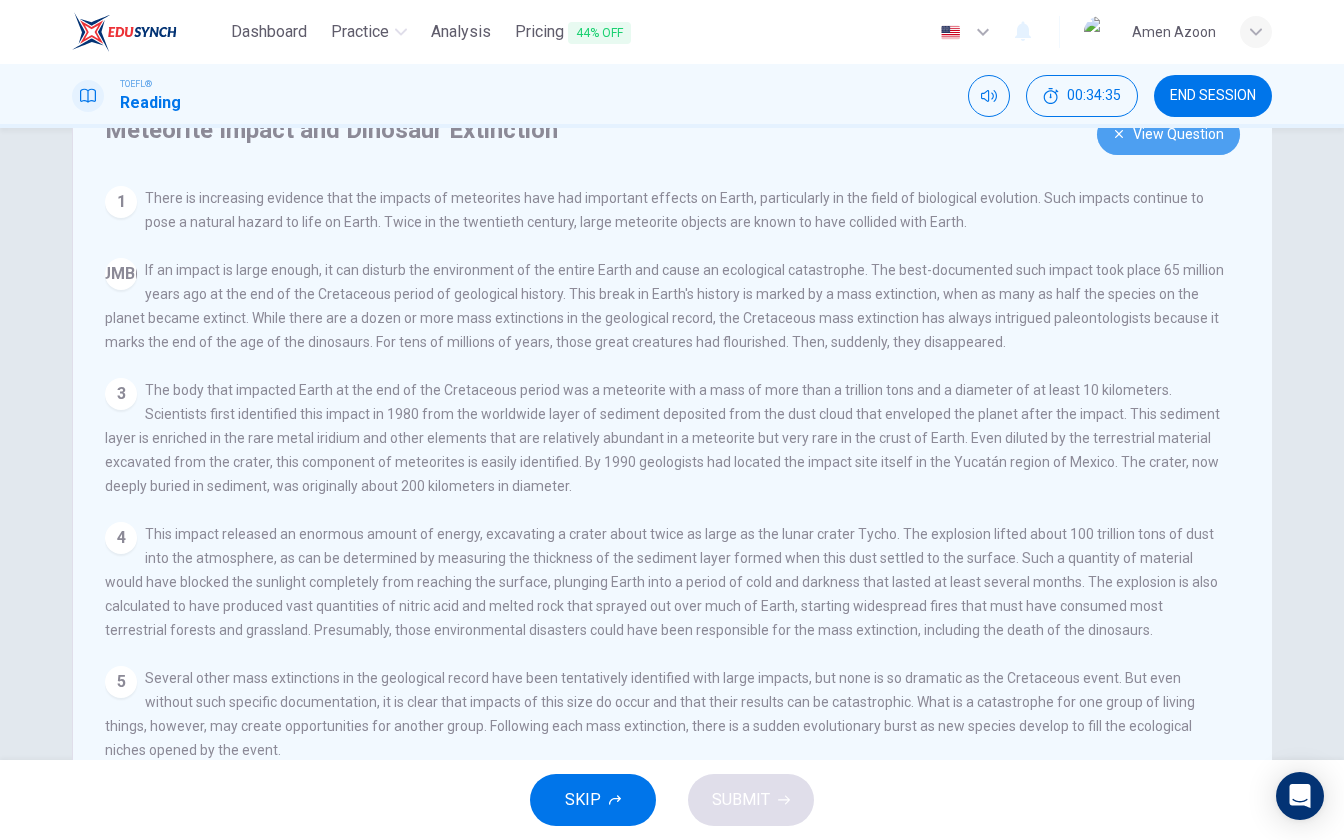click on "View Question" at bounding box center (1168, 134) 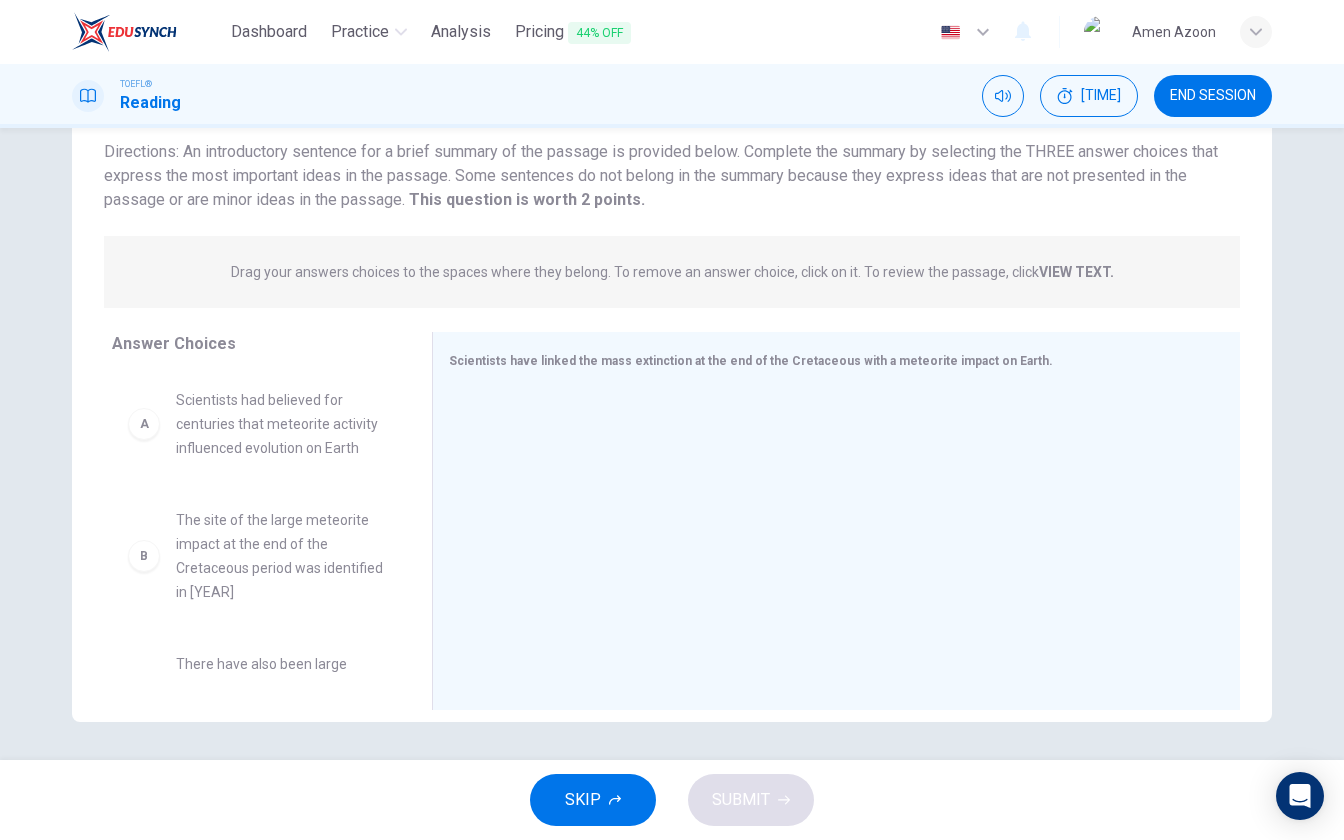 scroll, scrollTop: 138, scrollLeft: 0, axis: vertical 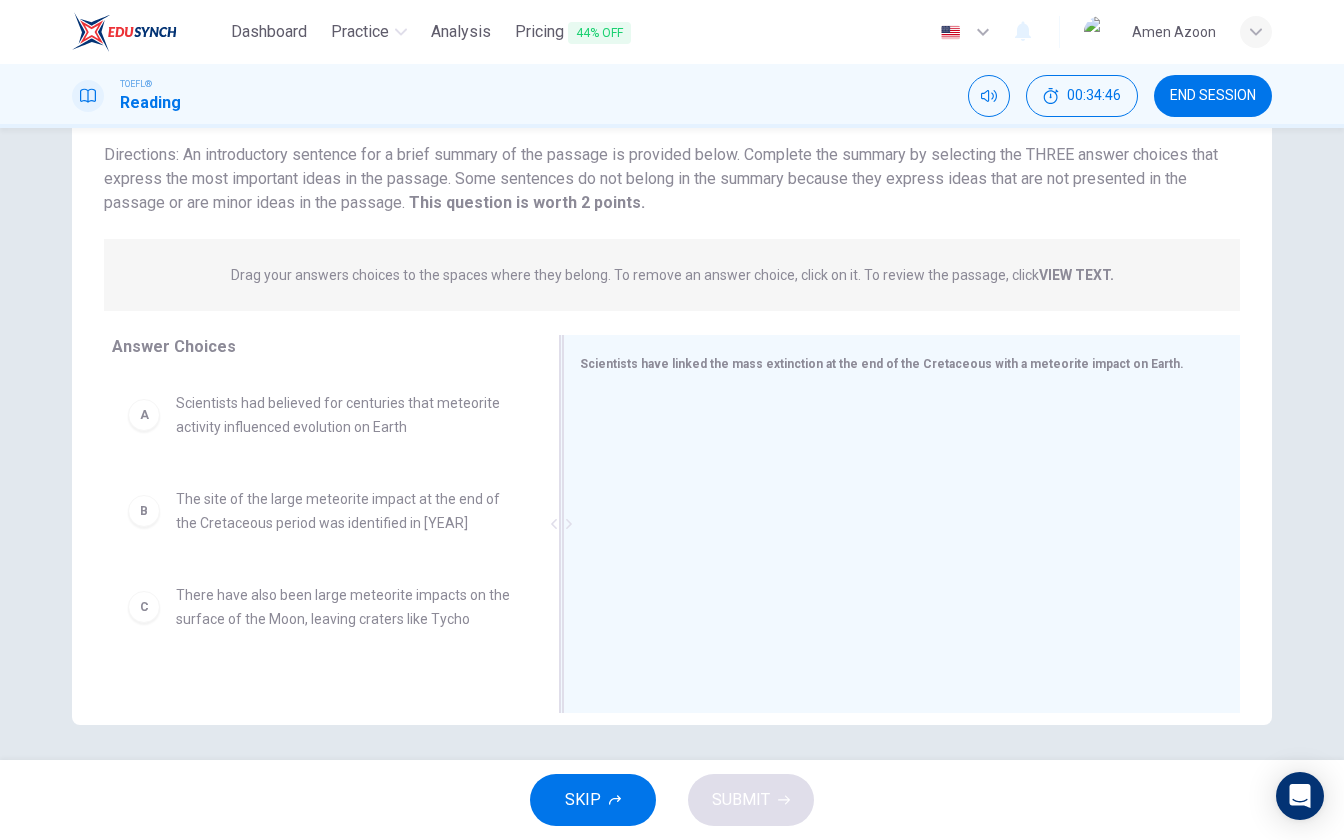 drag, startPoint x: 421, startPoint y: 518, endPoint x: 553, endPoint y: 553, distance: 136.56134 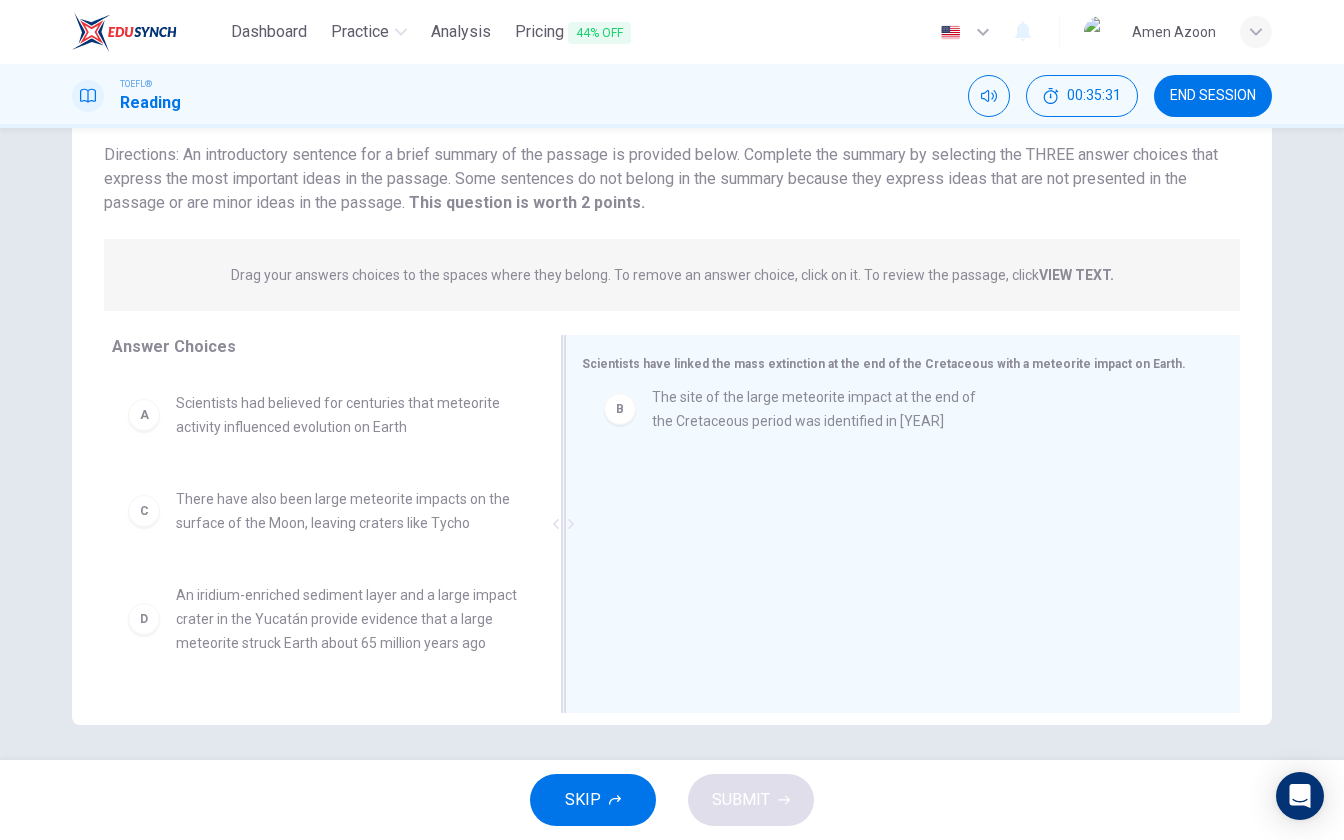 drag, startPoint x: 345, startPoint y: 527, endPoint x: 836, endPoint y: 426, distance: 501.28036 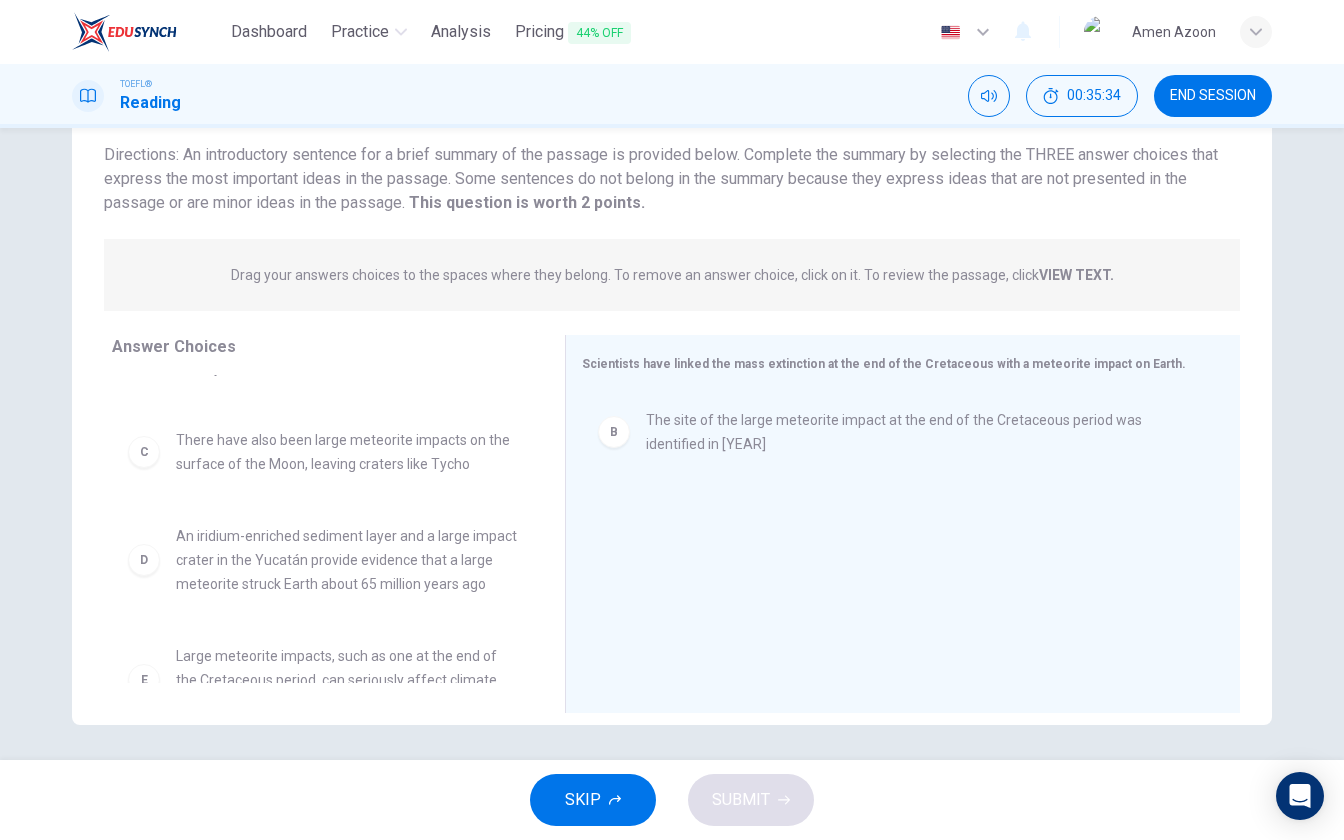 scroll, scrollTop: 79, scrollLeft: 0, axis: vertical 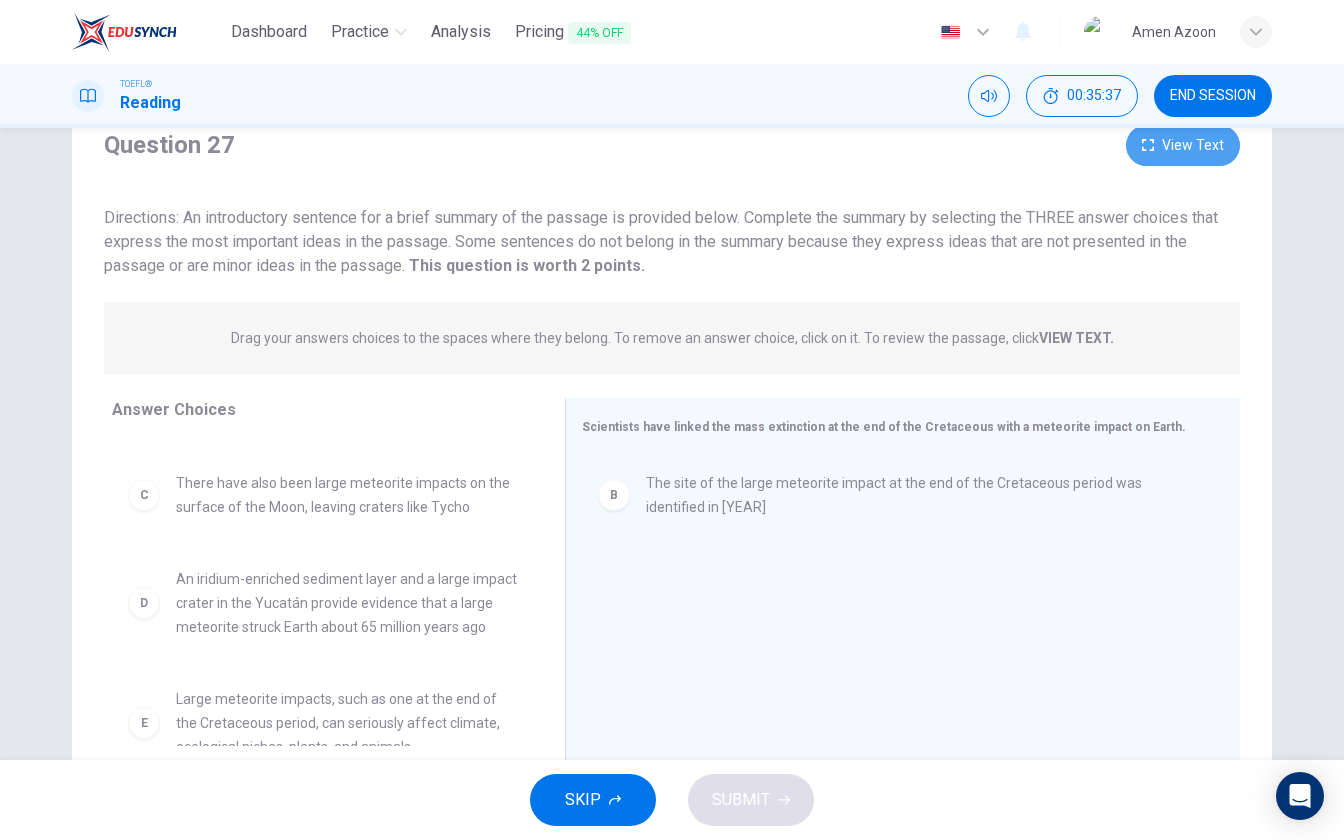 click on "View Text" at bounding box center [1183, 145] 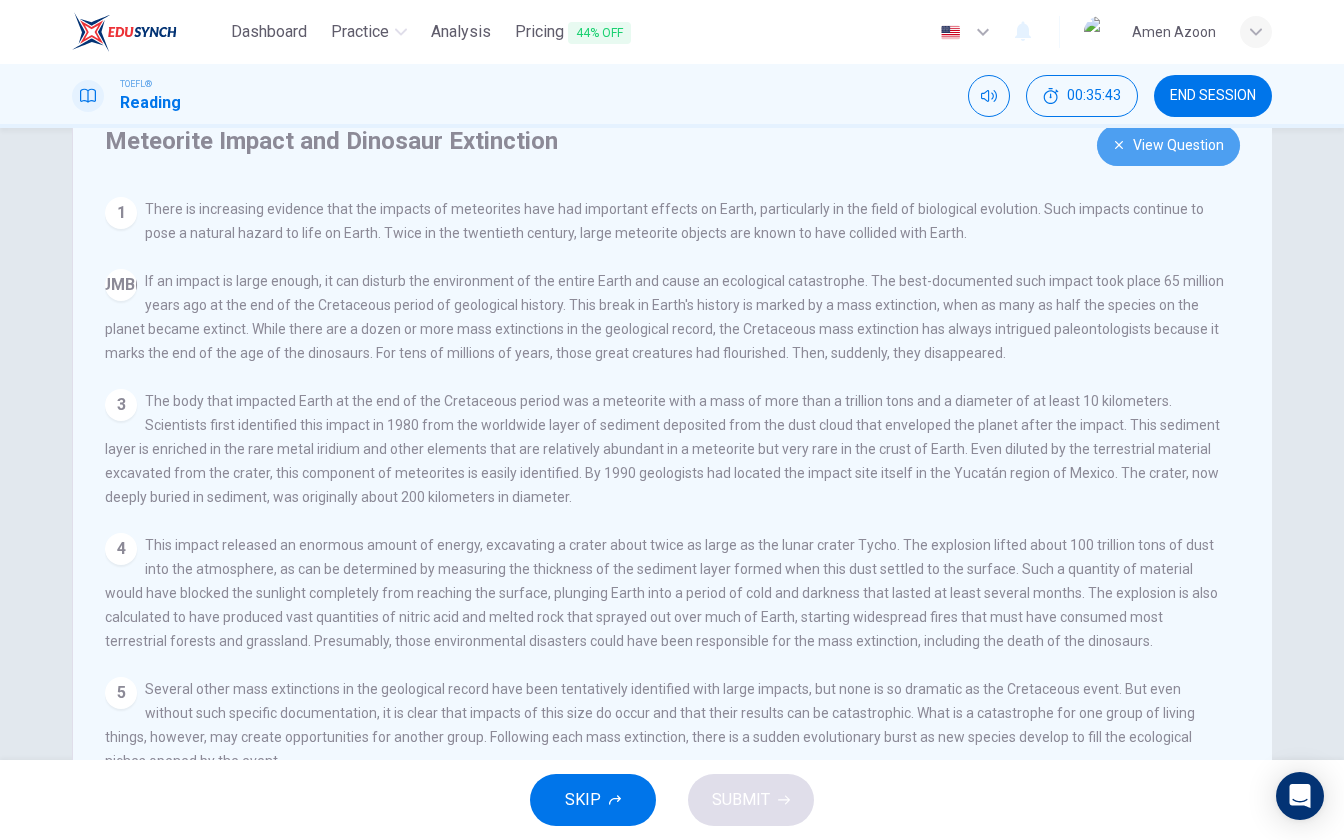click on "View Question" at bounding box center (1168, 145) 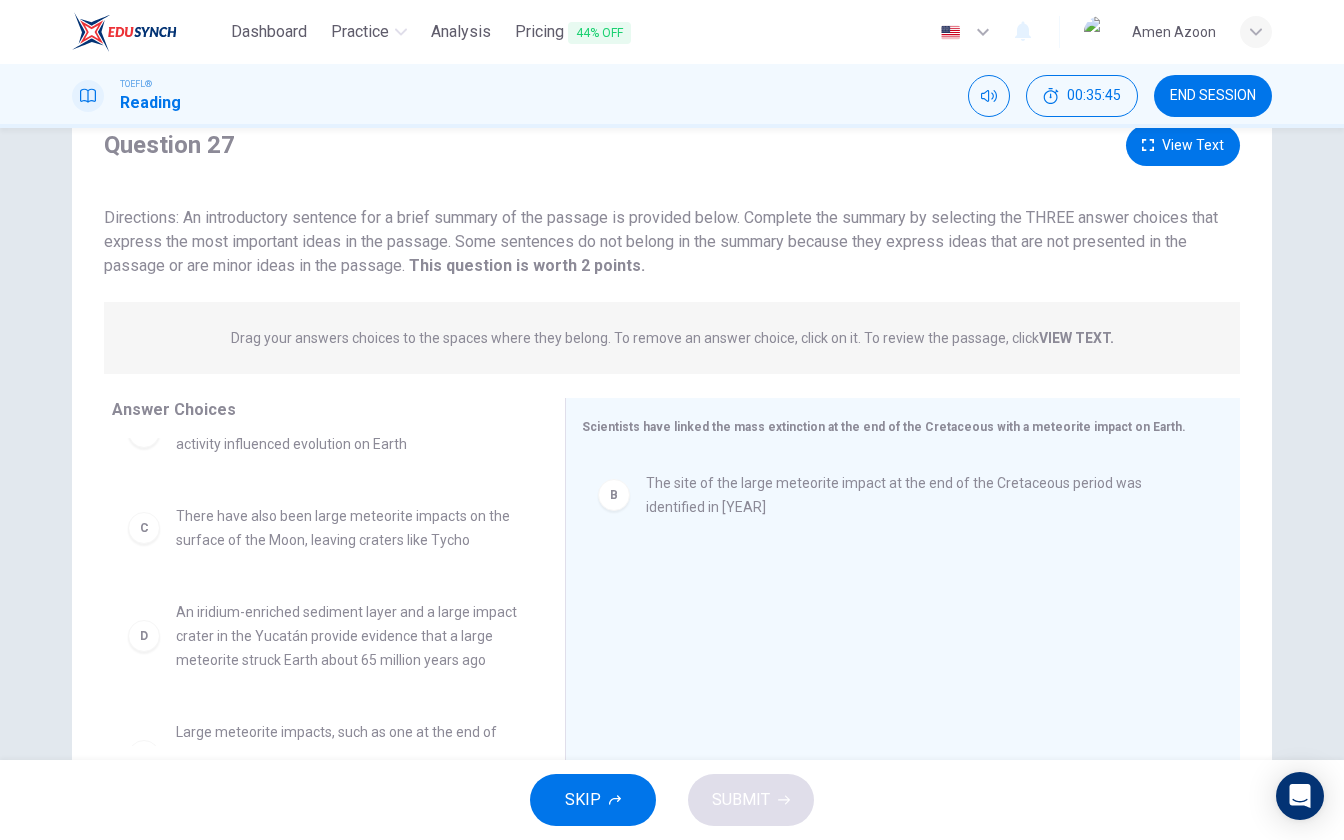 scroll, scrollTop: 2, scrollLeft: 0, axis: vertical 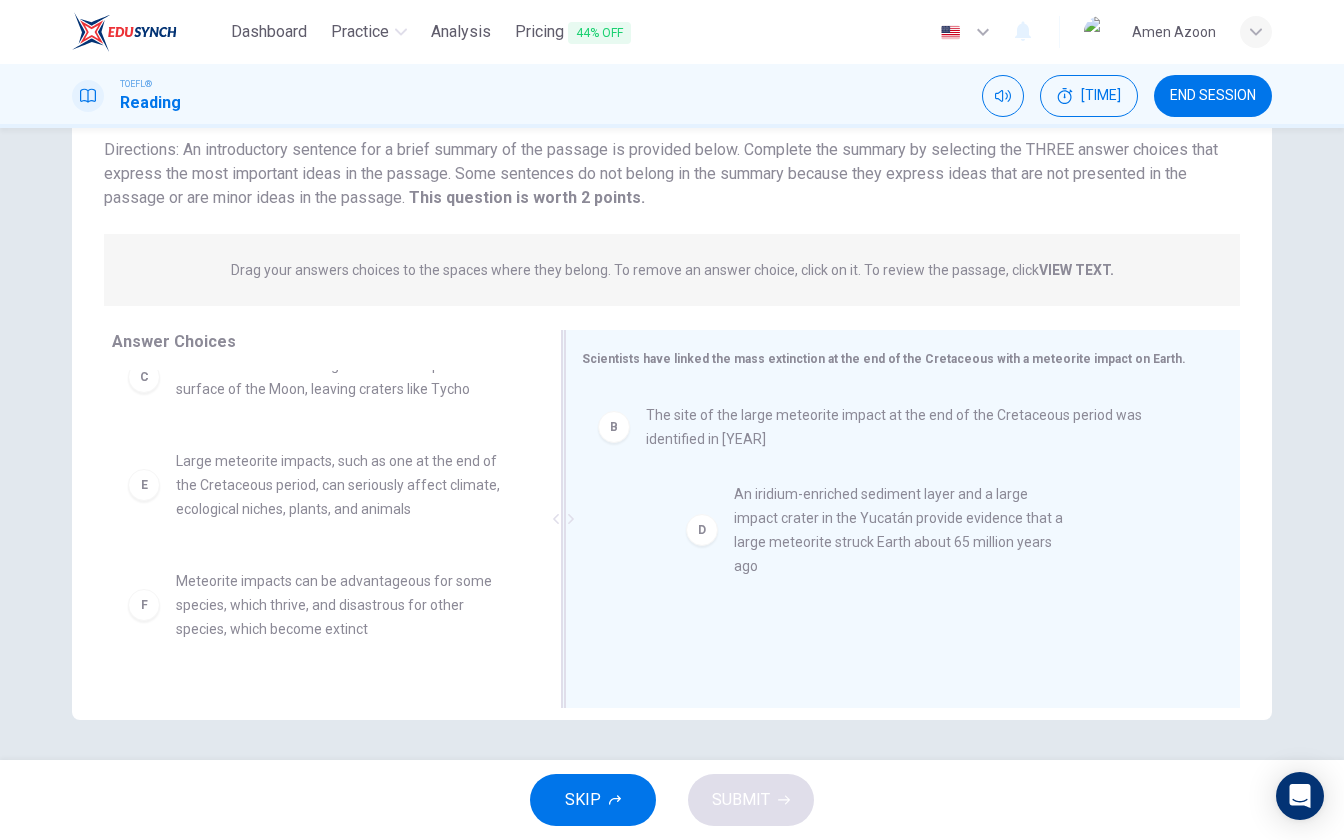 drag, startPoint x: 323, startPoint y: 504, endPoint x: 890, endPoint y: 538, distance: 568.0185 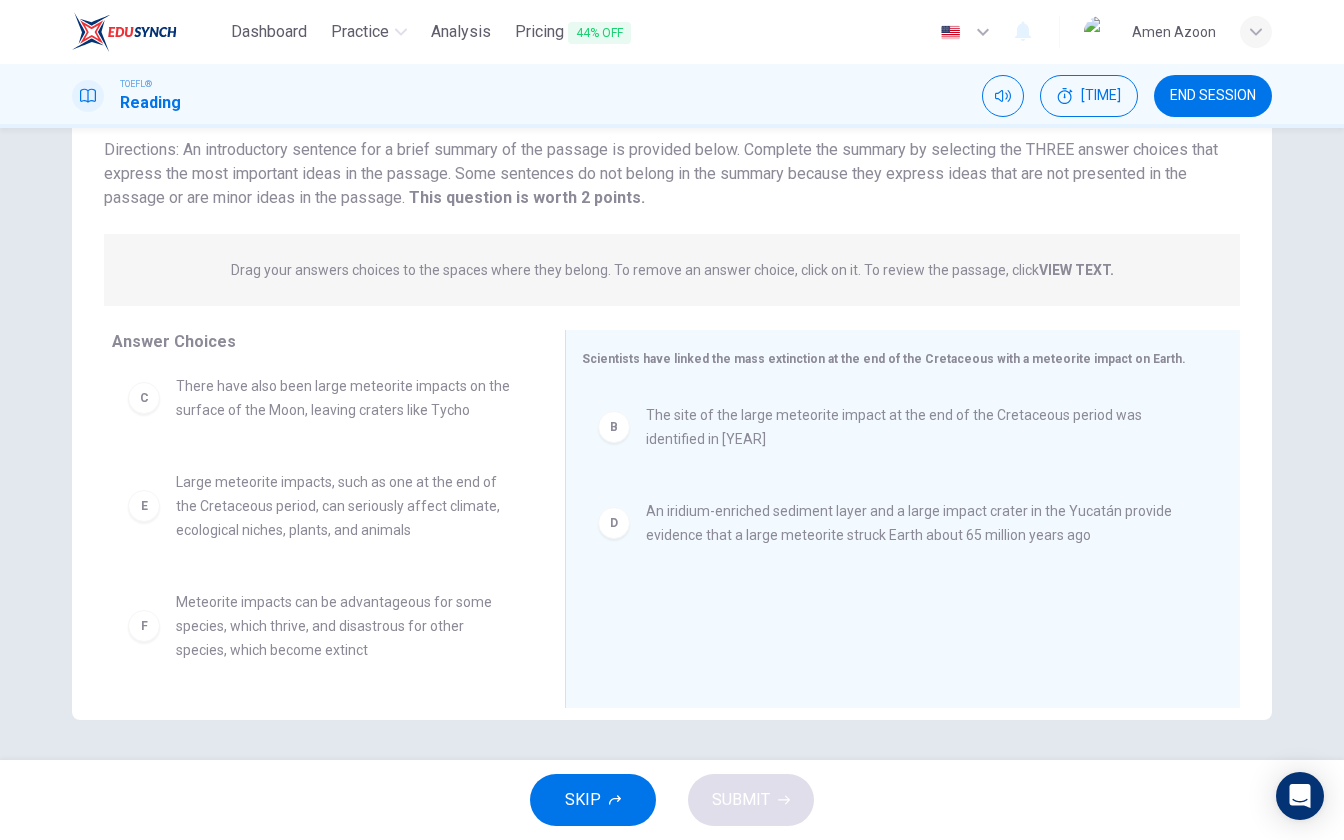 scroll, scrollTop: 108, scrollLeft: 0, axis: vertical 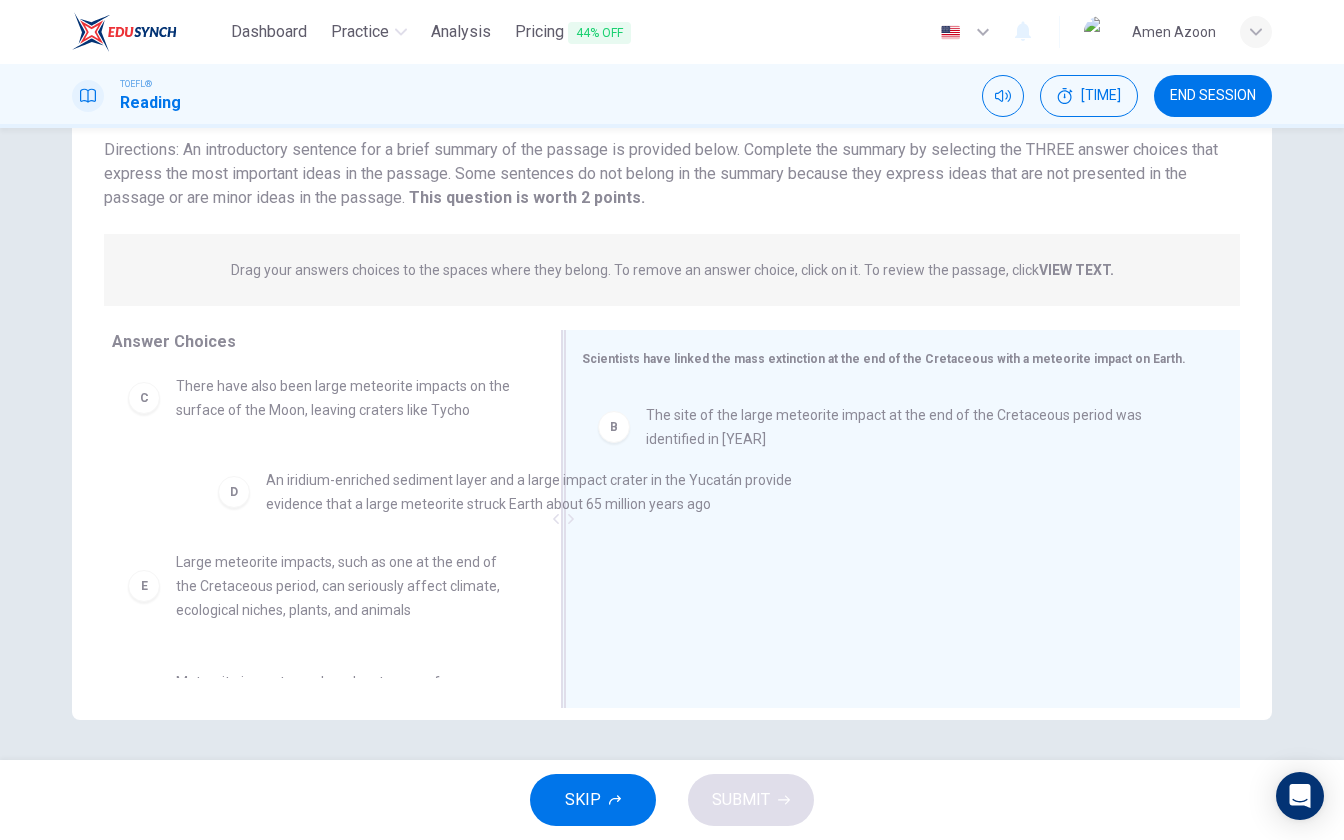 drag, startPoint x: 763, startPoint y: 538, endPoint x: 380, endPoint y: 507, distance: 384.25253 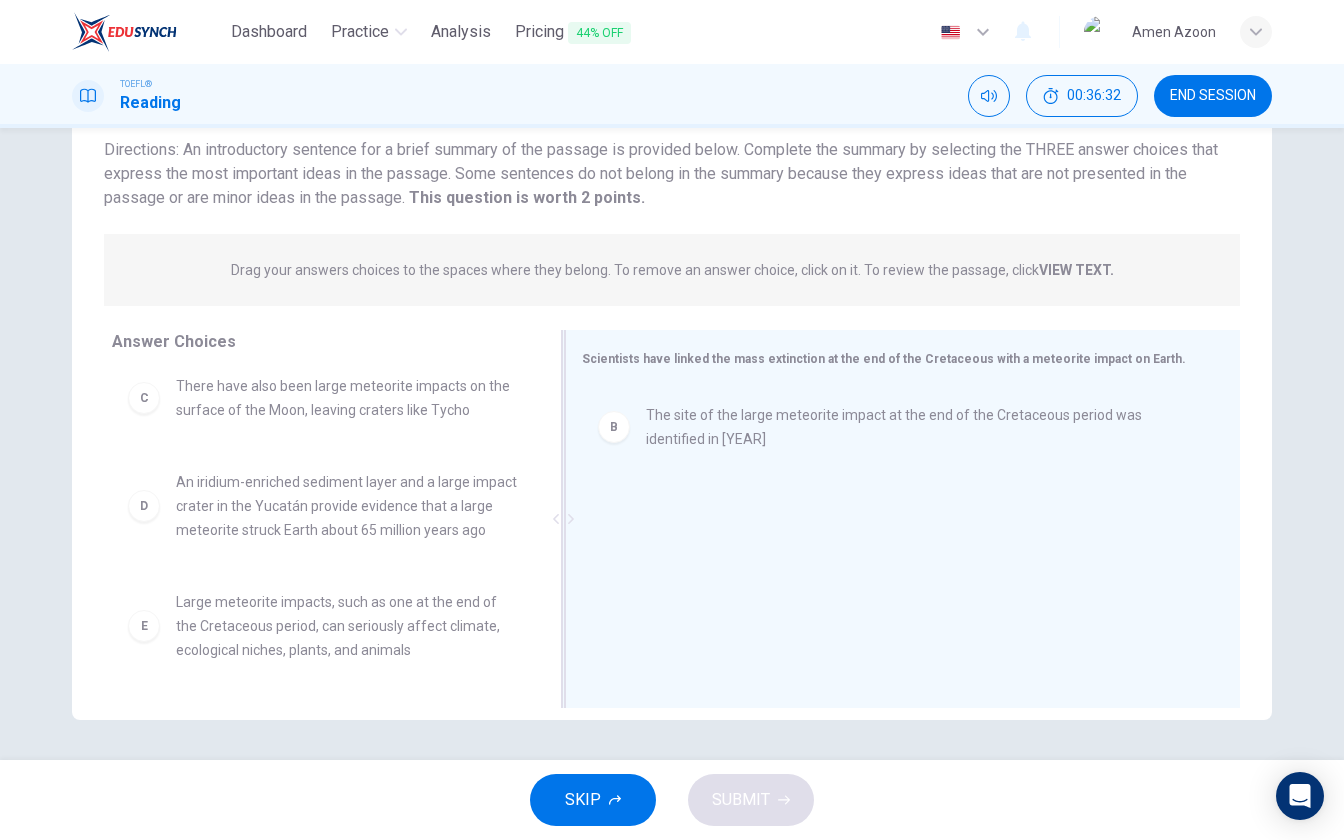 scroll, scrollTop: 252, scrollLeft: 0, axis: vertical 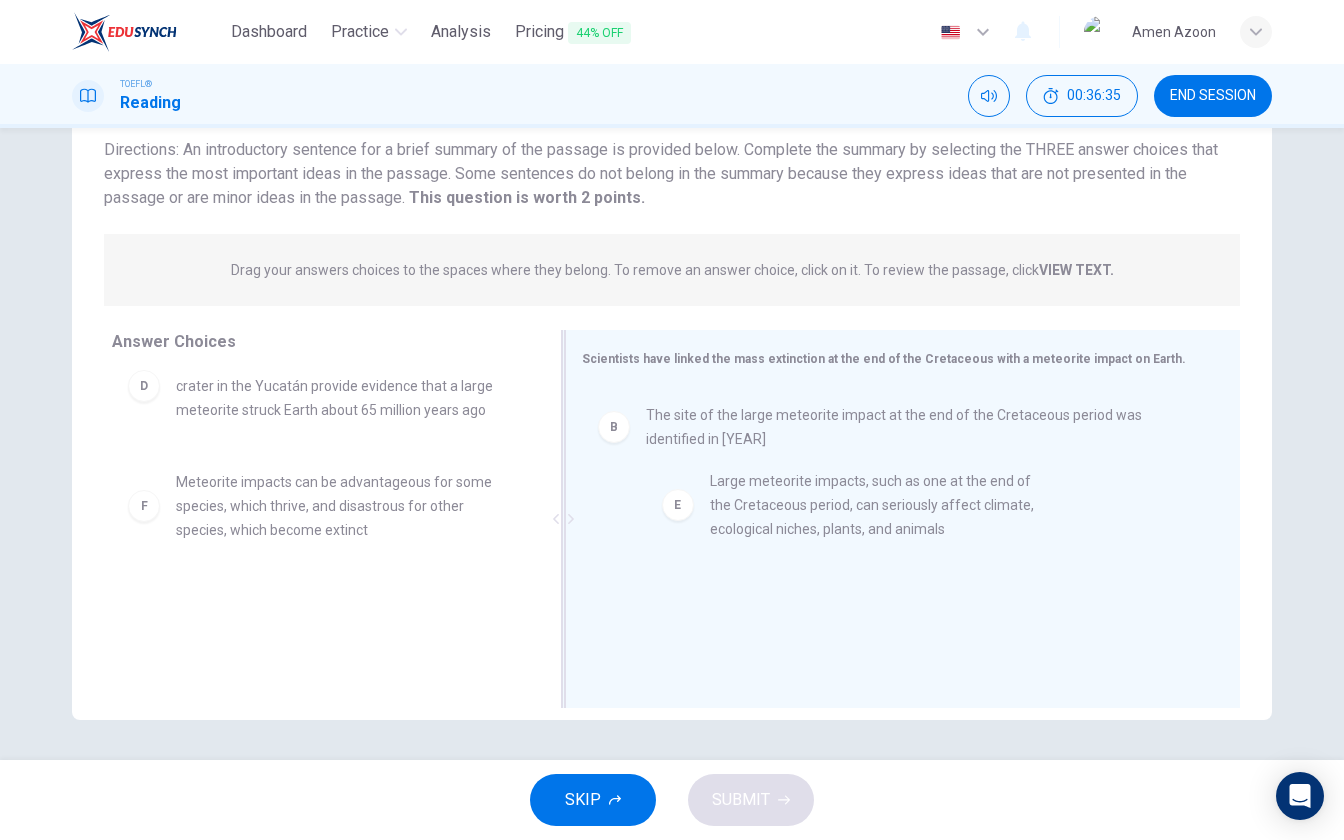 drag, startPoint x: 299, startPoint y: 510, endPoint x: 814, endPoint y: 502, distance: 515.06213 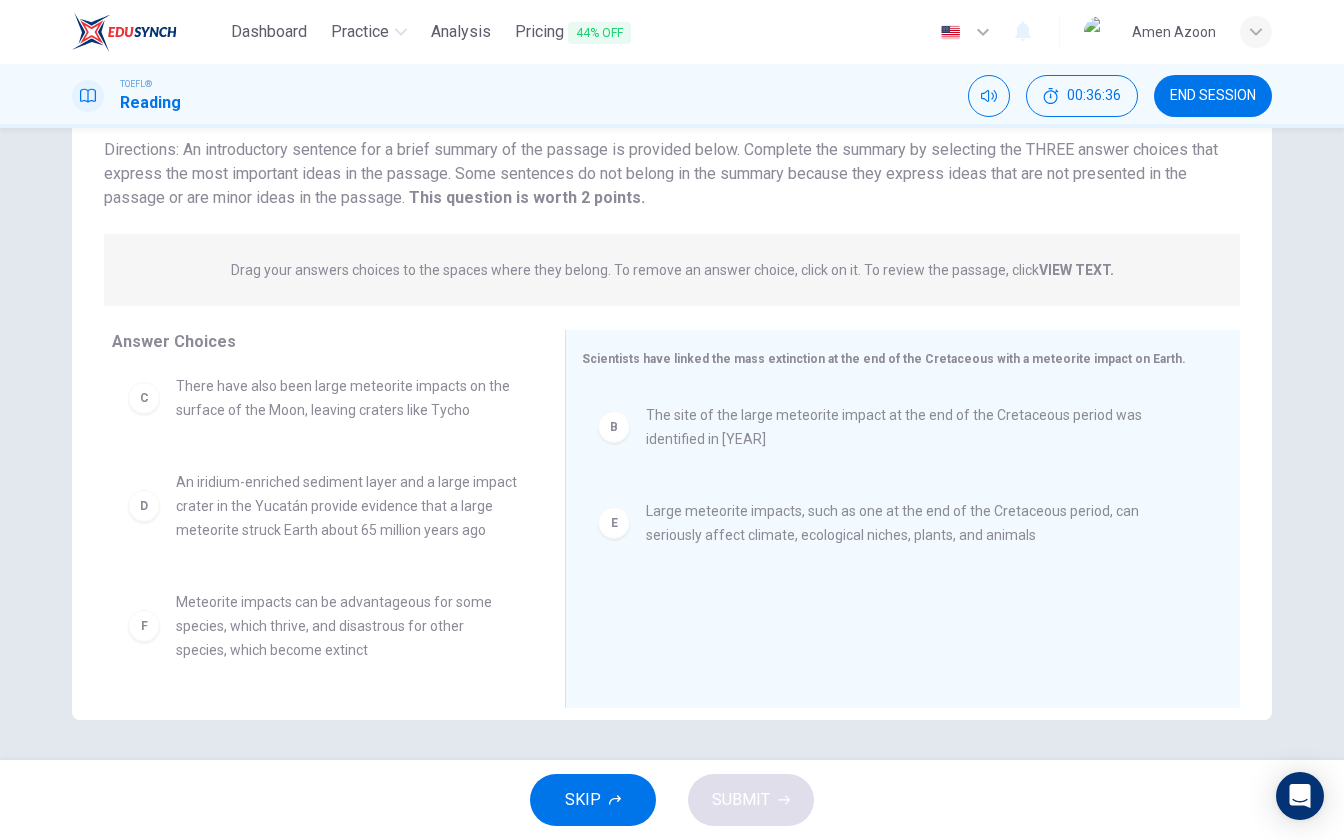 scroll, scrollTop: 132, scrollLeft: 0, axis: vertical 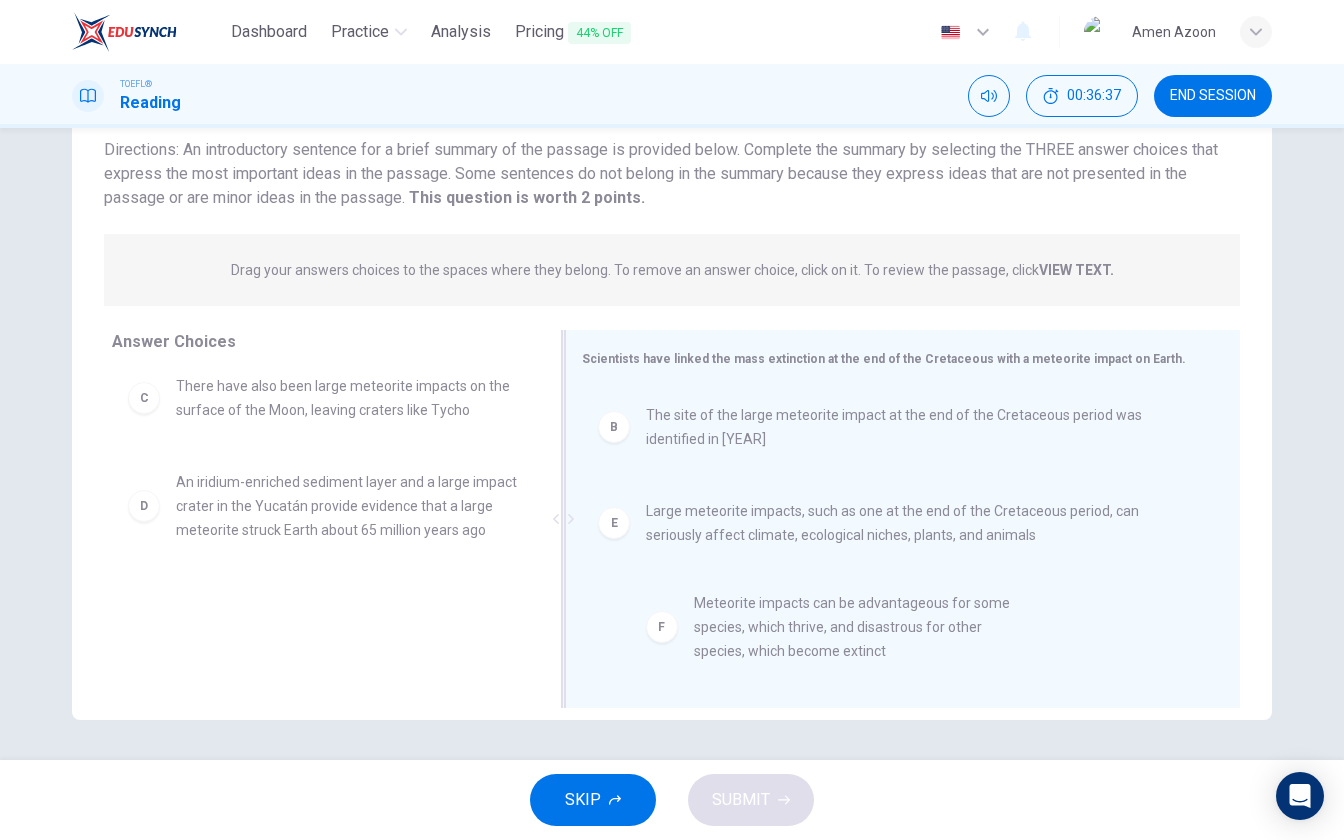 drag, startPoint x: 334, startPoint y: 646, endPoint x: 846, endPoint y: 649, distance: 512.0088 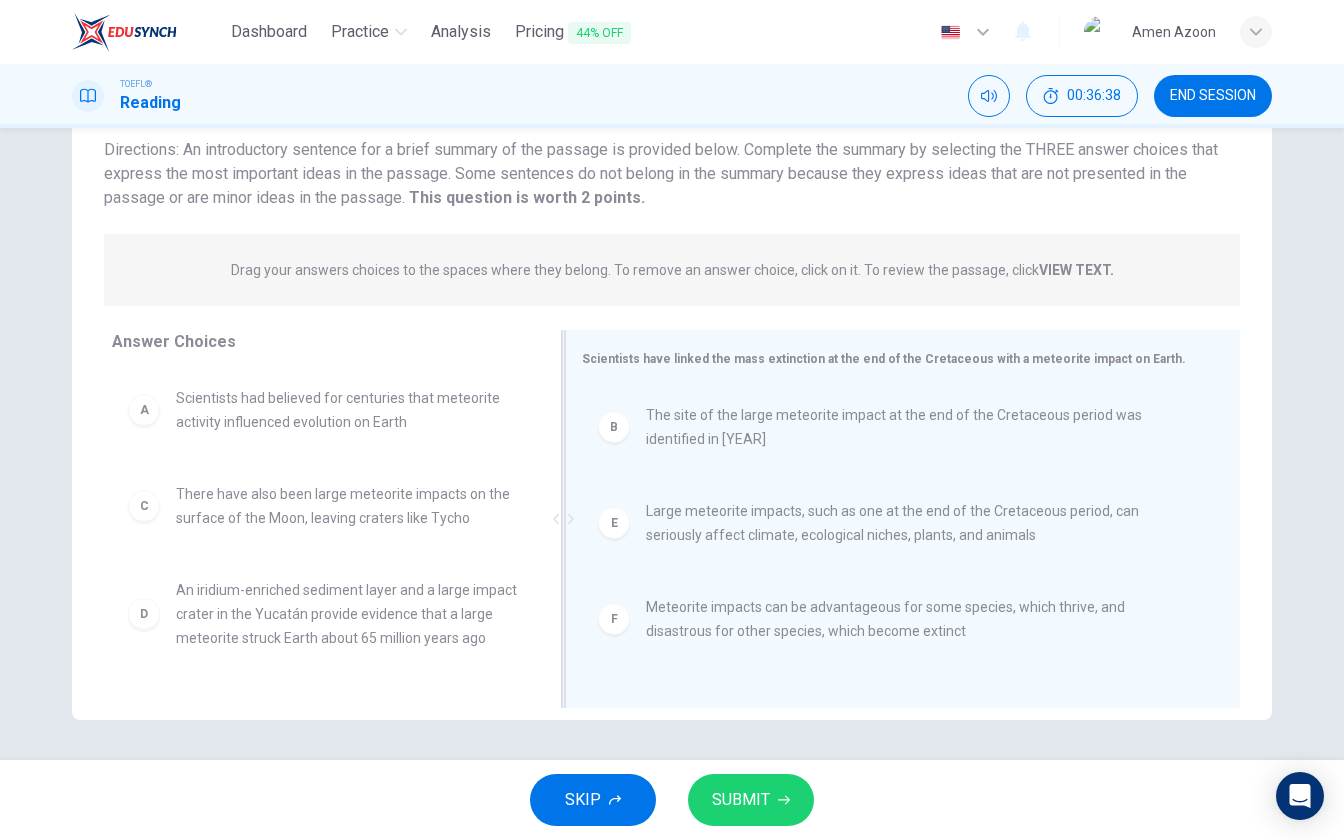 scroll, scrollTop: 12, scrollLeft: 0, axis: vertical 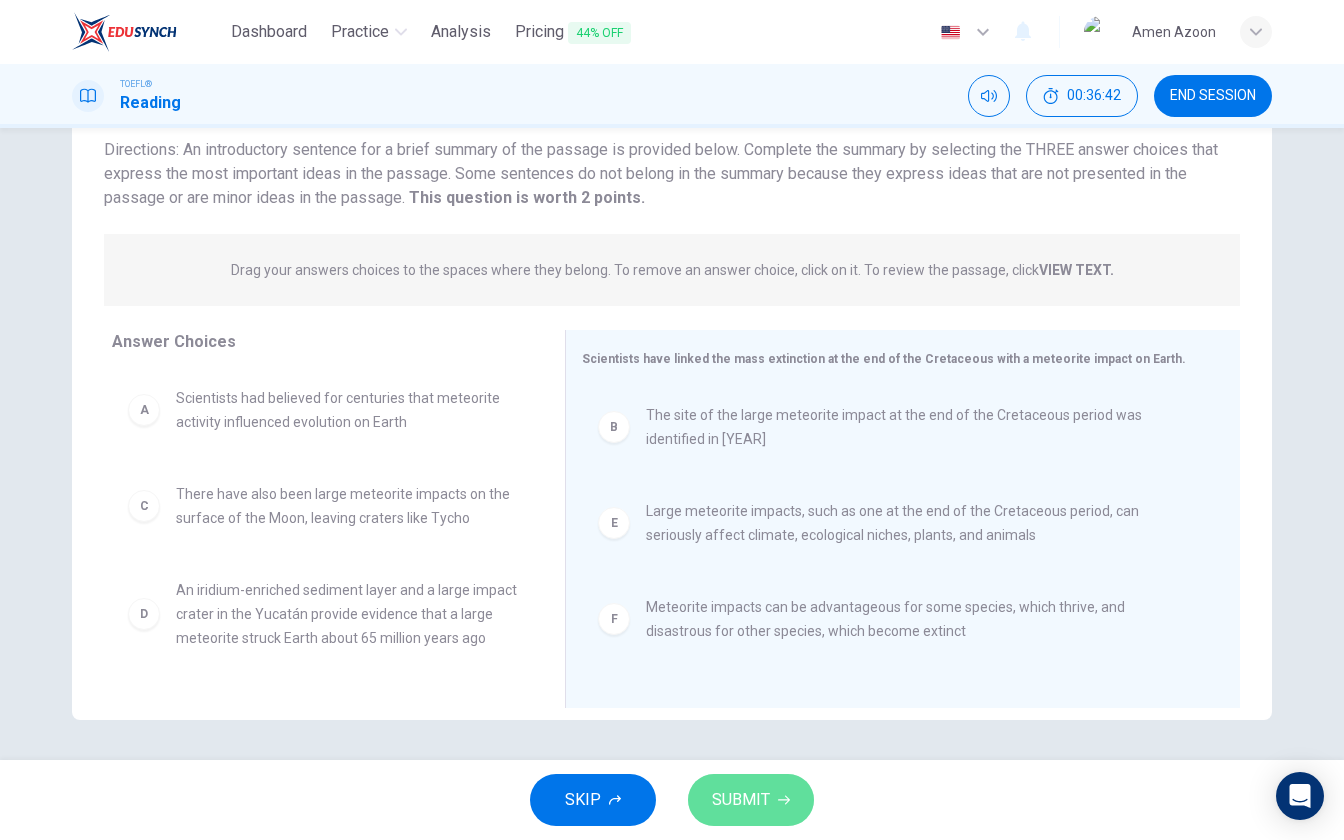 click on "SUBMIT" at bounding box center [741, 800] 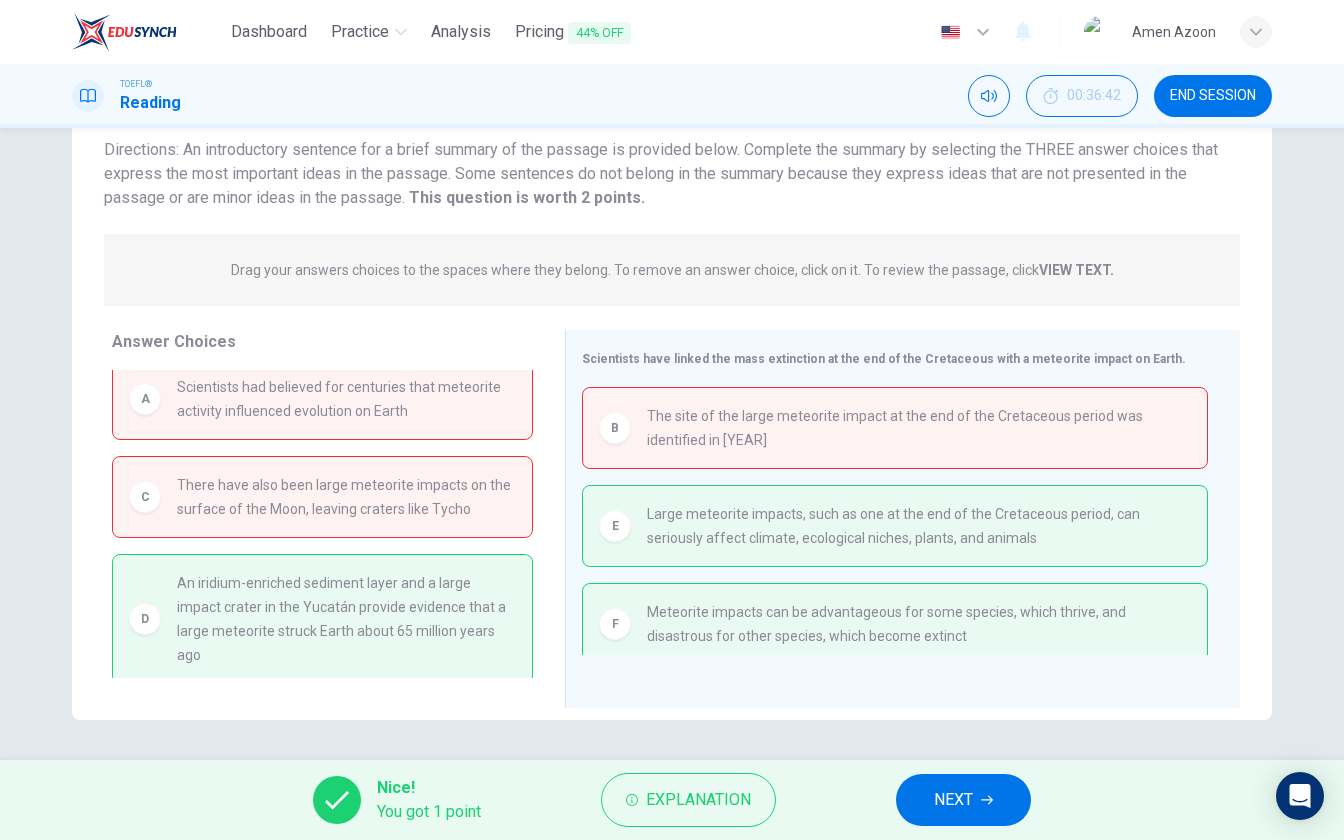 scroll, scrollTop: 0, scrollLeft: 0, axis: both 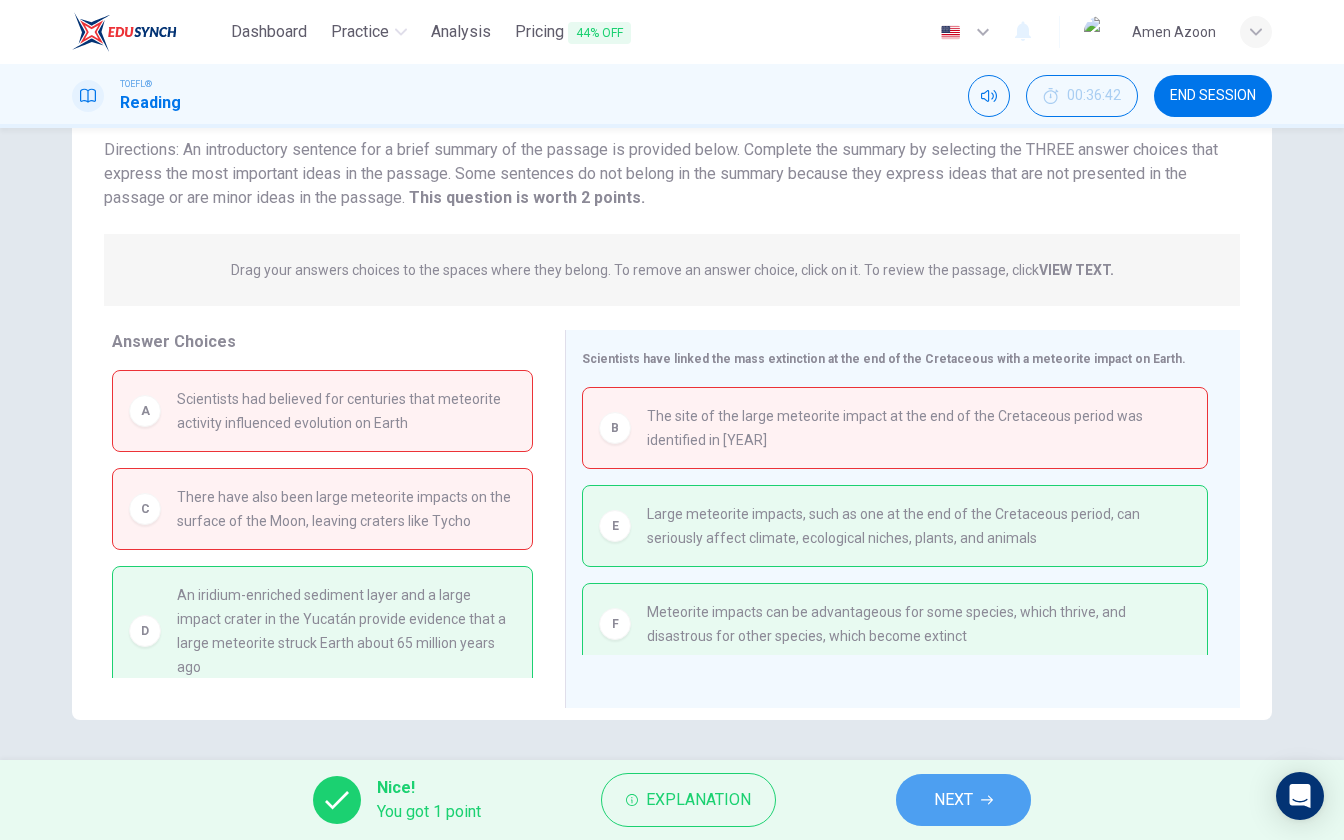 click on "NEXT" at bounding box center [953, 800] 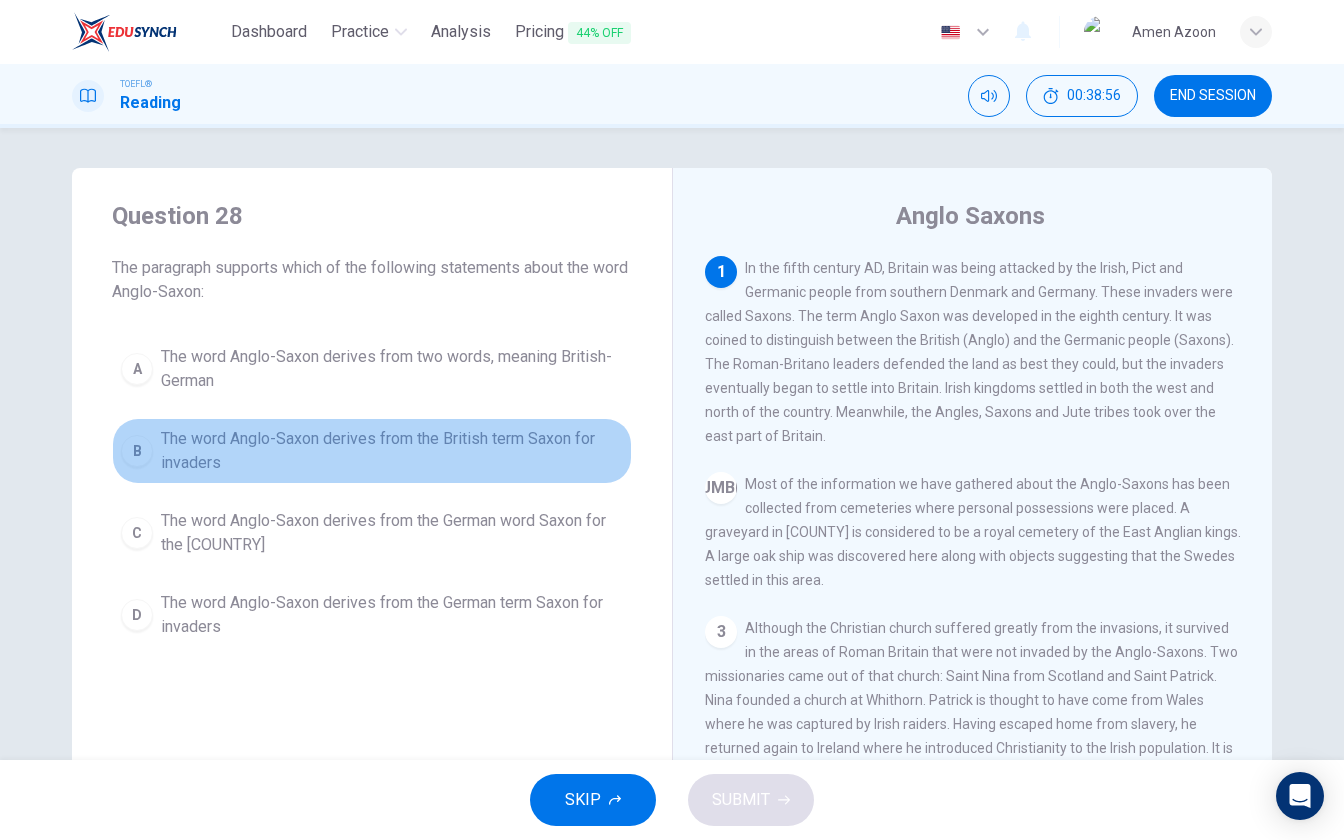 click on "The word Anglo-Saxon derives from the British term Saxon for invaders" at bounding box center (392, 369) 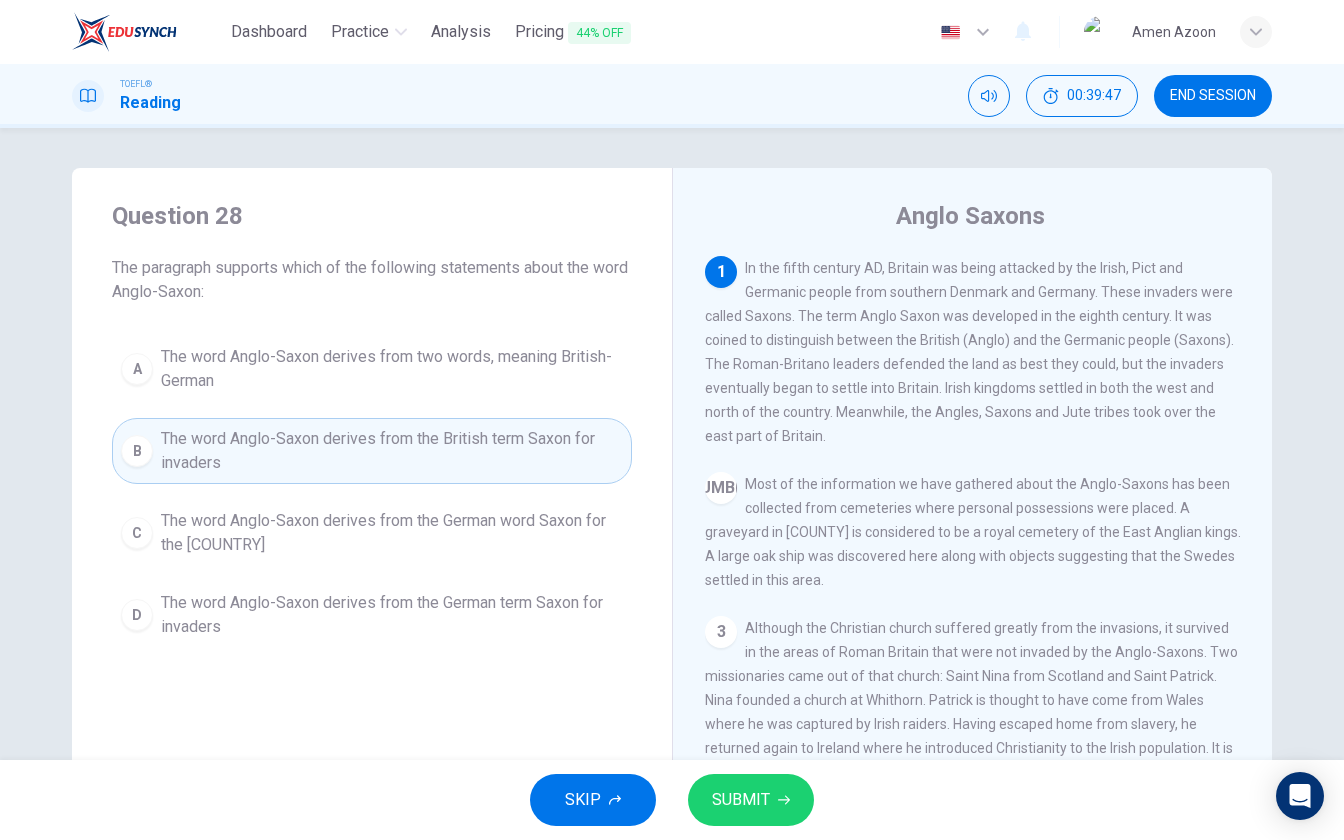 click on "The word Anglo-Saxon derives from two words, meaning British-German" at bounding box center (392, 369) 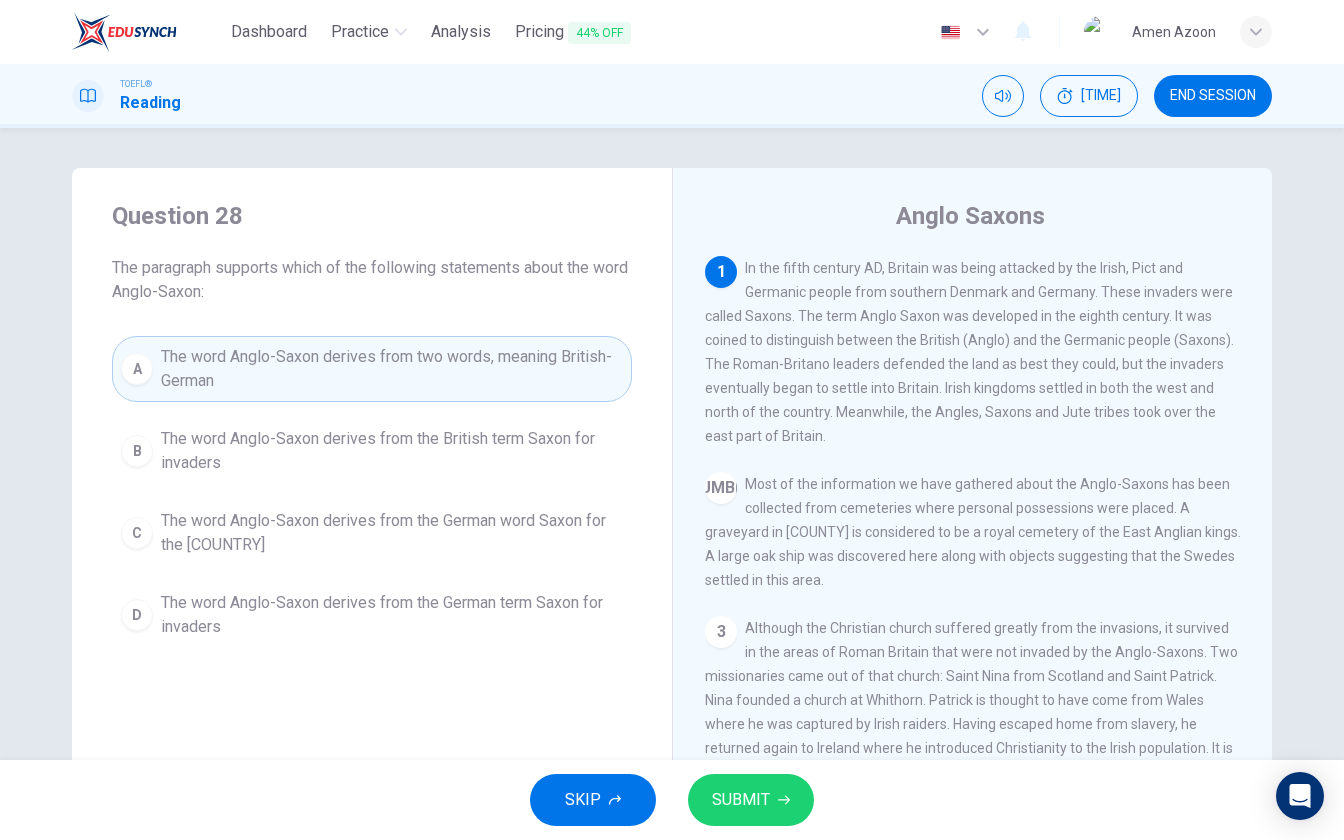 click on "SUBMIT" at bounding box center [741, 800] 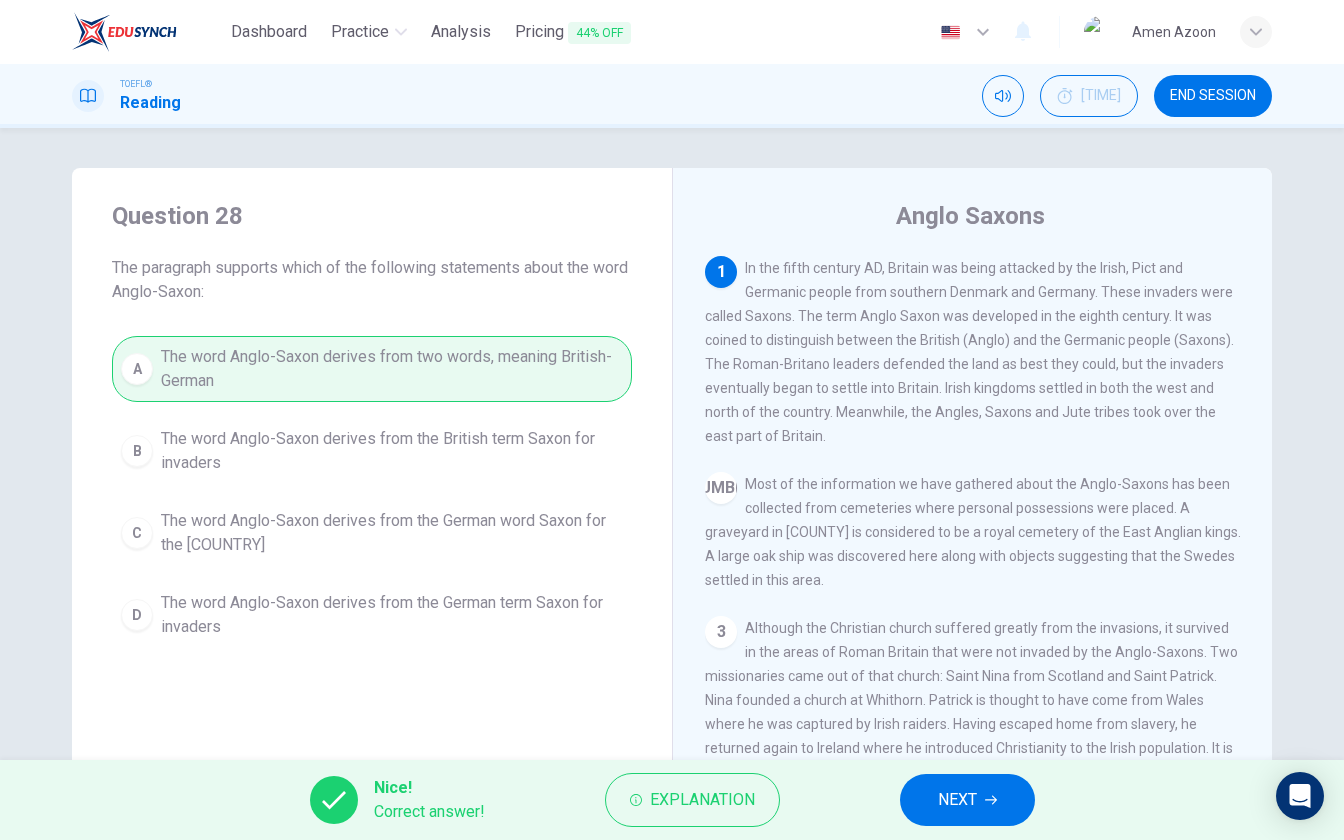 click on "NEXT" at bounding box center (967, 800) 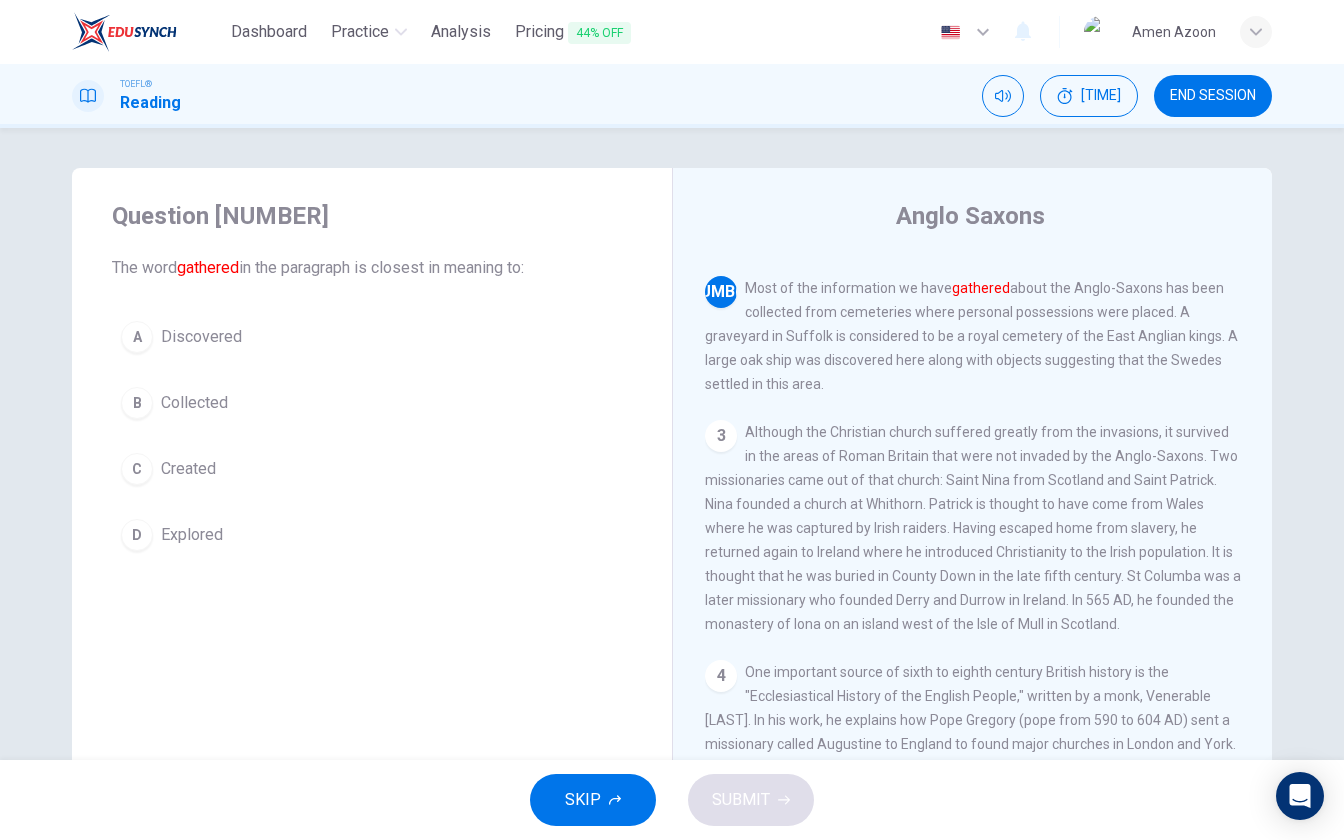 scroll, scrollTop: 222, scrollLeft: 0, axis: vertical 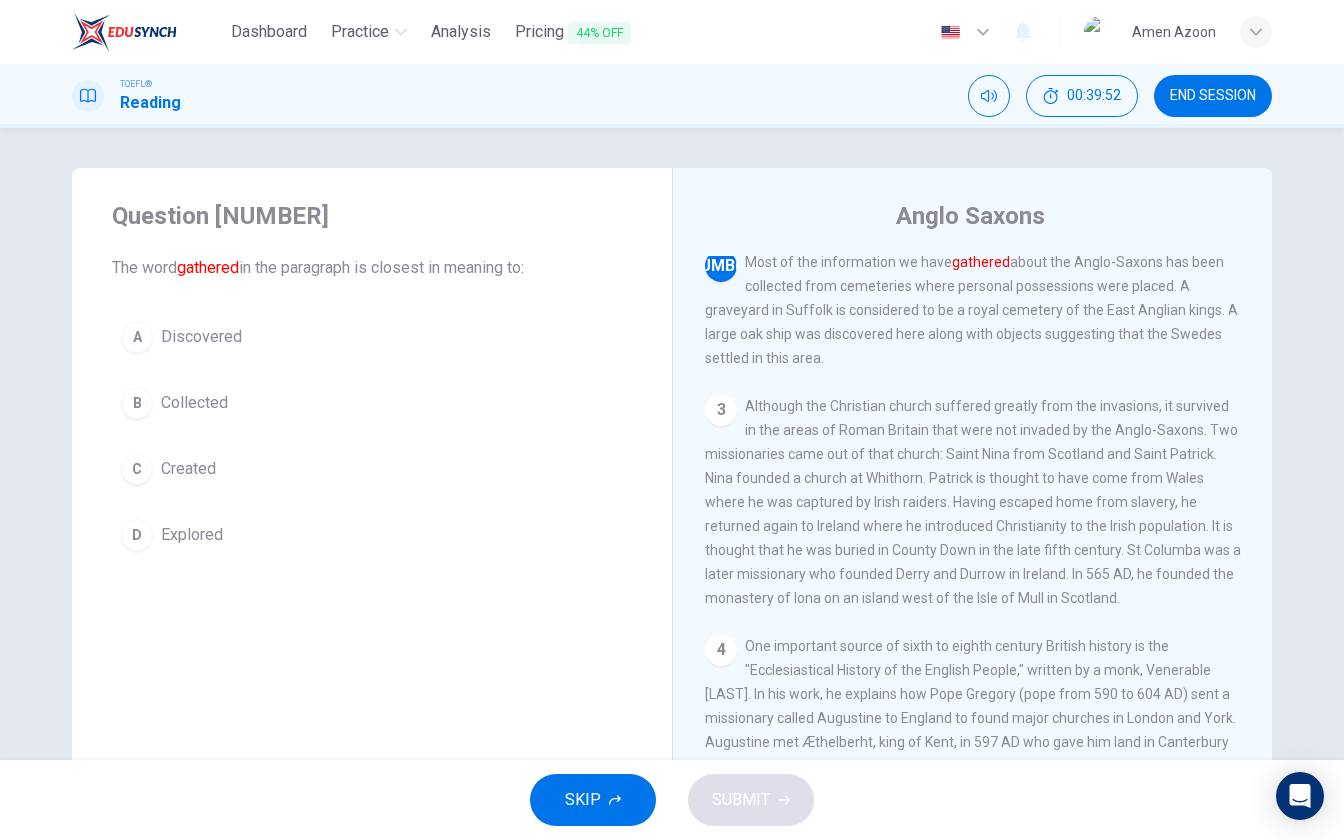 click on "Collected" at bounding box center (201, 337) 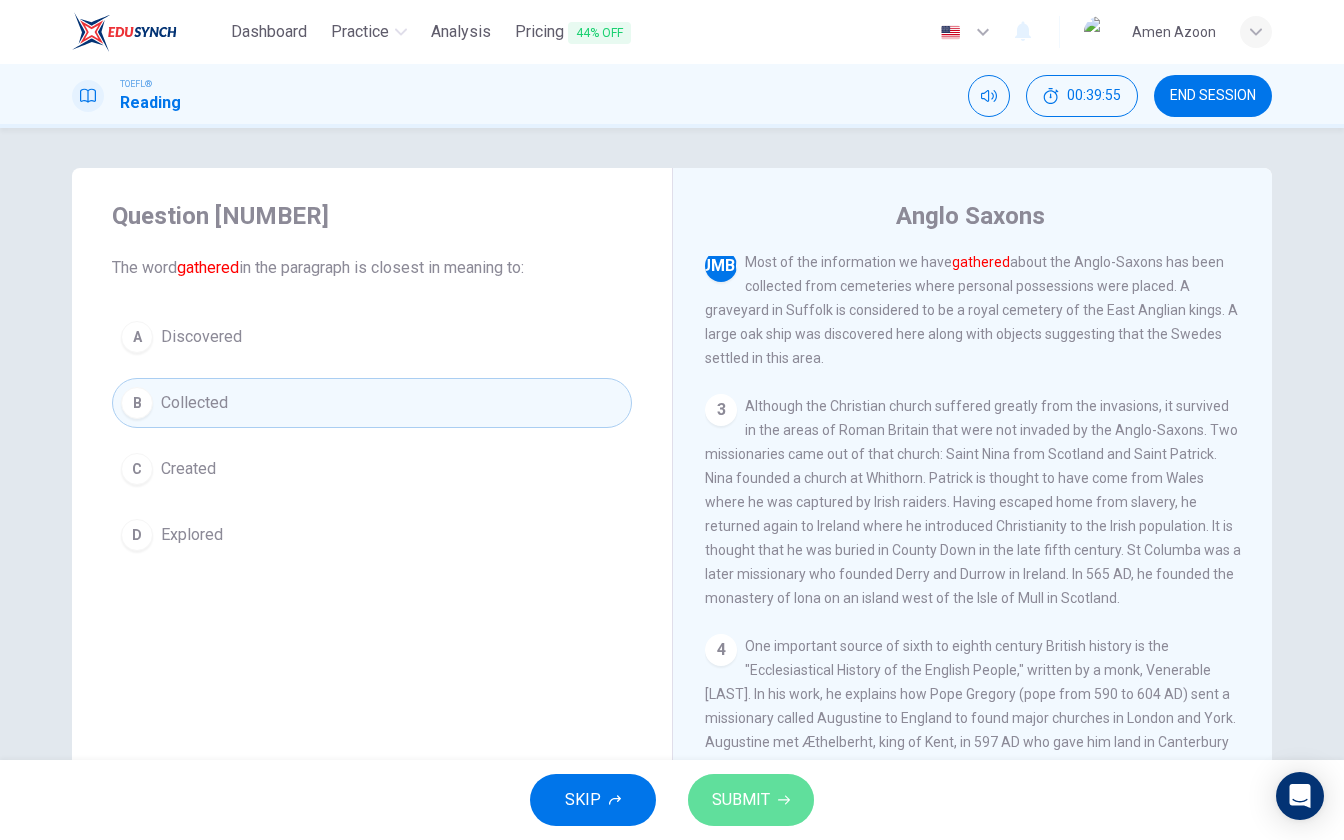 click on "SUBMIT" at bounding box center [741, 800] 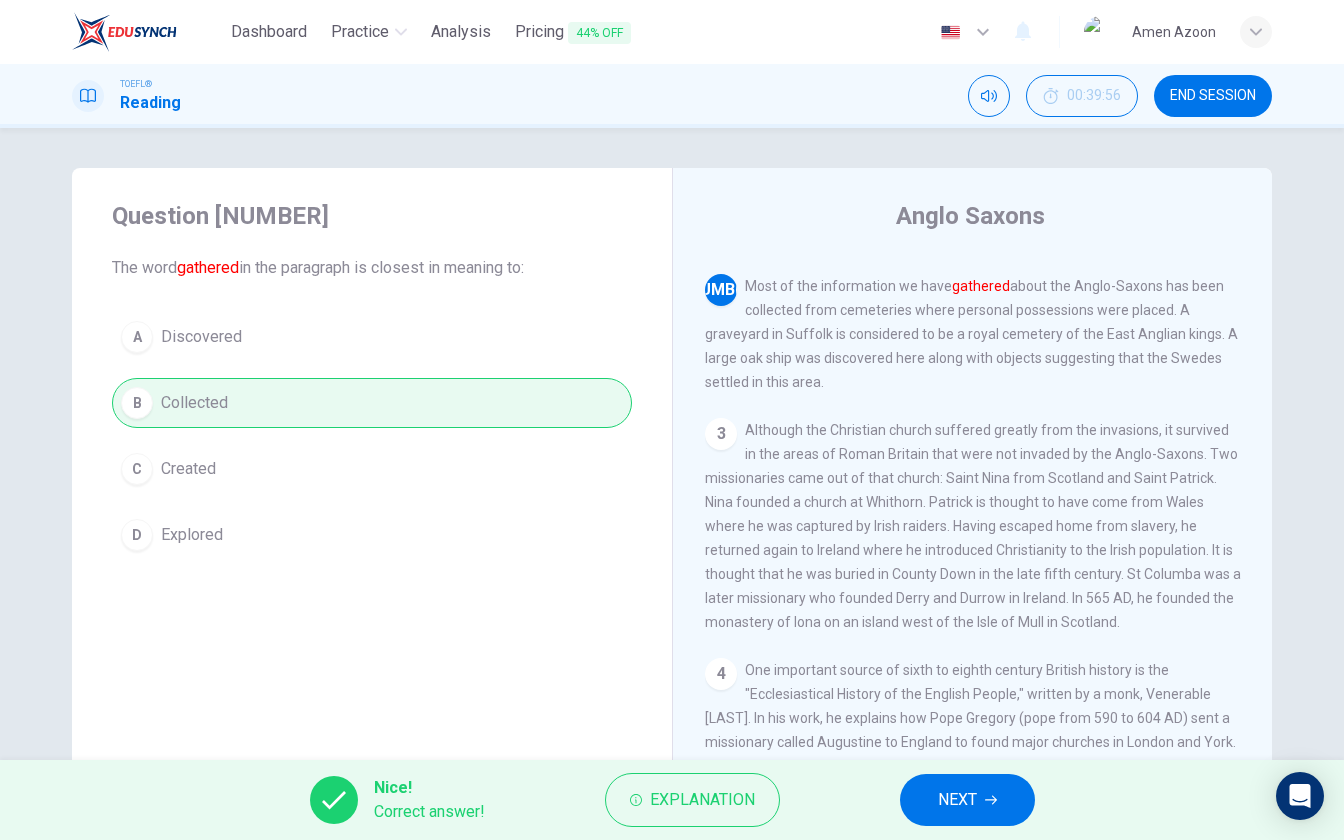 scroll, scrollTop: 202, scrollLeft: 0, axis: vertical 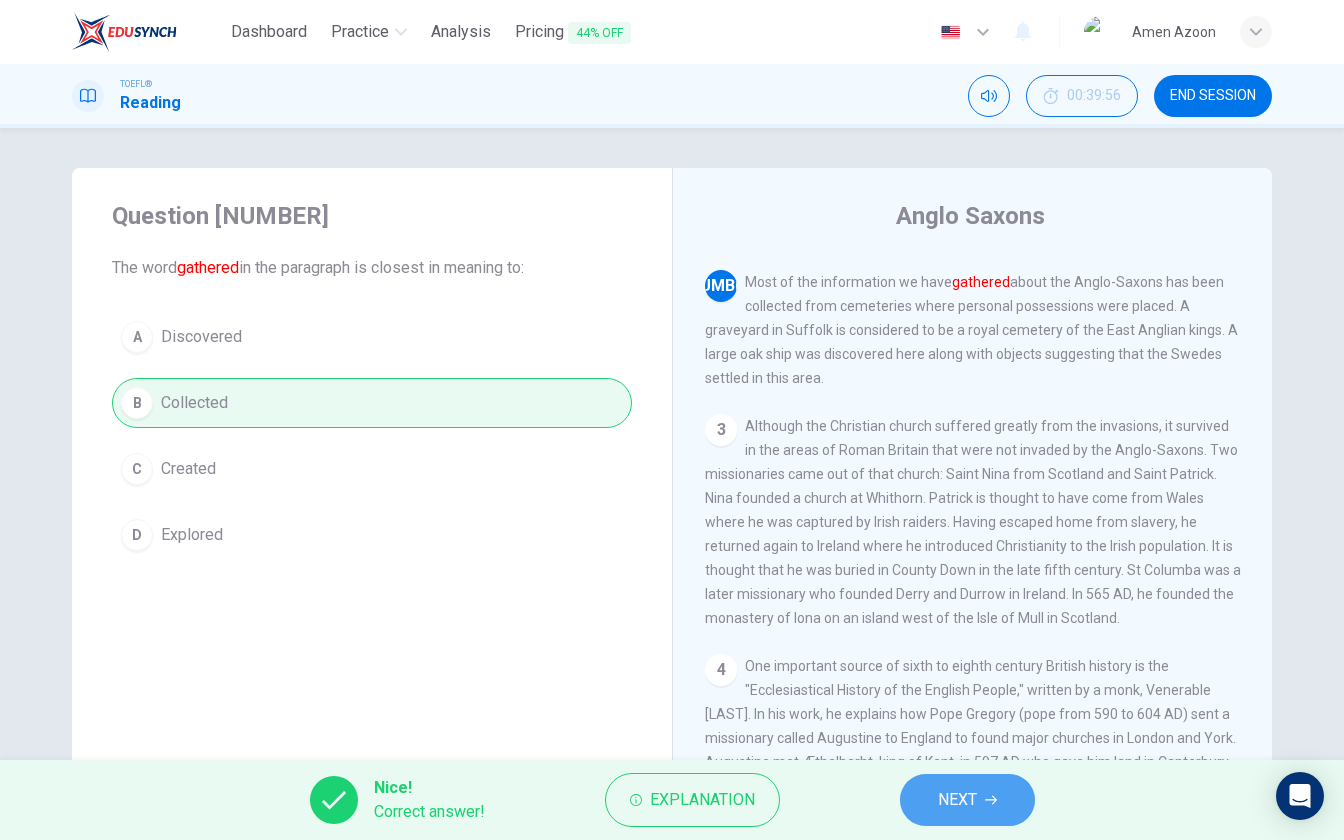click on "NEXT" at bounding box center (957, 800) 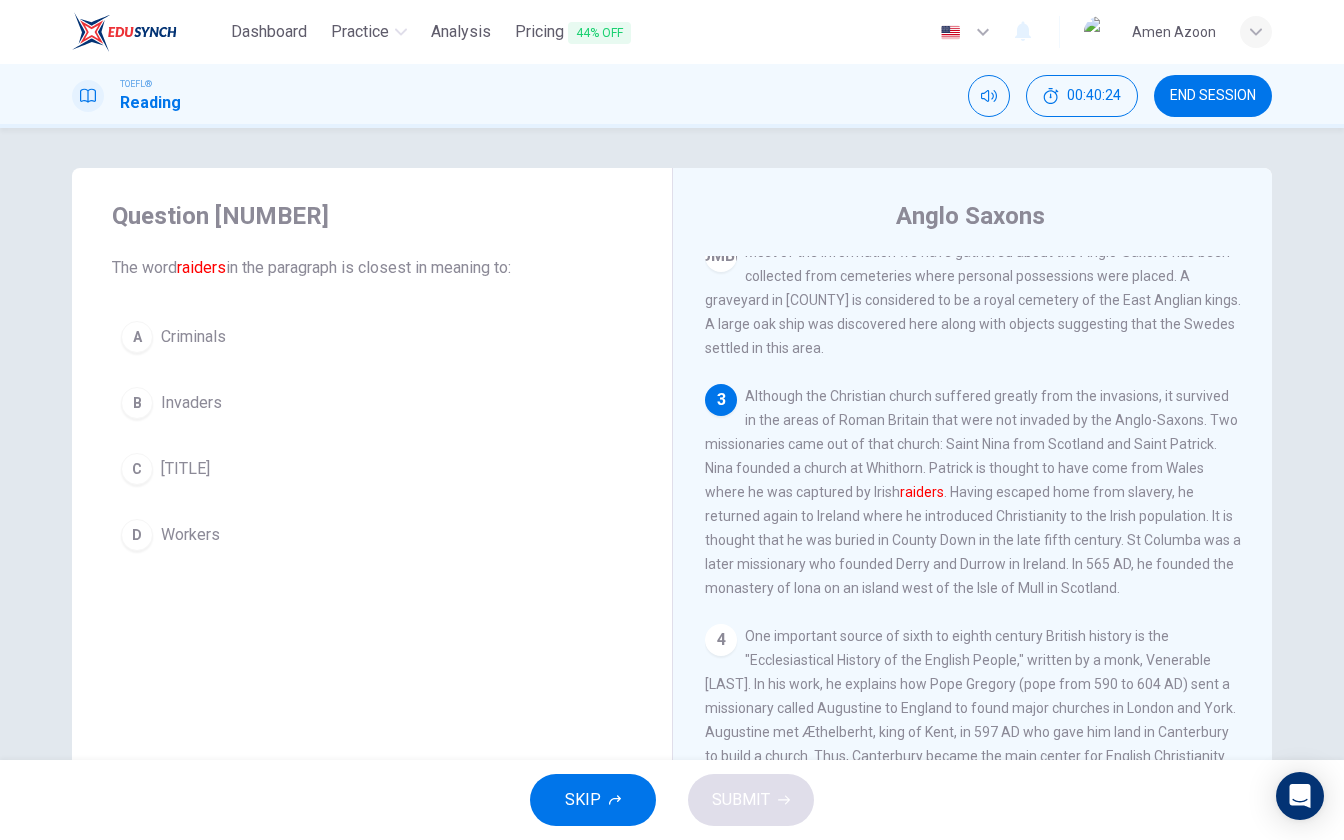 scroll, scrollTop: 242, scrollLeft: 0, axis: vertical 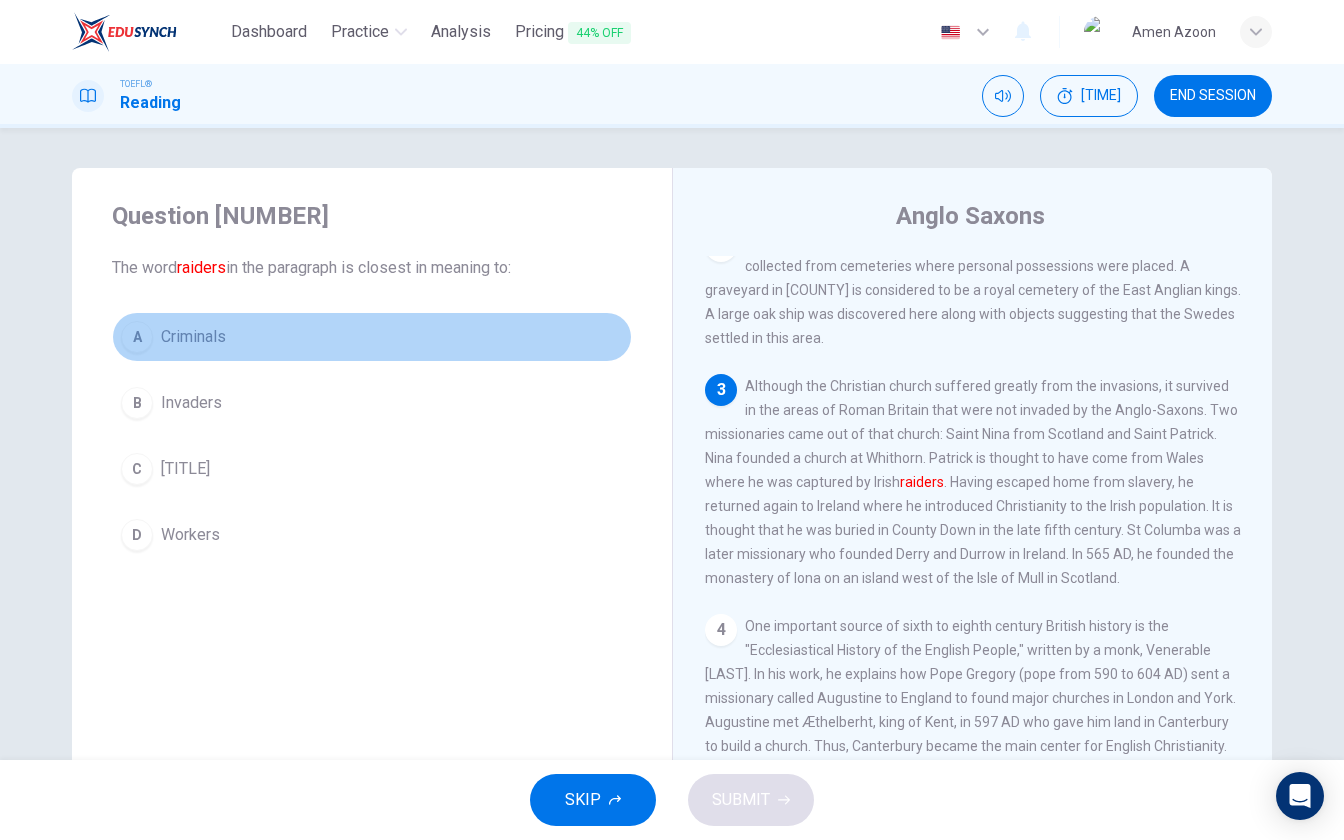 click on "A Criminals" at bounding box center [372, 337] 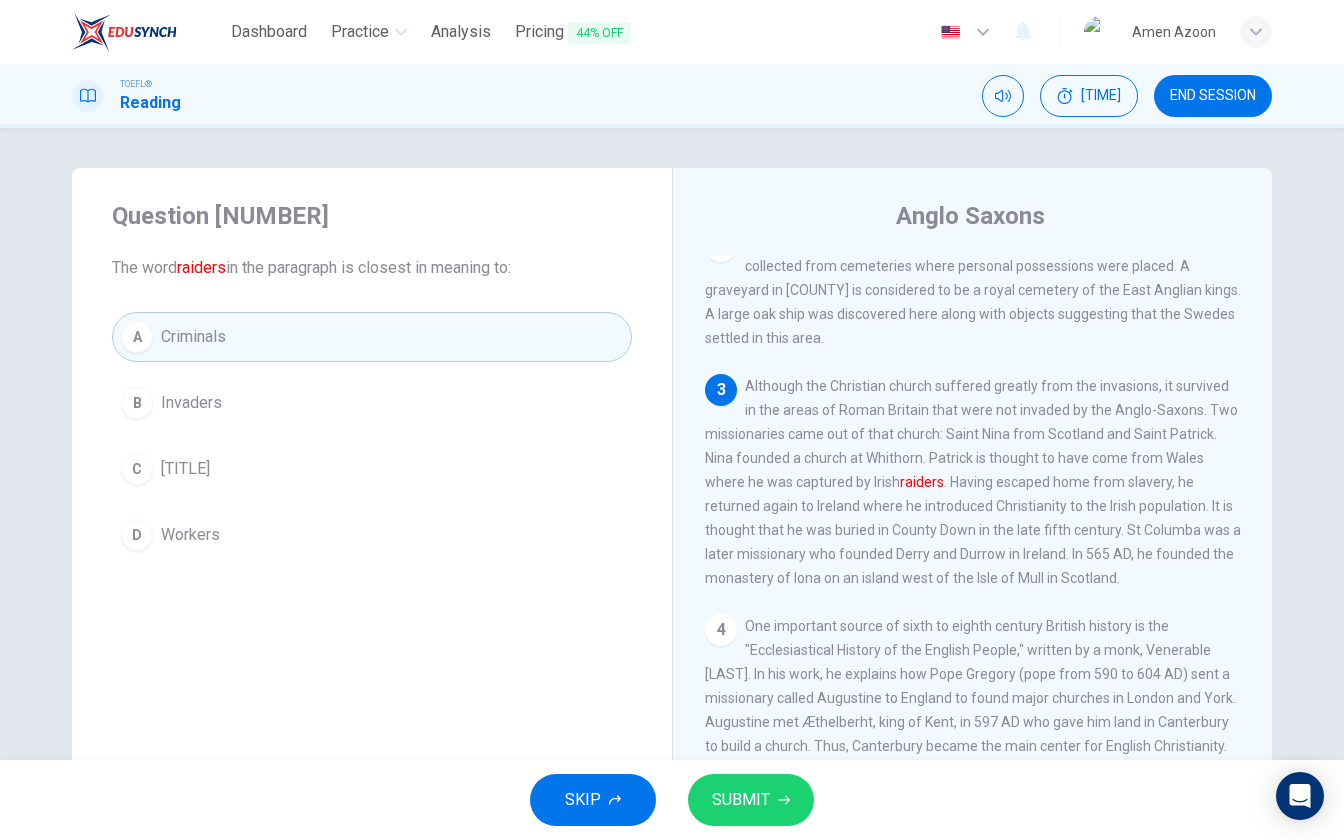 click on "B Invaders" at bounding box center [372, 403] 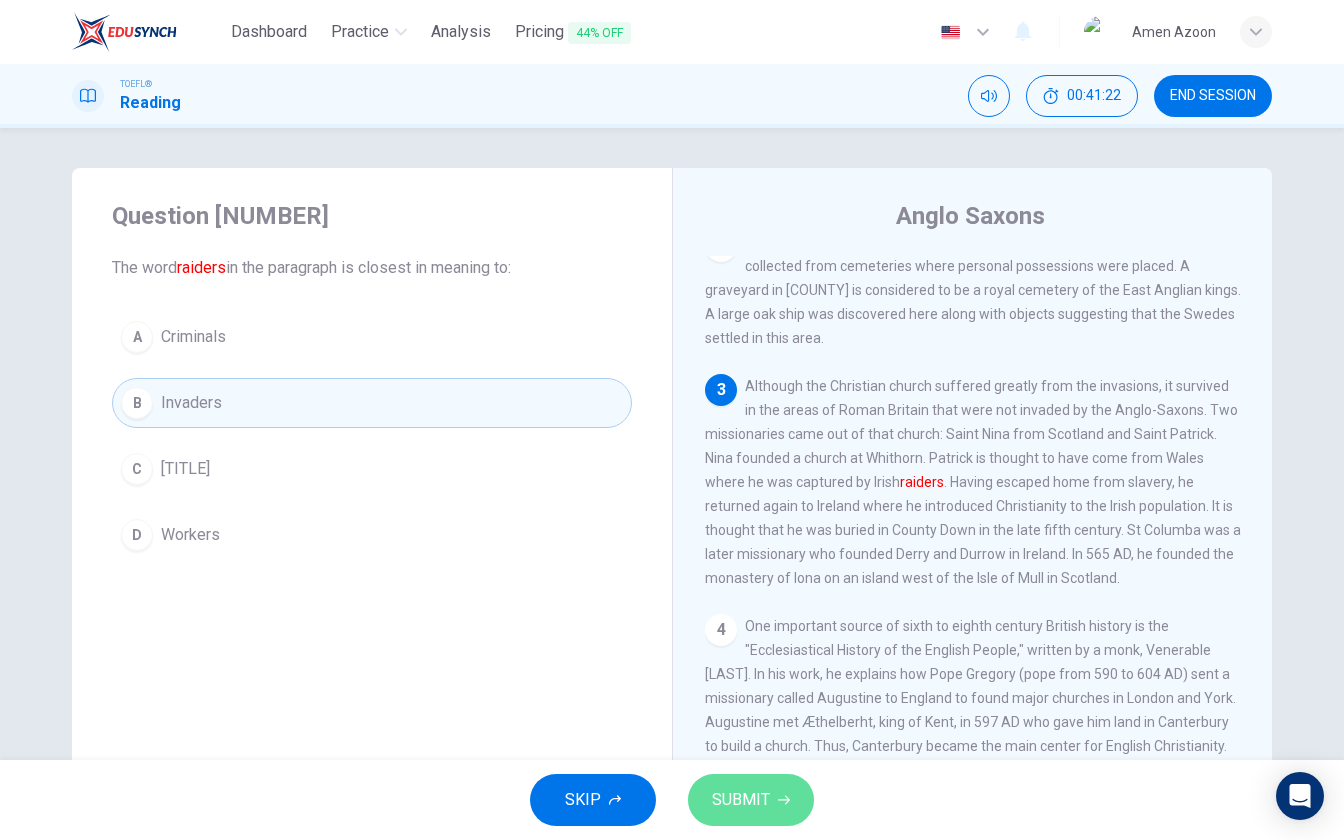 click on "SUBMIT" at bounding box center [741, 800] 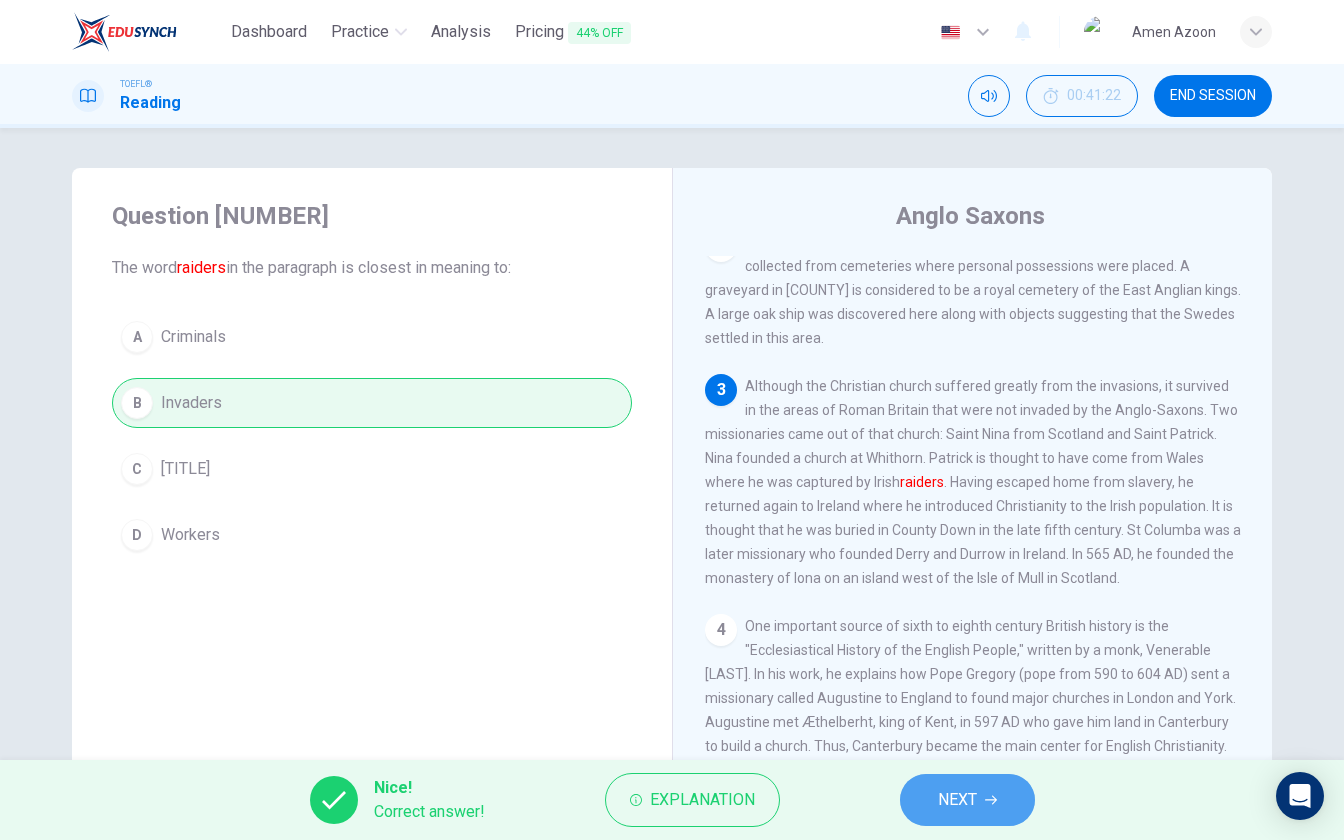 click on "NEXT" at bounding box center (957, 800) 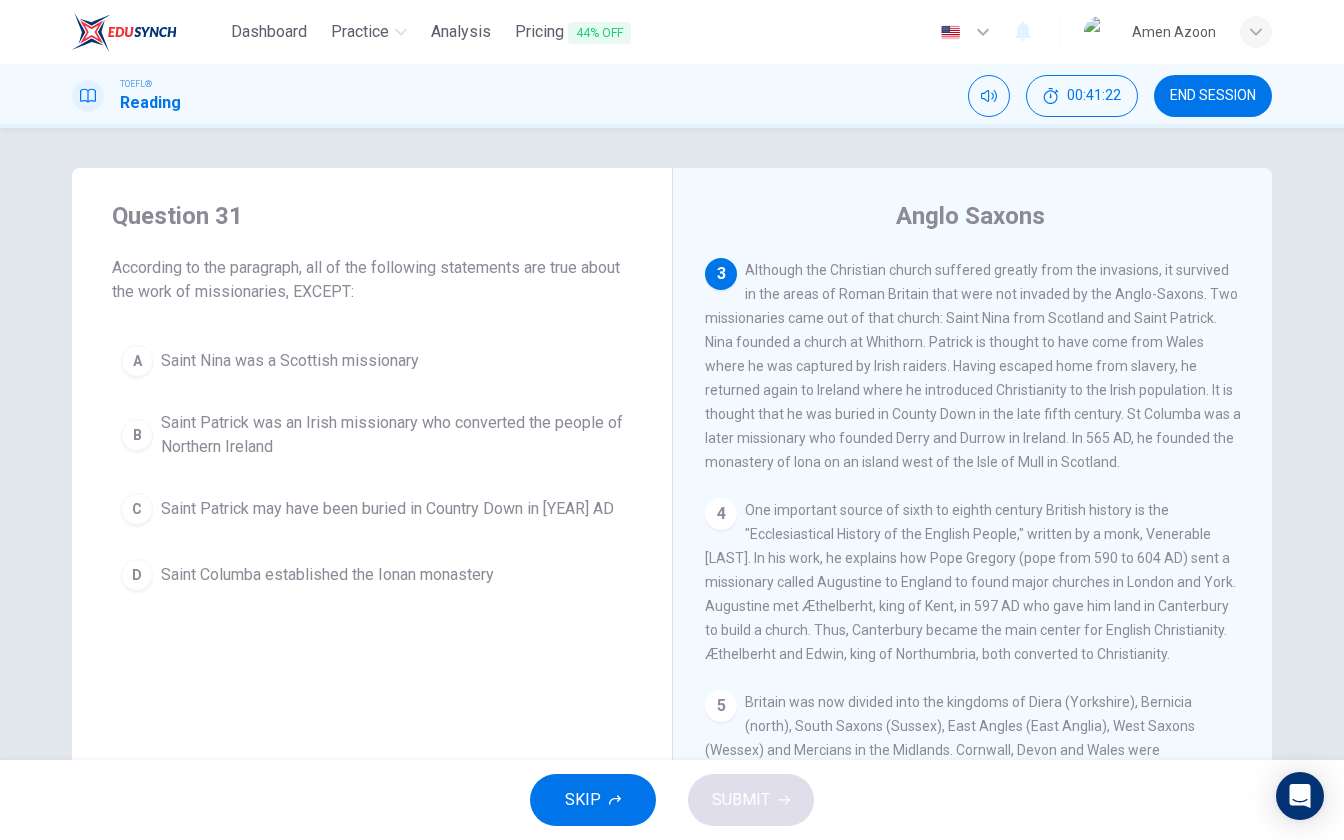 scroll, scrollTop: 370, scrollLeft: 0, axis: vertical 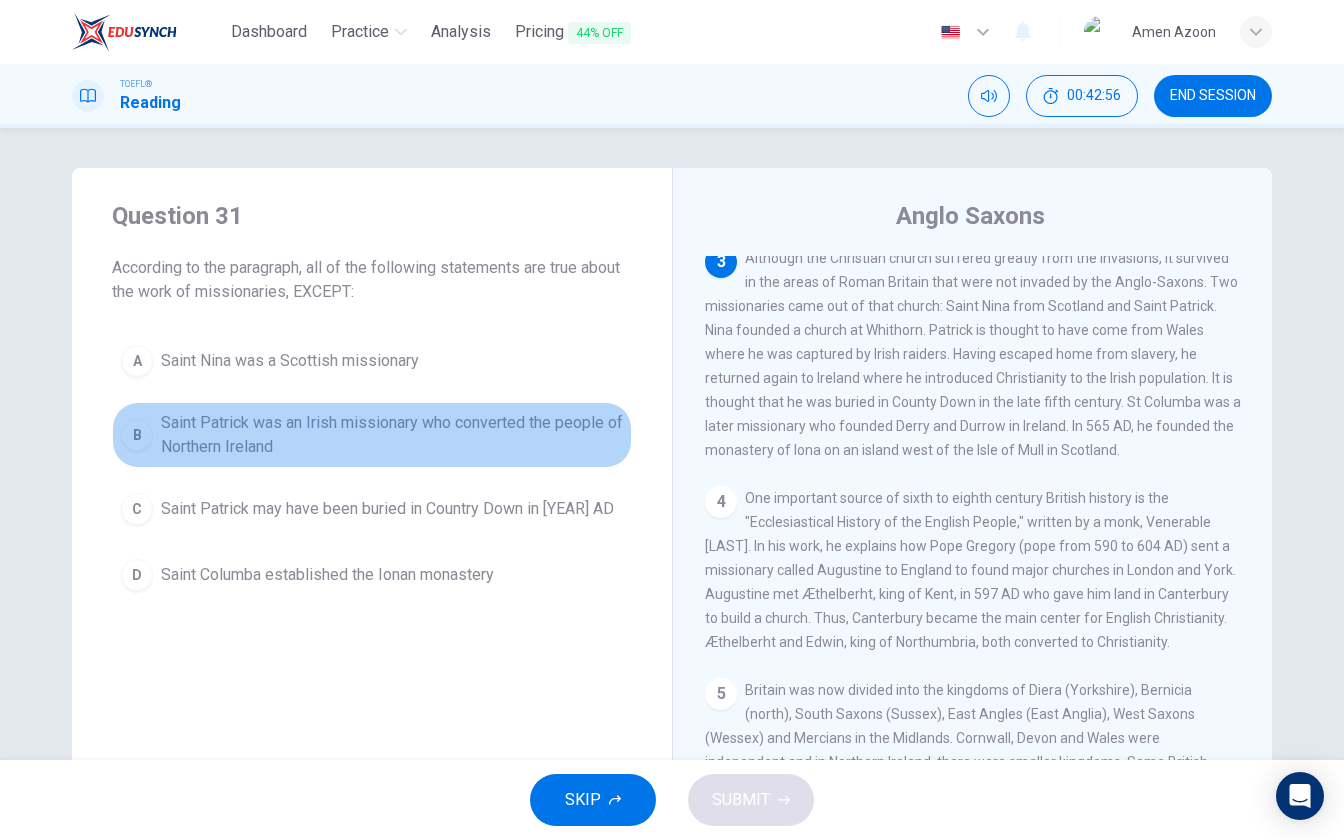 click on "Saint Patrick was an Irish missionary who converted the people of Northern Ireland" at bounding box center [290, 361] 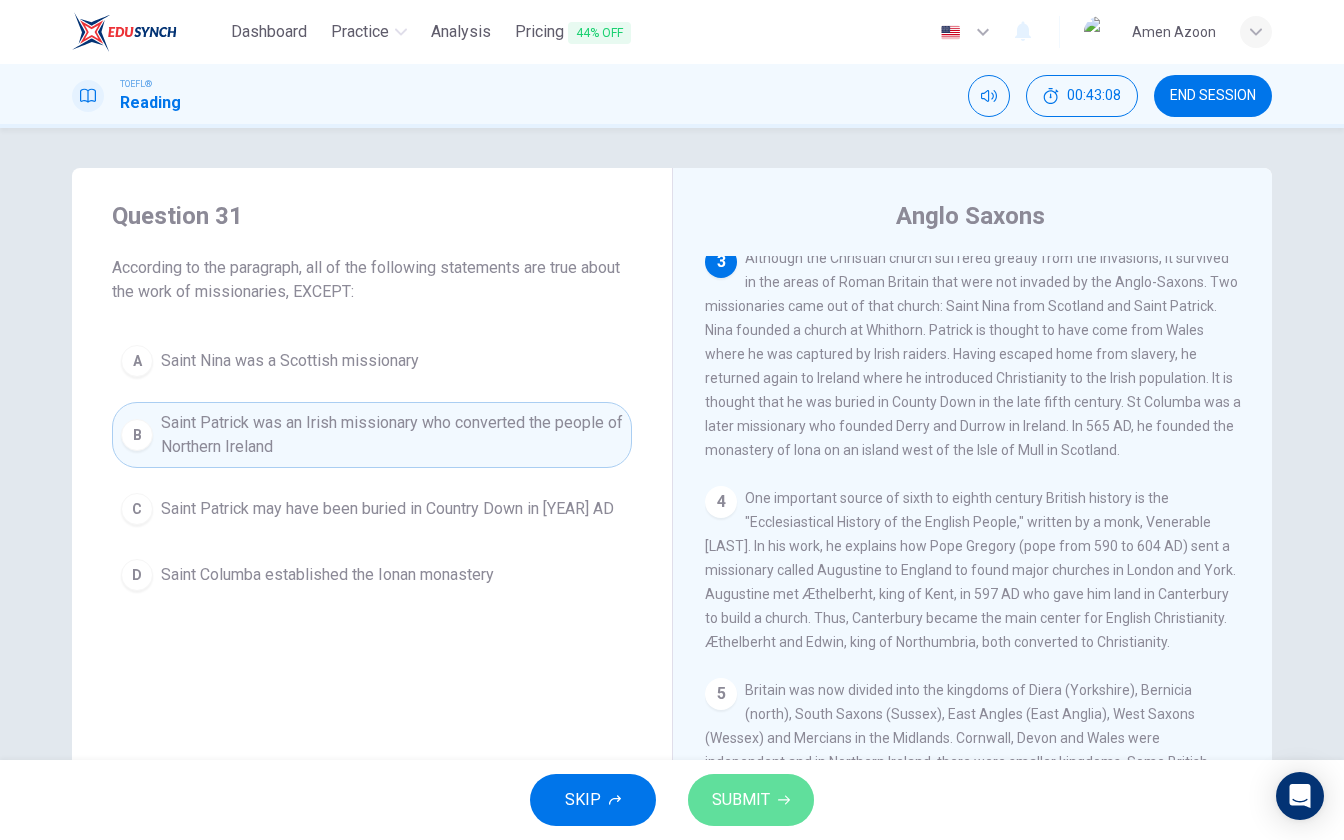 click on "SUBMIT" at bounding box center [741, 800] 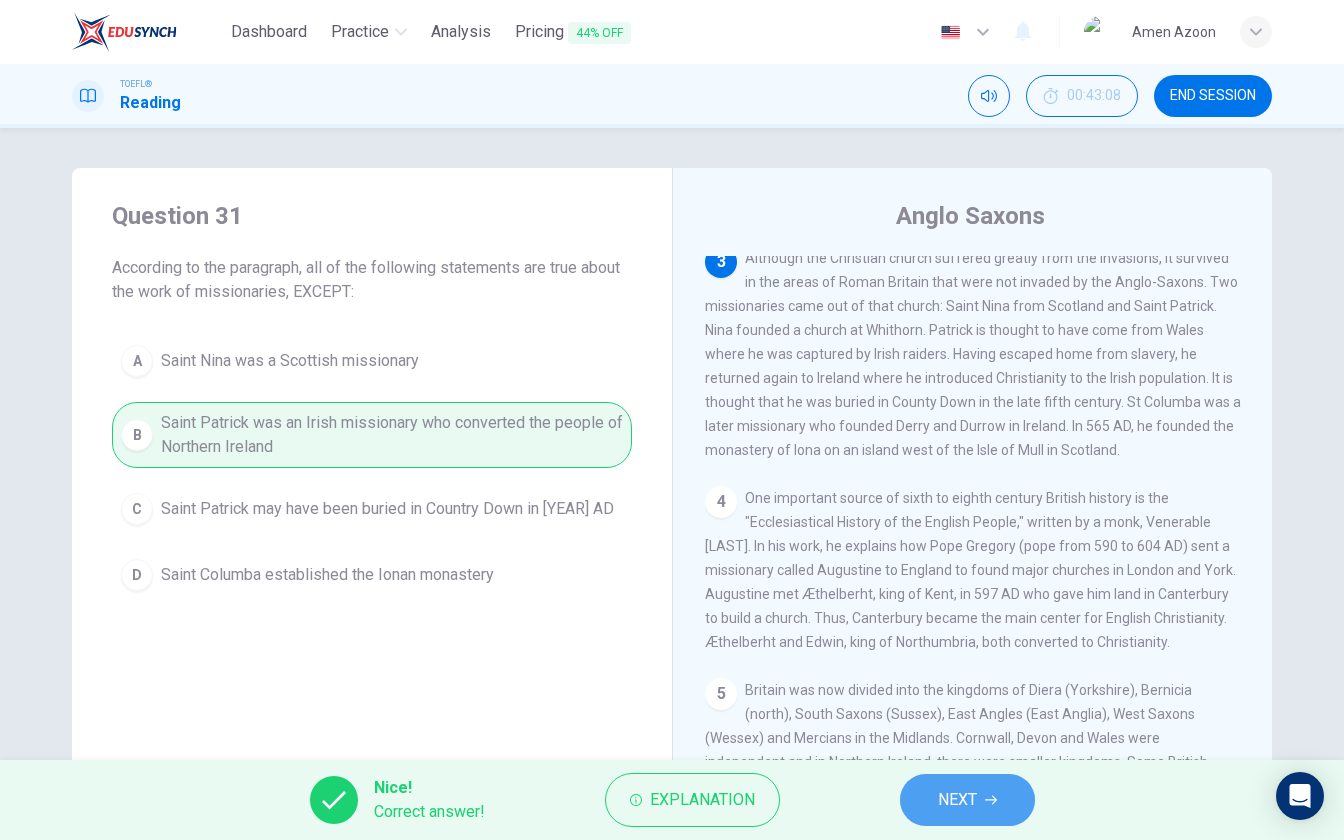click on "NEXT" at bounding box center (967, 800) 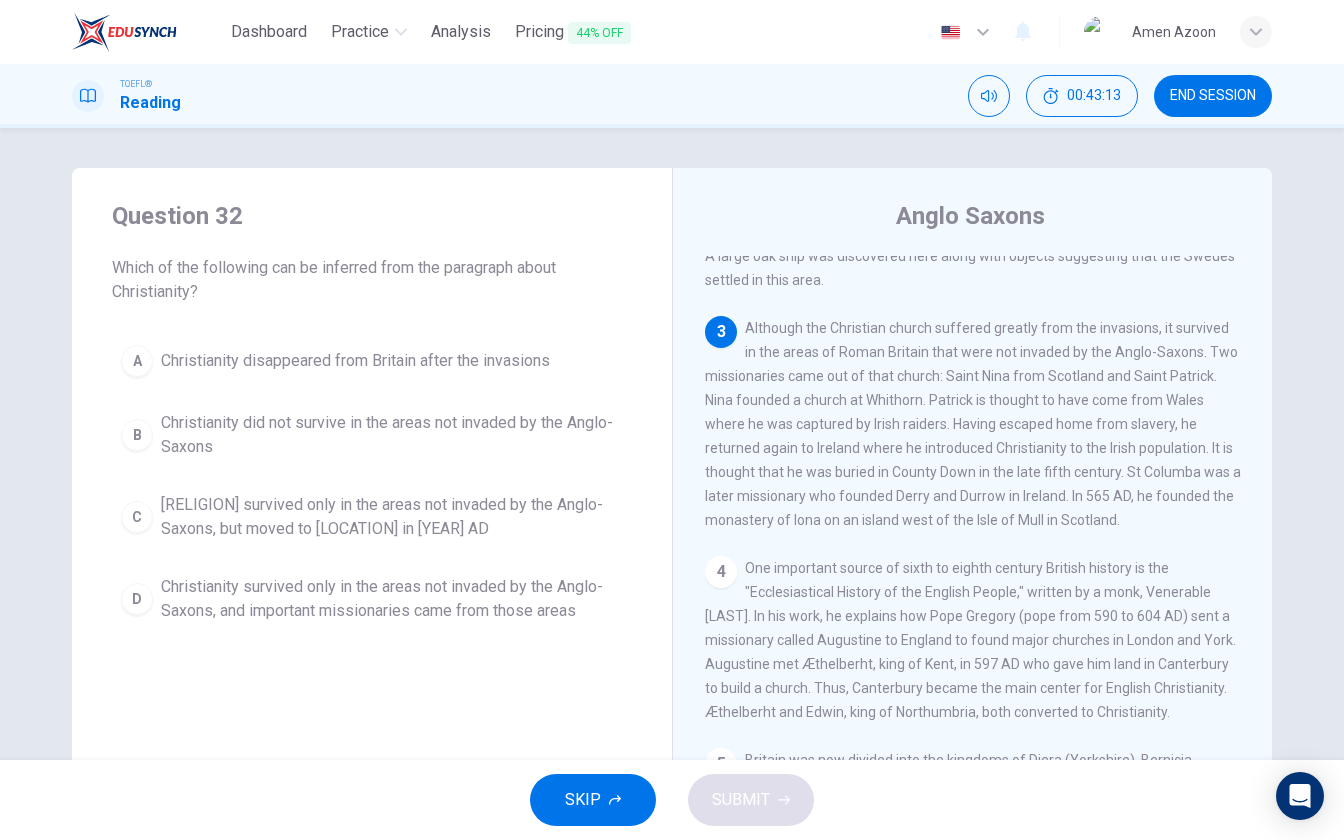 scroll, scrollTop: 298, scrollLeft: 0, axis: vertical 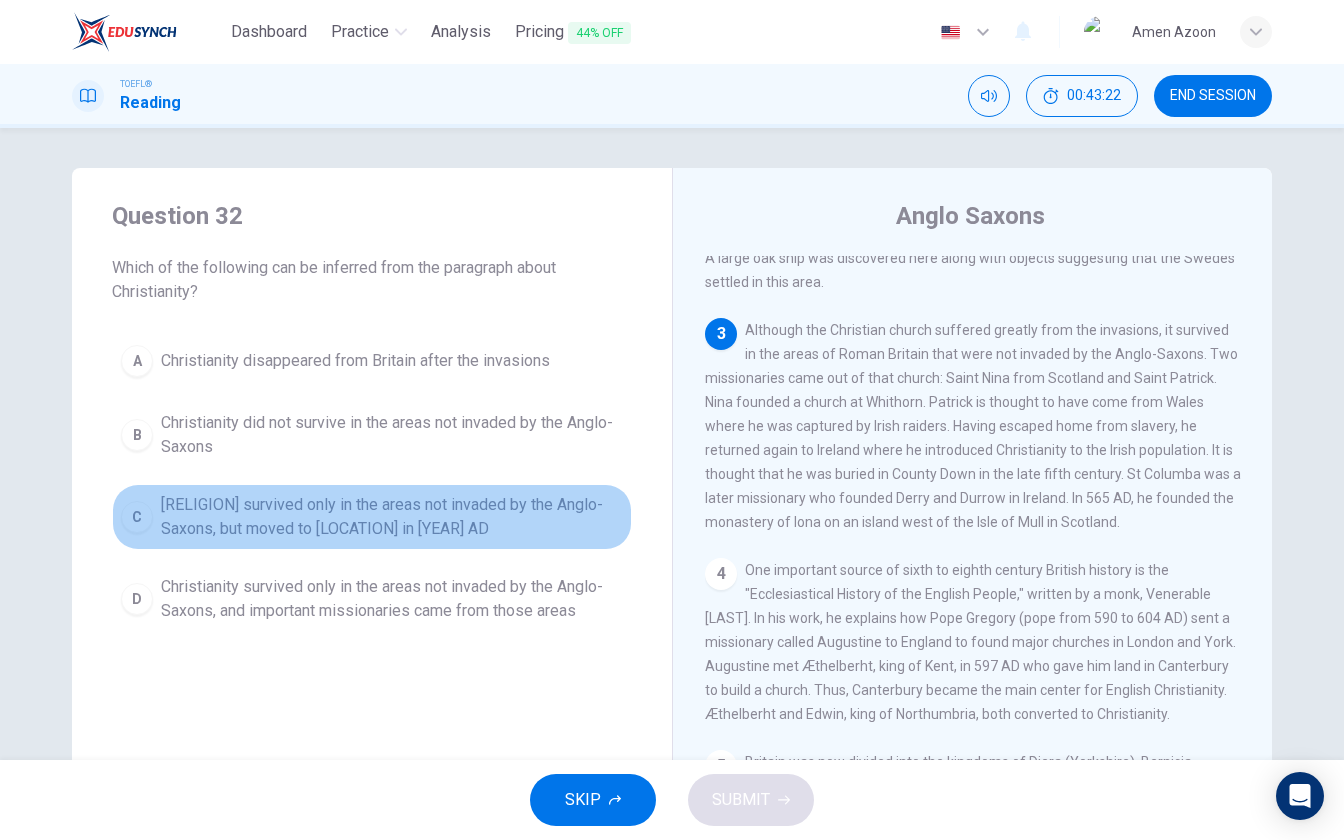 click on "[RELIGION] survived only in the areas not invaded by the Anglo-Saxons, but moved to [LOCATION] in [YEAR] AD" at bounding box center (355, 361) 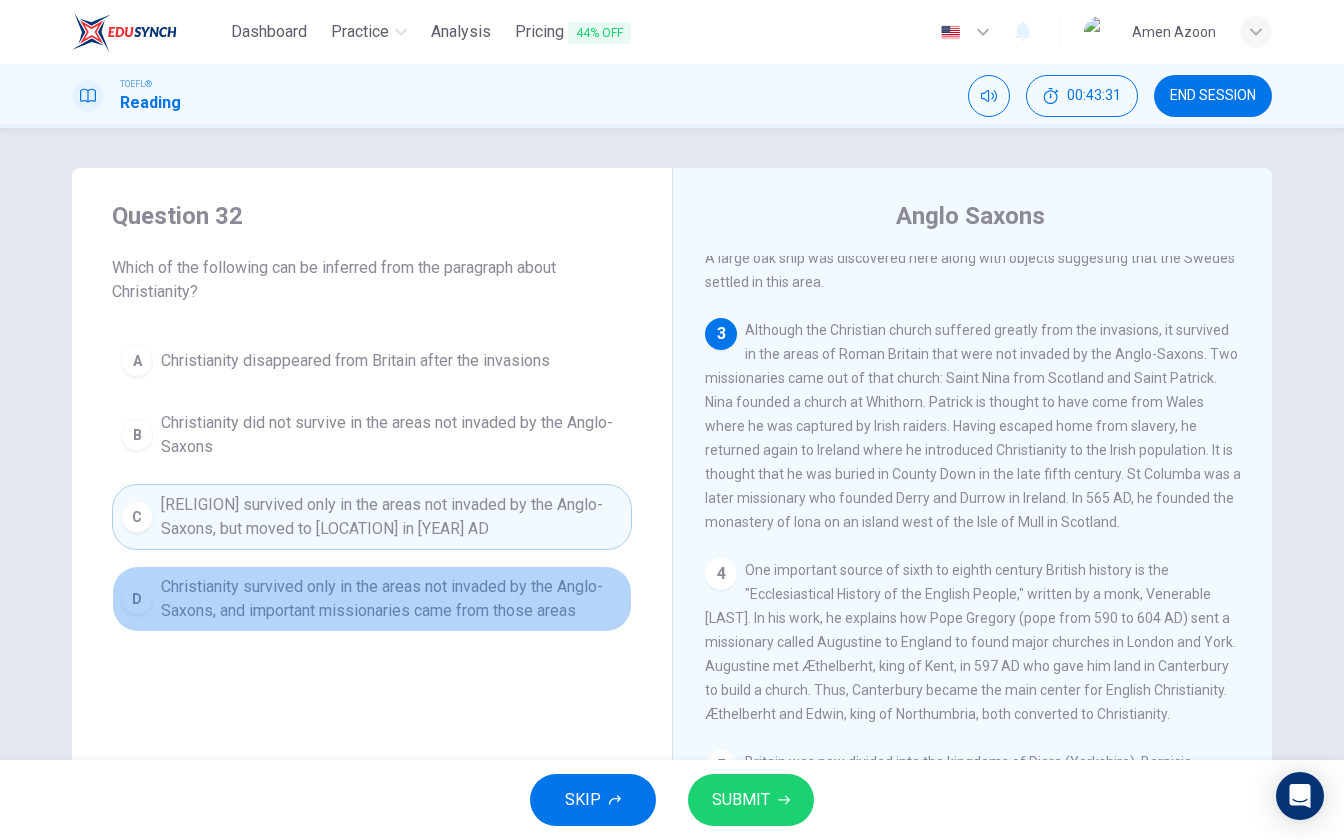 click on "Christianity survived only in the areas not invaded by the Anglo-Saxons, and important missionaries came from those areas" at bounding box center (355, 361) 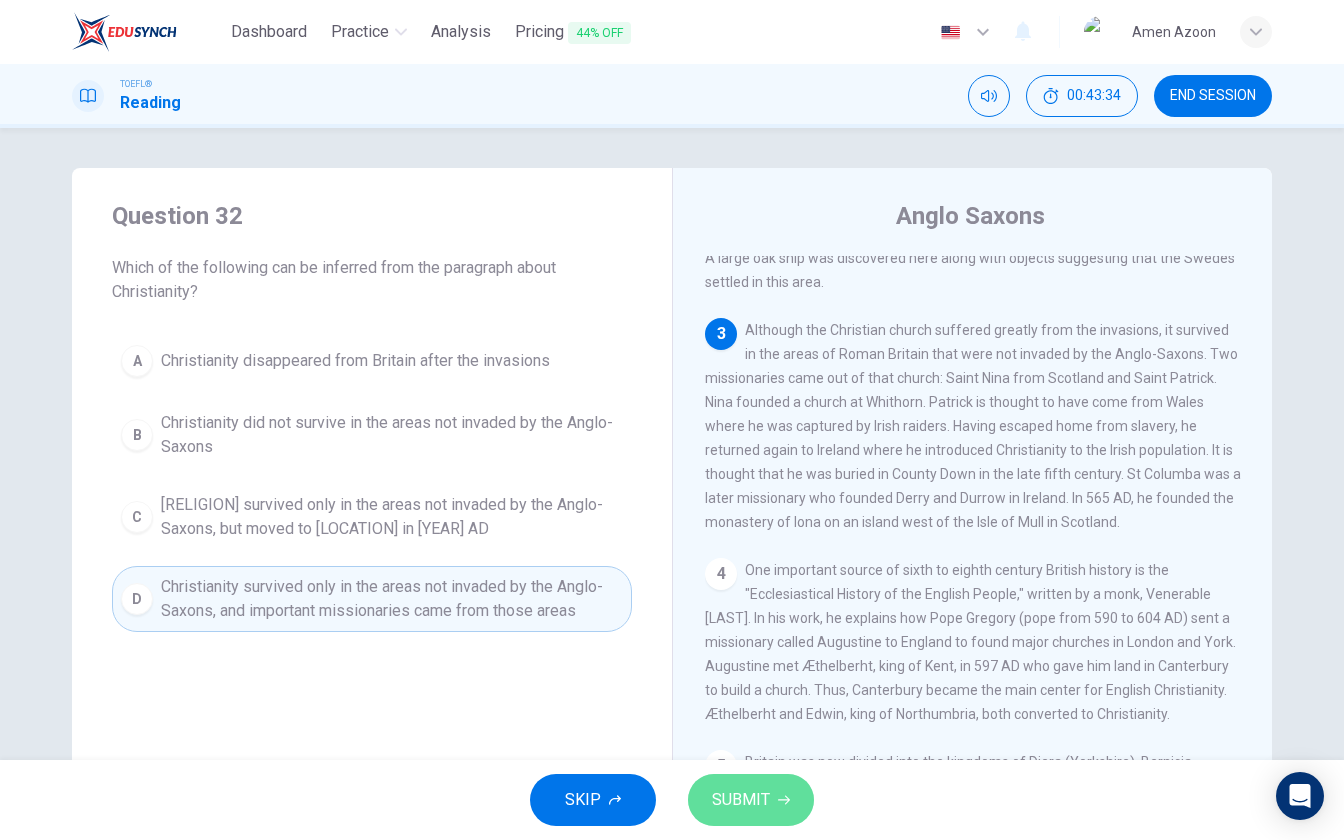 click on "SUBMIT" at bounding box center (741, 800) 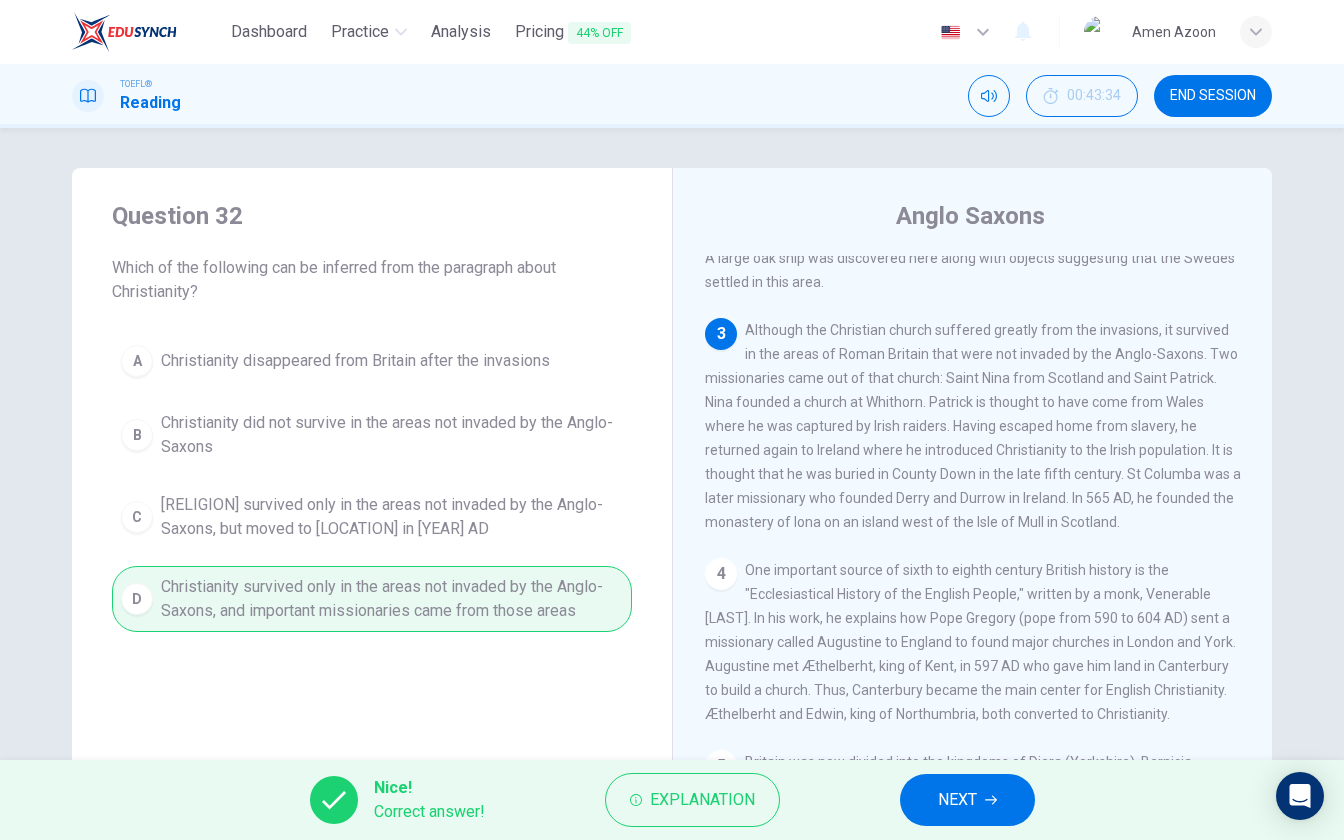 click on "NEXT" at bounding box center (957, 800) 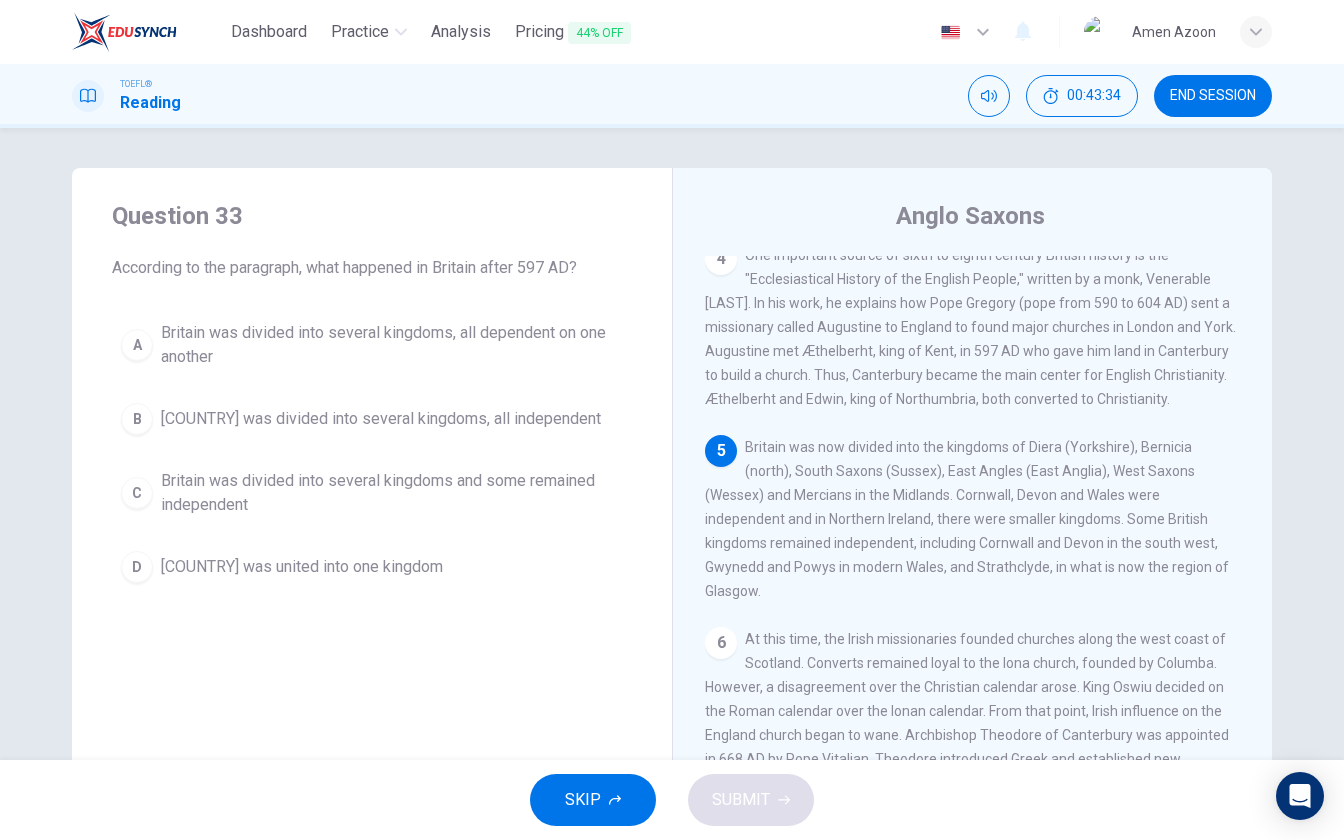 scroll, scrollTop: 614, scrollLeft: 0, axis: vertical 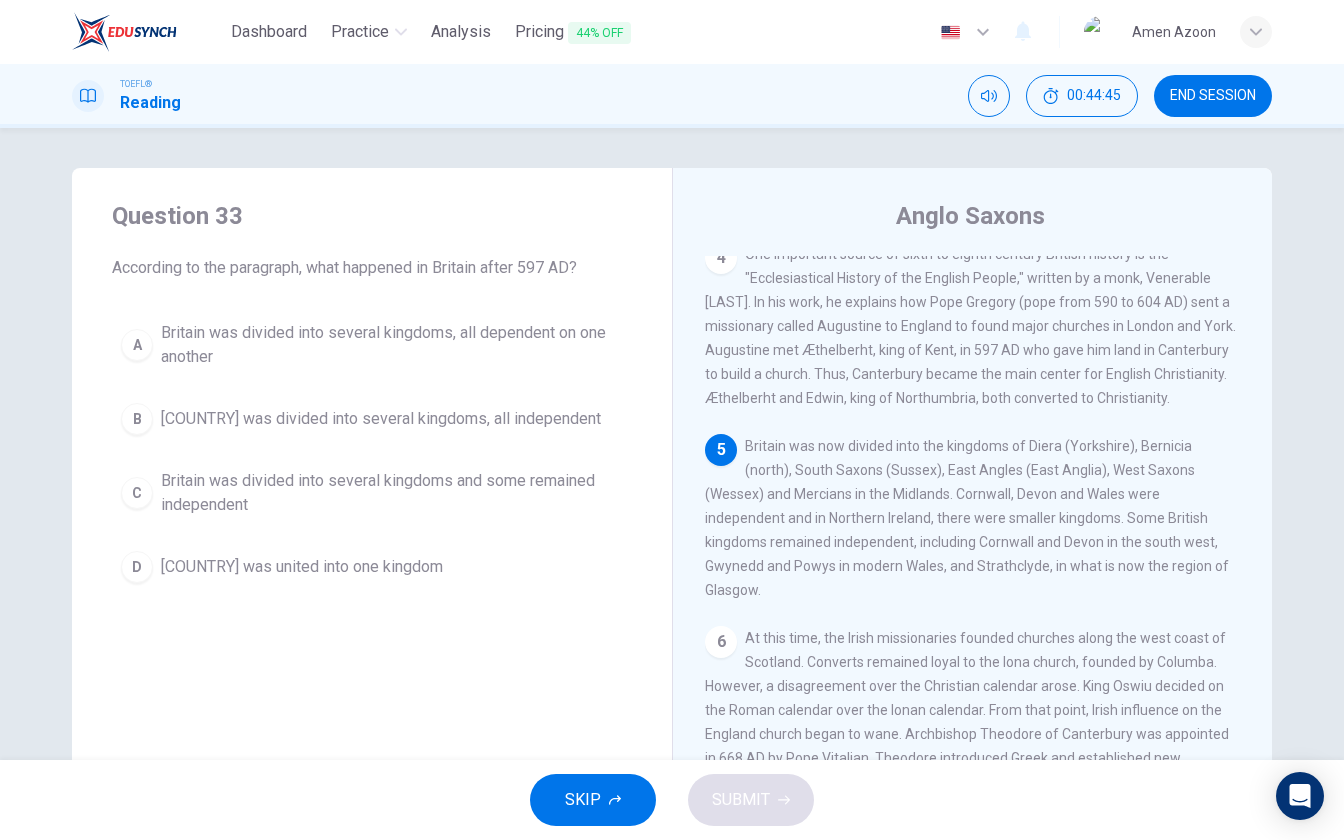 click on "B Britain was divided into several kingdoms, all independent" at bounding box center [372, 419] 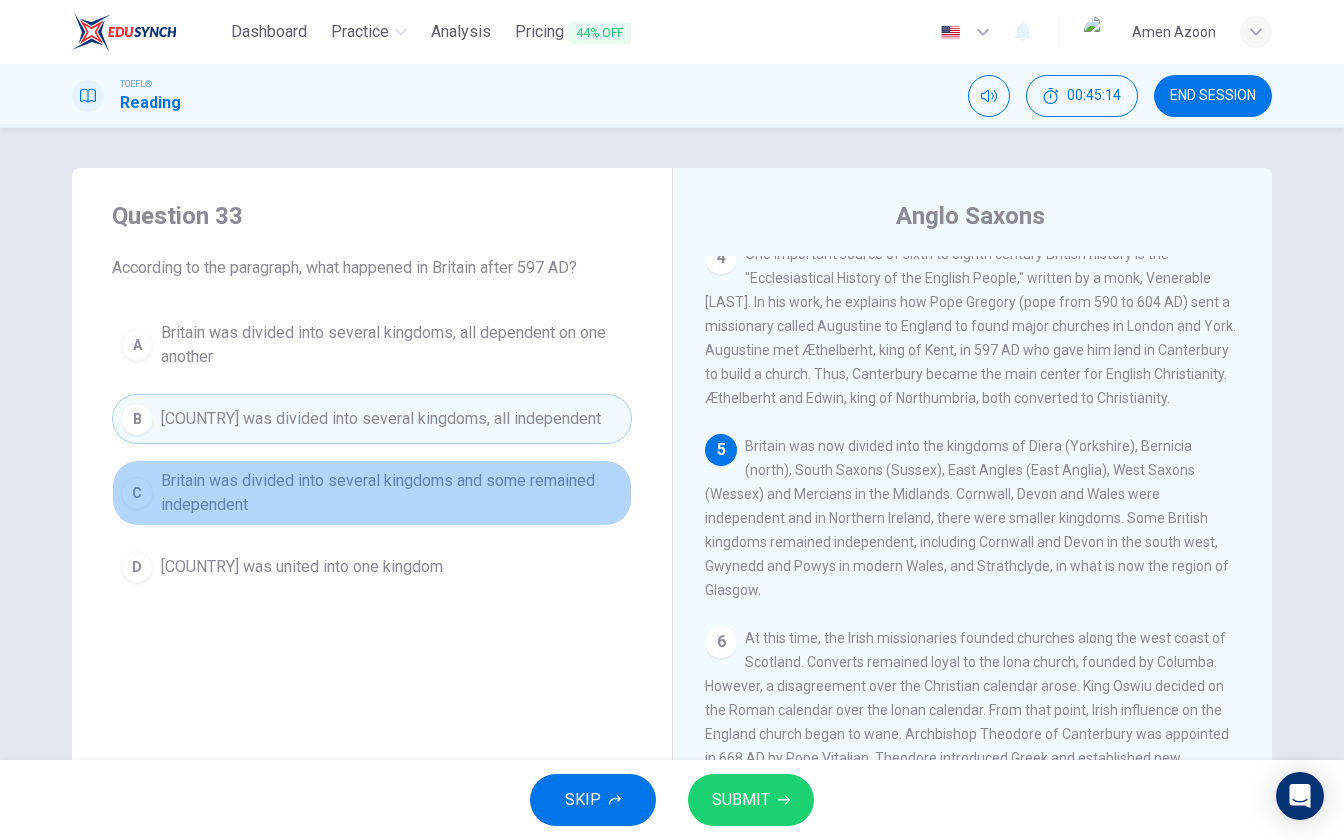 click on "Britain was divided into several kingdoms and some remained independent" at bounding box center (392, 345) 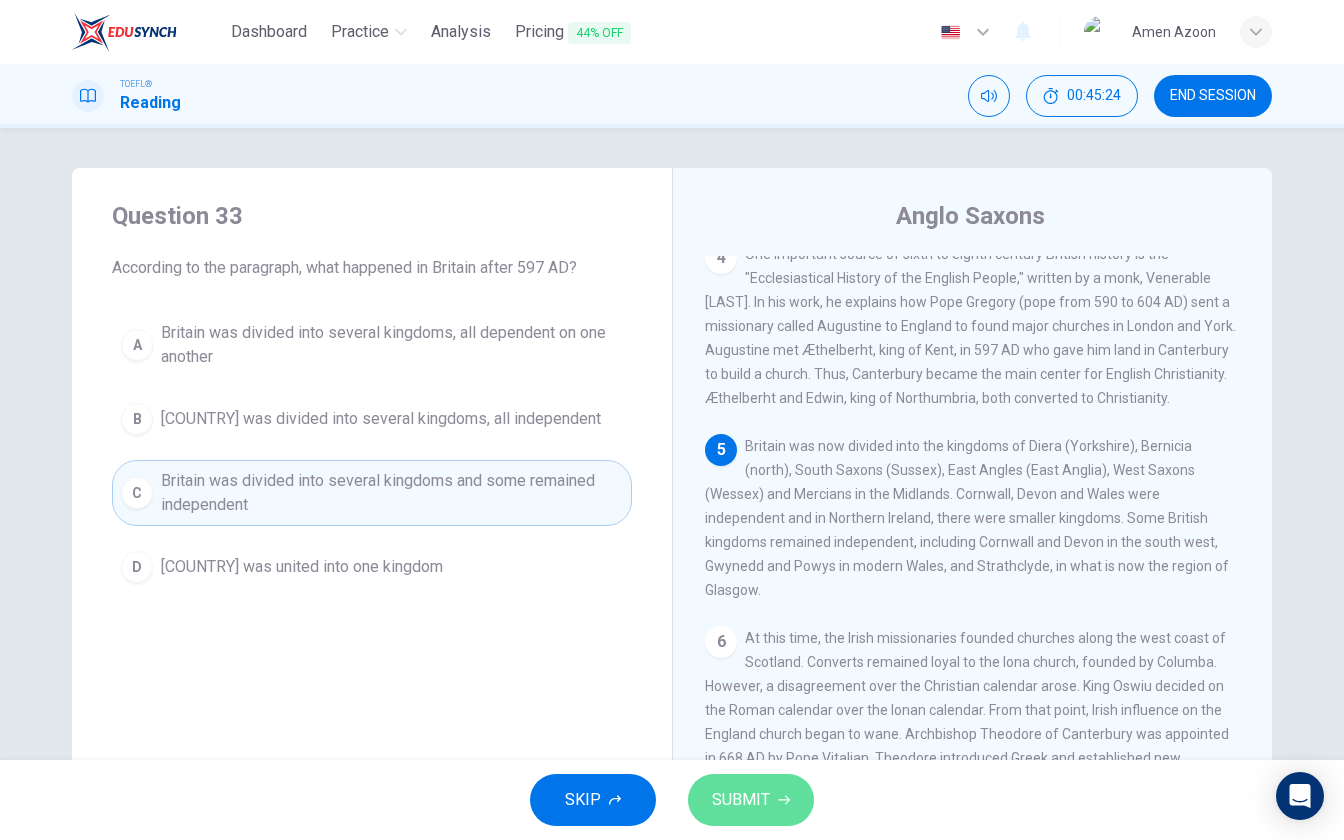 click on "SUBMIT" at bounding box center (751, 800) 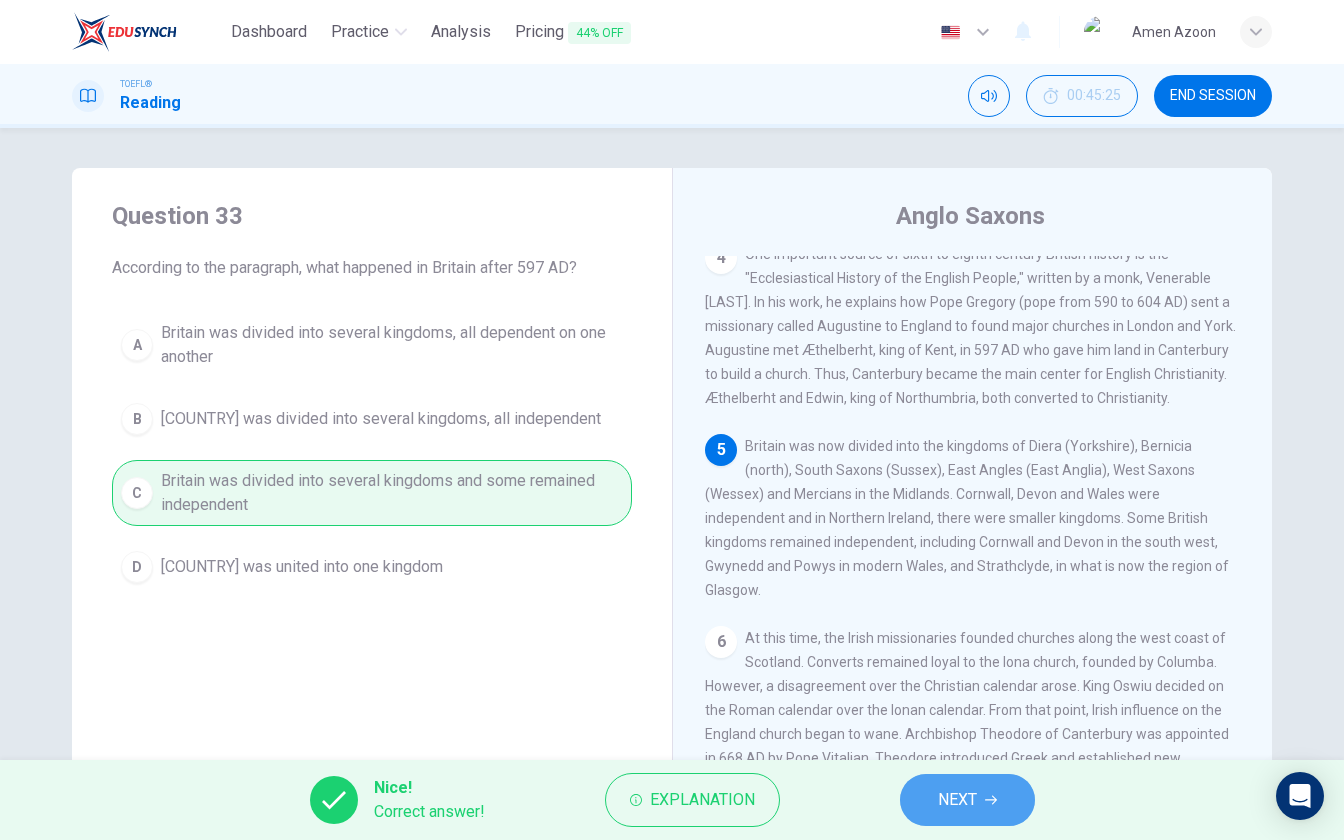 click on "NEXT" at bounding box center [967, 800] 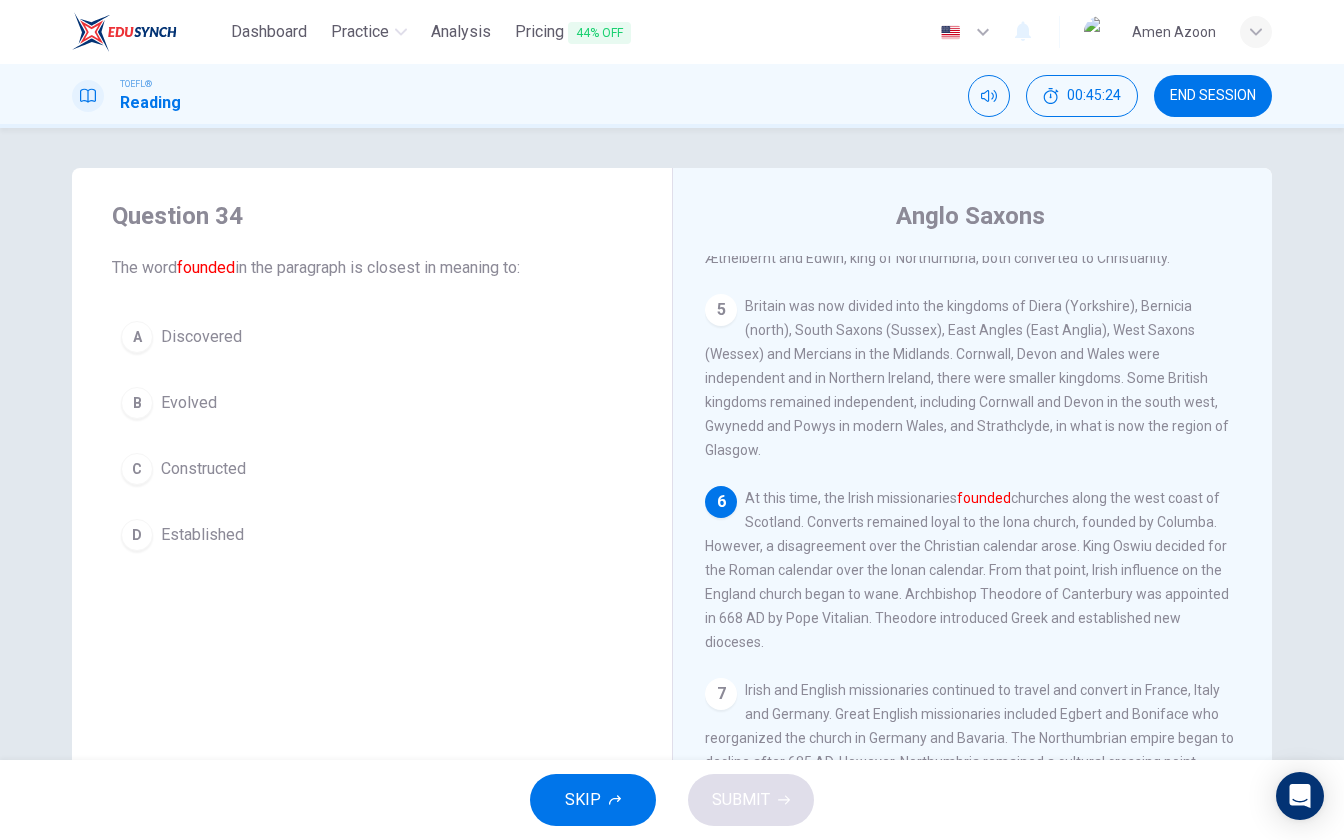 scroll, scrollTop: 808, scrollLeft: 0, axis: vertical 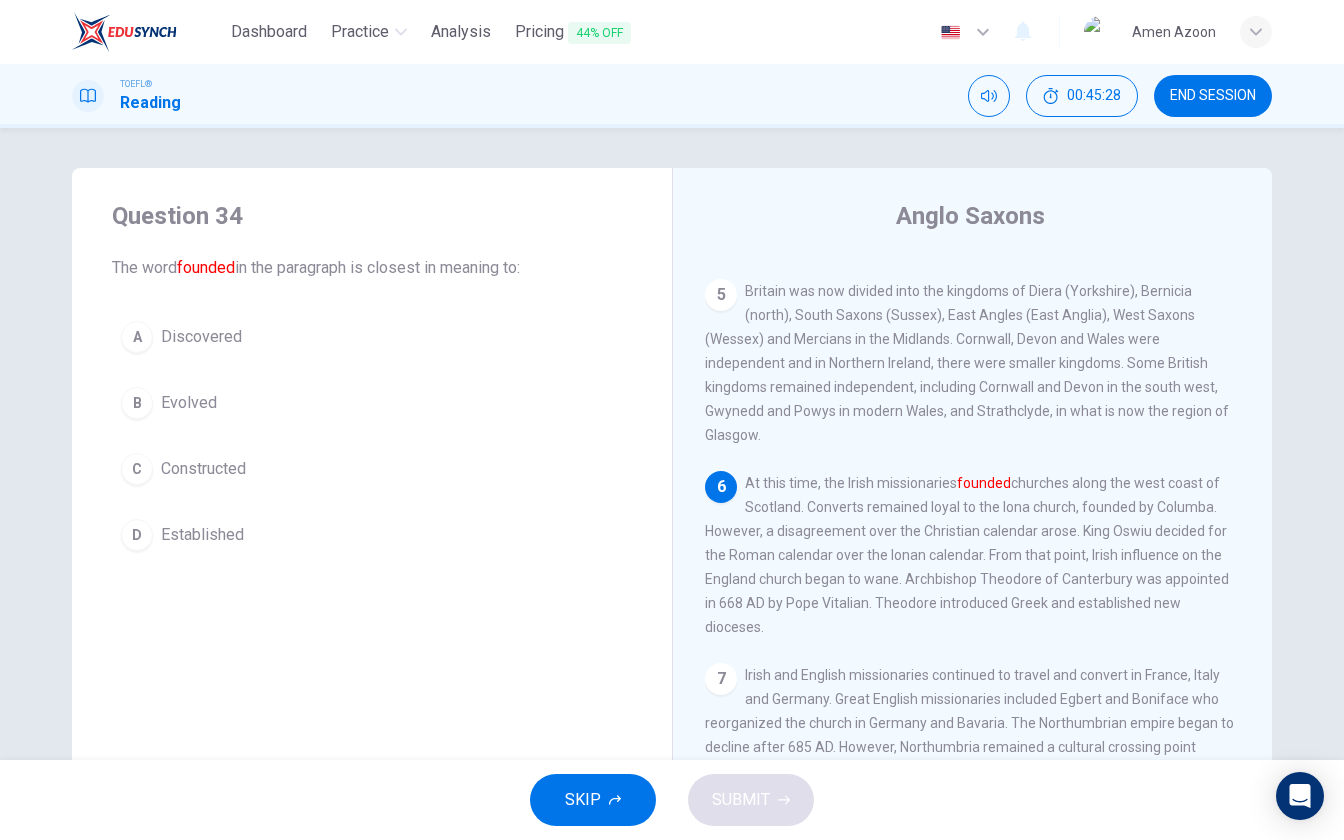 click on "Constructed" at bounding box center [201, 337] 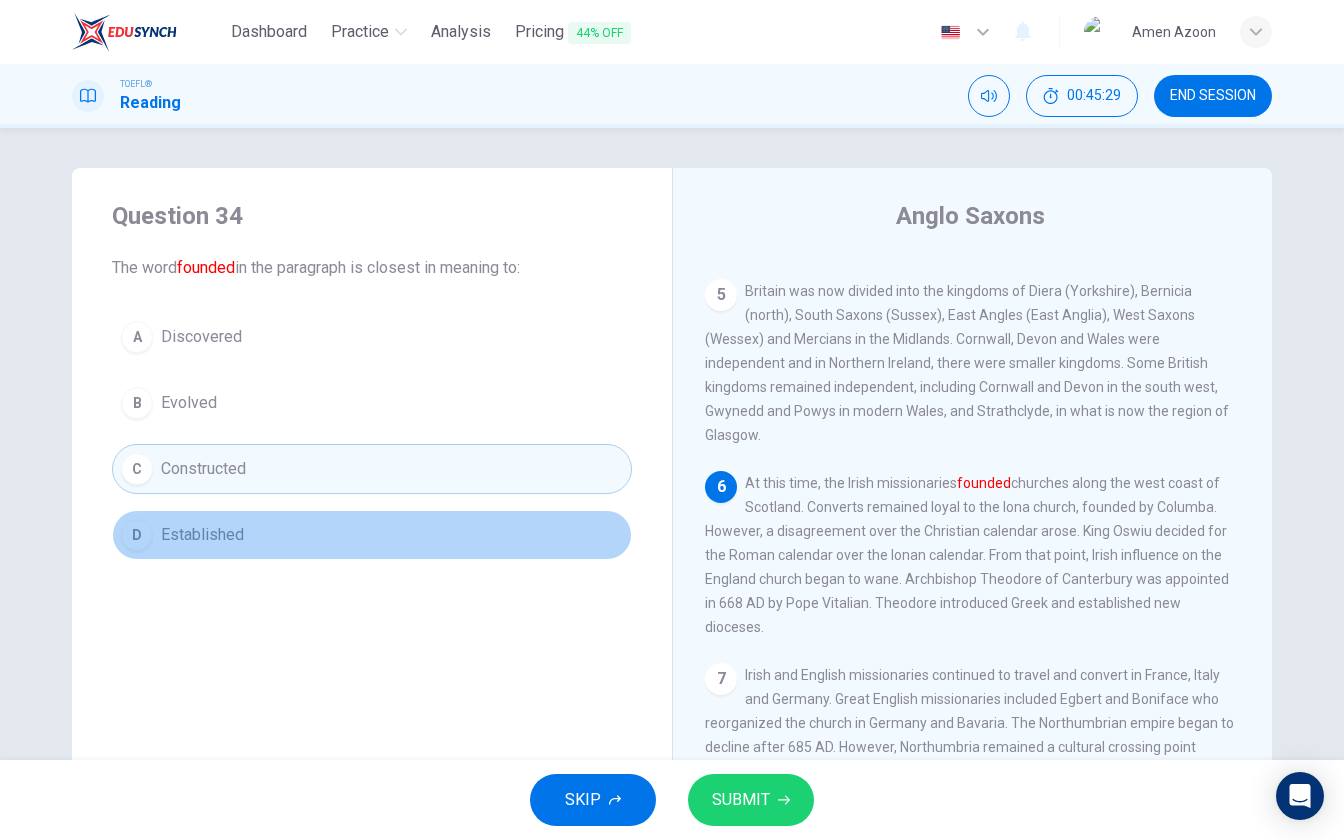 click on "D Established" at bounding box center (372, 535) 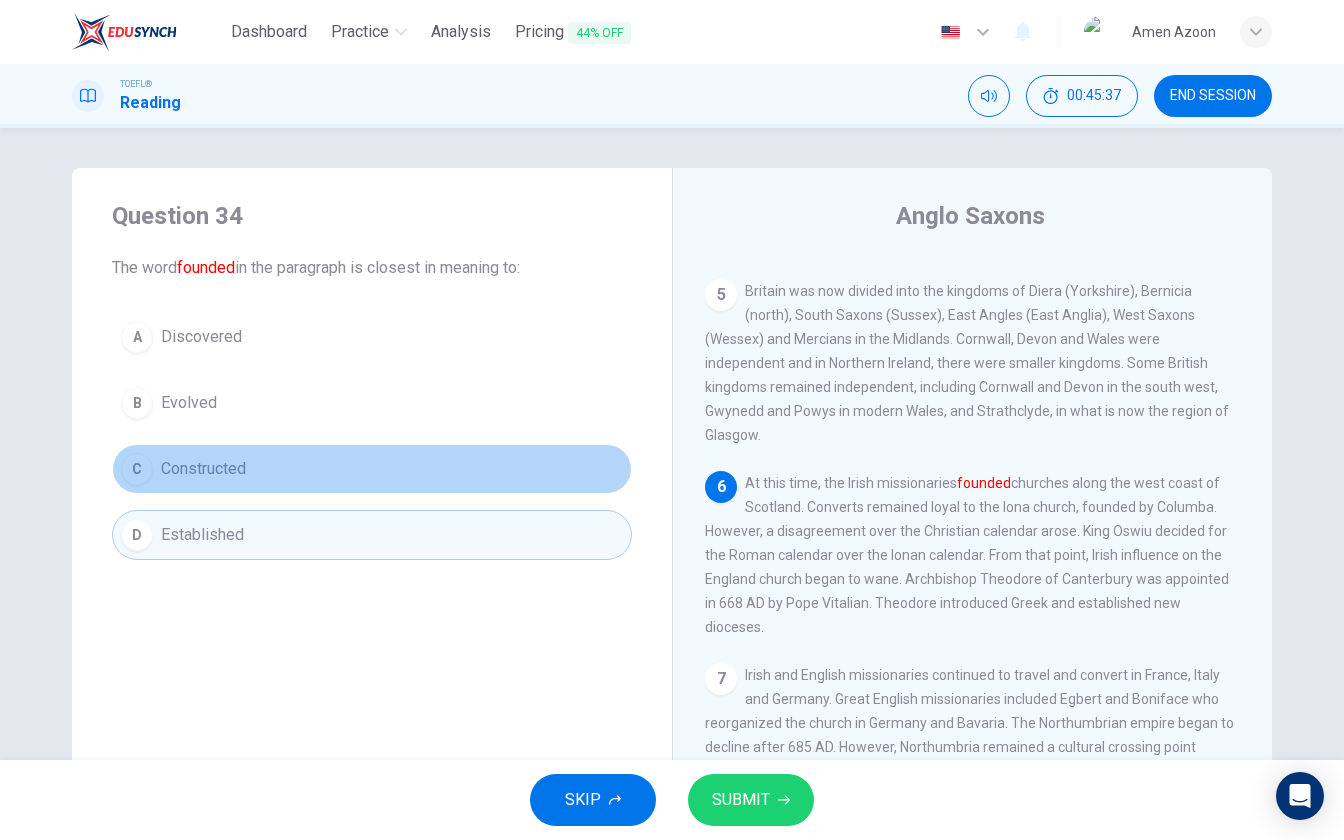 click on "C Constructed" at bounding box center [372, 469] 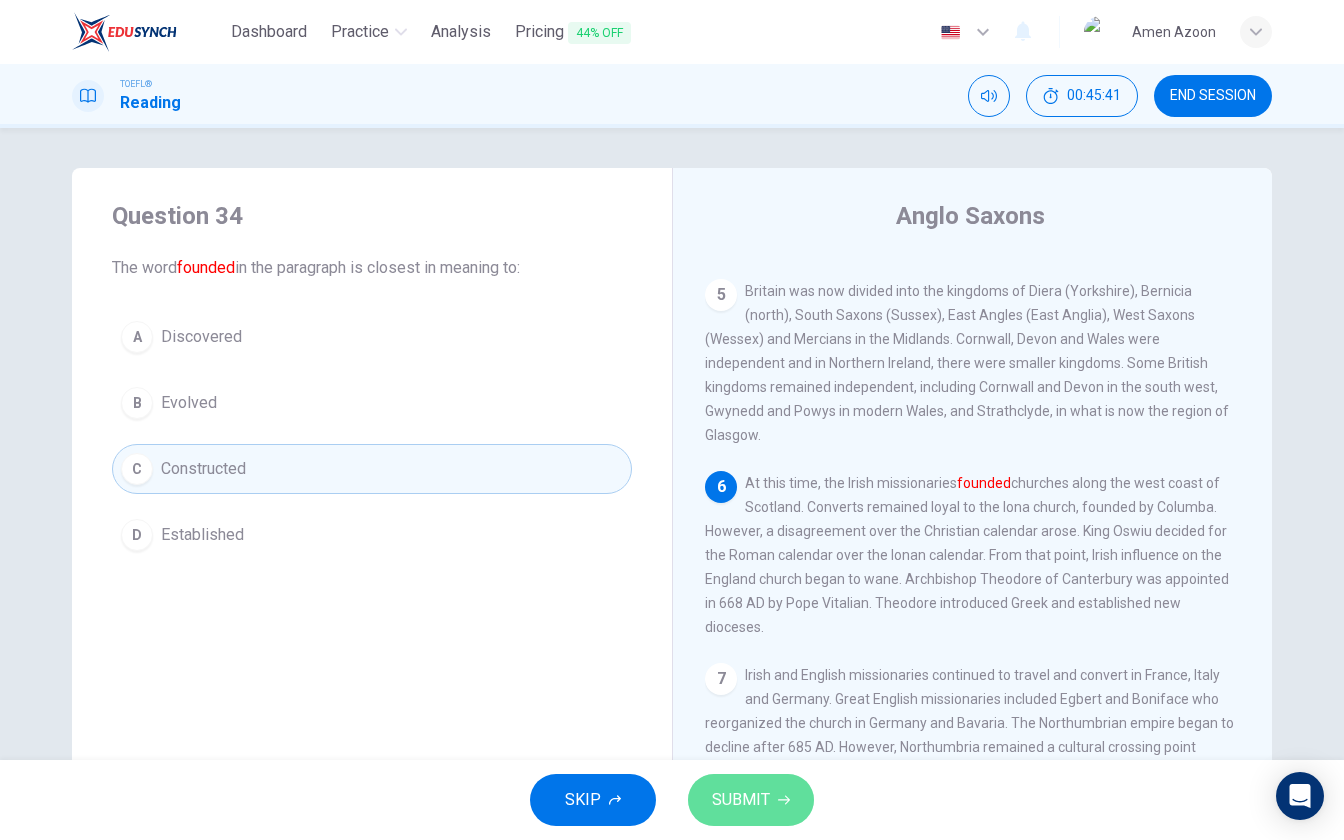 click on "SUBMIT" at bounding box center [741, 800] 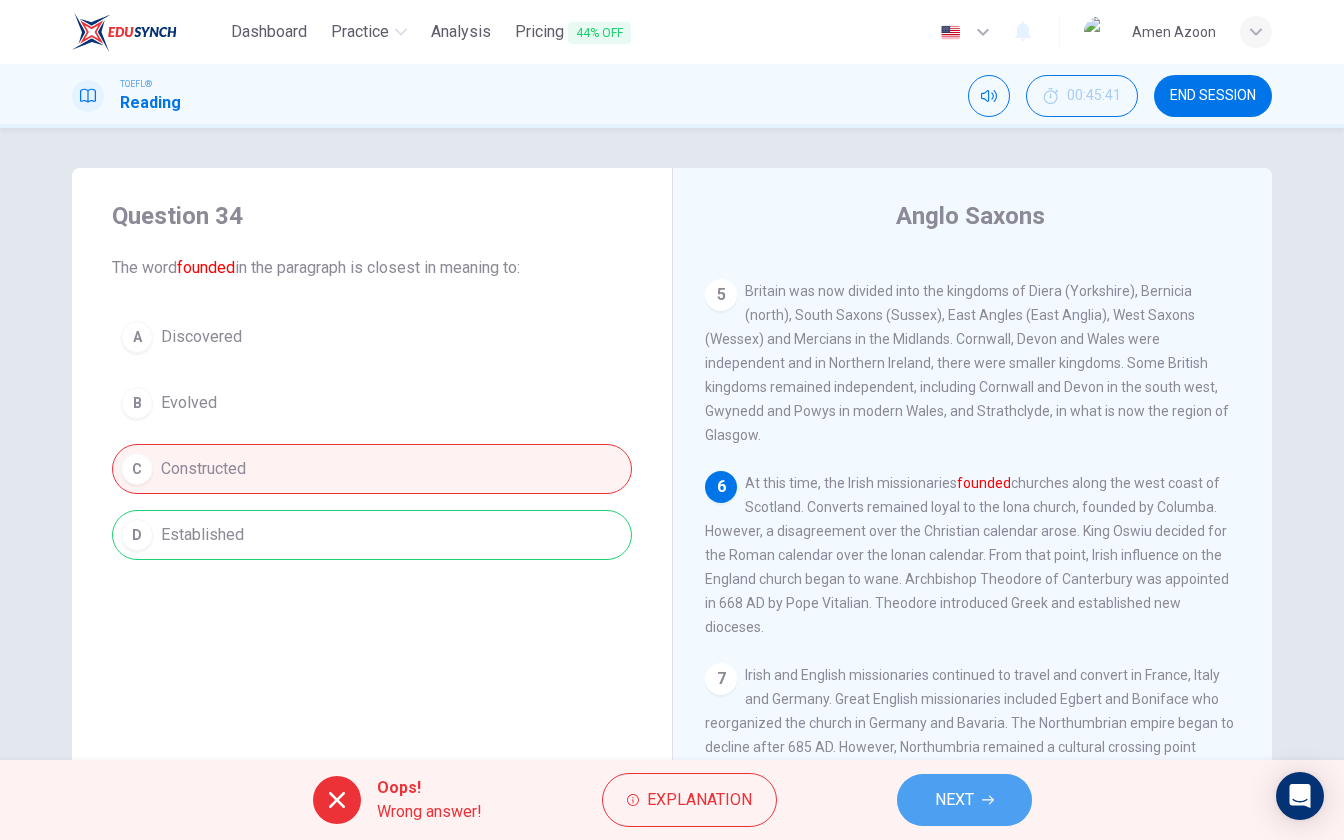 click on "NEXT" at bounding box center (954, 800) 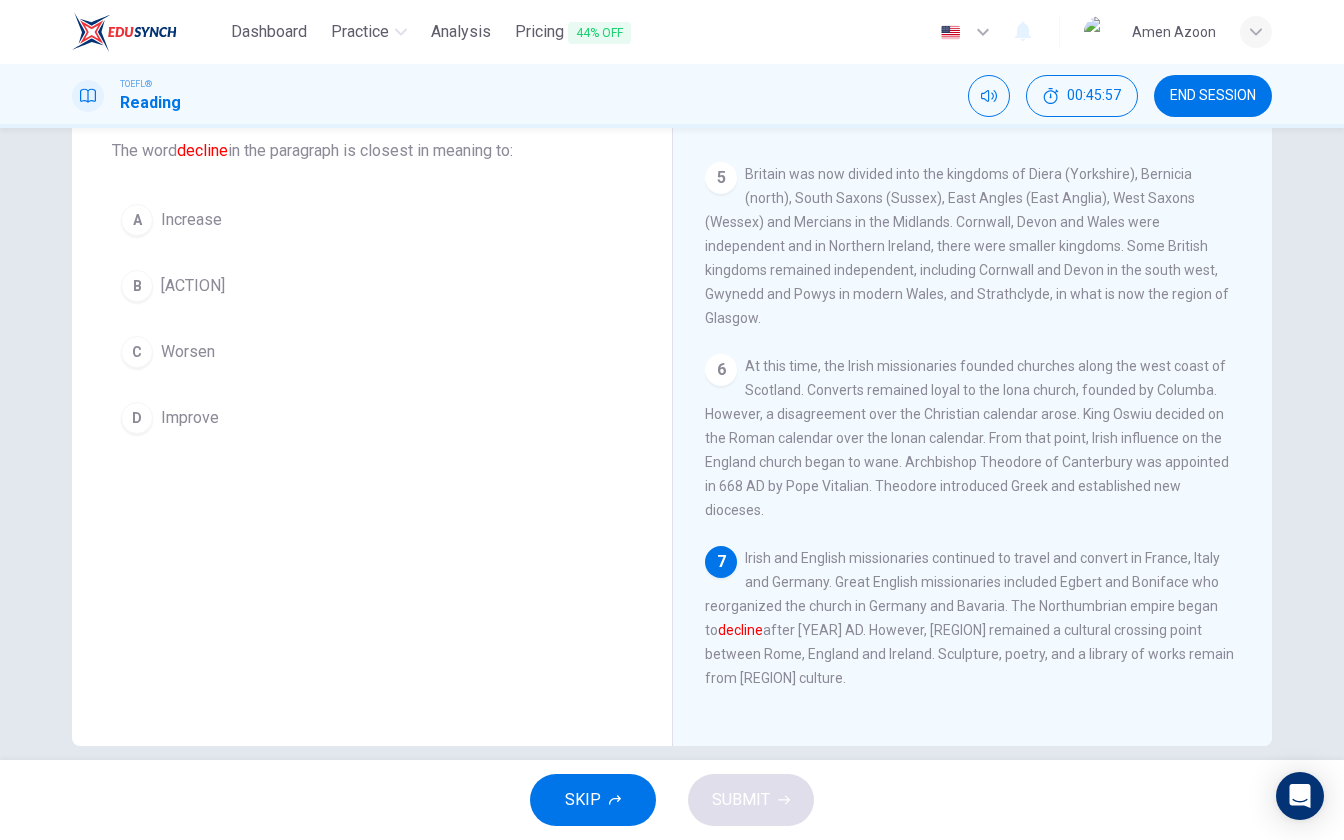scroll, scrollTop: 112, scrollLeft: 0, axis: vertical 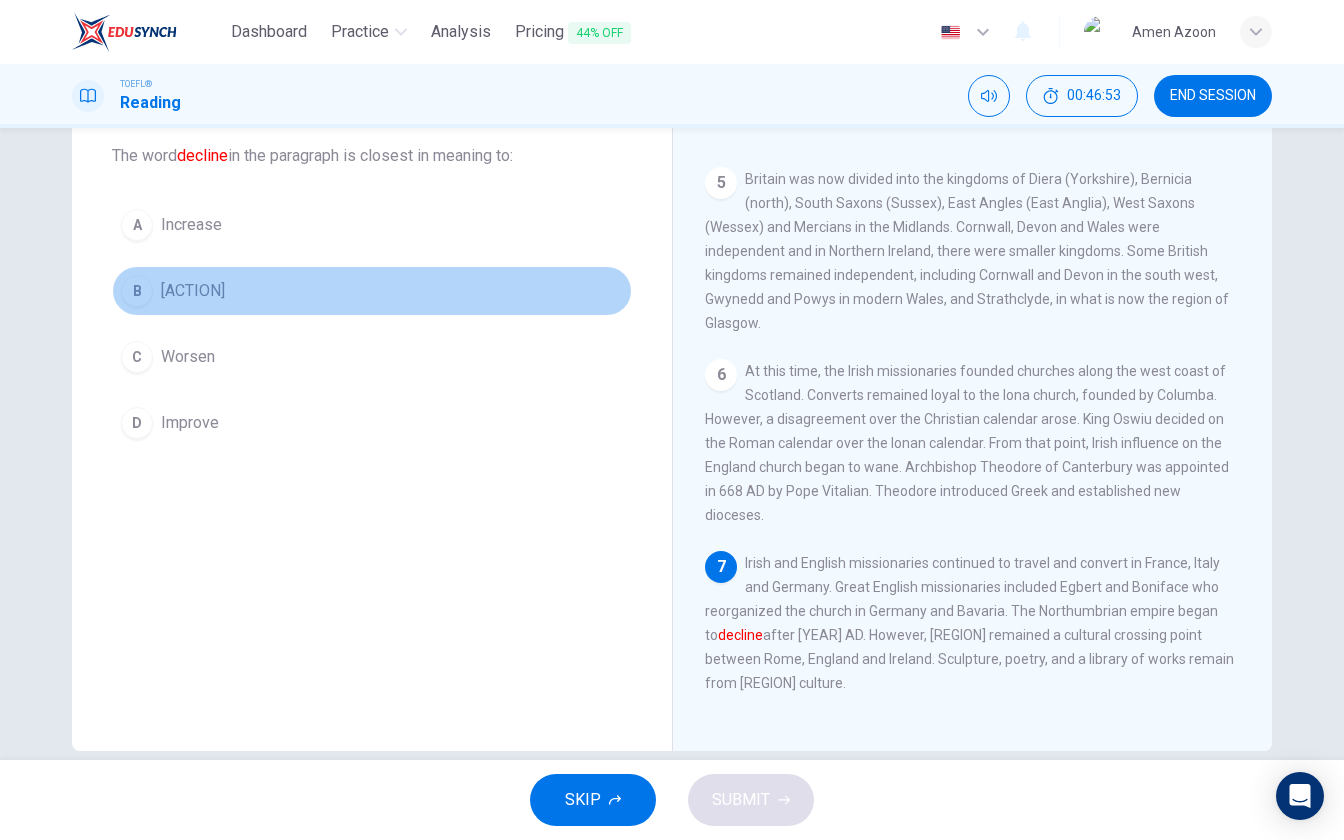 click on "[ACTION]" at bounding box center [191, 225] 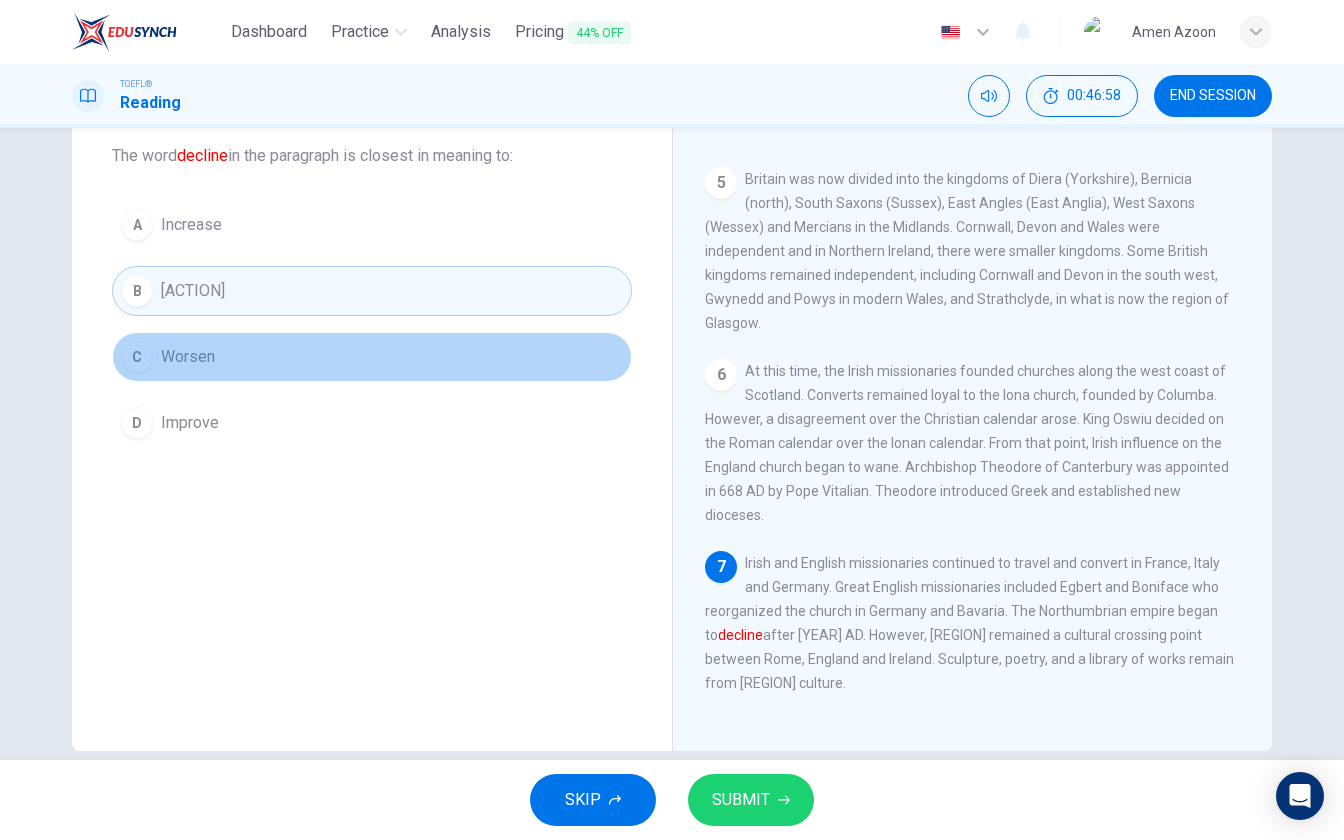 click on "C Worsen" at bounding box center (372, 357) 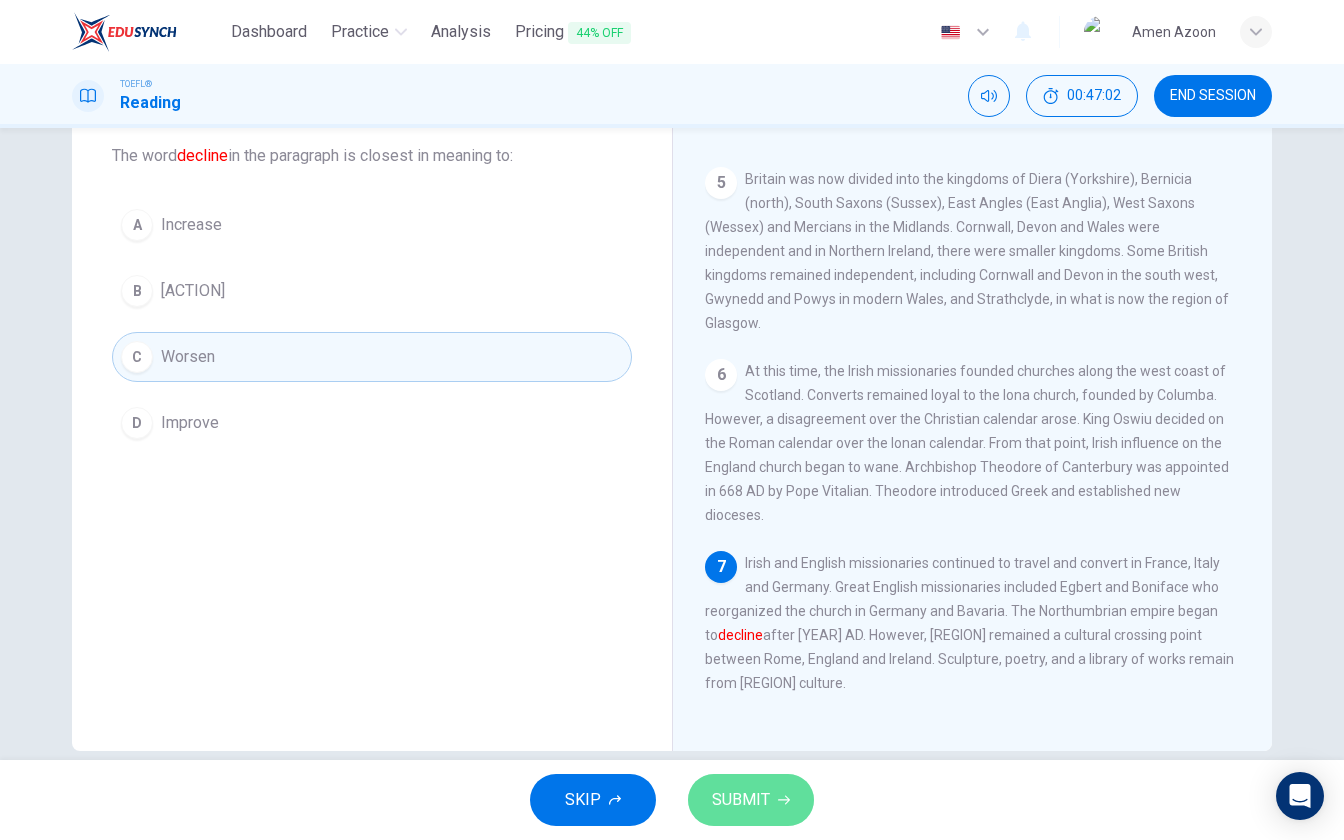 click at bounding box center [784, 800] 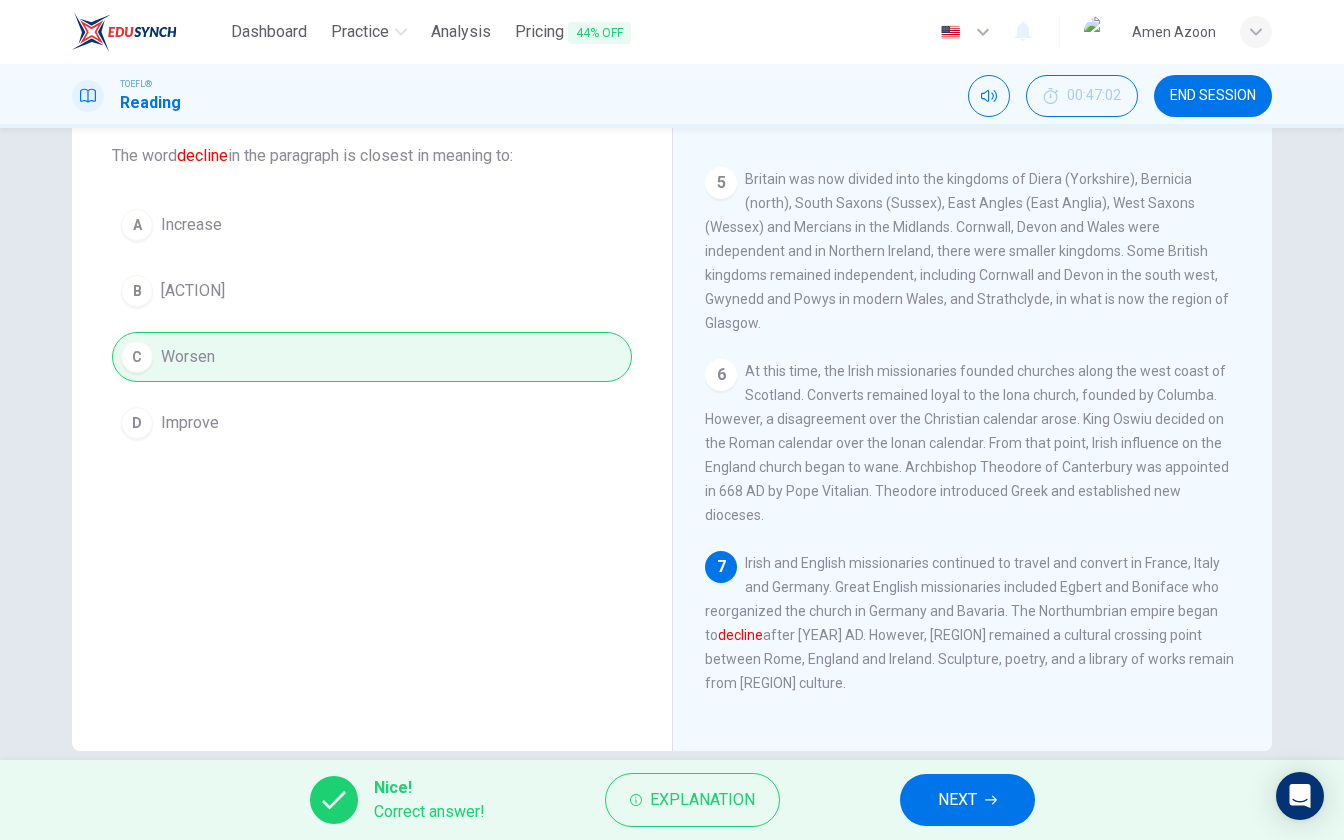 click on "NEXT" at bounding box center [957, 800] 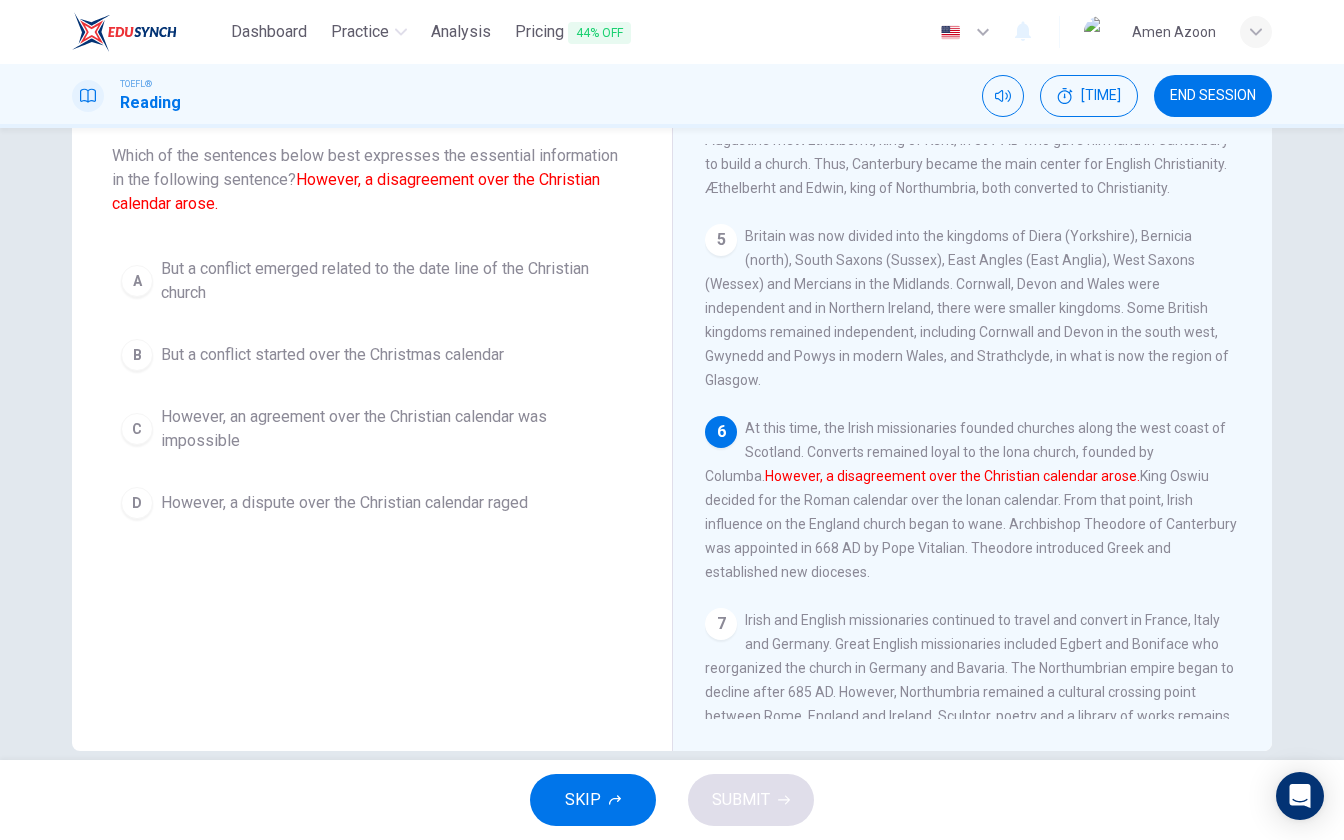 scroll, scrollTop: 808, scrollLeft: 0, axis: vertical 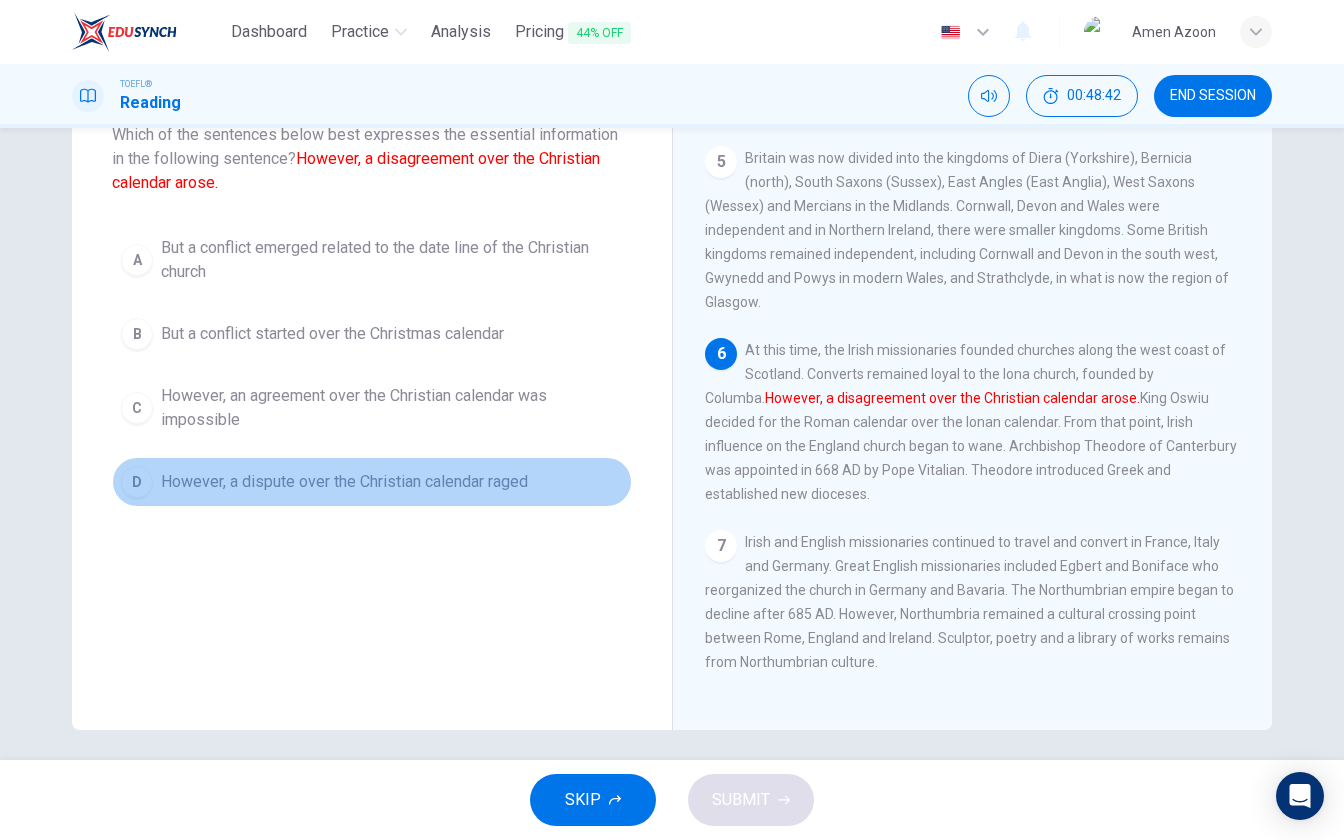 click on "However, a dispute over the Christian calendar raged" at bounding box center (392, 260) 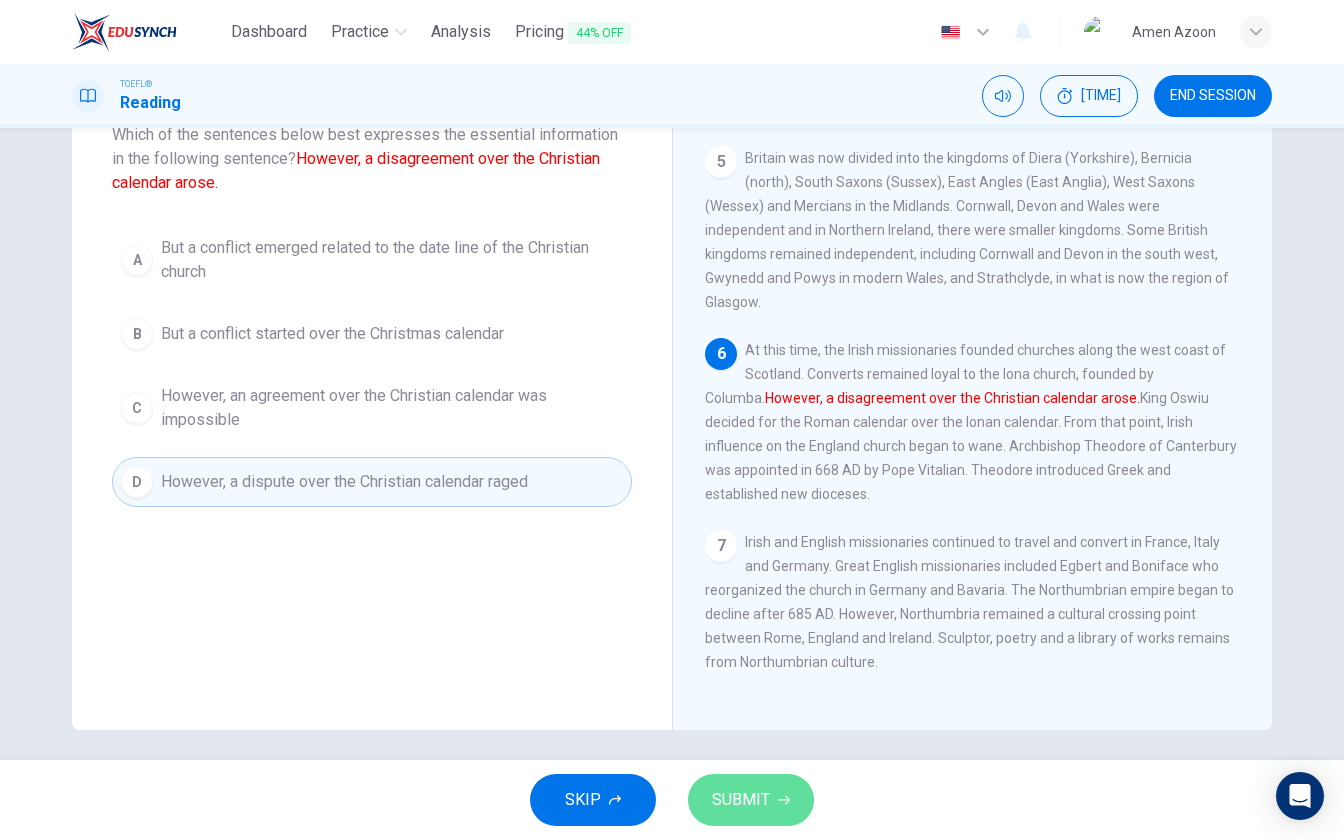 click on "SUBMIT" at bounding box center [741, 800] 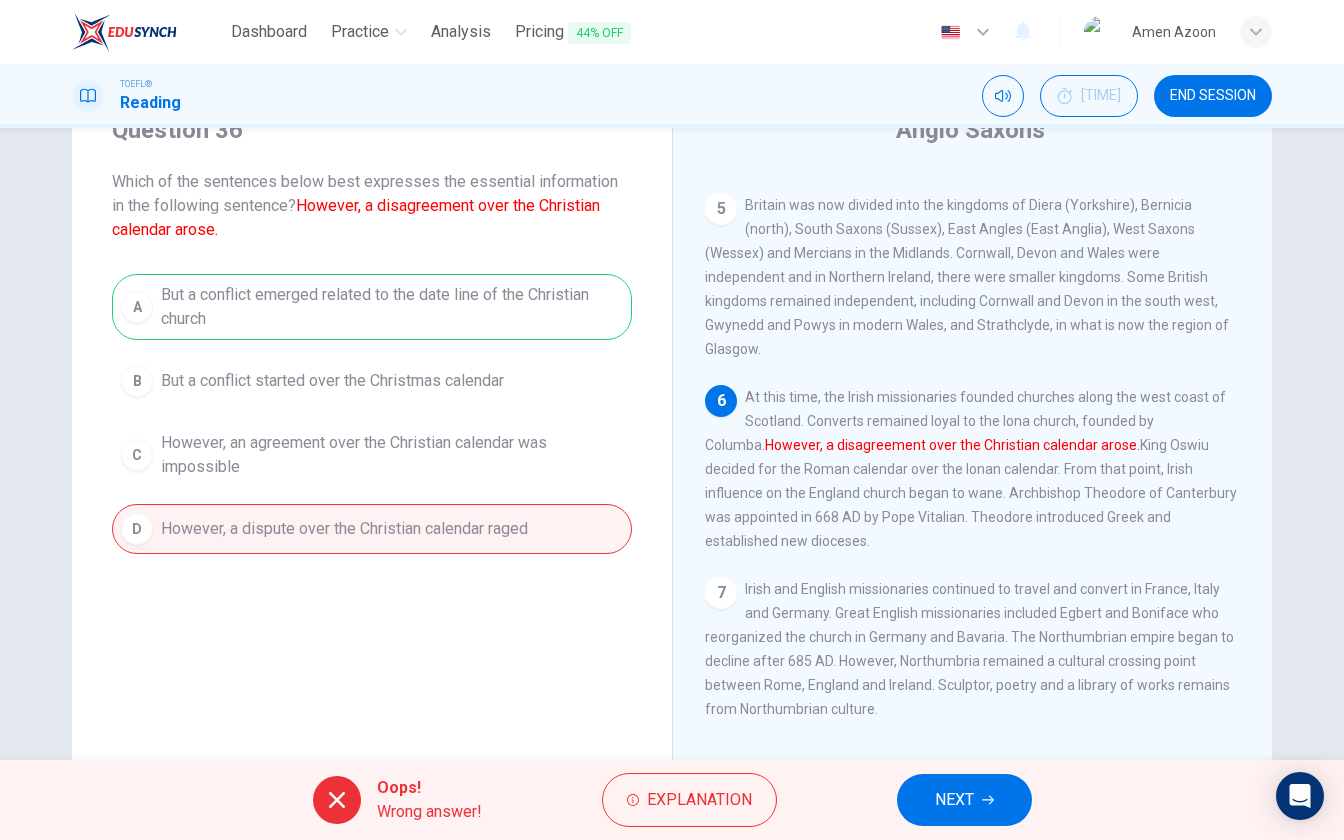 scroll, scrollTop: 87, scrollLeft: 0, axis: vertical 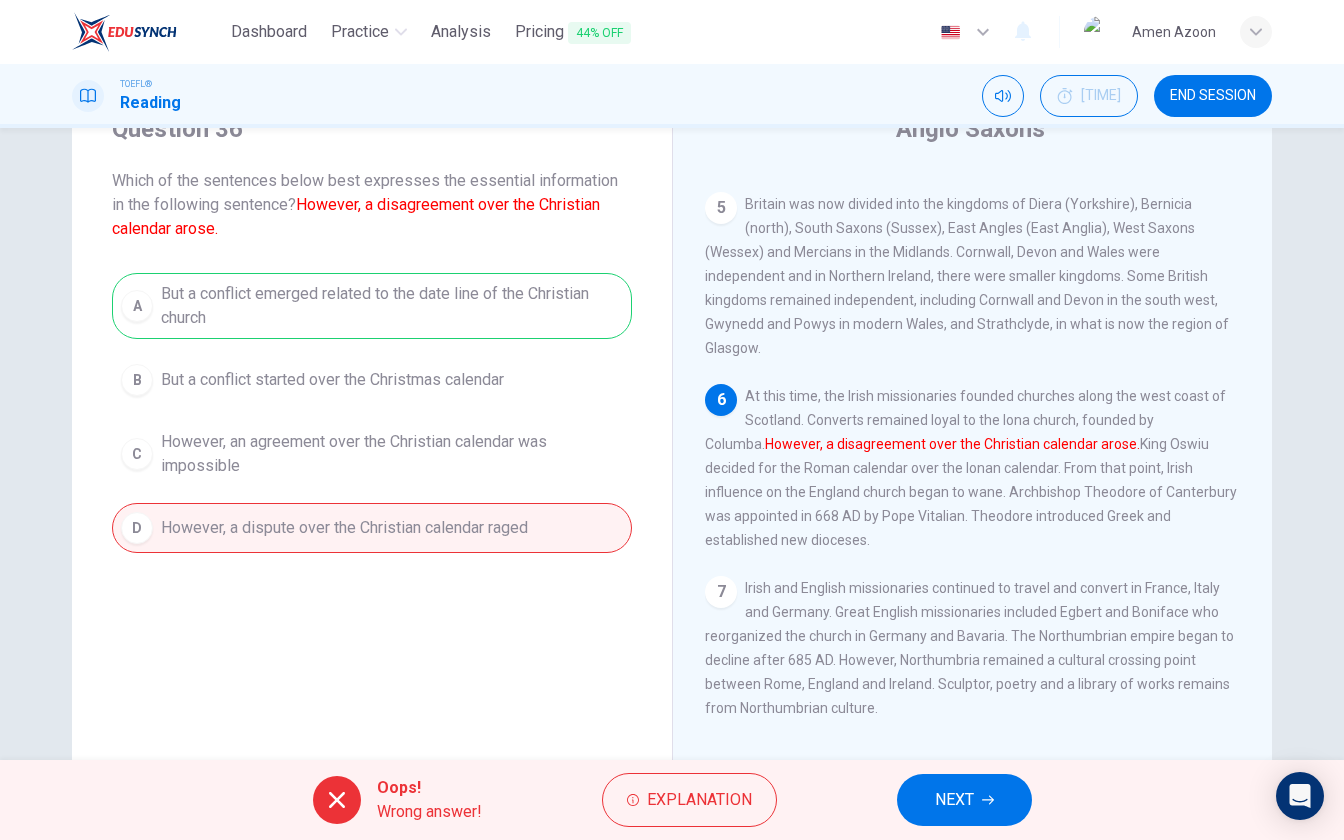click on "NEXT" at bounding box center (954, 800) 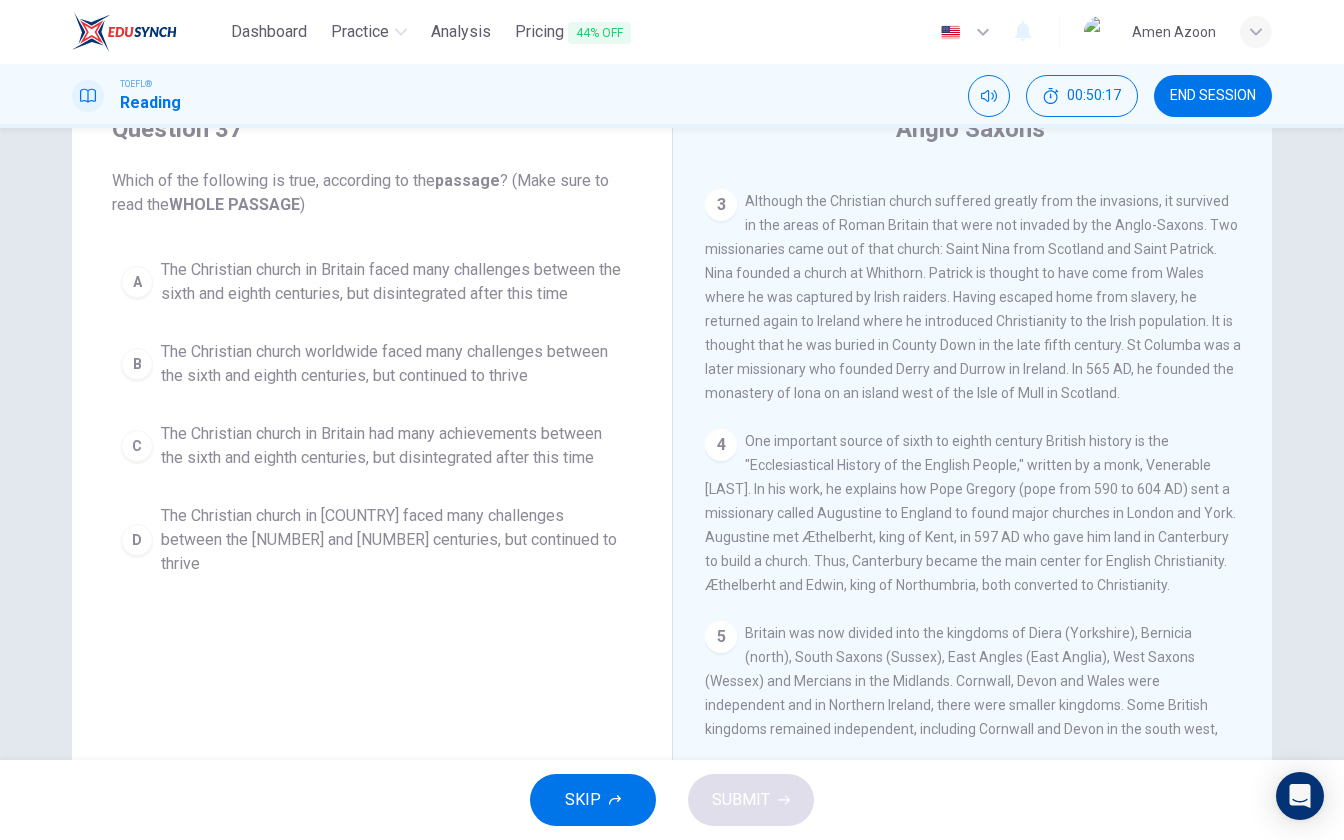 scroll, scrollTop: 0, scrollLeft: 0, axis: both 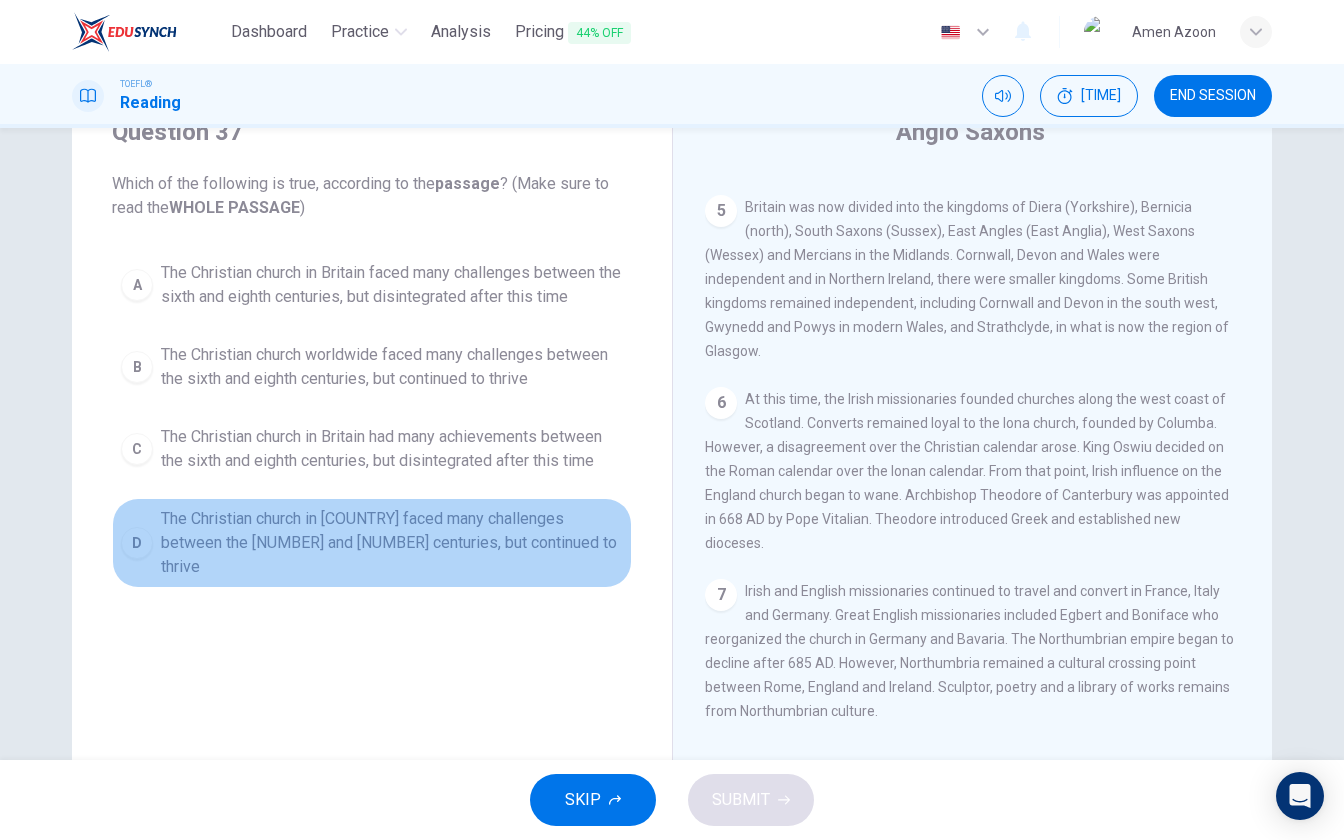 click on "The Christian church in [COUNTRY] faced many challenges between the [NUMBER] and [NUMBER] centuries, but continued to thrive" at bounding box center (392, 285) 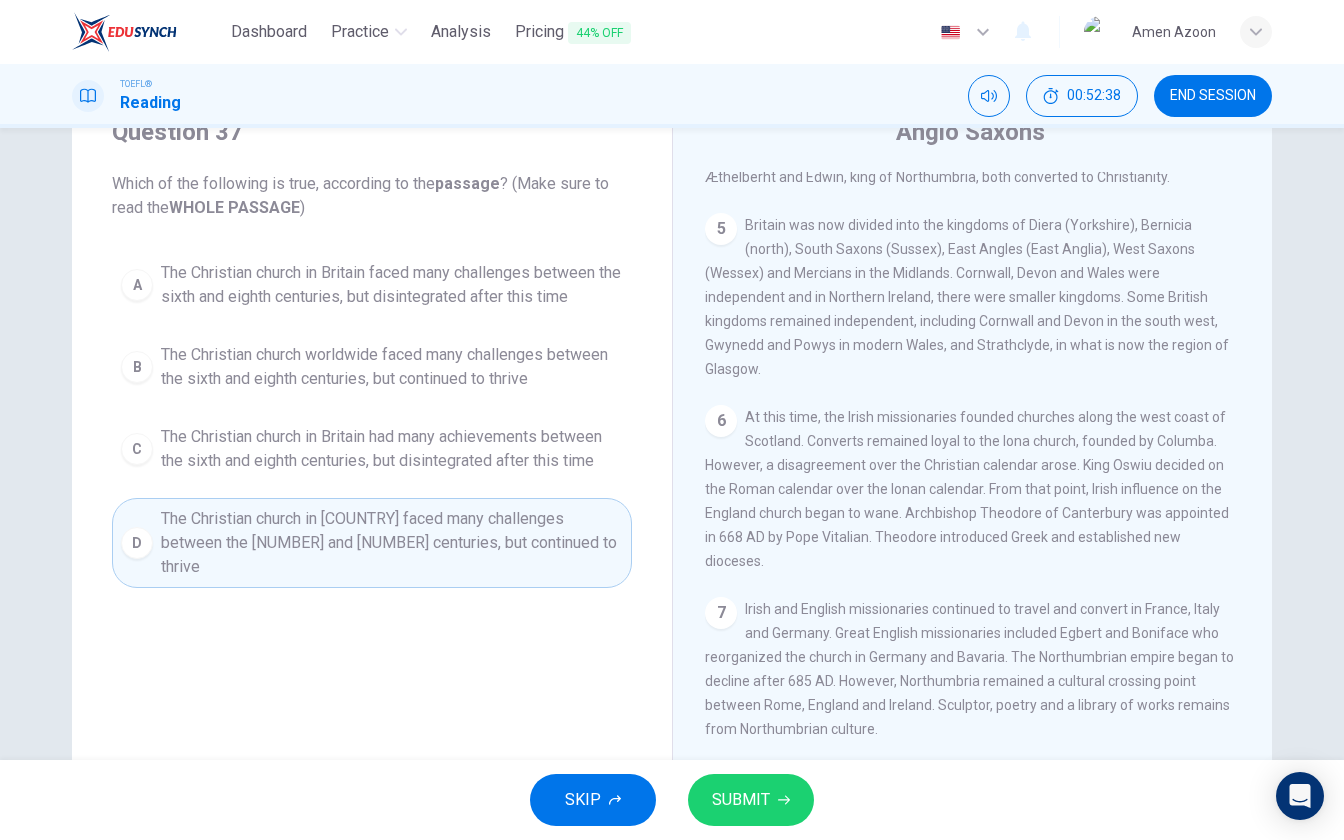 scroll, scrollTop: 808, scrollLeft: 0, axis: vertical 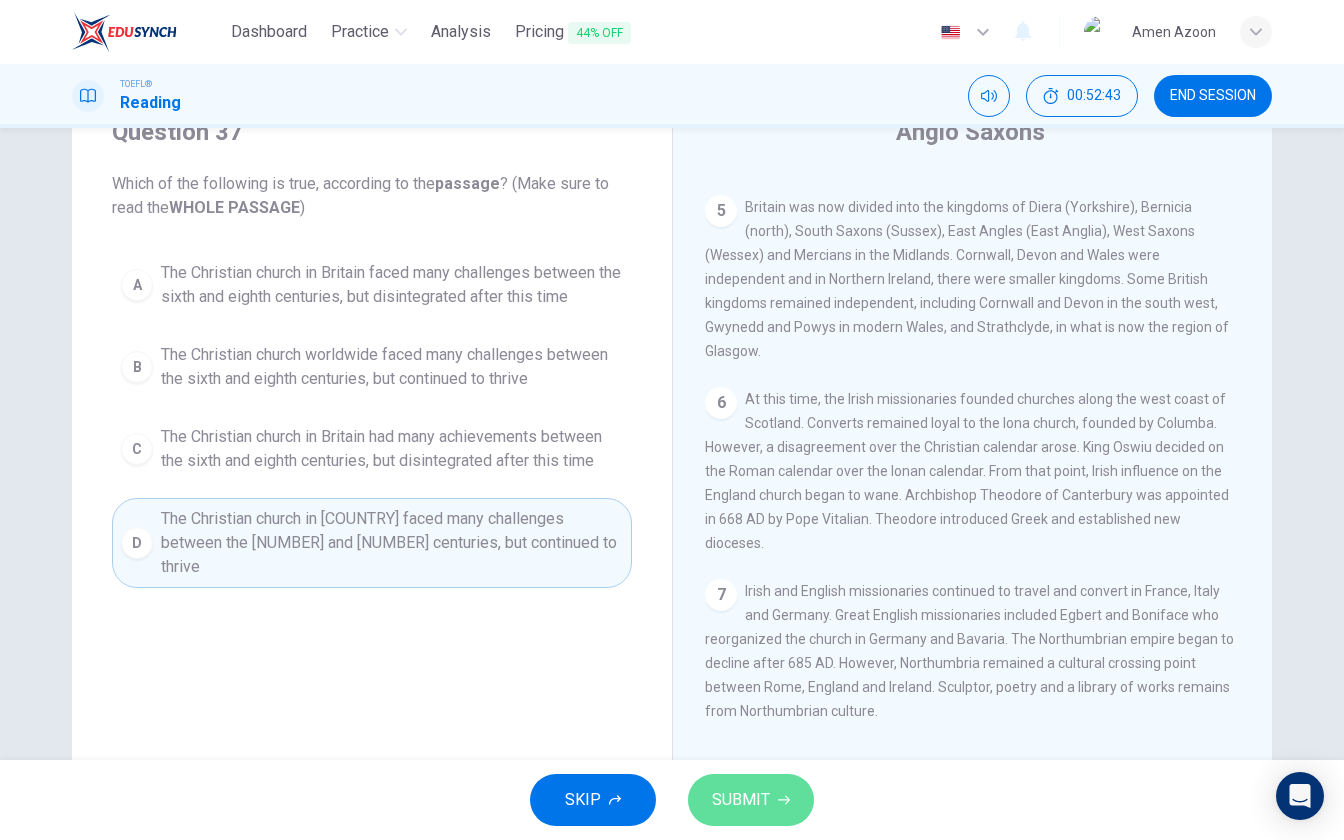 click on "SUBMIT" at bounding box center (741, 800) 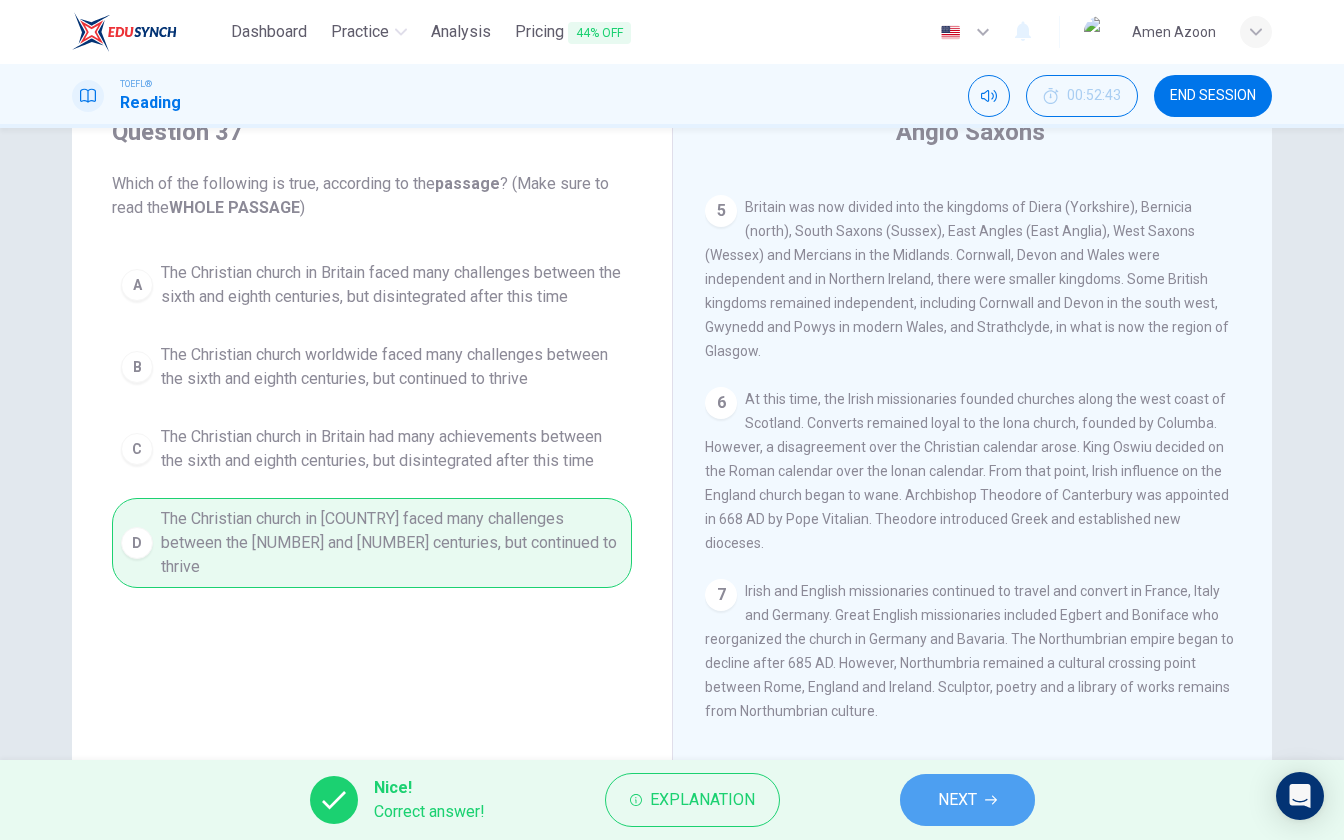 click on "NEXT" at bounding box center (957, 800) 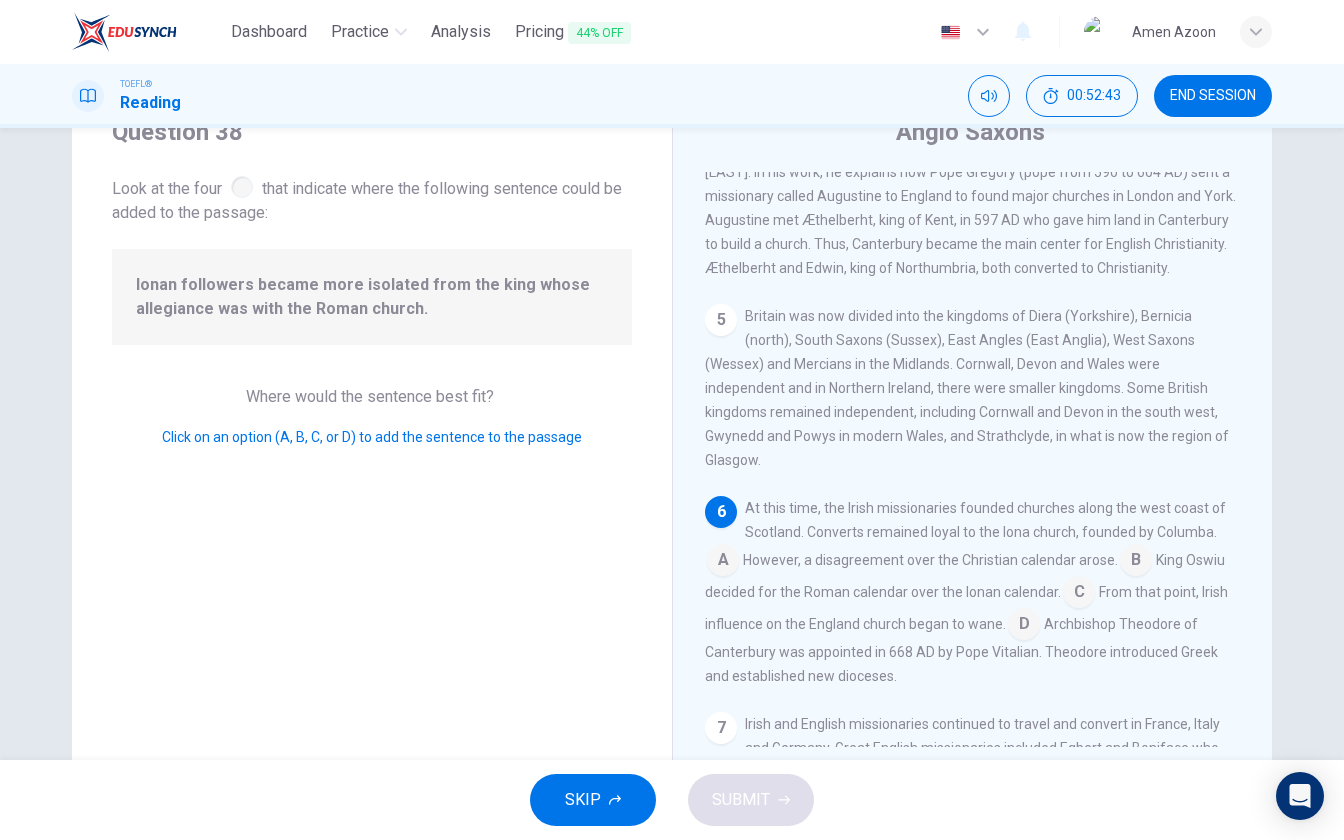 scroll, scrollTop: 826, scrollLeft: 0, axis: vertical 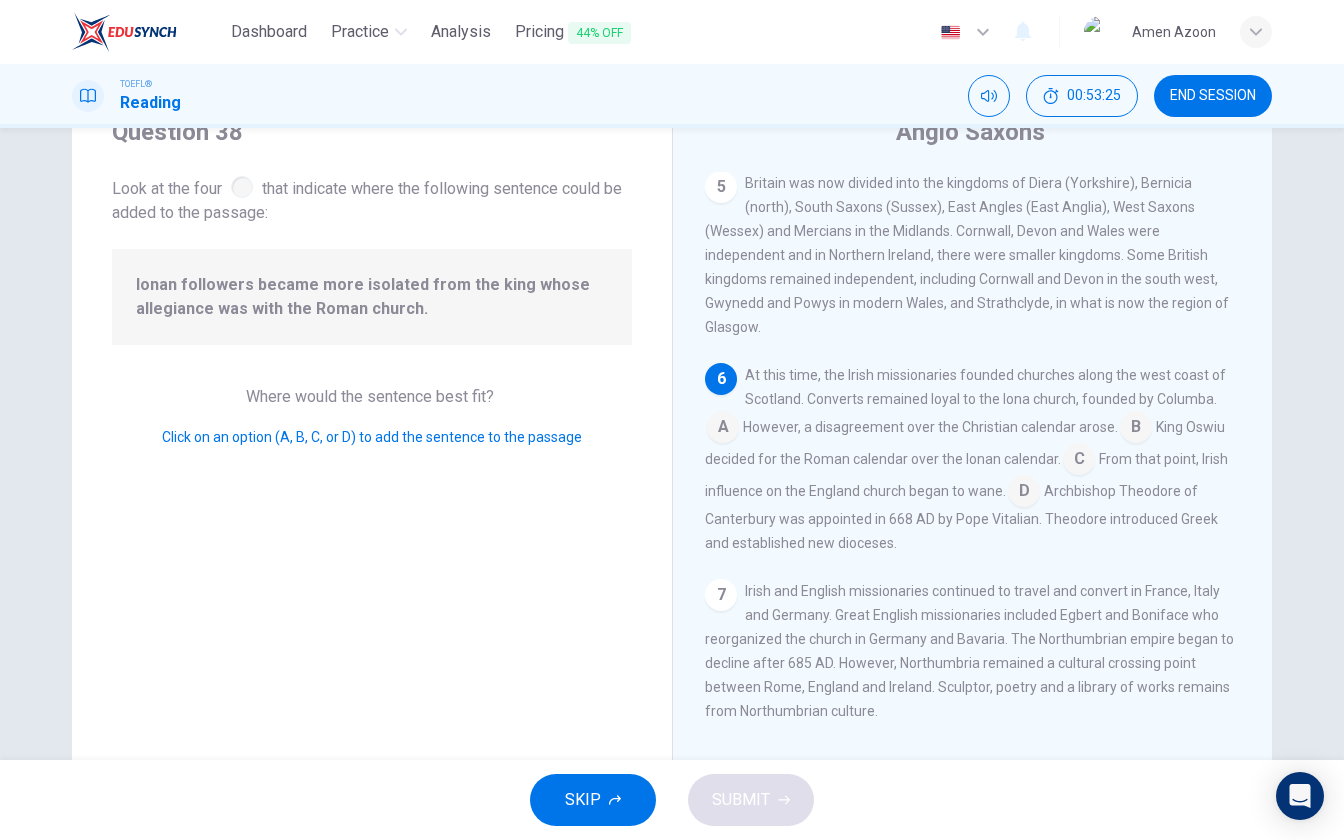 click at bounding box center [723, 429] 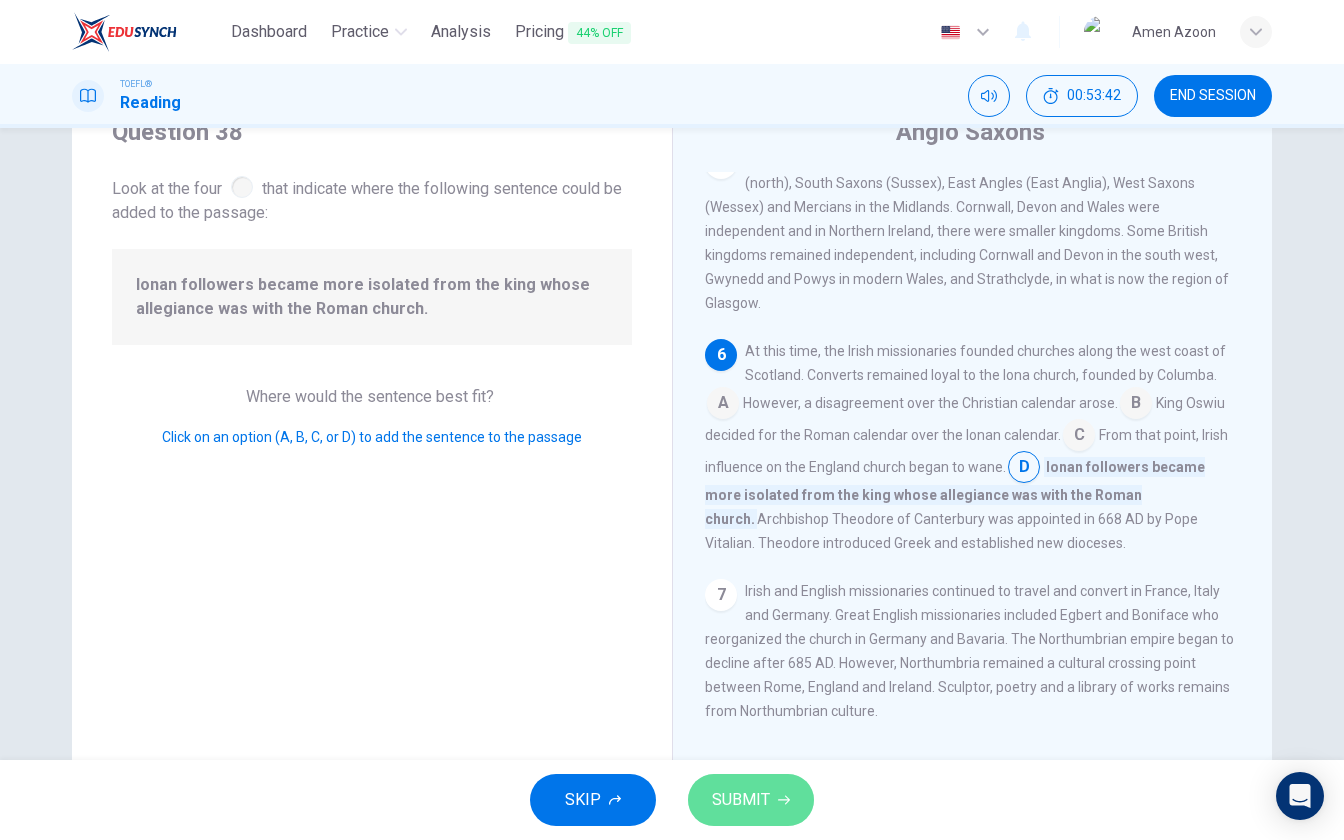click on "SUBMIT" at bounding box center [741, 800] 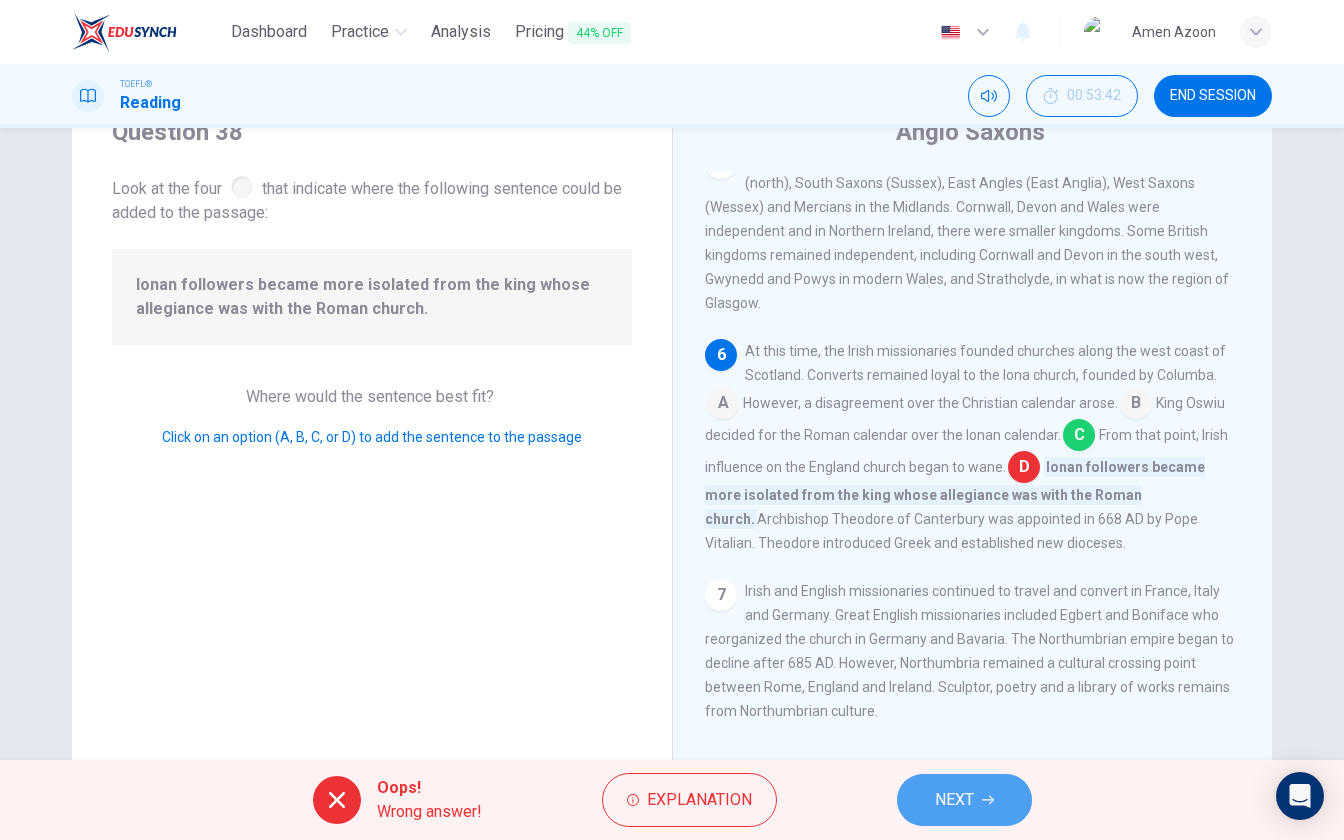 click on "NEXT" at bounding box center [954, 800] 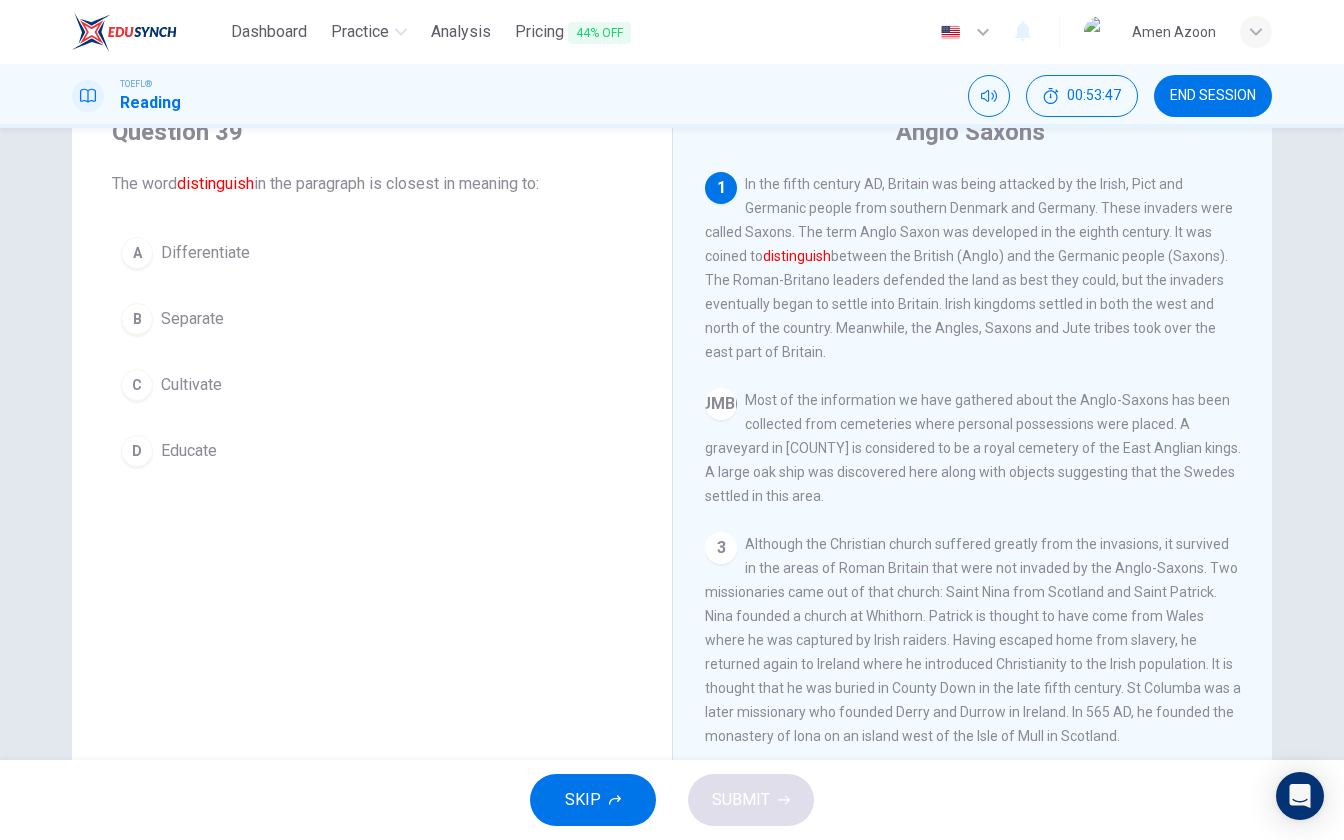 click on "A Differentiate" at bounding box center (372, 253) 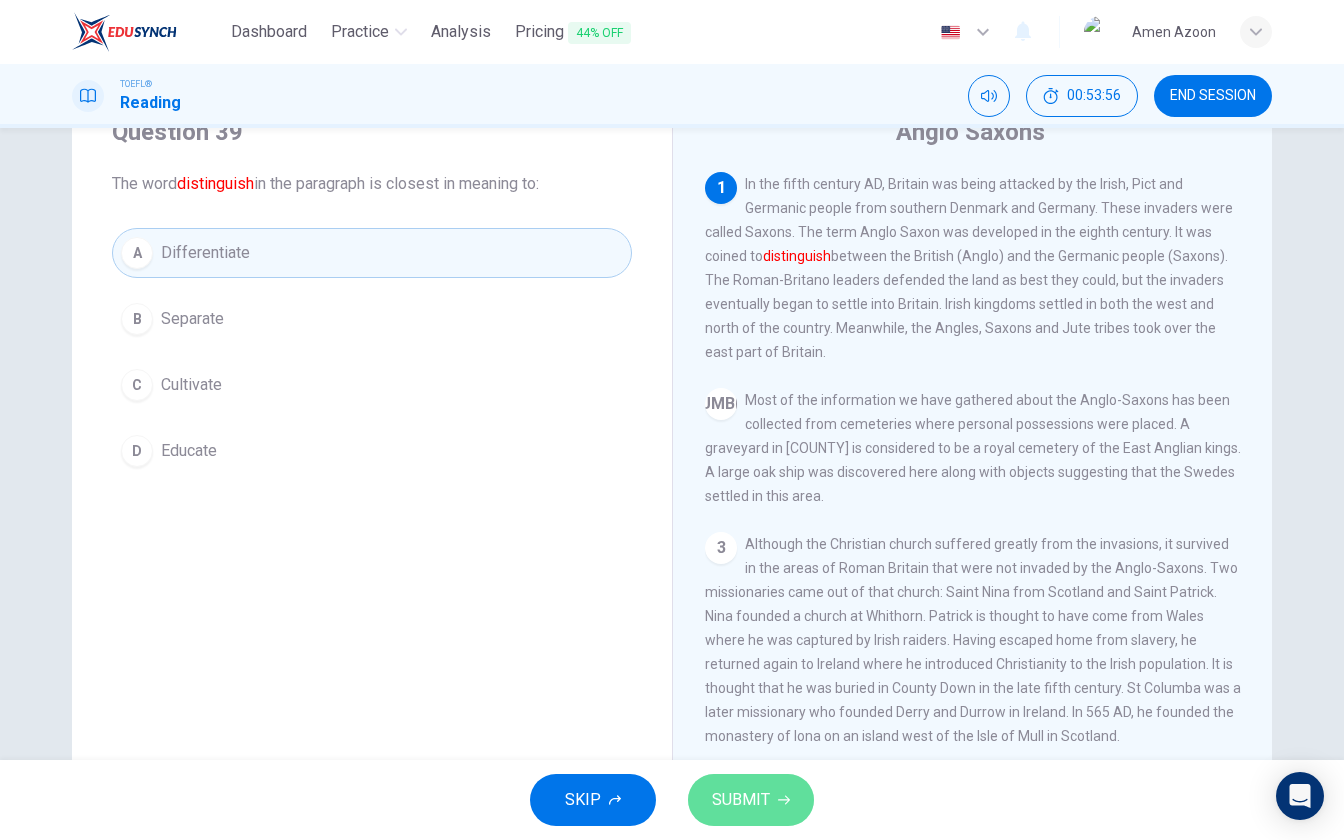 click on "SUBMIT" at bounding box center (741, 800) 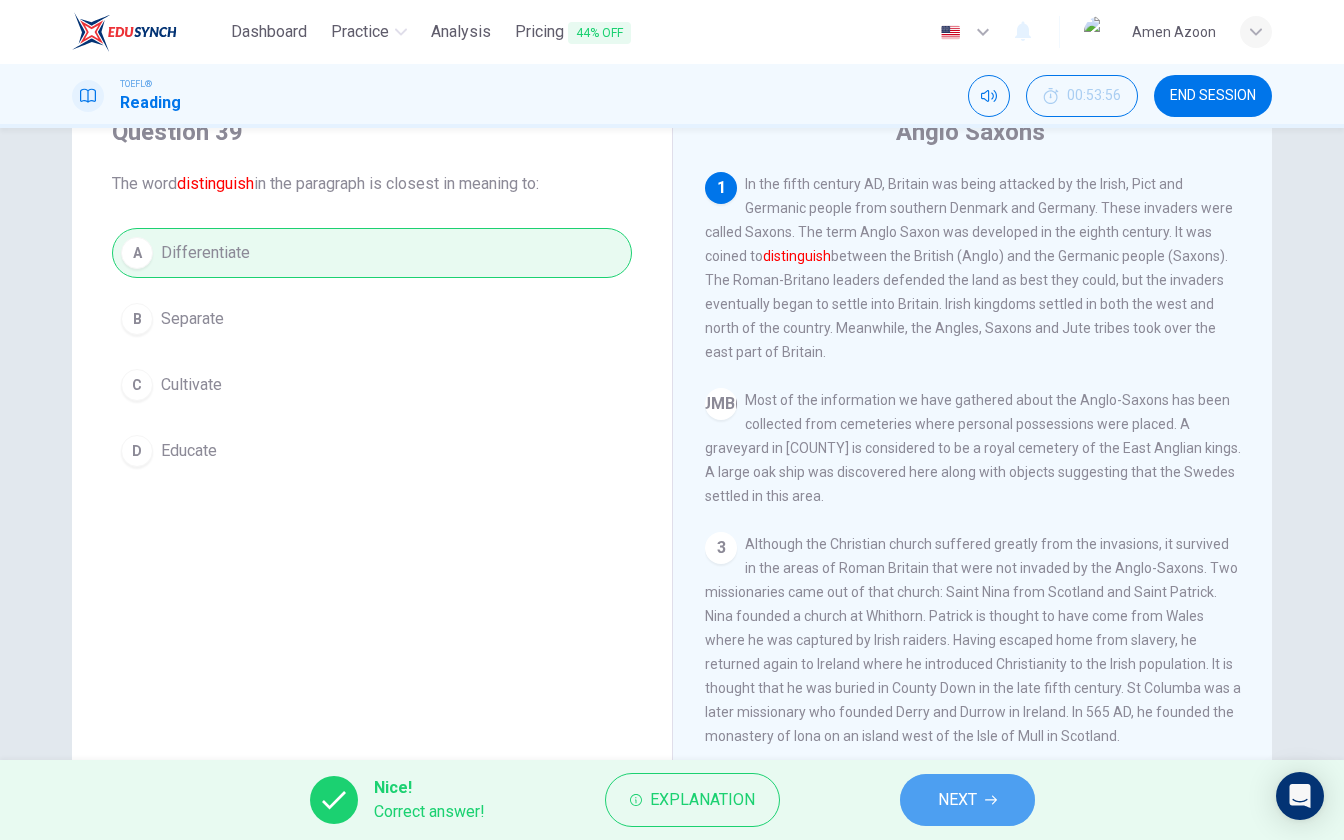 click on "NEXT" at bounding box center [957, 800] 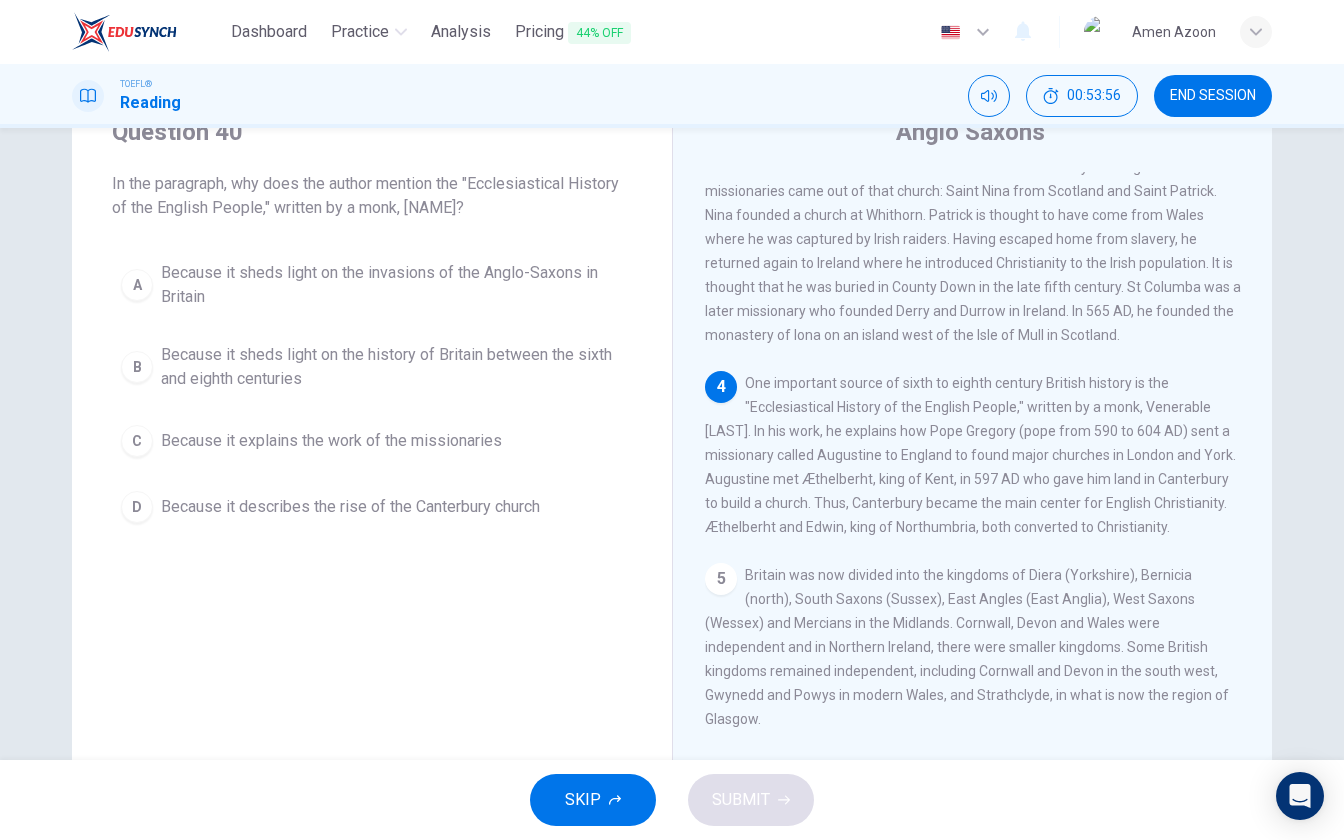 scroll, scrollTop: 416, scrollLeft: 0, axis: vertical 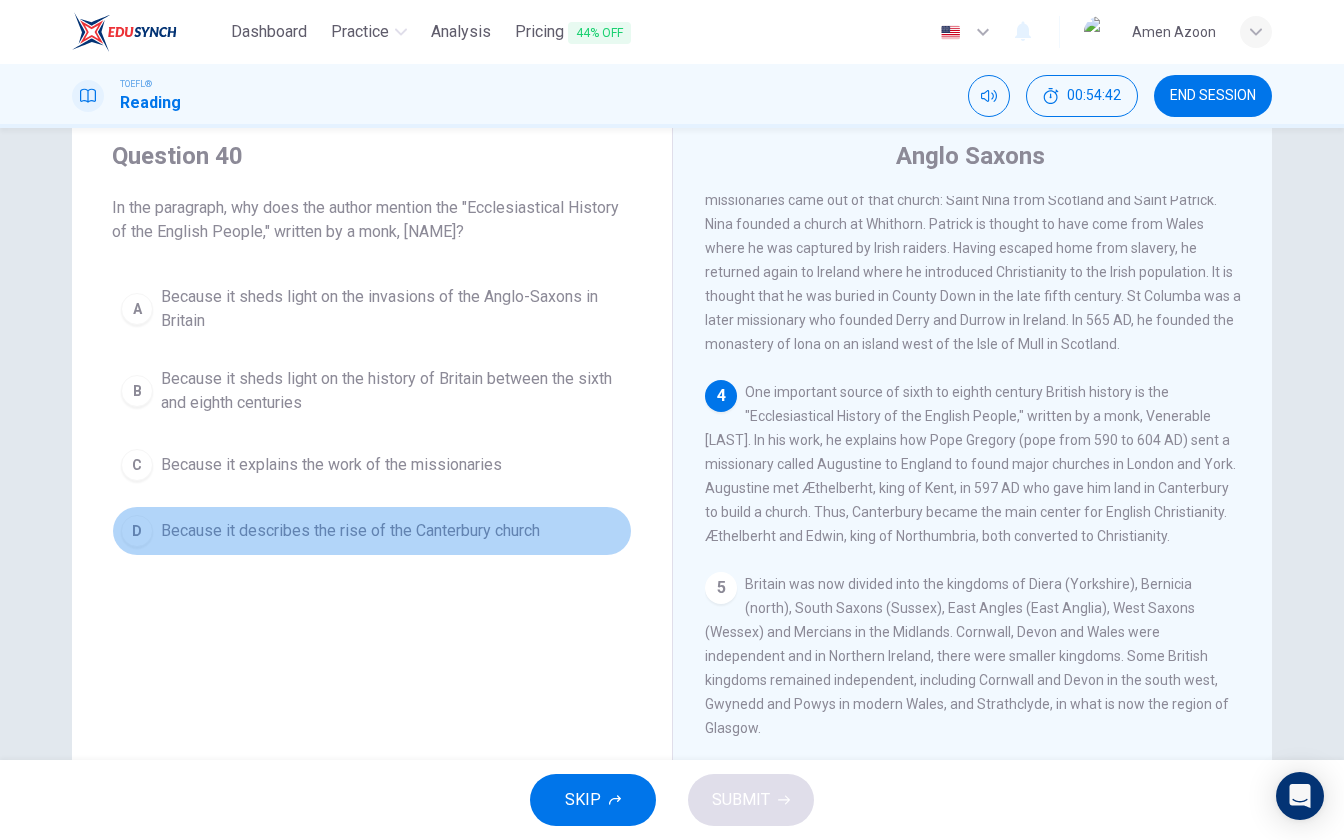 click on "Because it describes the rise of the Canterbury church" at bounding box center [392, 309] 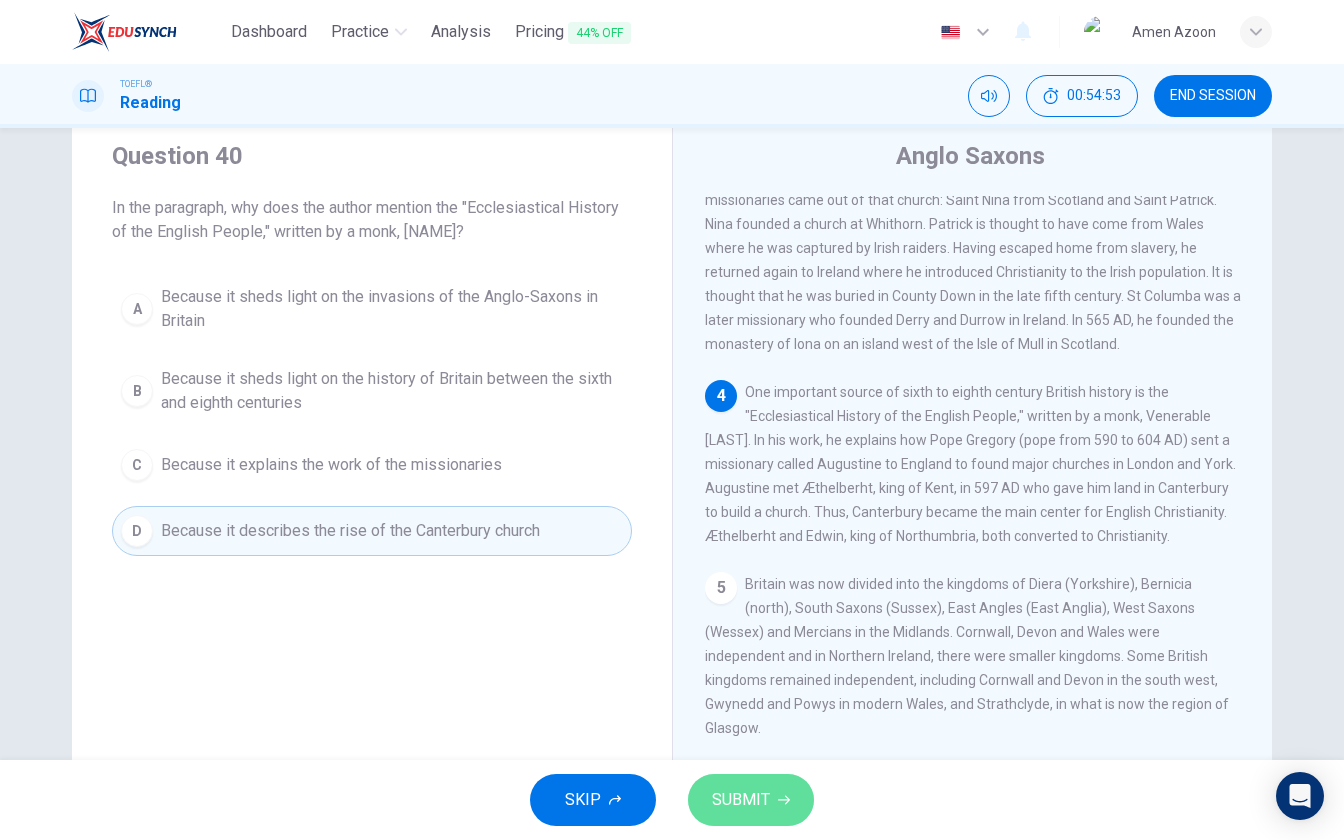 click on "SUBMIT" at bounding box center [741, 800] 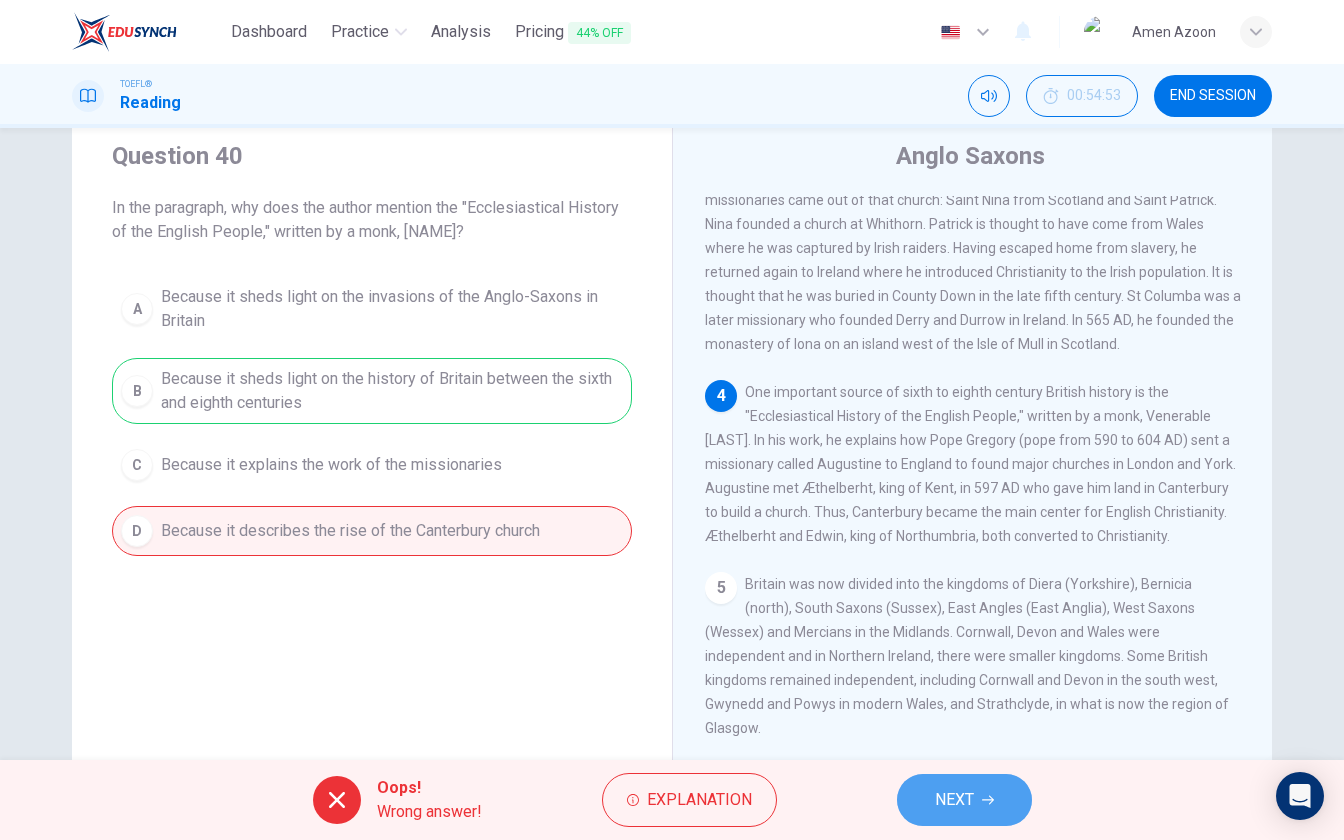 click on "NEXT" at bounding box center [954, 800] 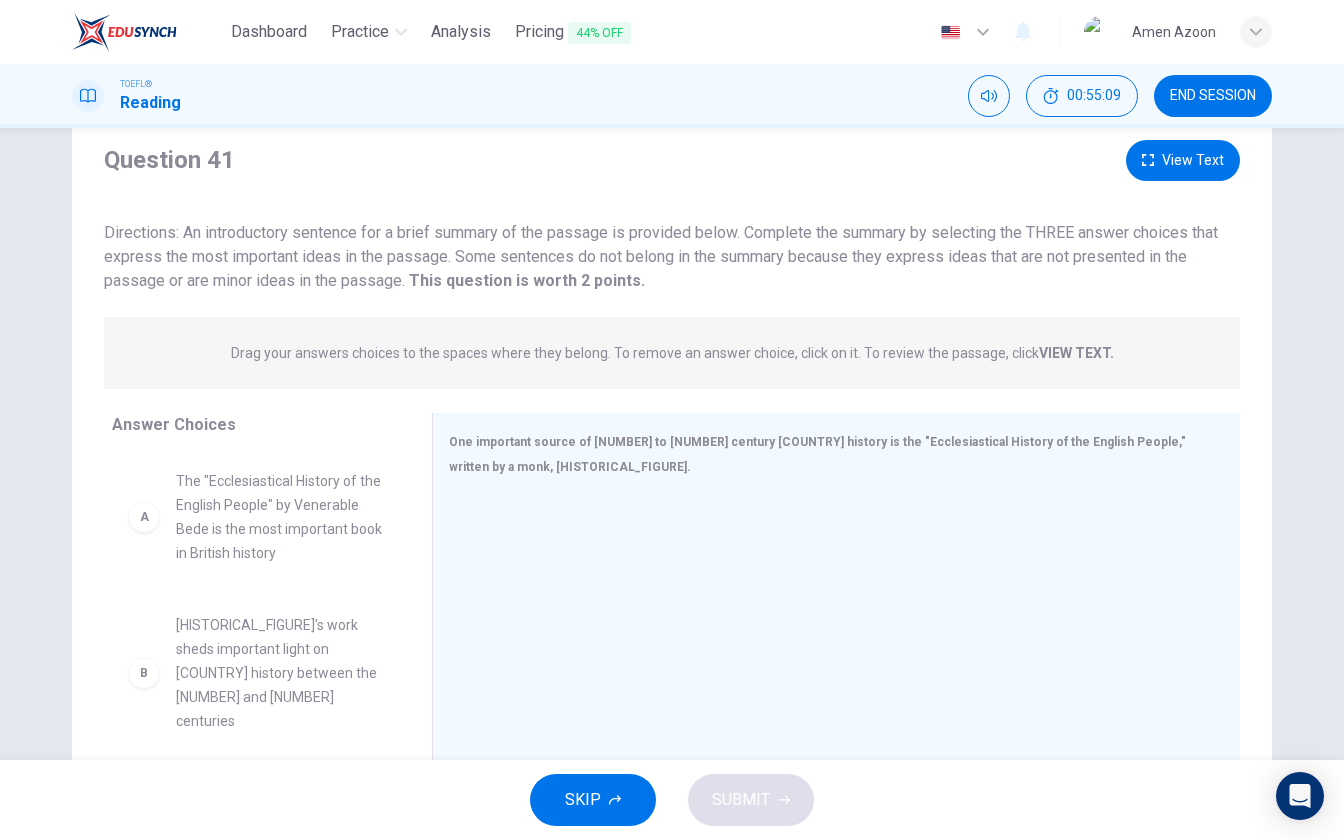 scroll, scrollTop: 0, scrollLeft: 0, axis: both 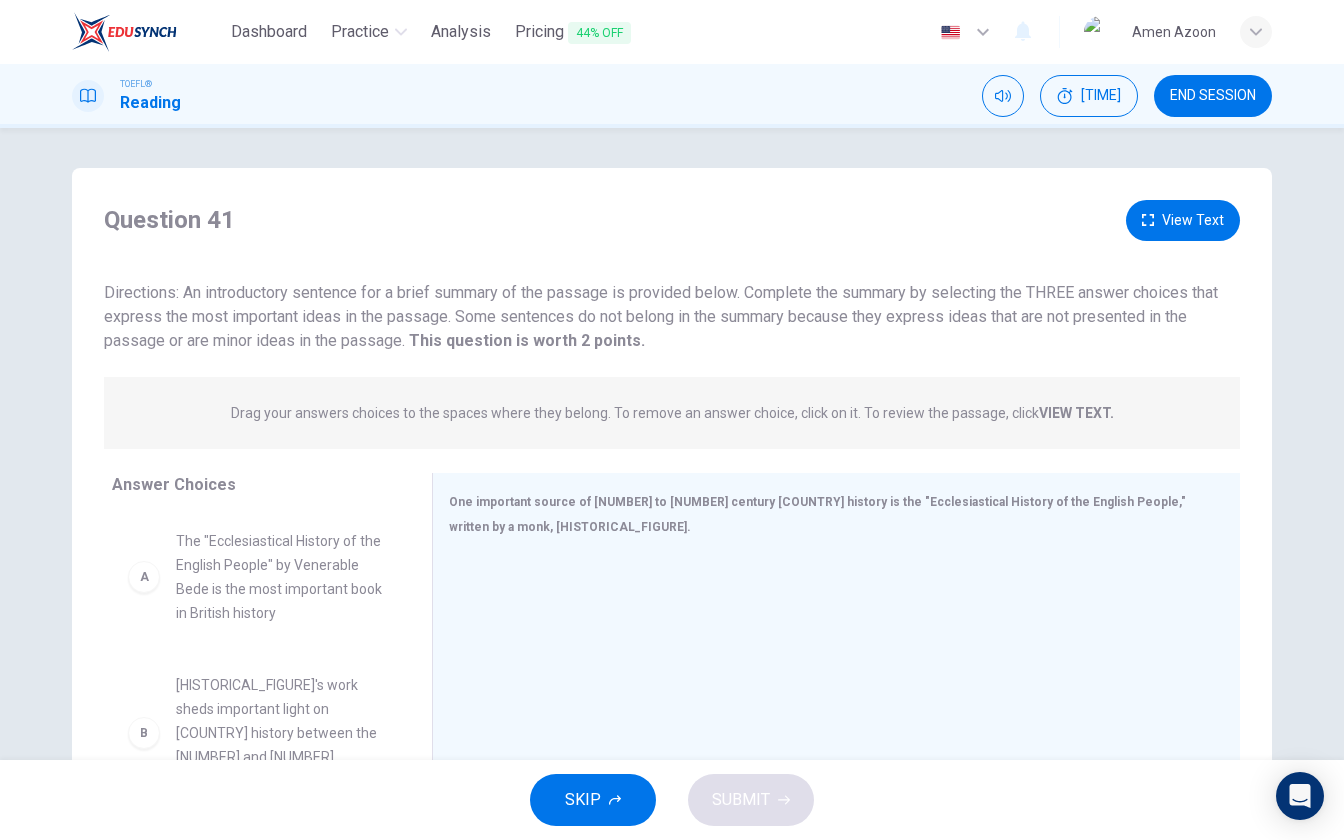 click on "View Text" at bounding box center [1183, 220] 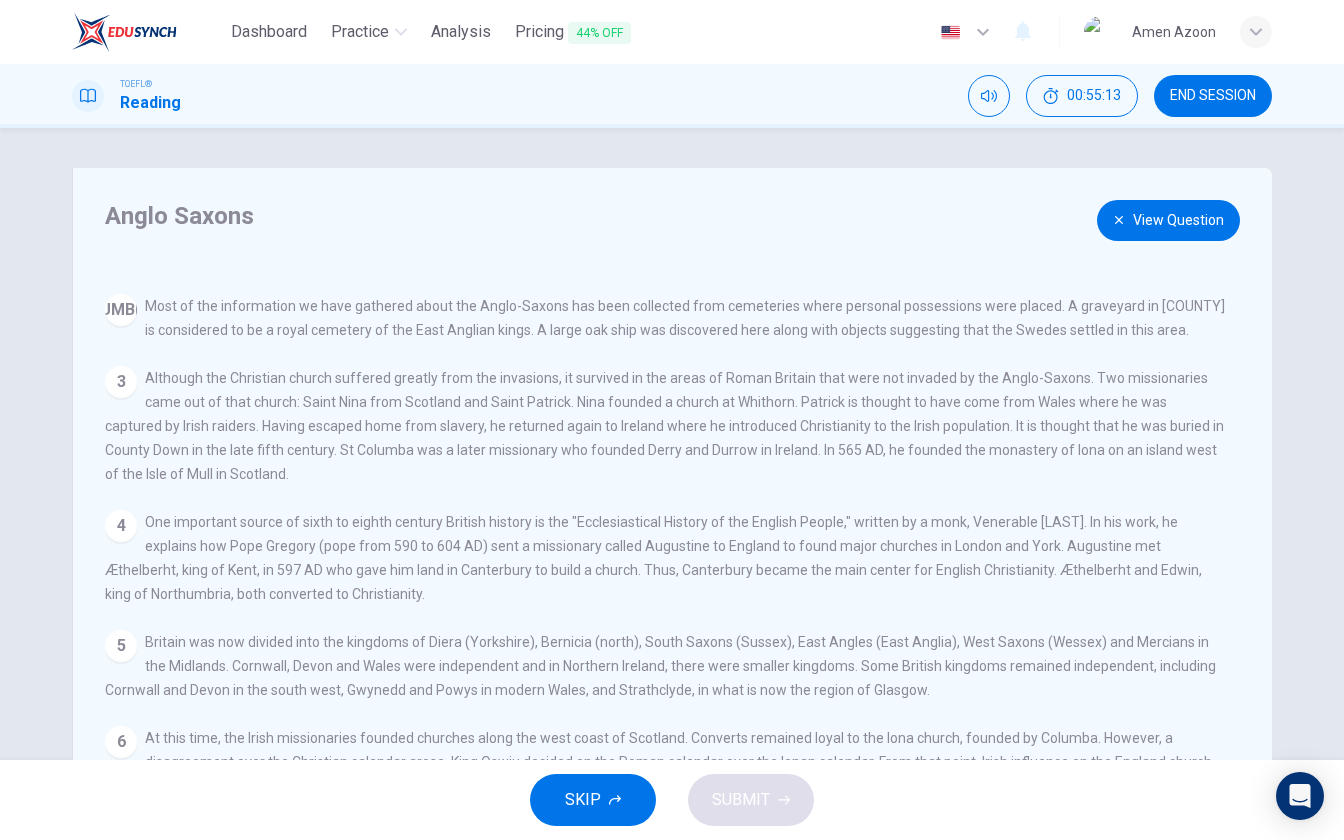 scroll, scrollTop: 102, scrollLeft: 0, axis: vertical 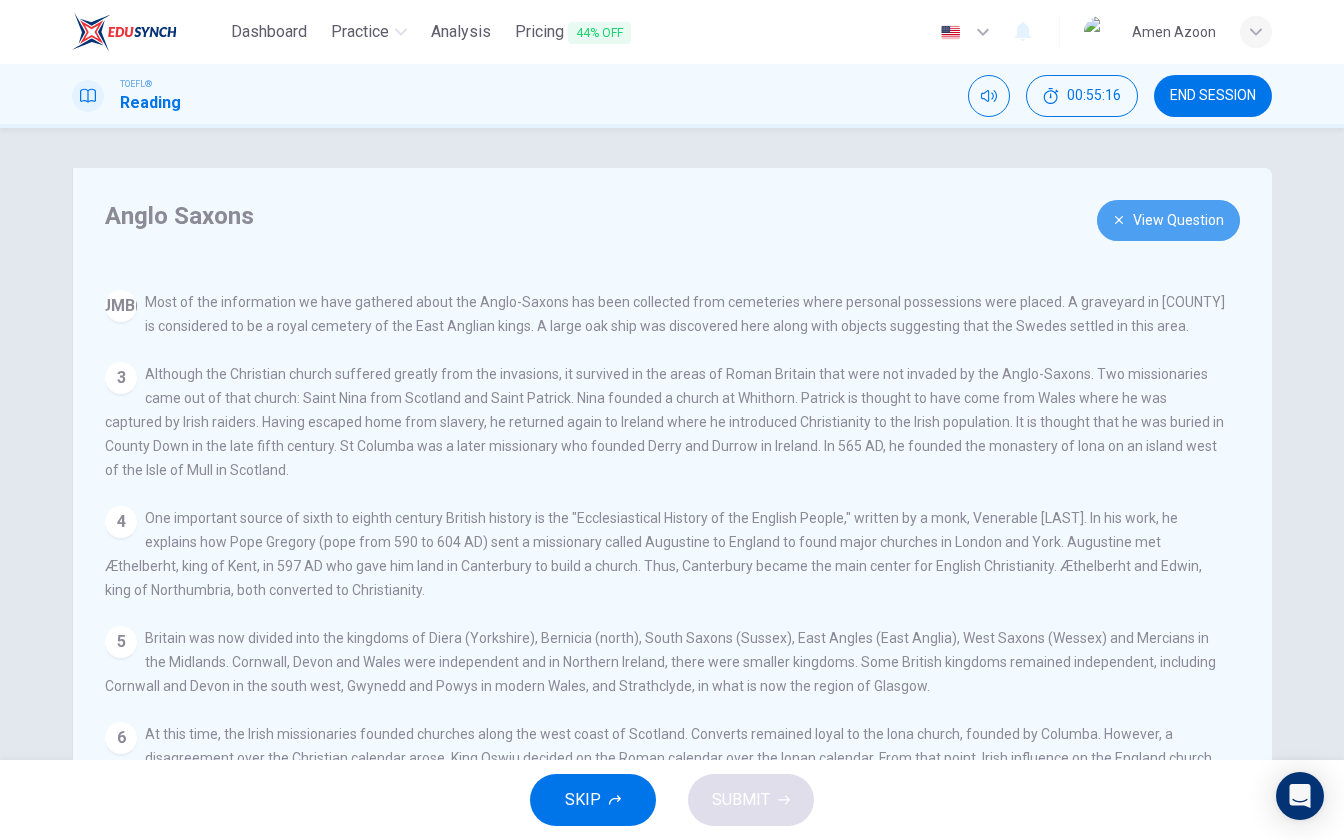 click on "View Question" at bounding box center [1168, 220] 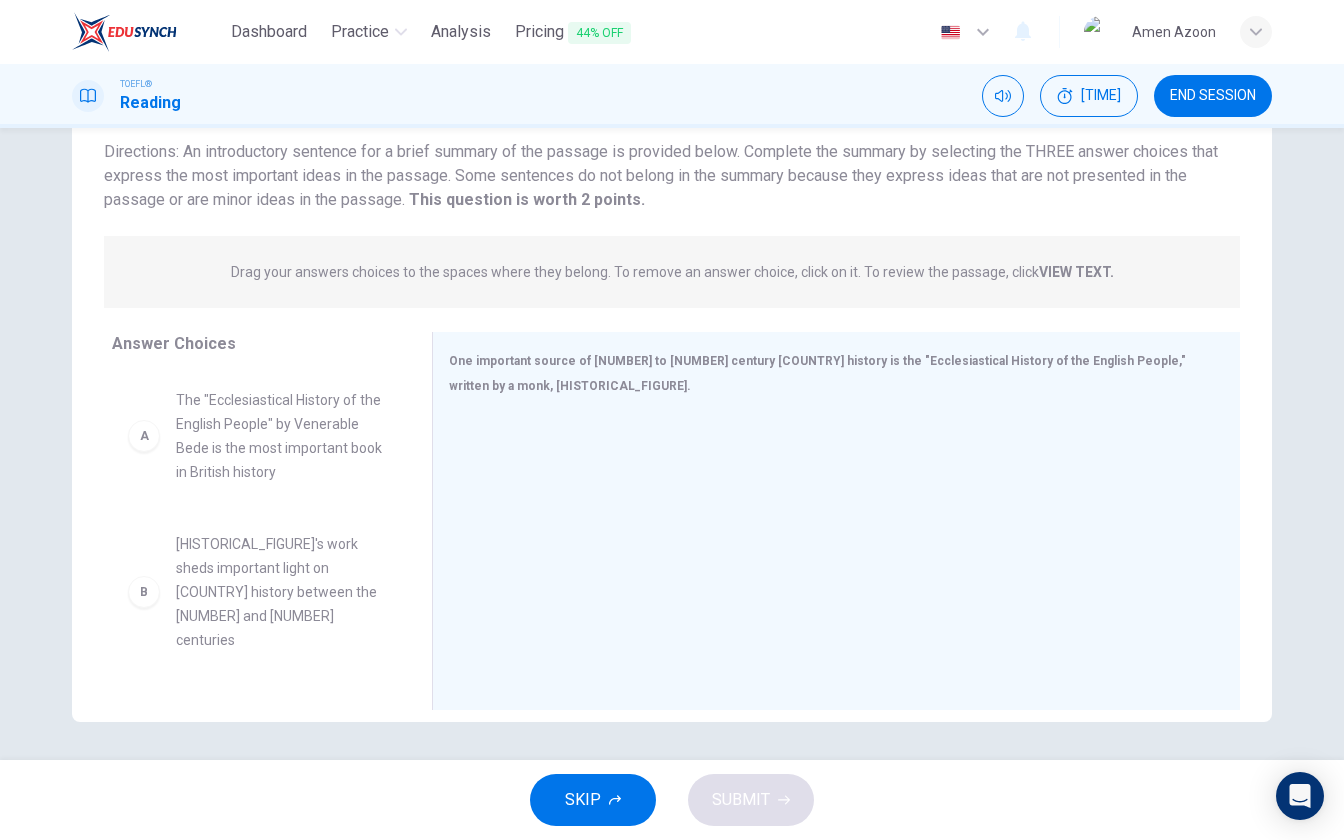 scroll, scrollTop: 143, scrollLeft: 0, axis: vertical 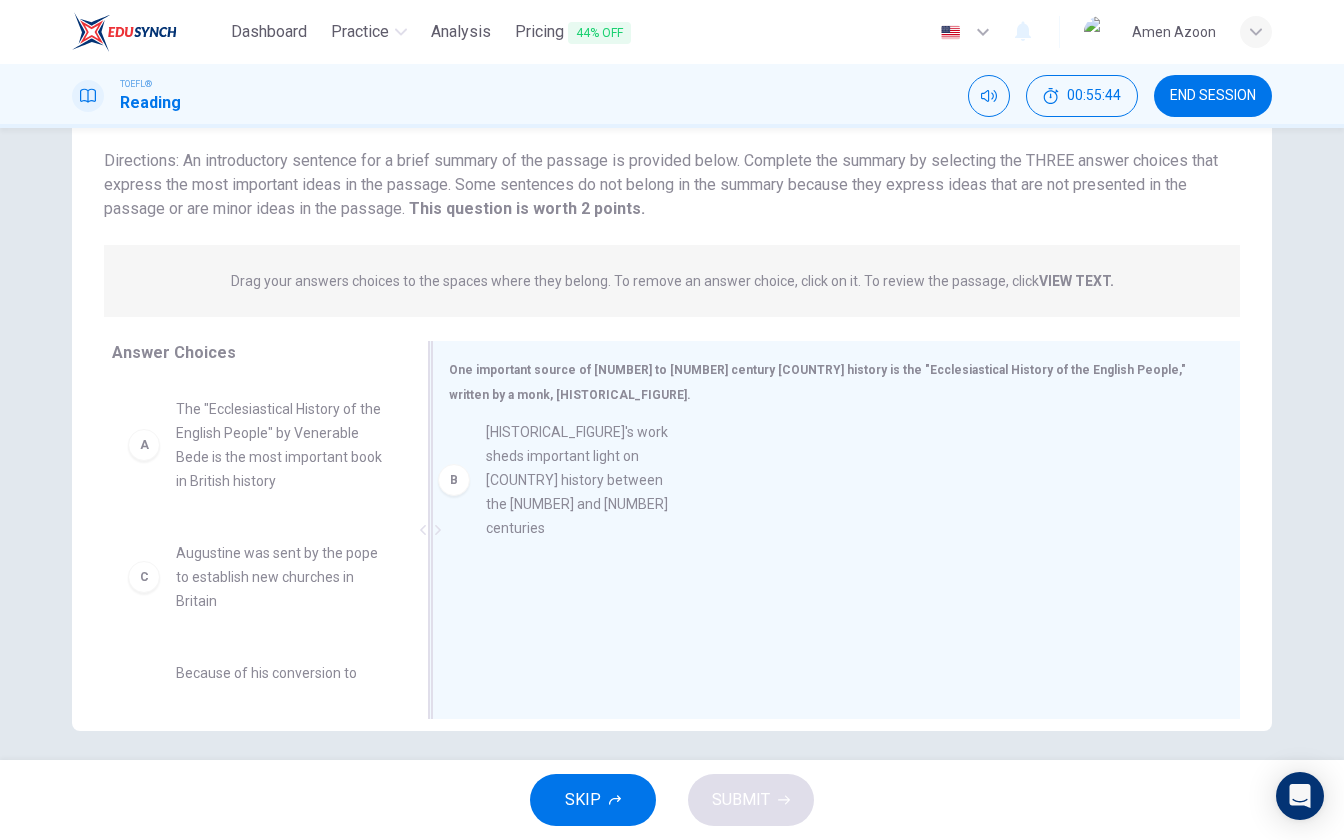 drag, startPoint x: 308, startPoint y: 577, endPoint x: 625, endPoint y: 452, distance: 340.75504 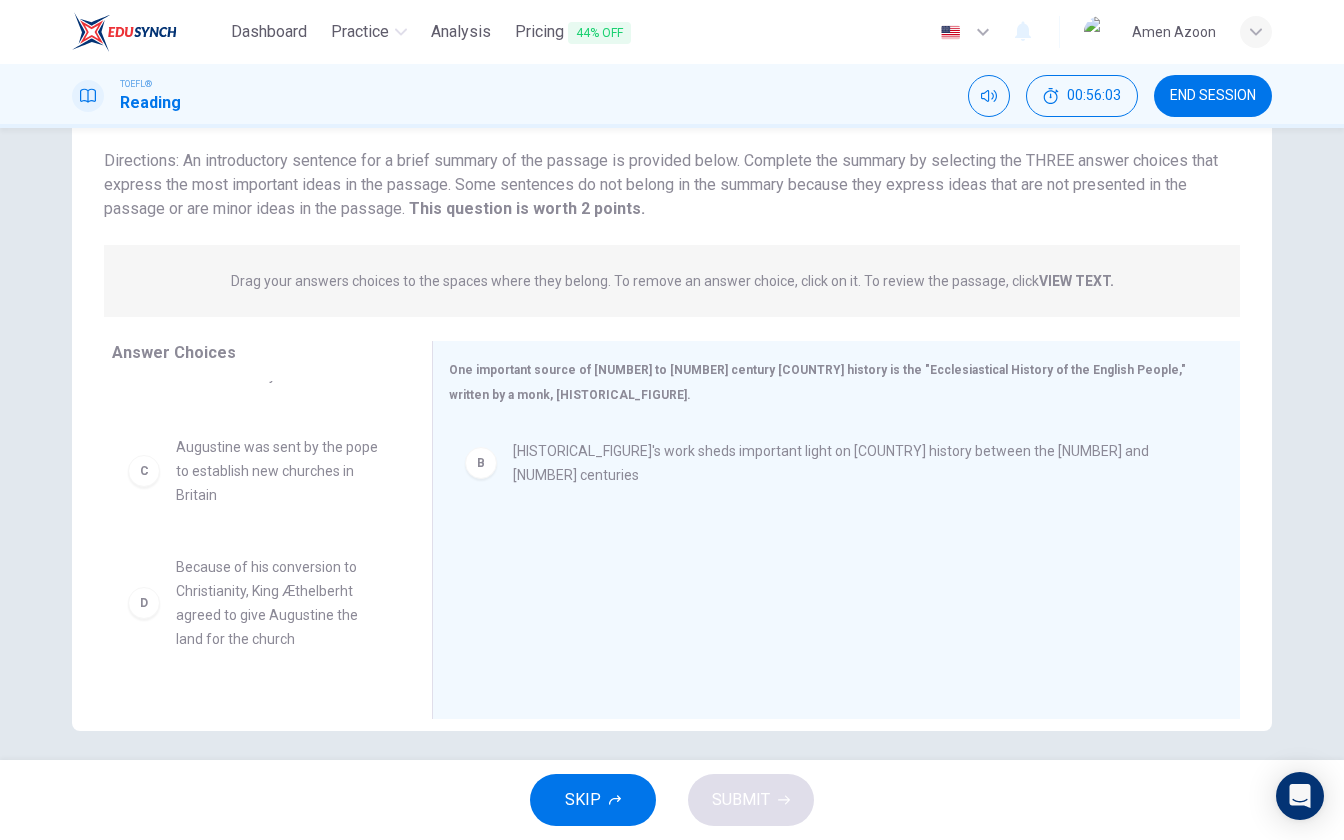 scroll, scrollTop: 104, scrollLeft: 0, axis: vertical 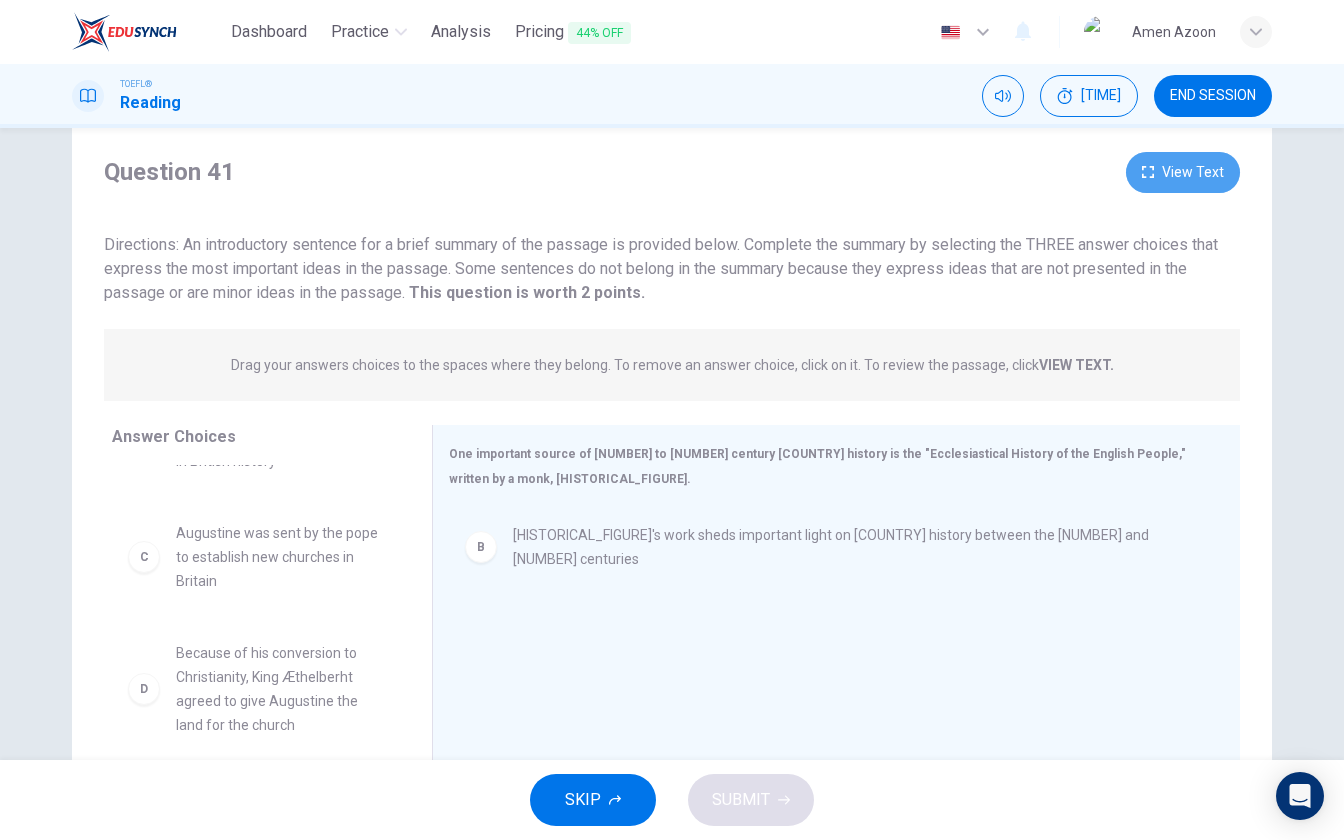 click on "View Text" at bounding box center (1183, 172) 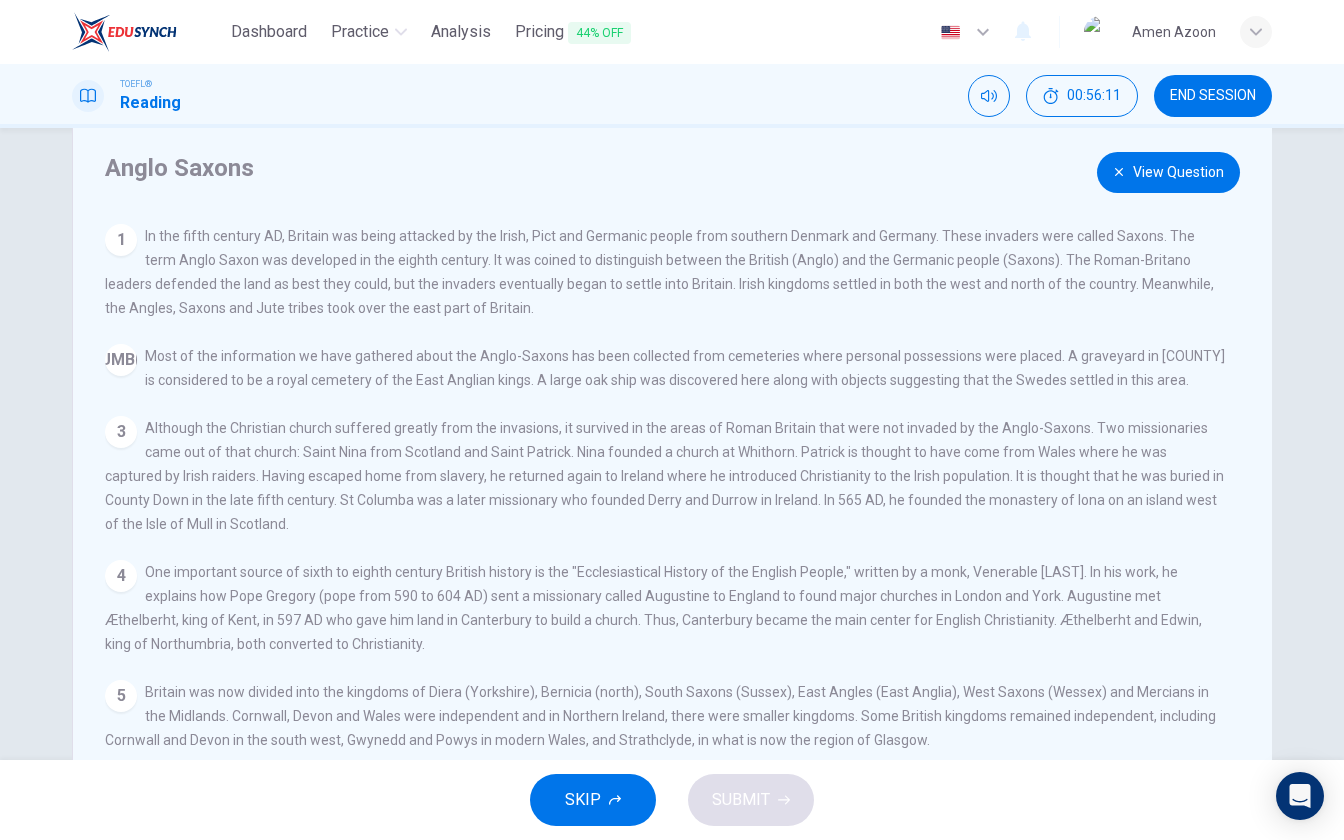 scroll, scrollTop: 188, scrollLeft: 0, axis: vertical 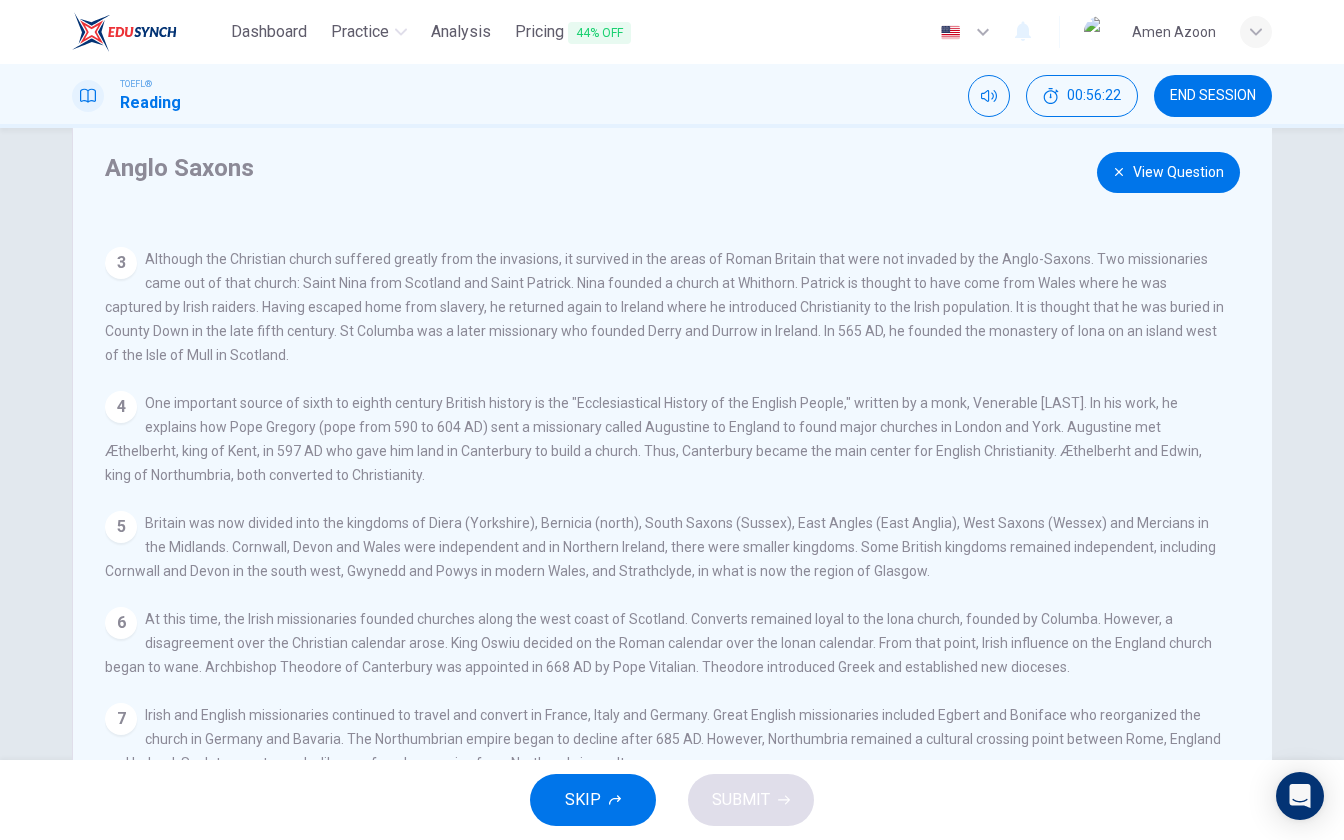 click on "View Question" at bounding box center (1168, 172) 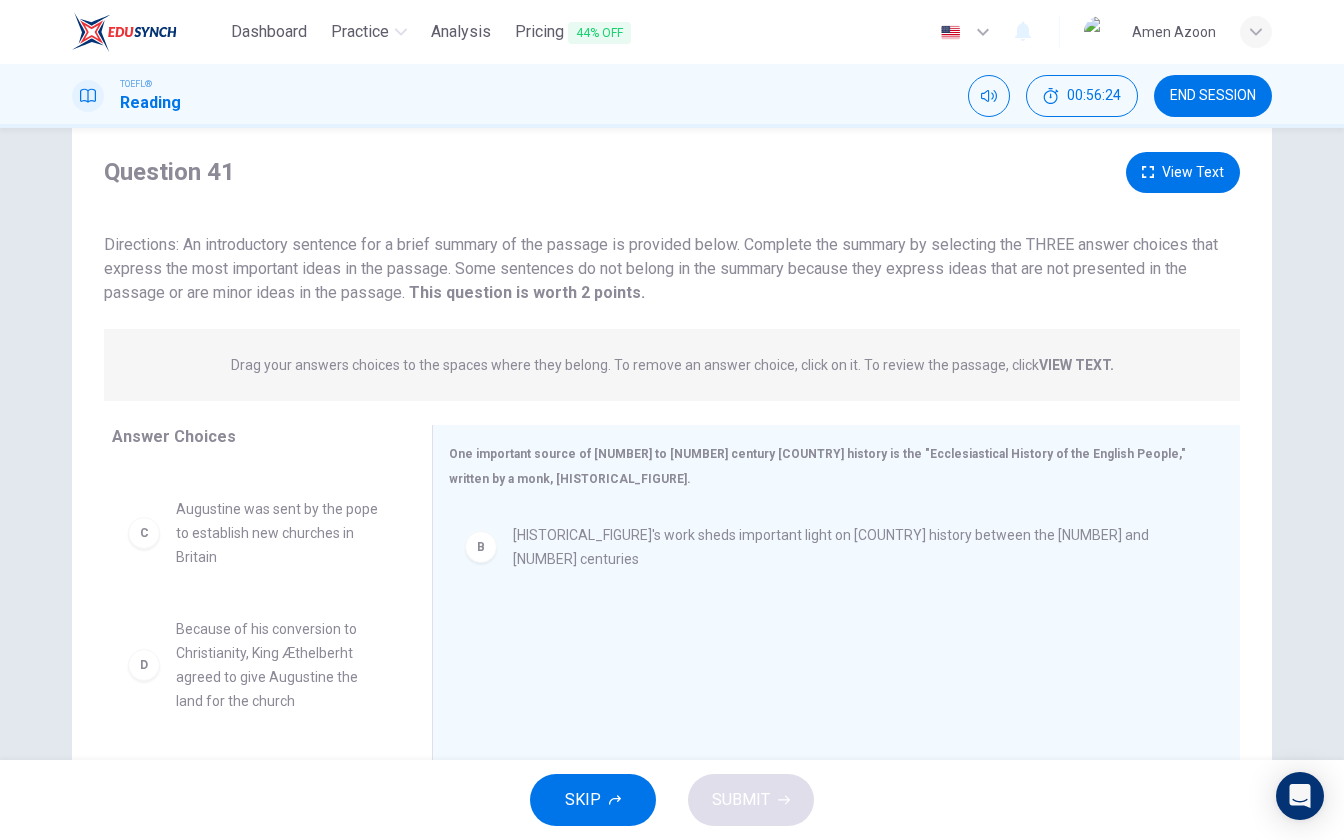 scroll, scrollTop: 124, scrollLeft: 0, axis: vertical 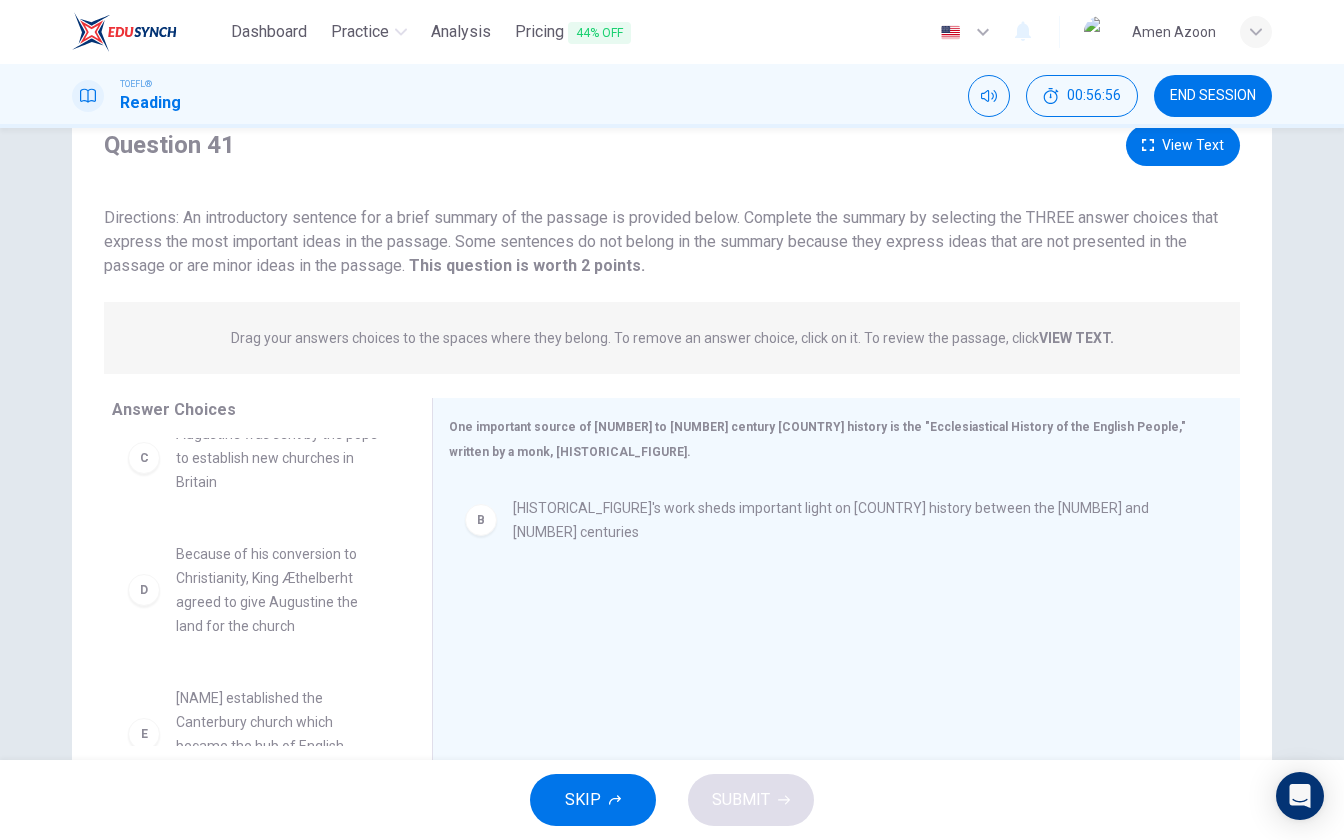 click on "View Text" at bounding box center [1183, 145] 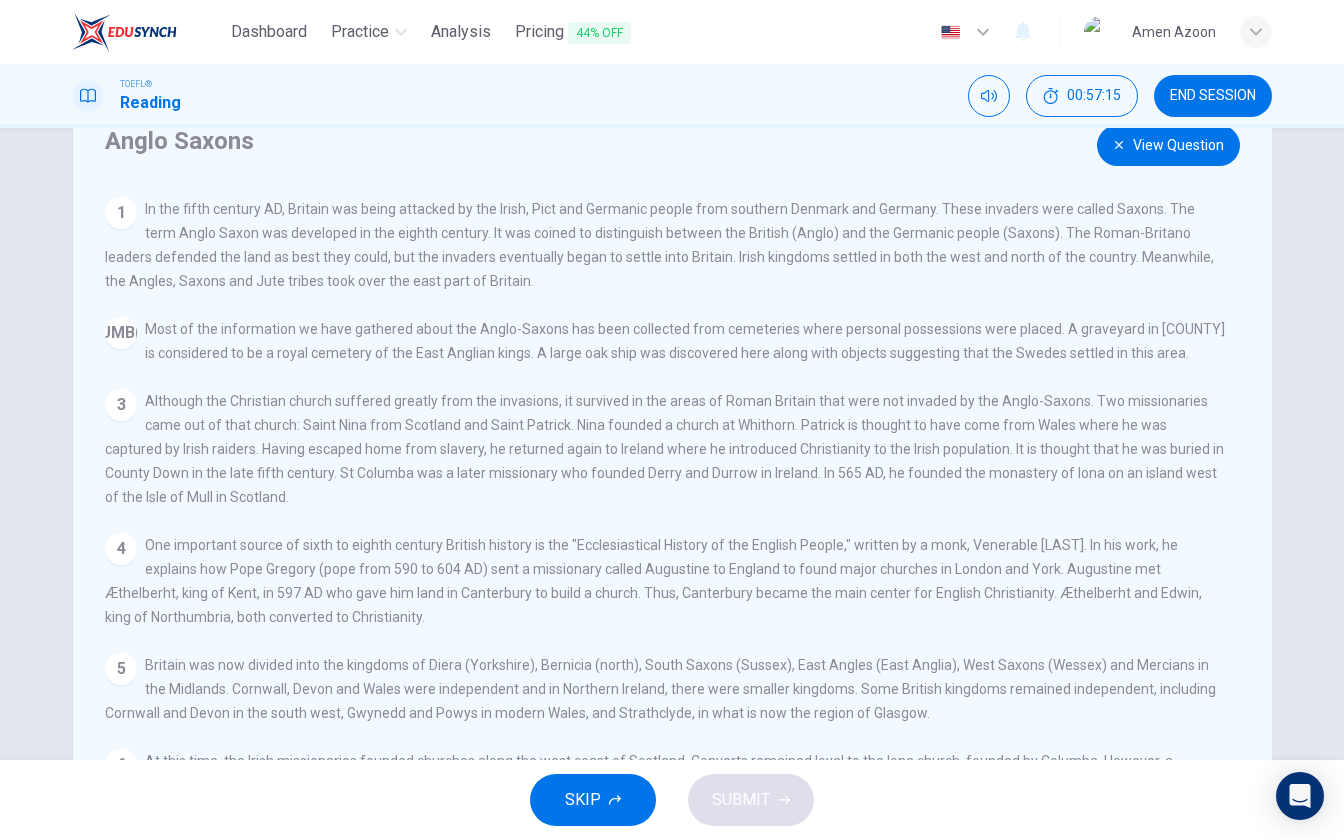 click on "View Question" at bounding box center [1168, 145] 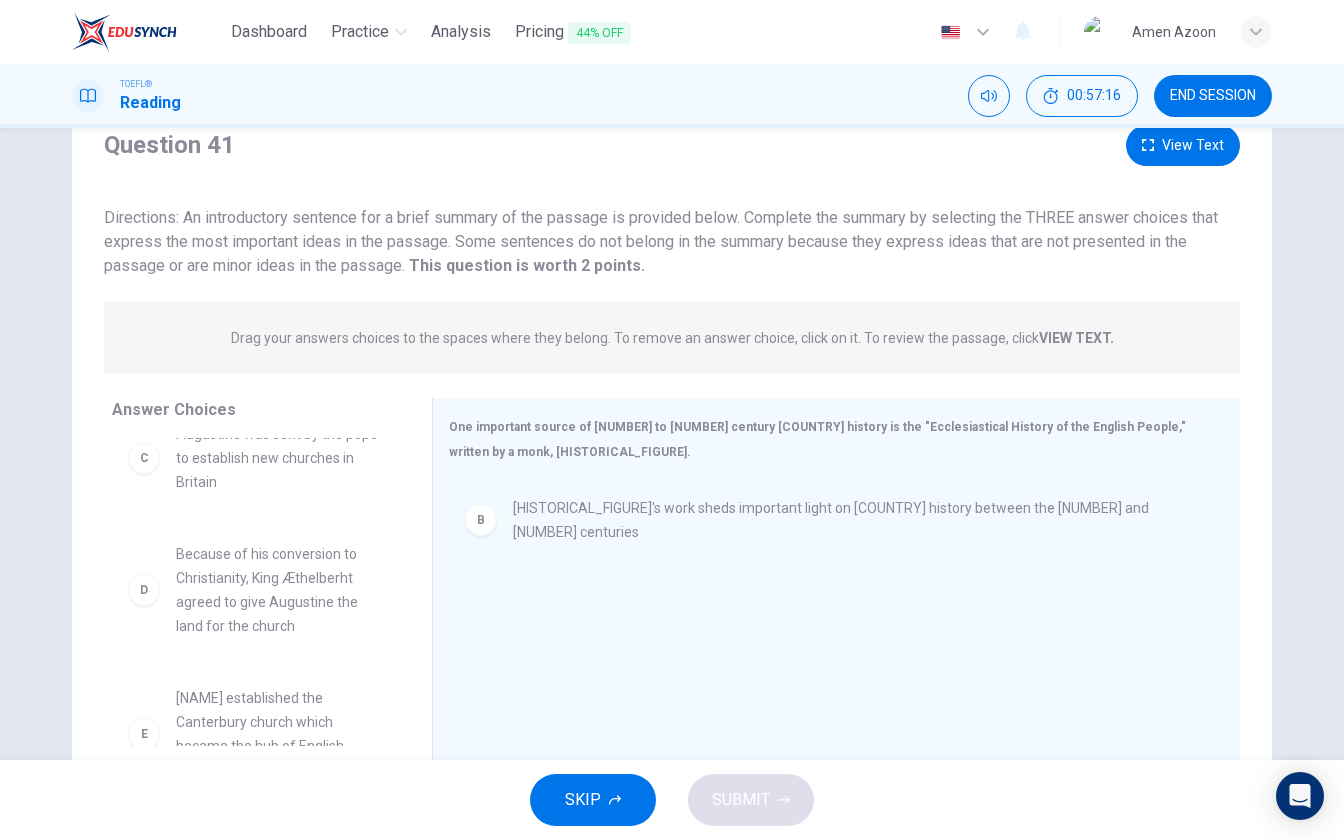scroll, scrollTop: 143, scrollLeft: 0, axis: vertical 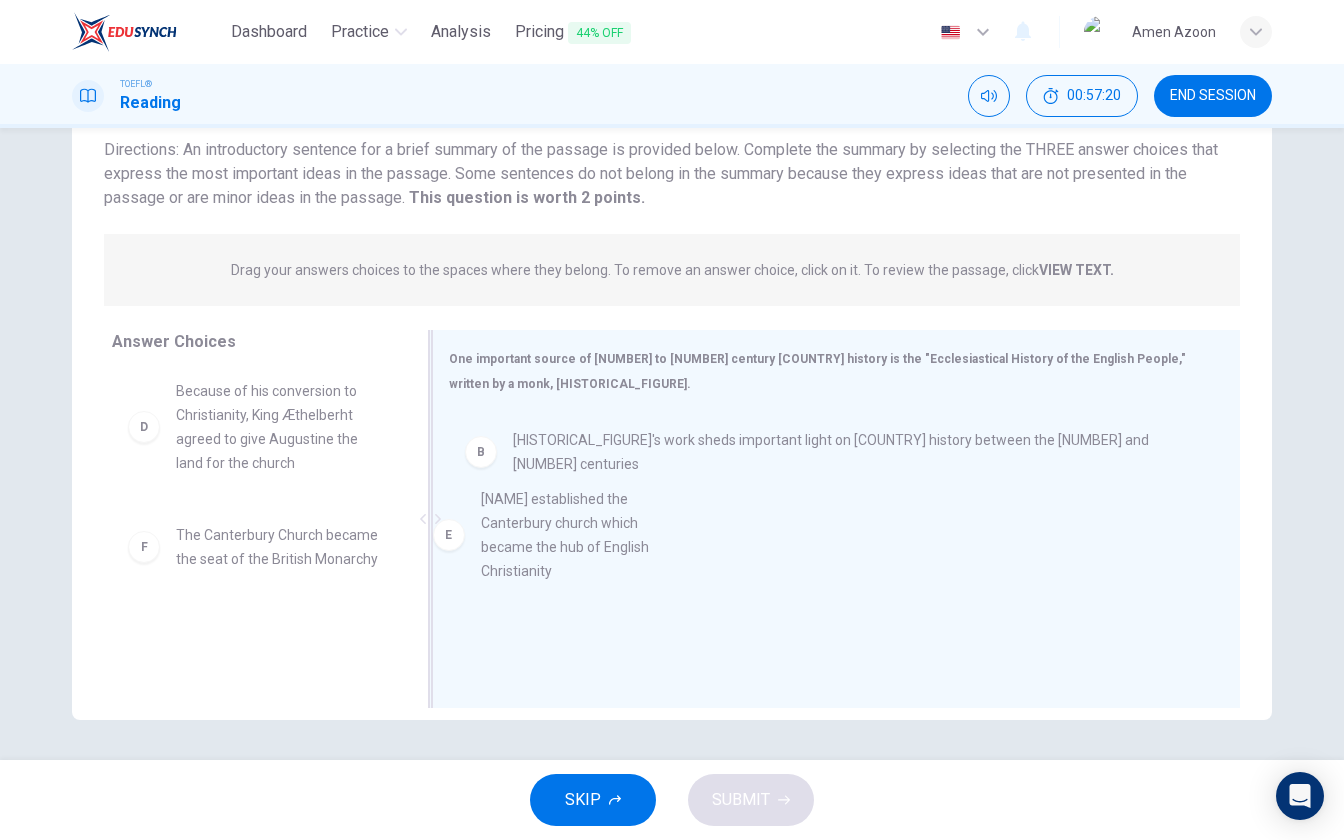 drag, startPoint x: 248, startPoint y: 577, endPoint x: 573, endPoint y: 538, distance: 327.33163 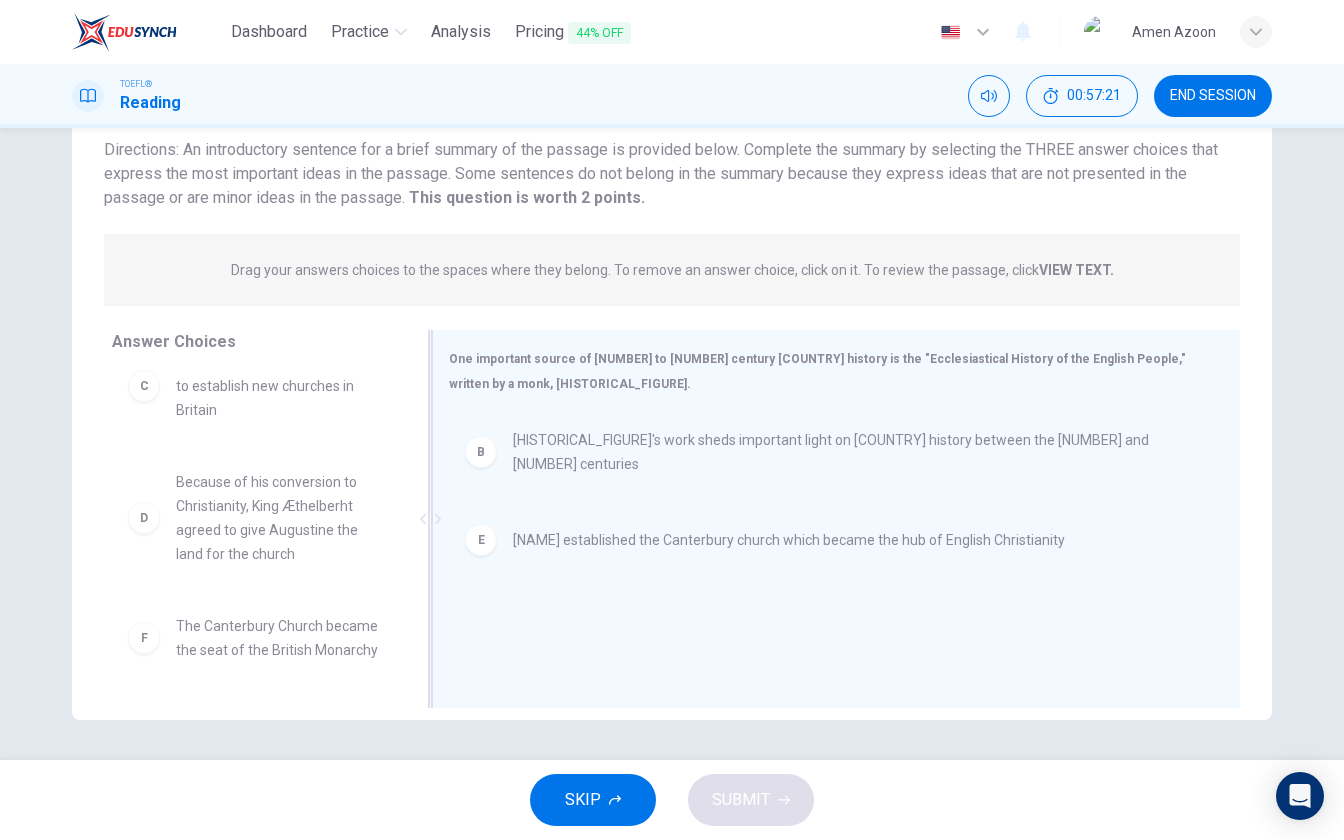 scroll, scrollTop: 180, scrollLeft: 0, axis: vertical 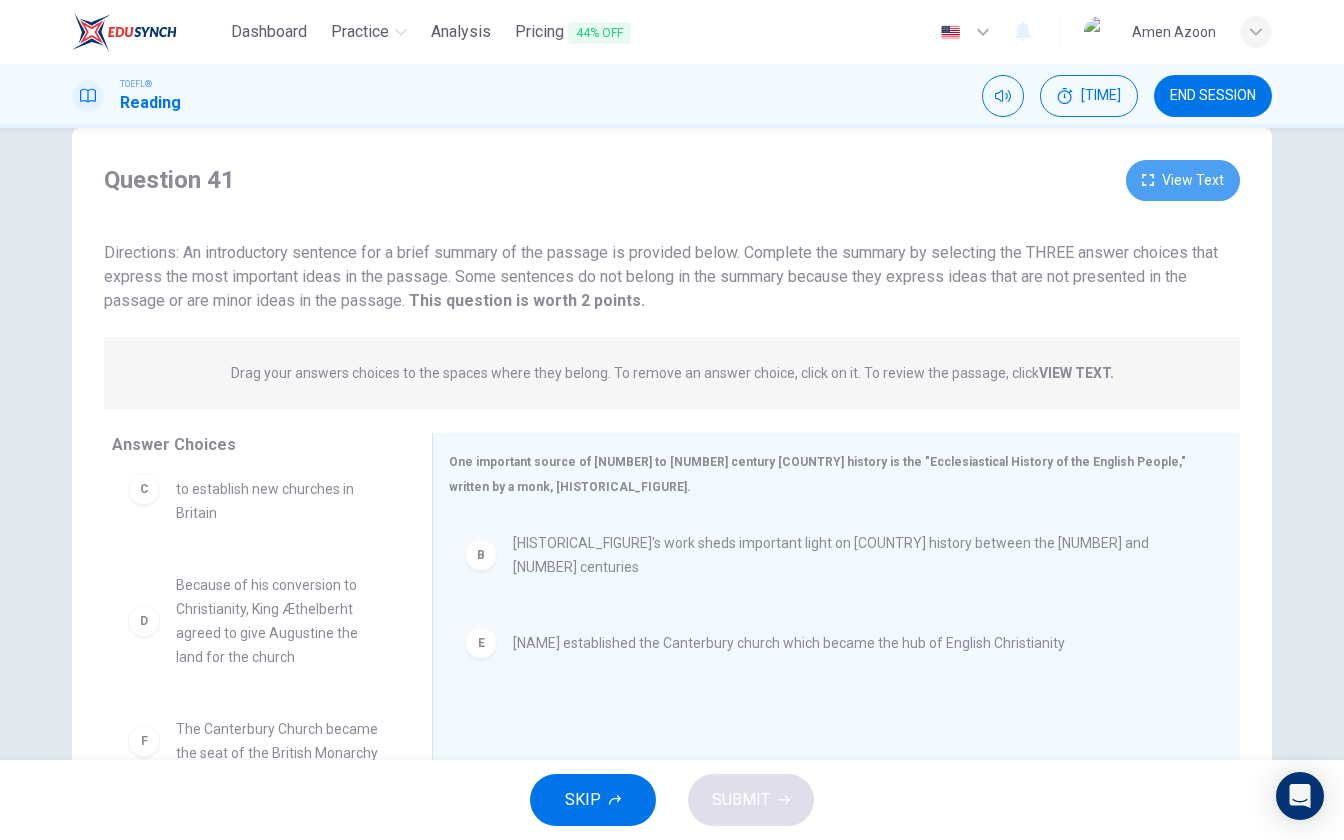 click on "View Text" at bounding box center [1183, 180] 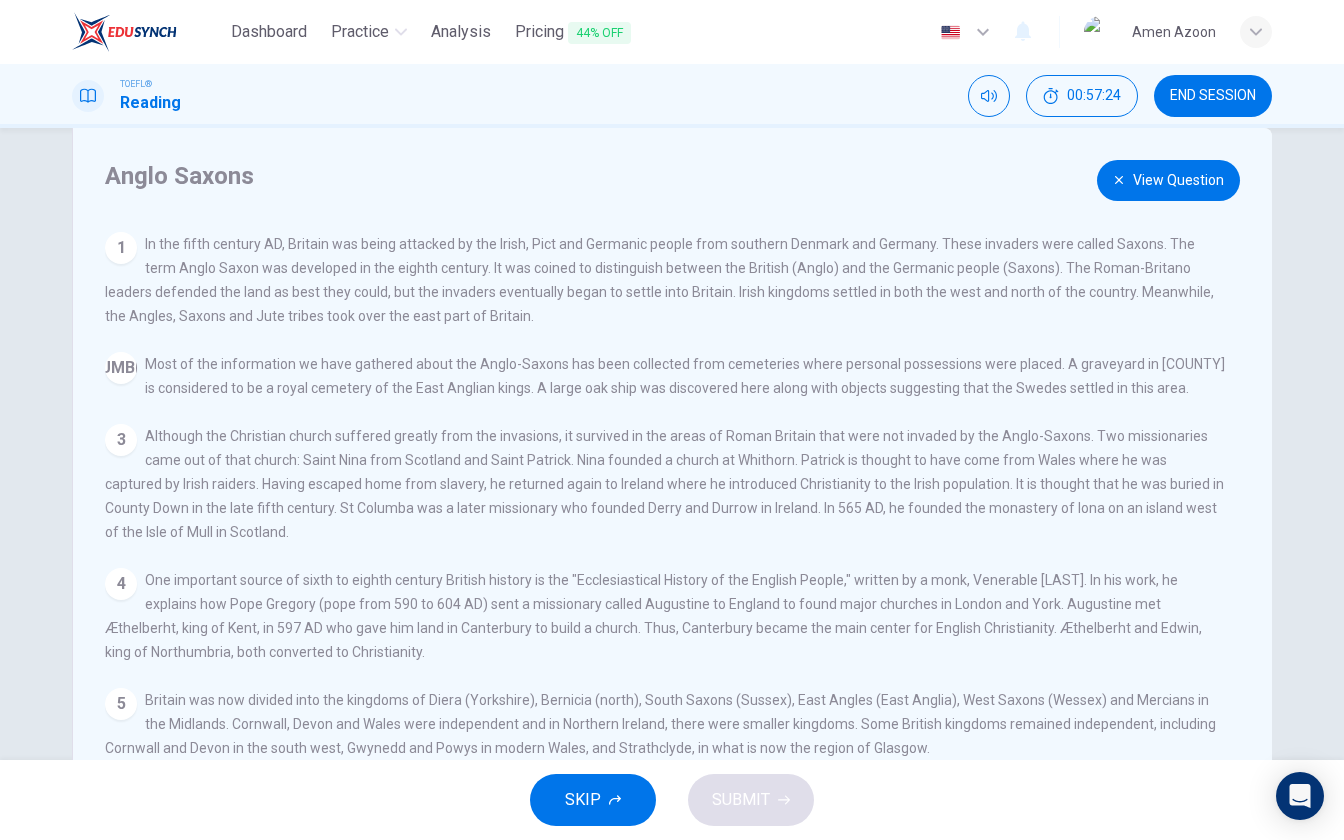 scroll, scrollTop: 188, scrollLeft: 0, axis: vertical 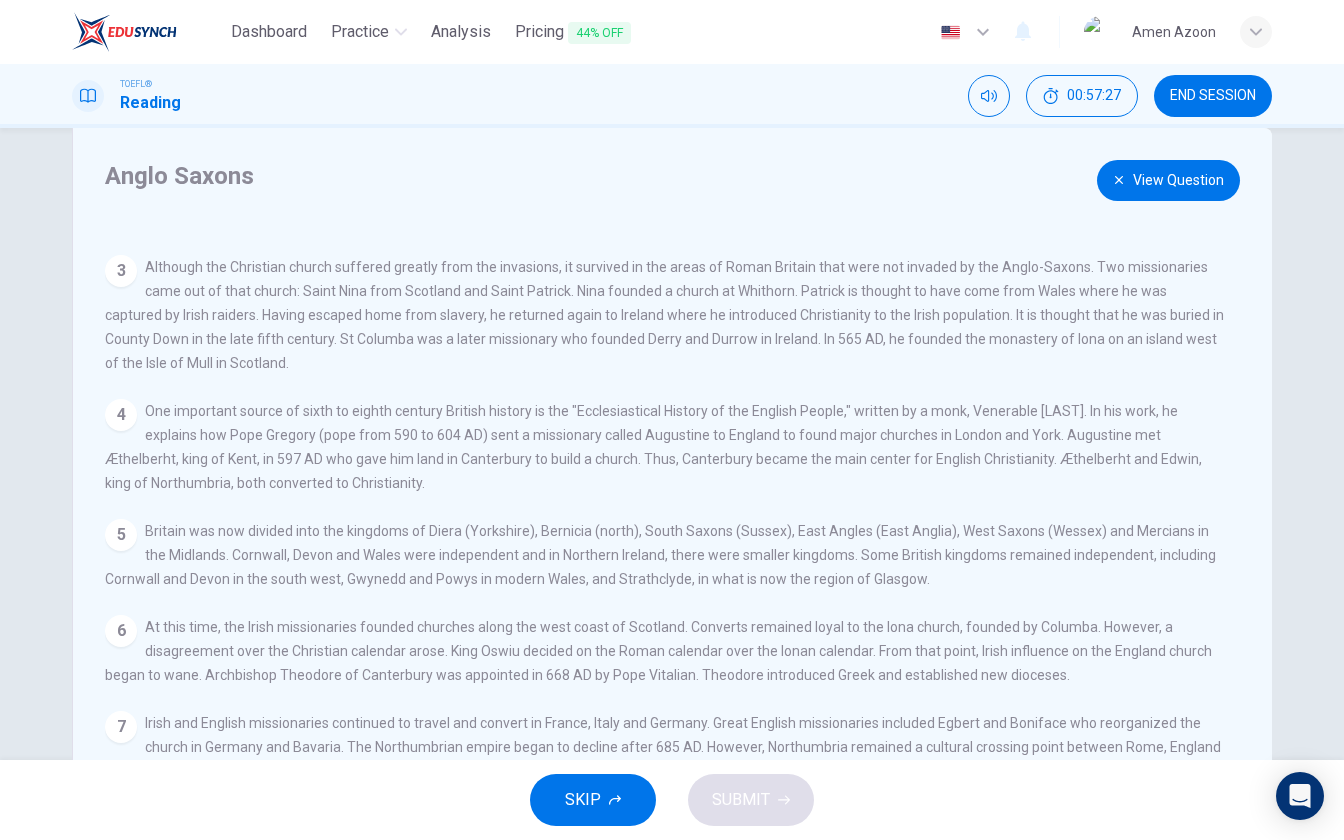click on "View Question" at bounding box center [1168, 180] 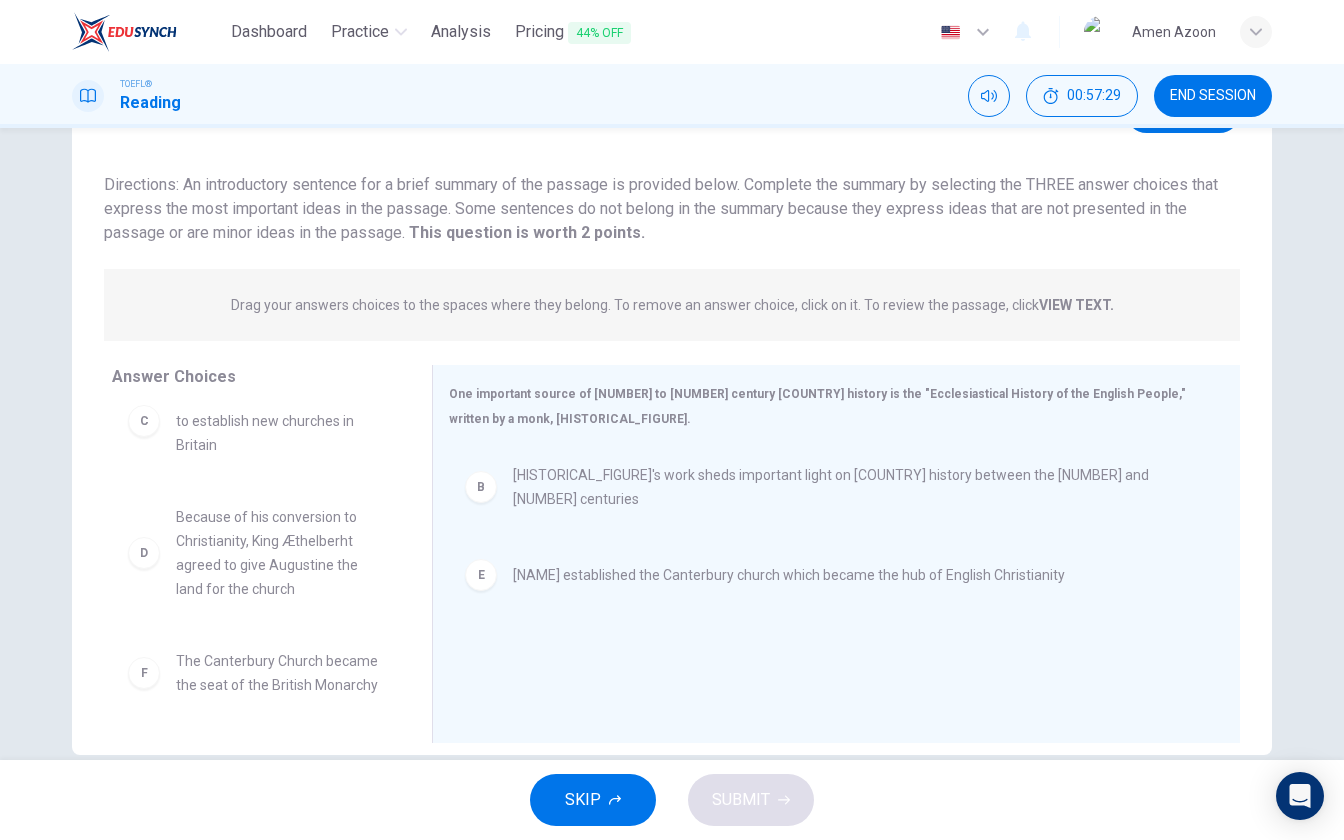 scroll, scrollTop: 143, scrollLeft: 0, axis: vertical 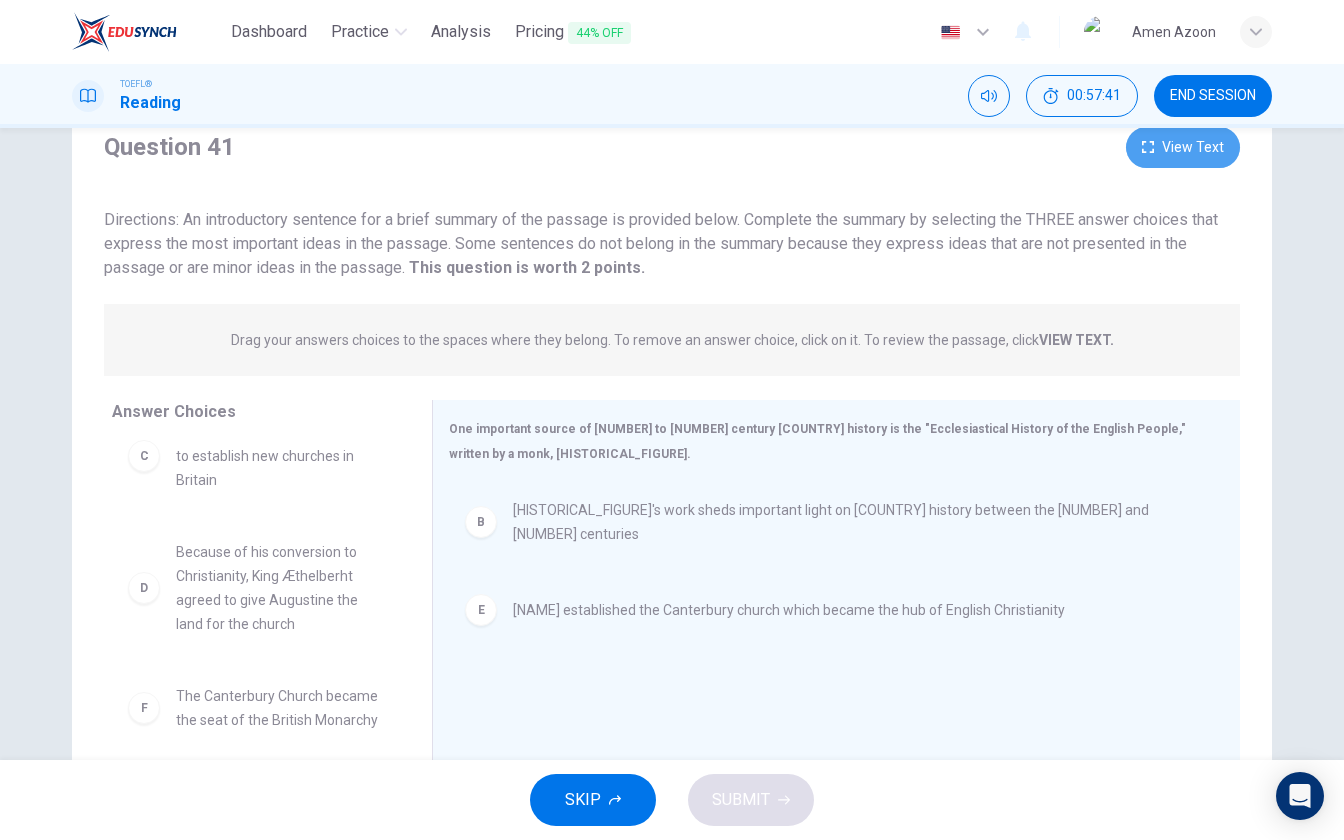click on "View Text" at bounding box center [1183, 147] 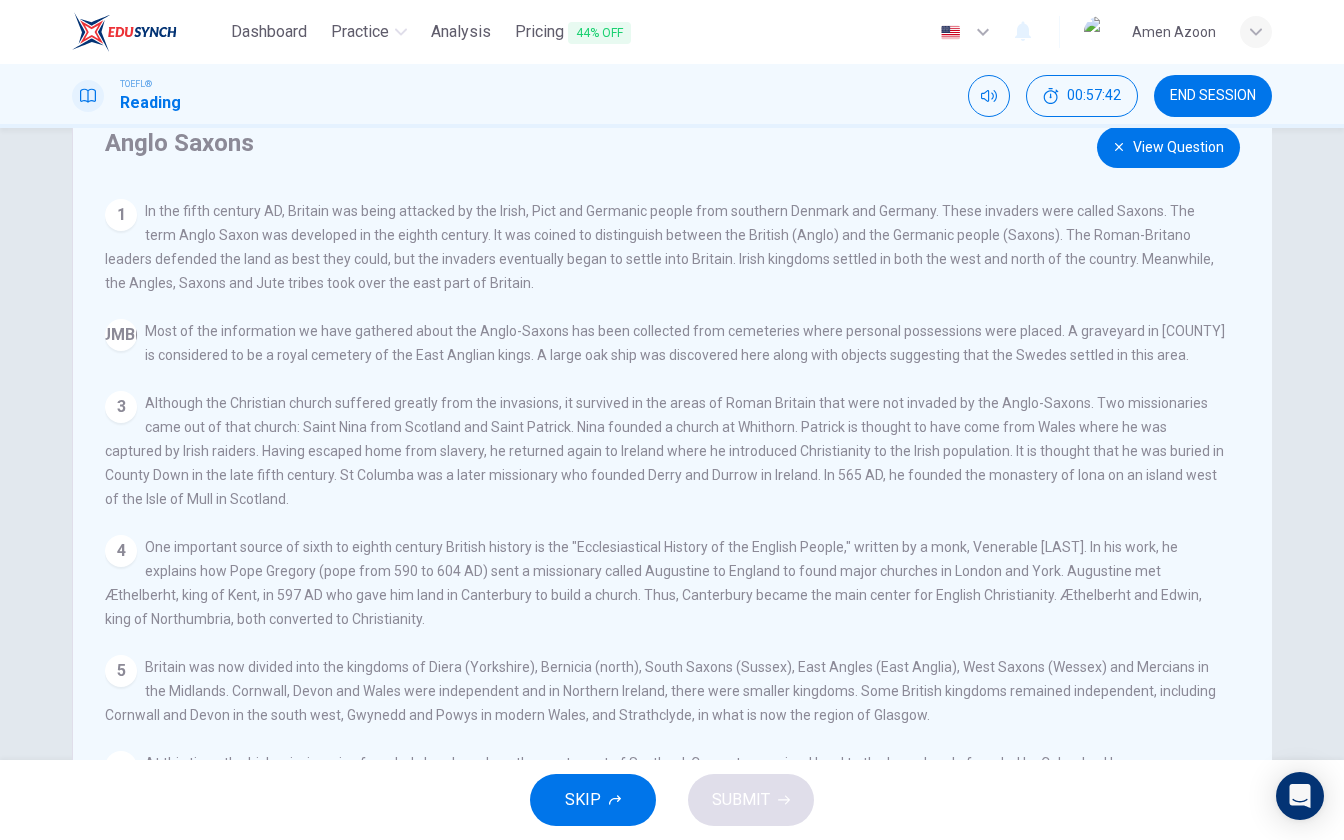 scroll, scrollTop: 188, scrollLeft: 0, axis: vertical 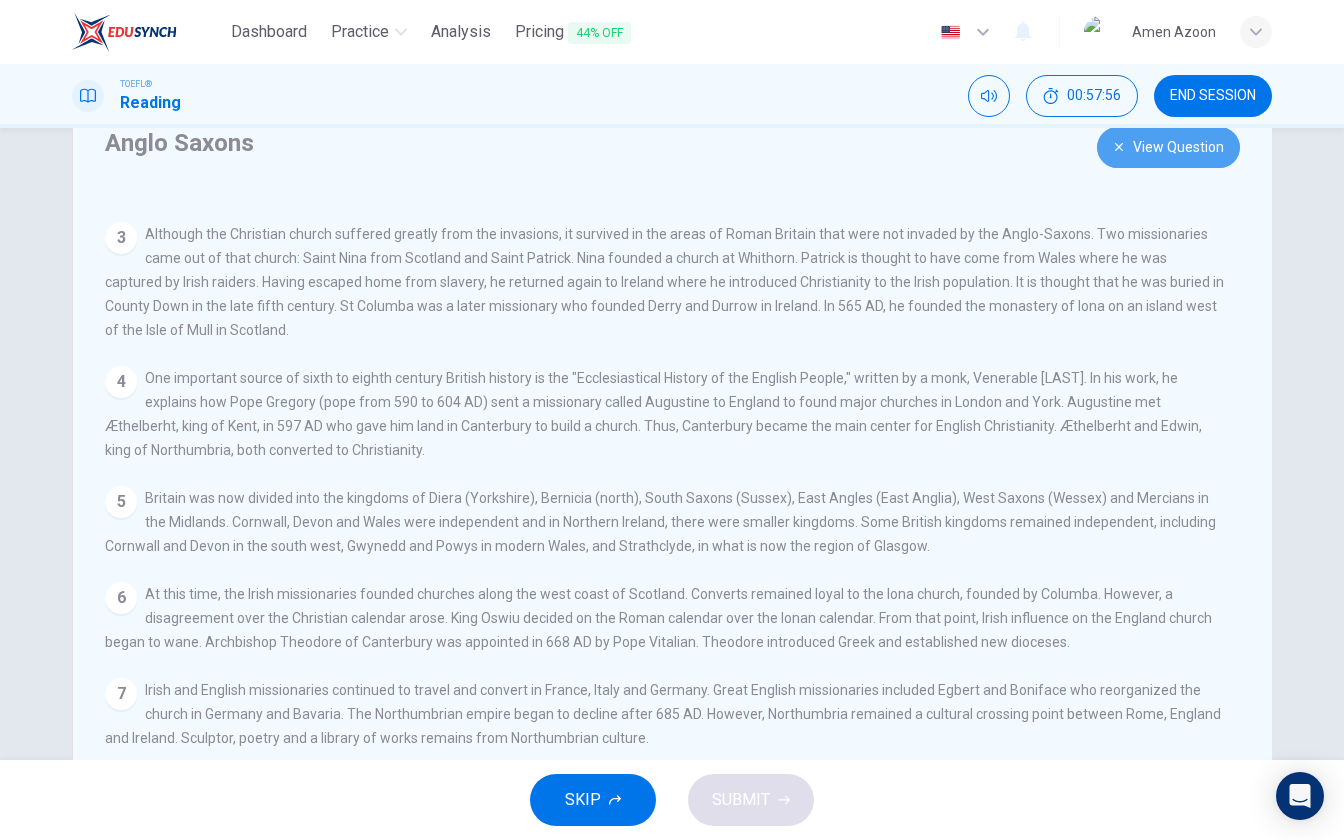 click on "View Question" at bounding box center (1168, 147) 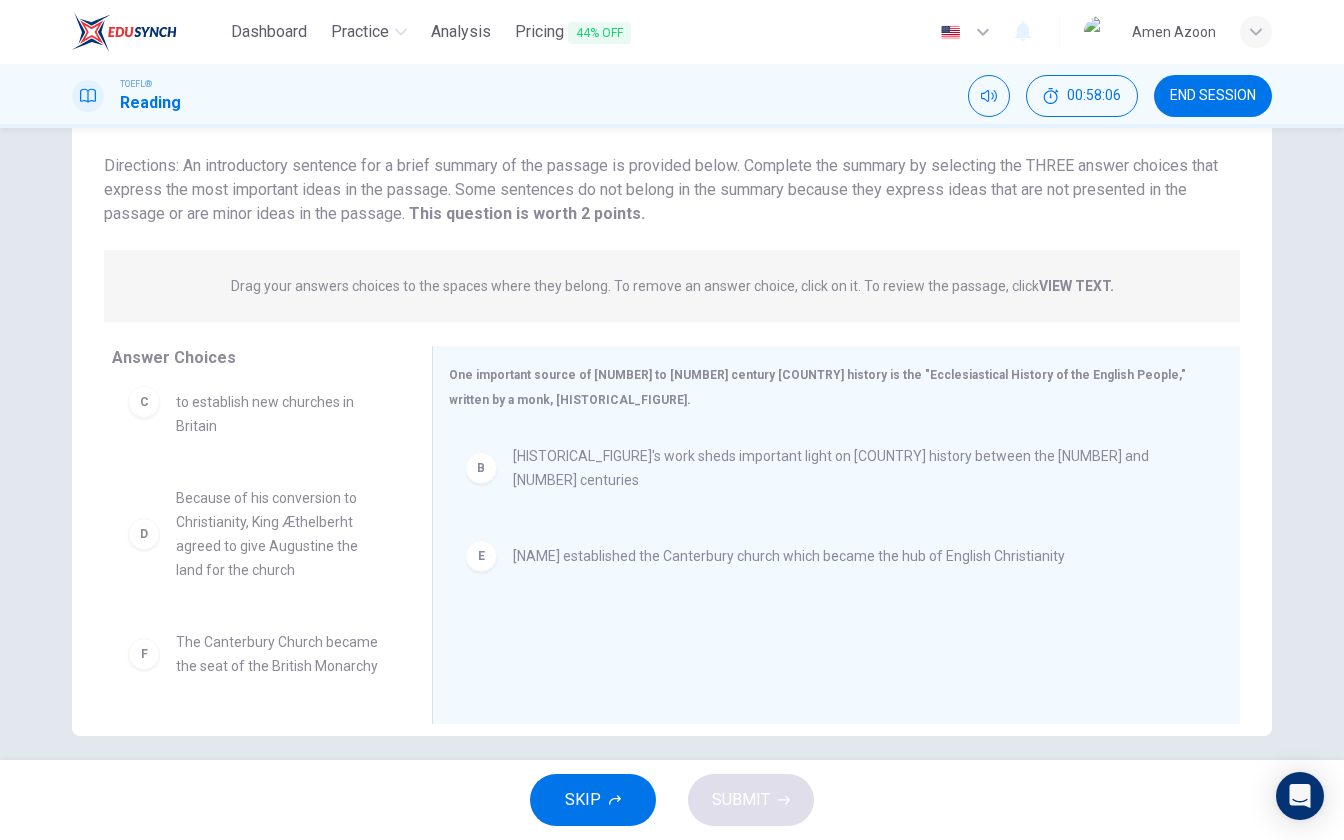 scroll, scrollTop: 125, scrollLeft: 0, axis: vertical 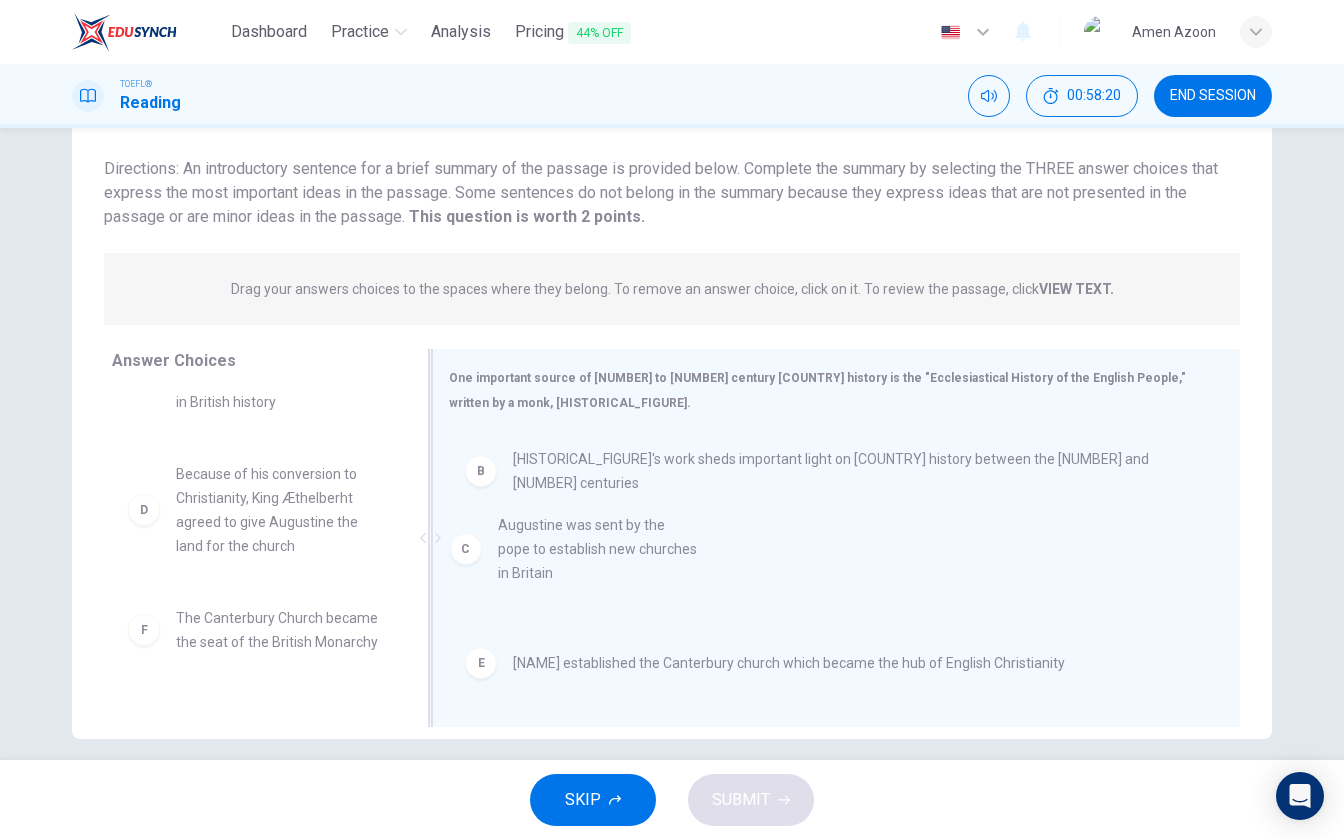 drag, startPoint x: 229, startPoint y: 499, endPoint x: 561, endPoint y: 551, distance: 336.0476 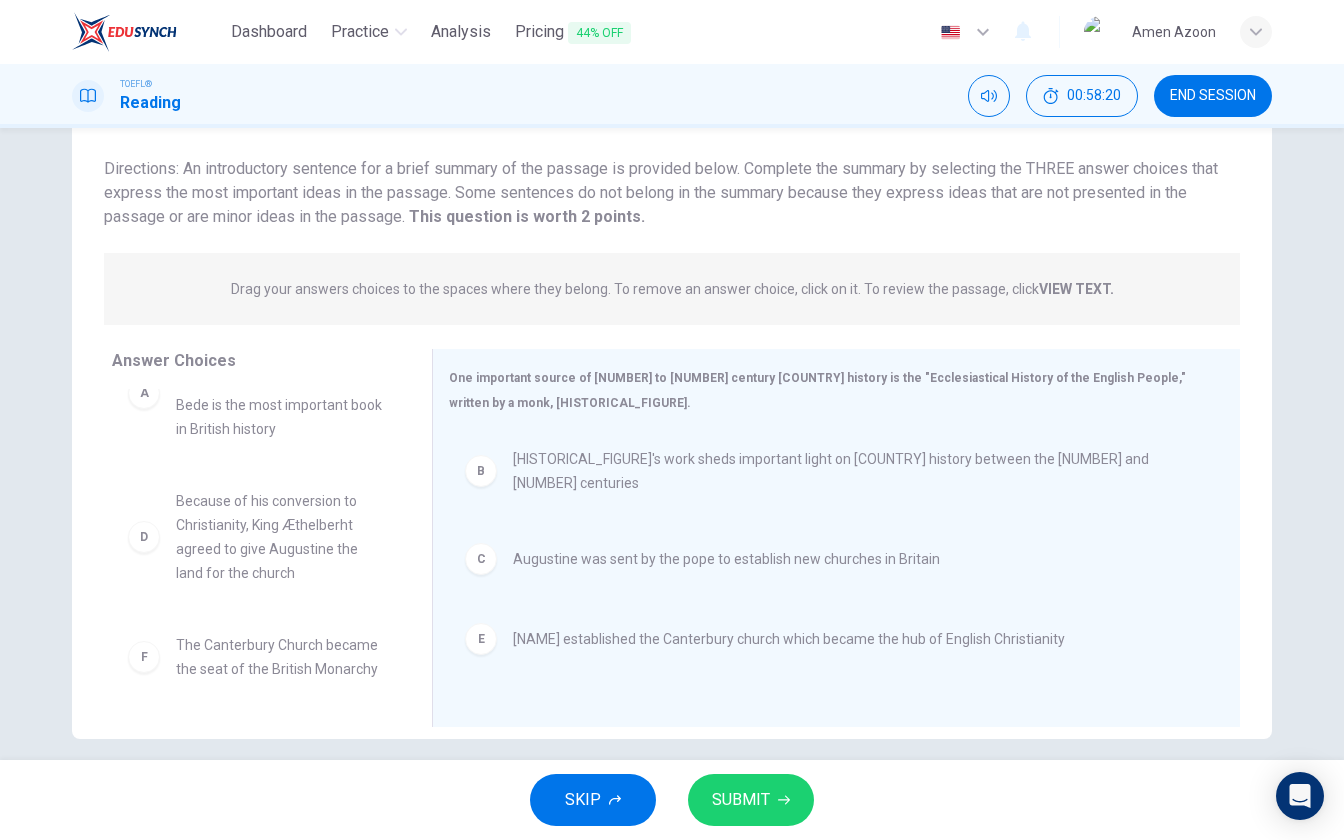 scroll, scrollTop: 60, scrollLeft: 0, axis: vertical 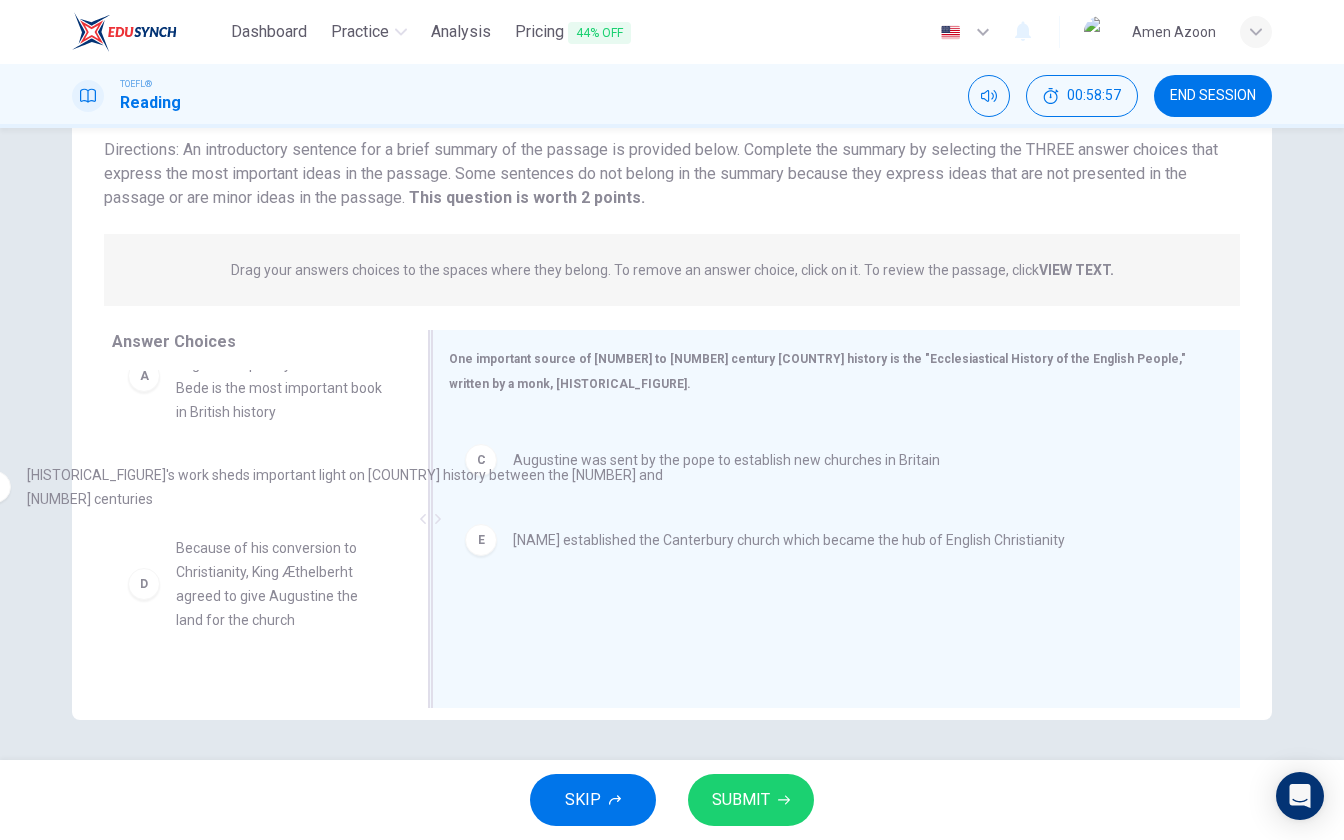drag, startPoint x: 749, startPoint y: 450, endPoint x: 254, endPoint y: 485, distance: 496.23584 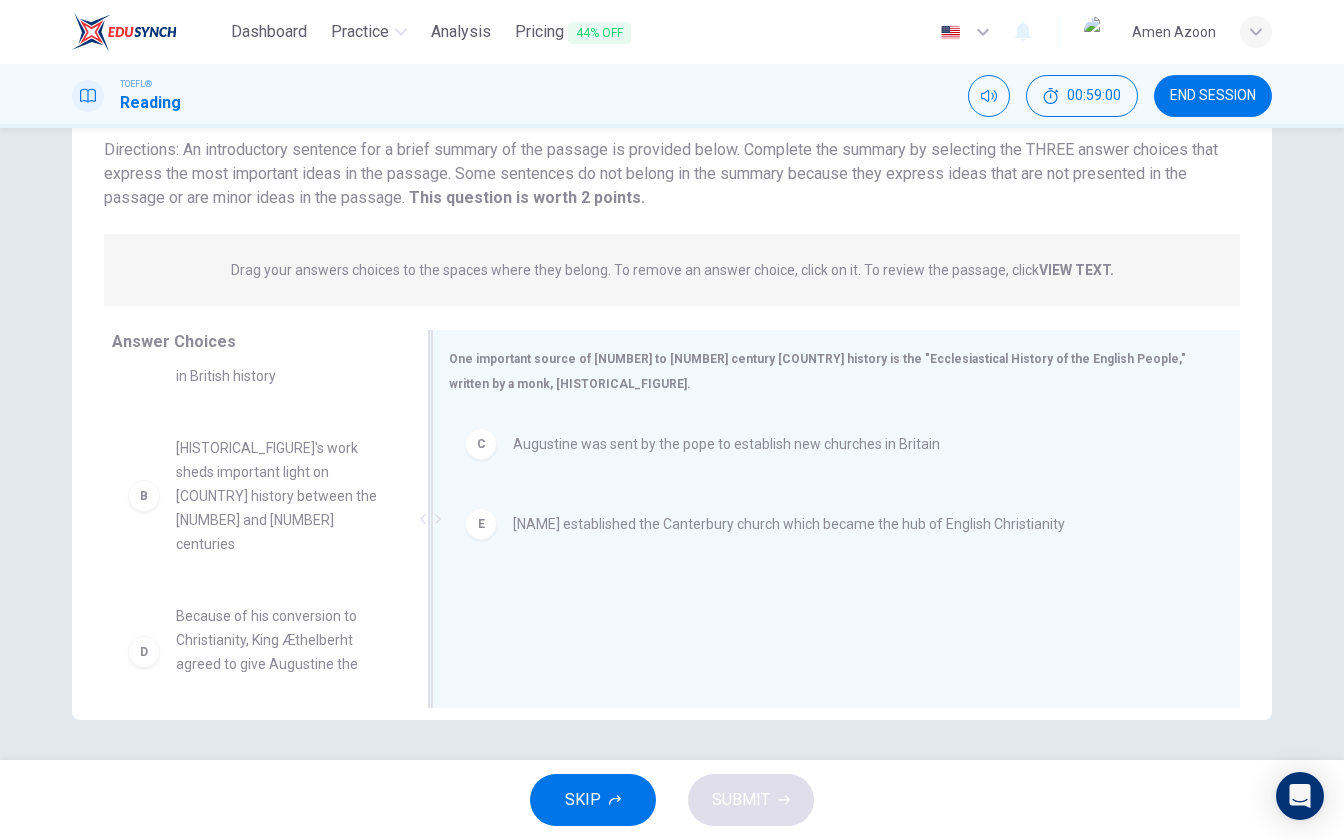 scroll, scrollTop: 81, scrollLeft: 0, axis: vertical 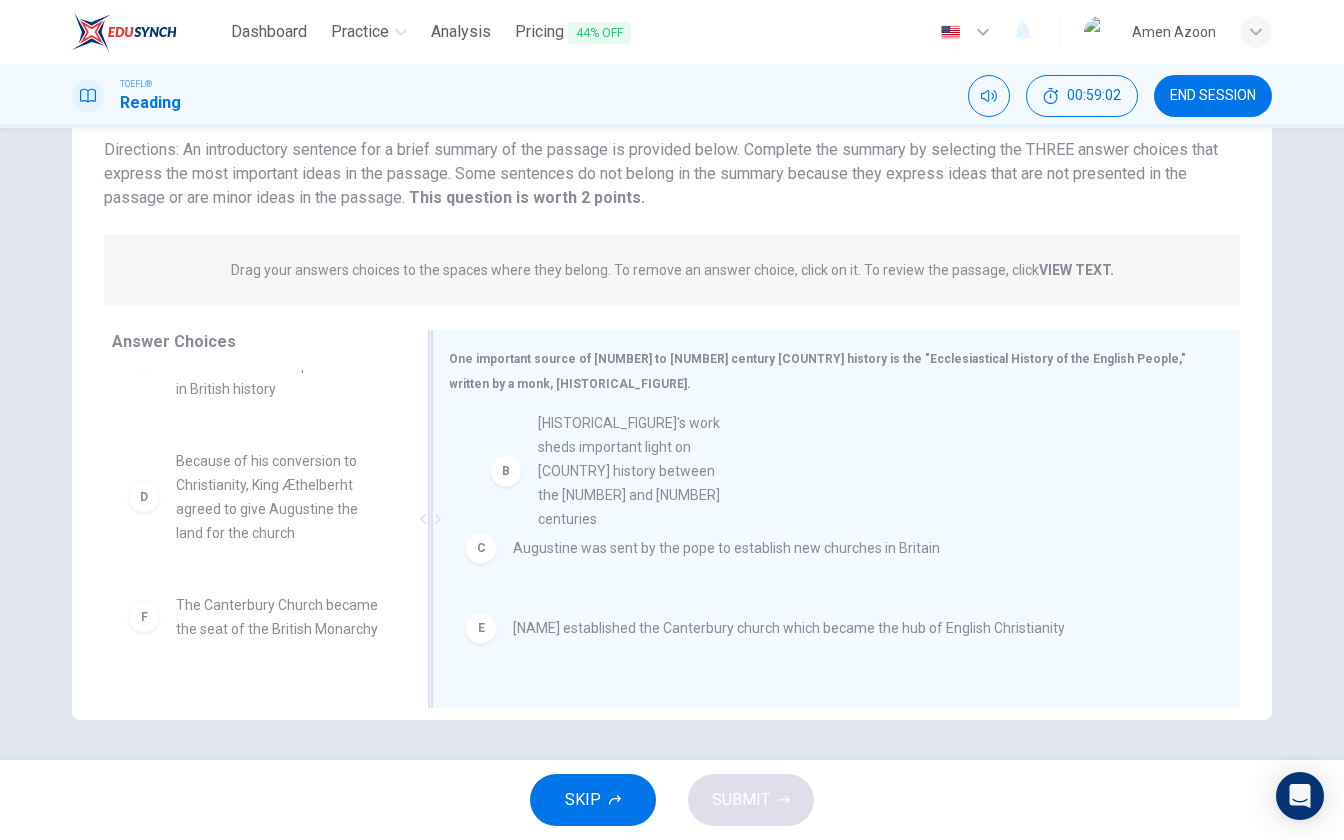 drag, startPoint x: 230, startPoint y: 494, endPoint x: 609, endPoint y: 454, distance: 381.10498 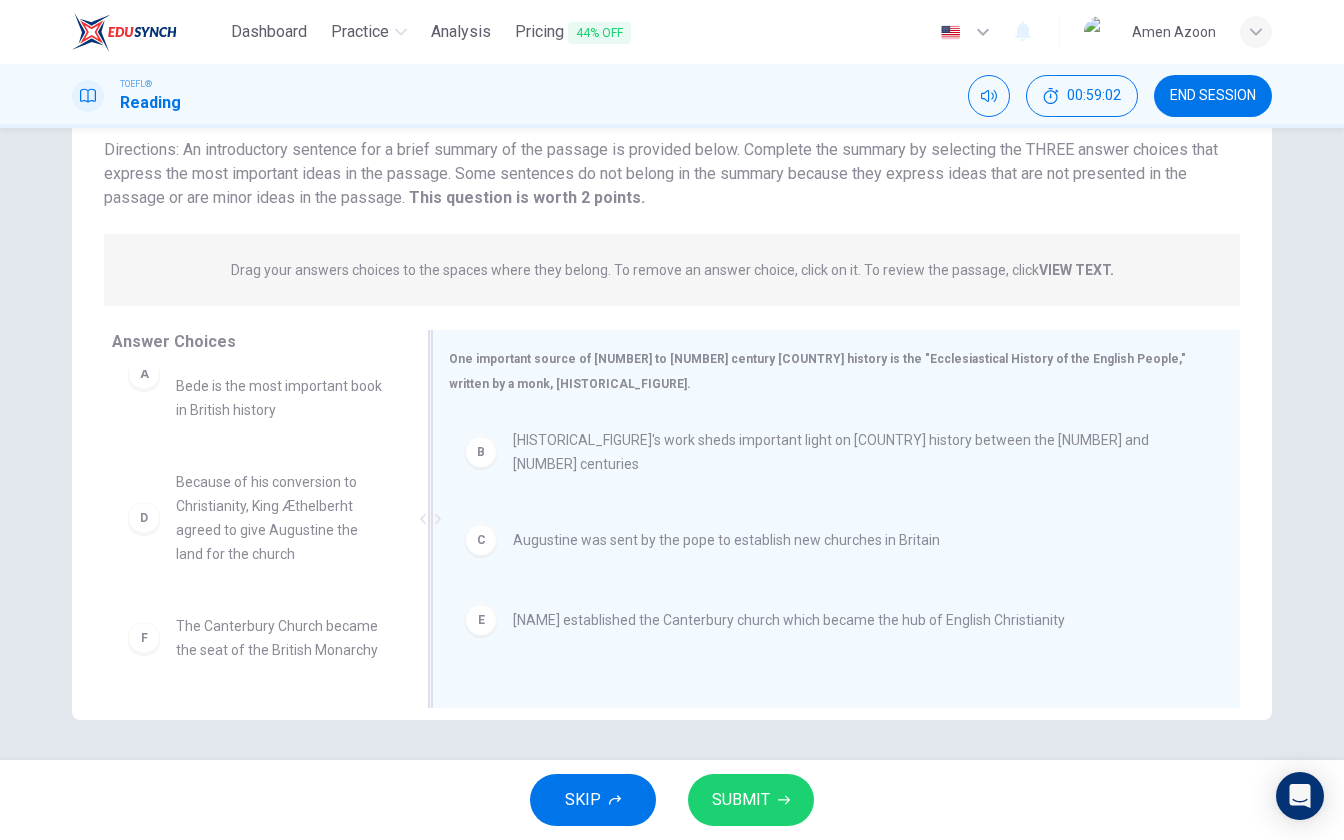 scroll, scrollTop: 60, scrollLeft: 0, axis: vertical 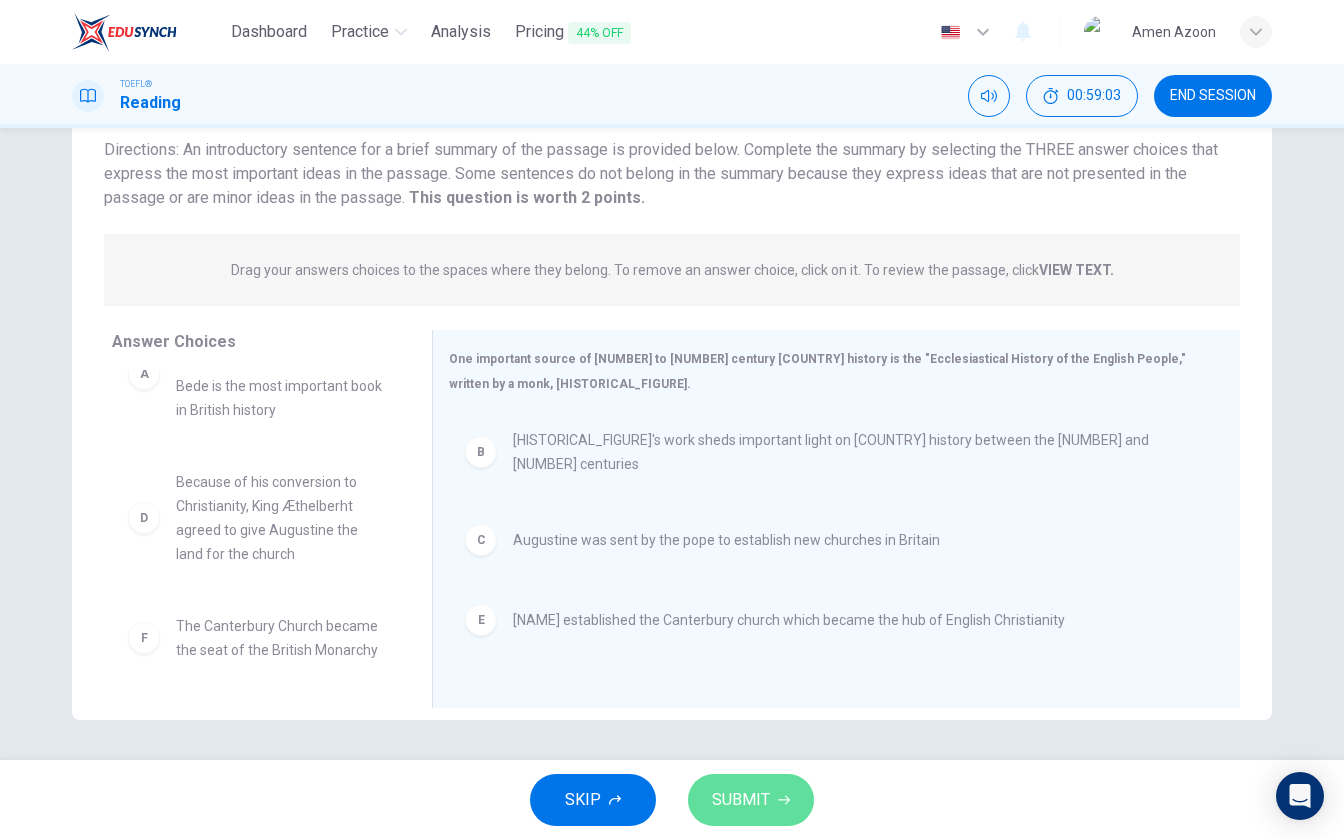 click on "SUBMIT" at bounding box center (741, 800) 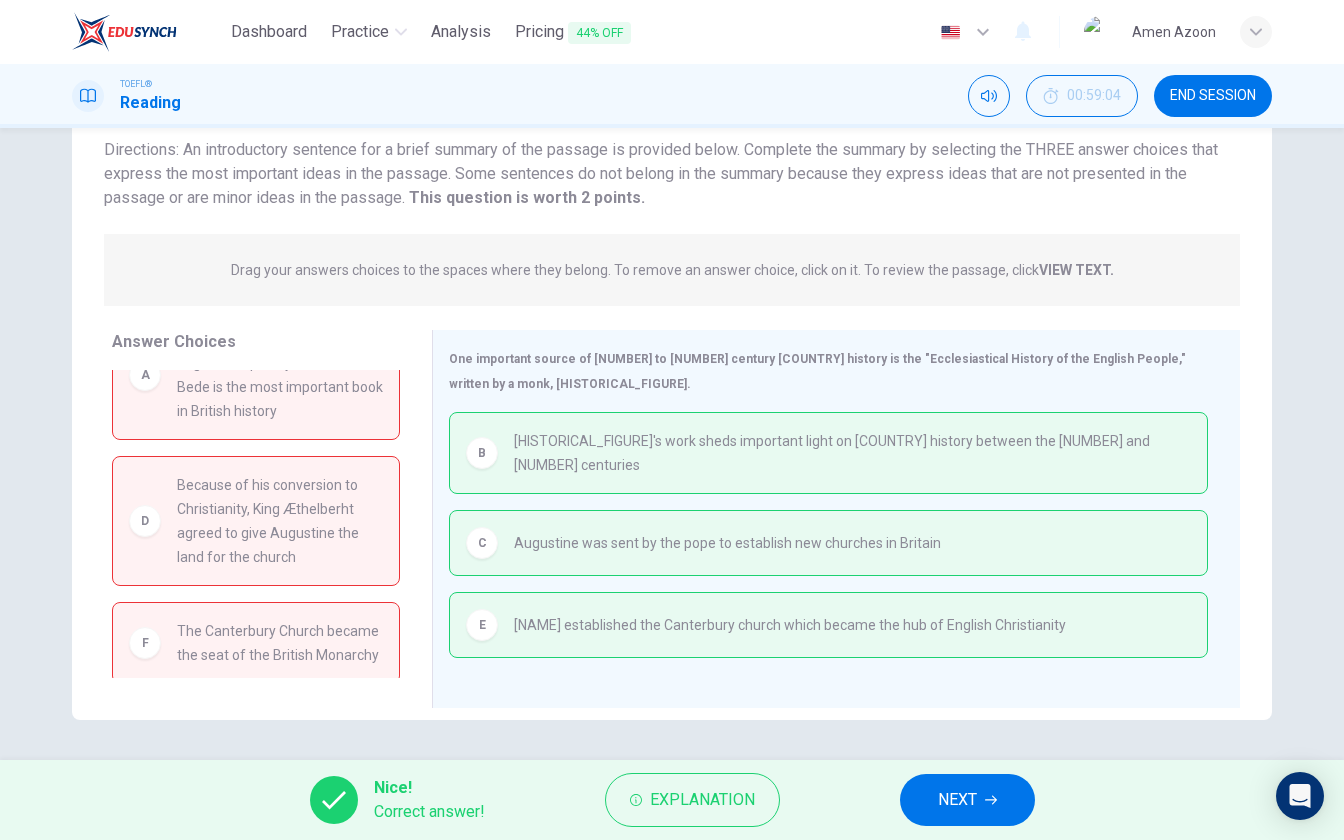 click on "NEXT" at bounding box center [957, 800] 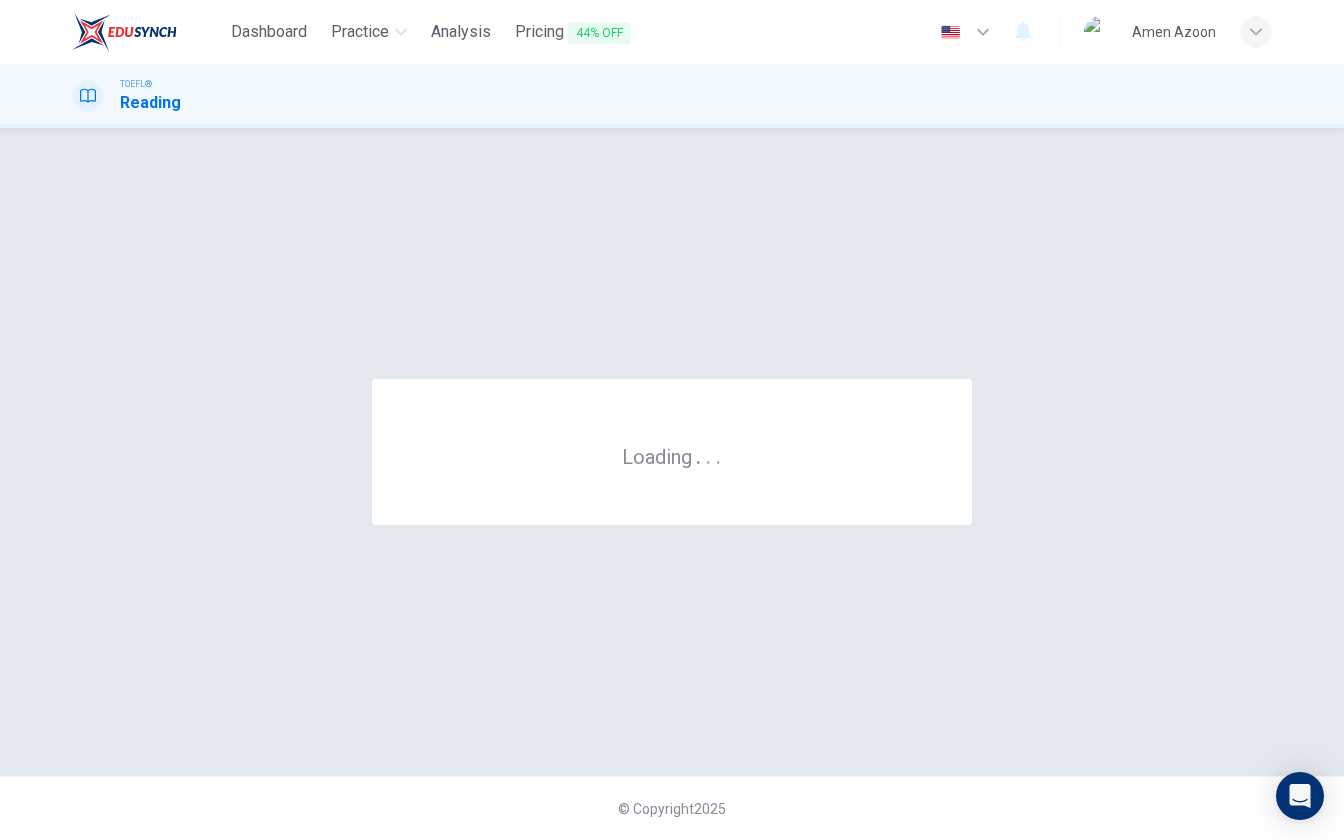 scroll, scrollTop: 0, scrollLeft: 0, axis: both 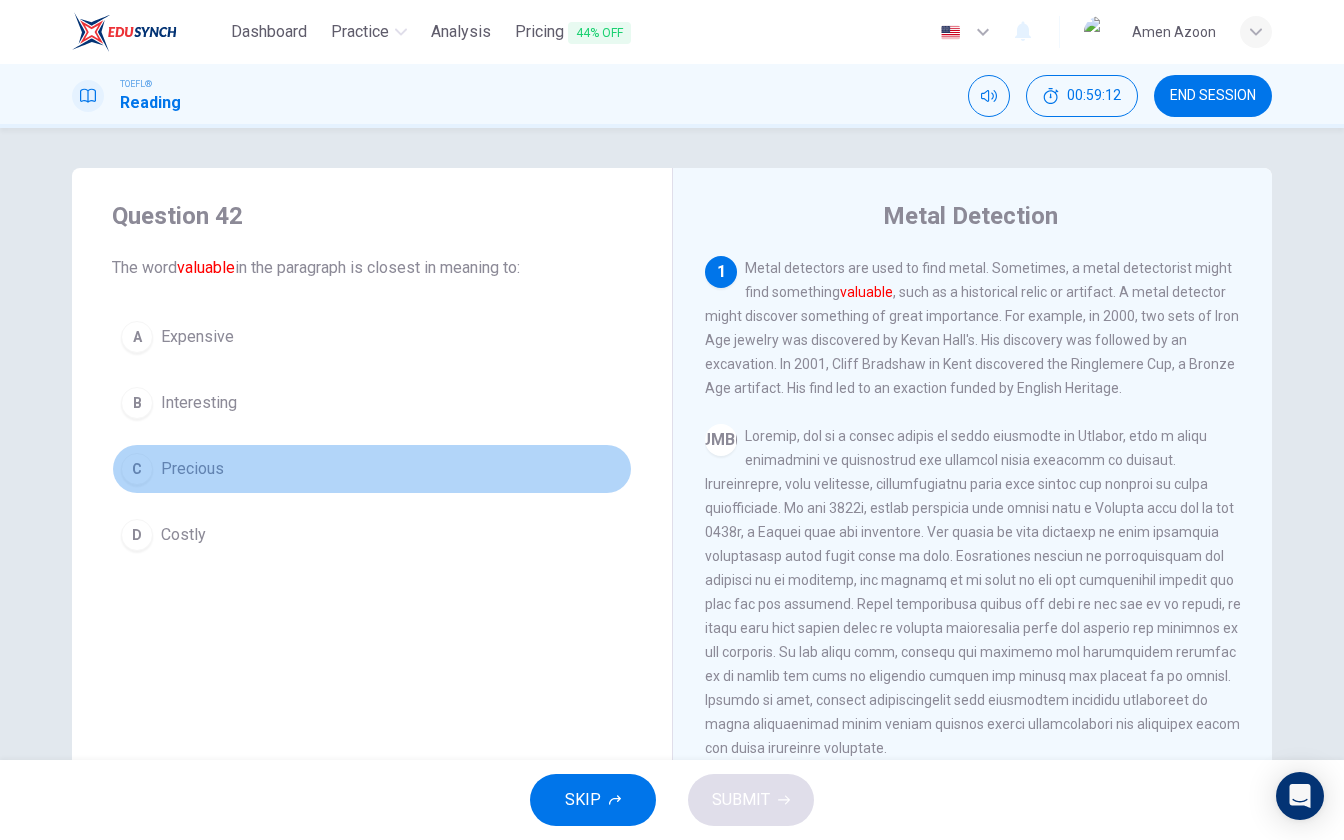 click on "Precious" at bounding box center (197, 337) 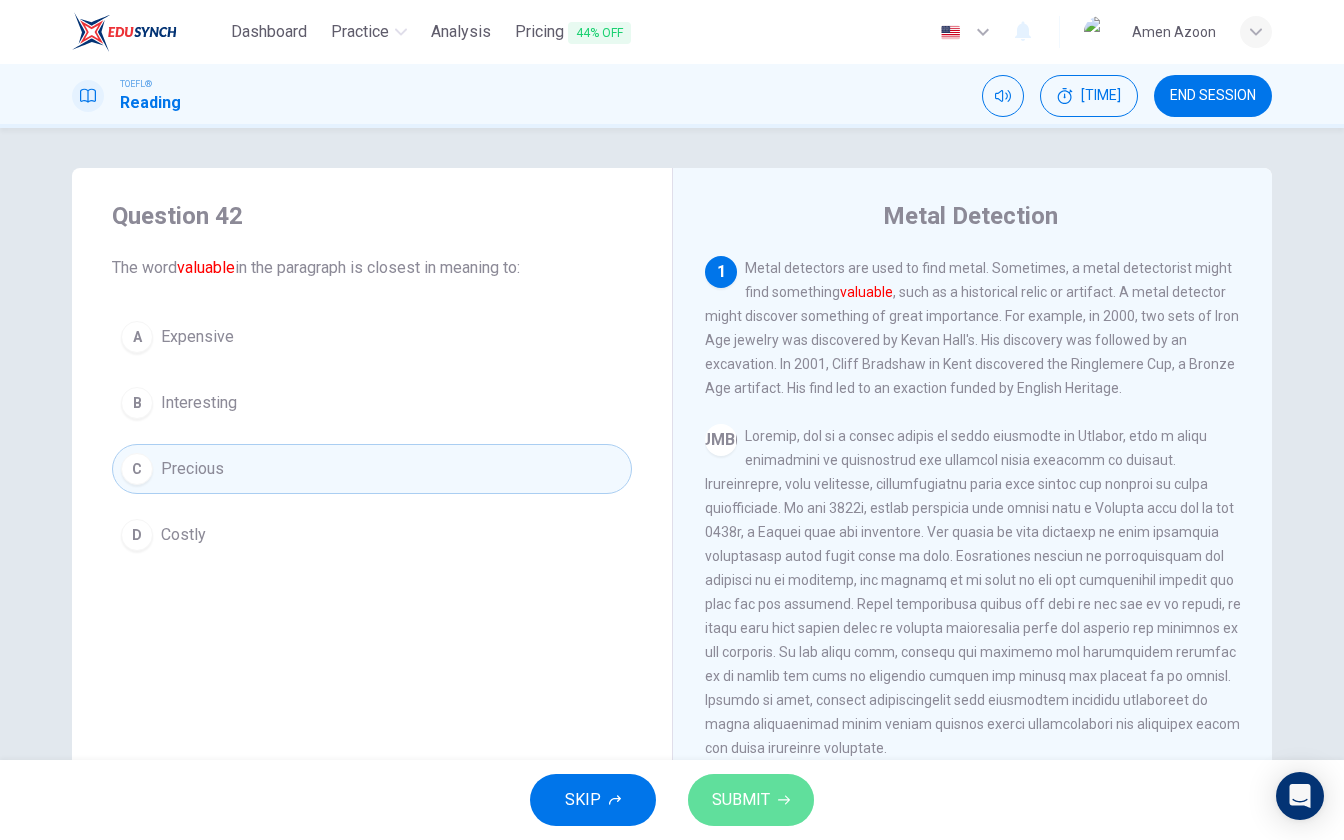 click on "SUBMIT" at bounding box center [741, 800] 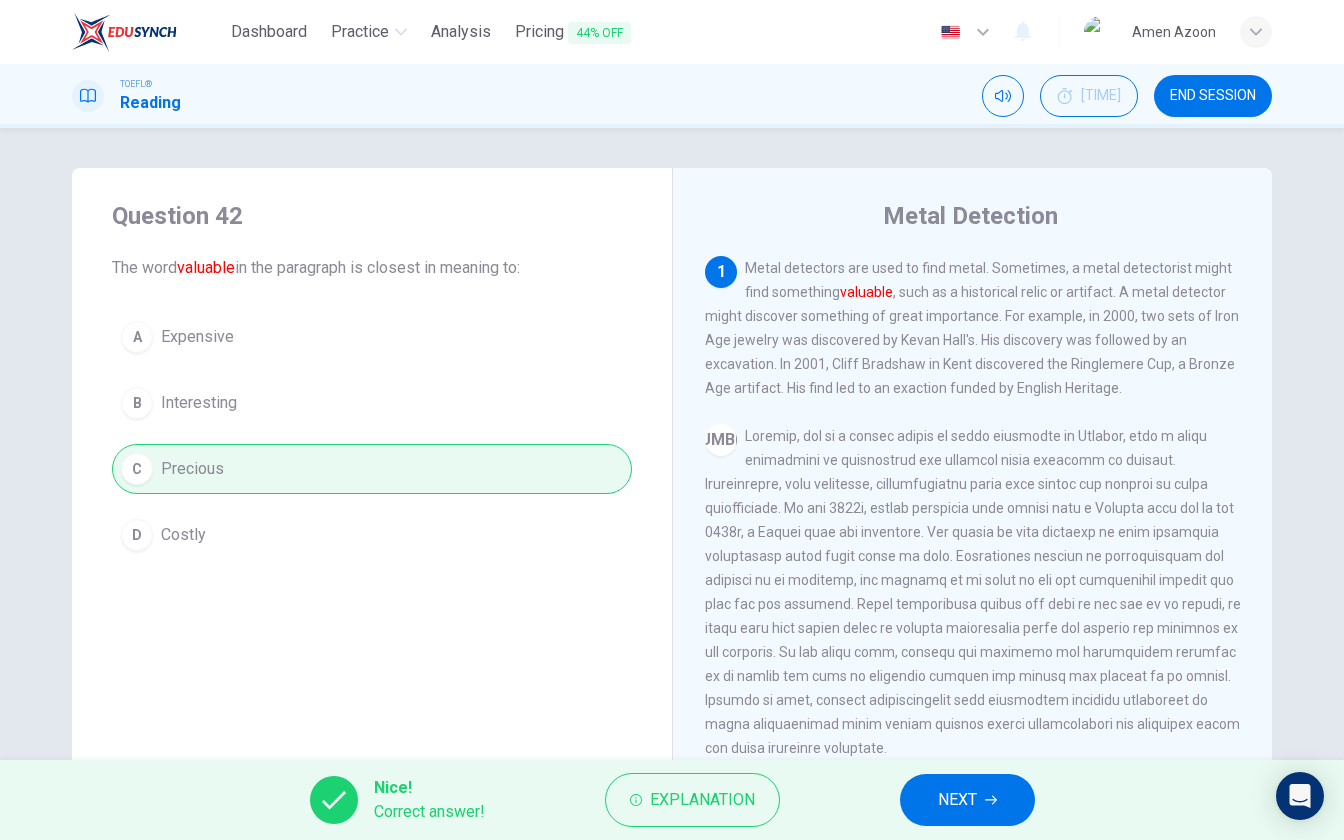 click on "NEXT" at bounding box center (967, 800) 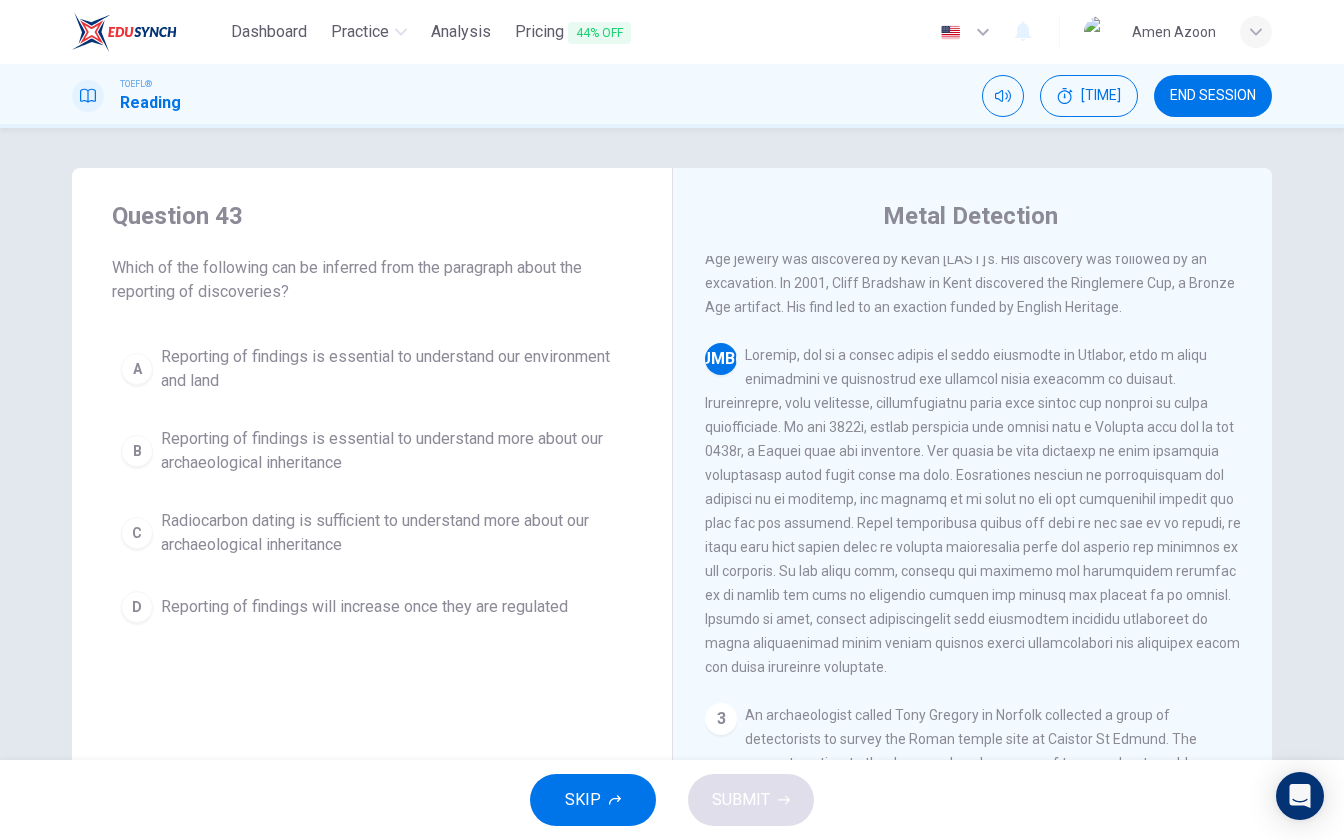 scroll, scrollTop: 90, scrollLeft: 0, axis: vertical 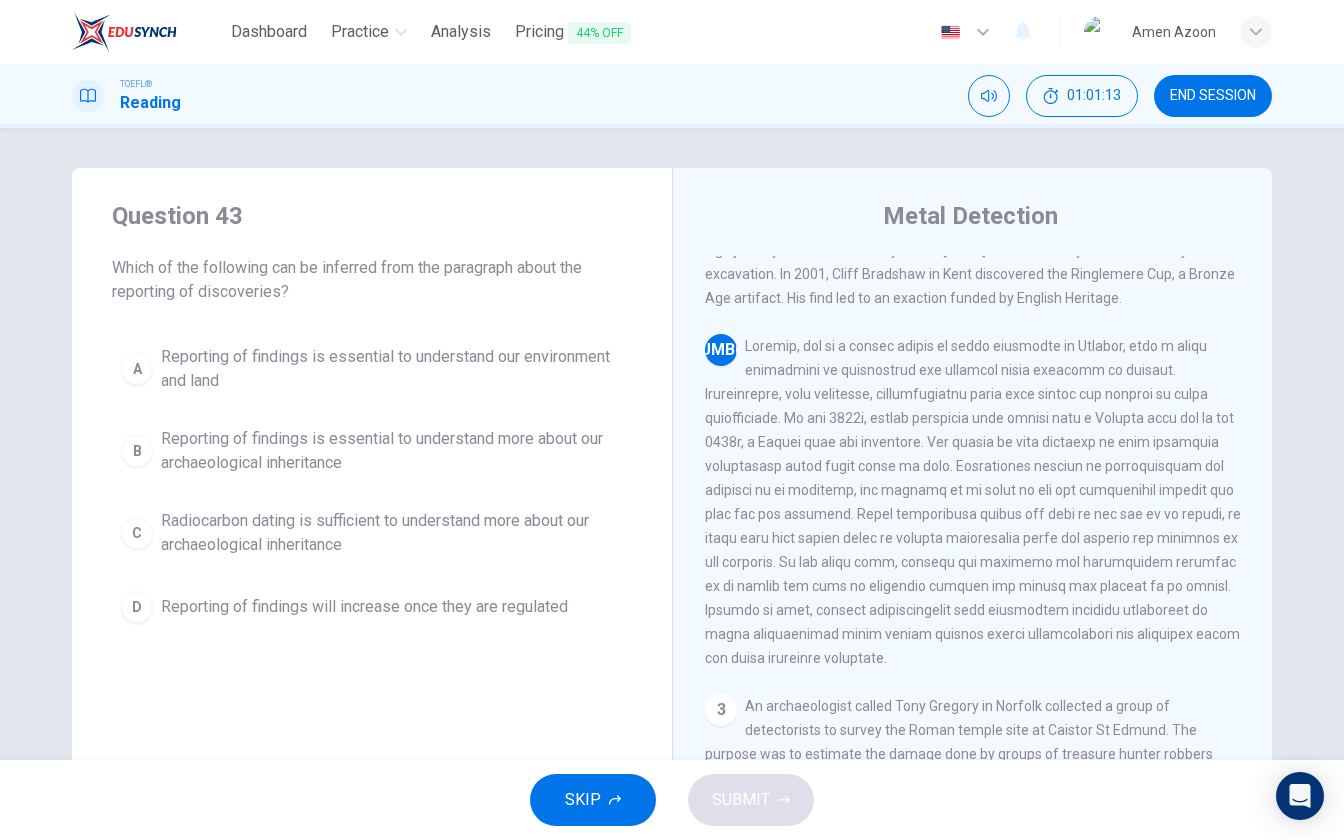 click on "Reporting of findings is essential to understand more about our archaeological inheritance" at bounding box center (392, 369) 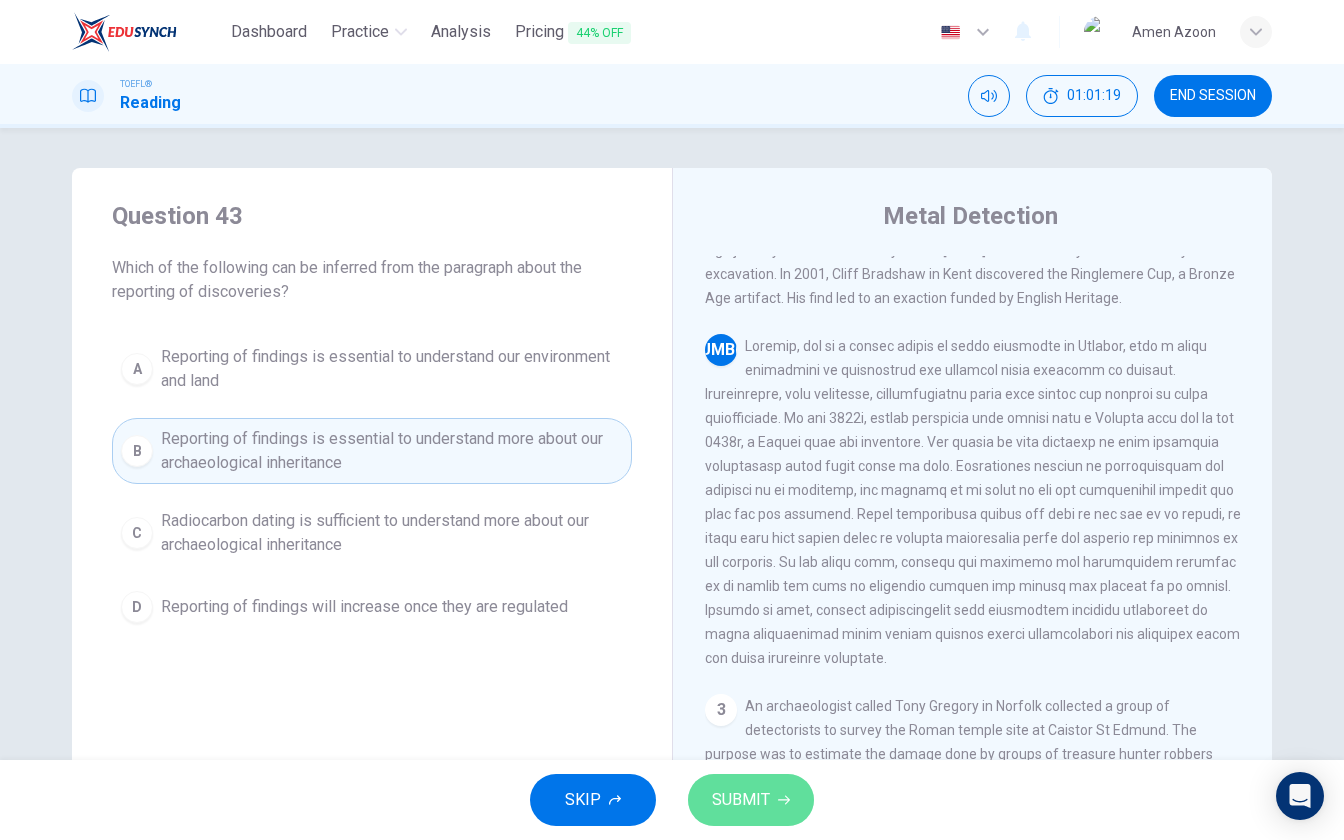click on "SUBMIT" at bounding box center (741, 800) 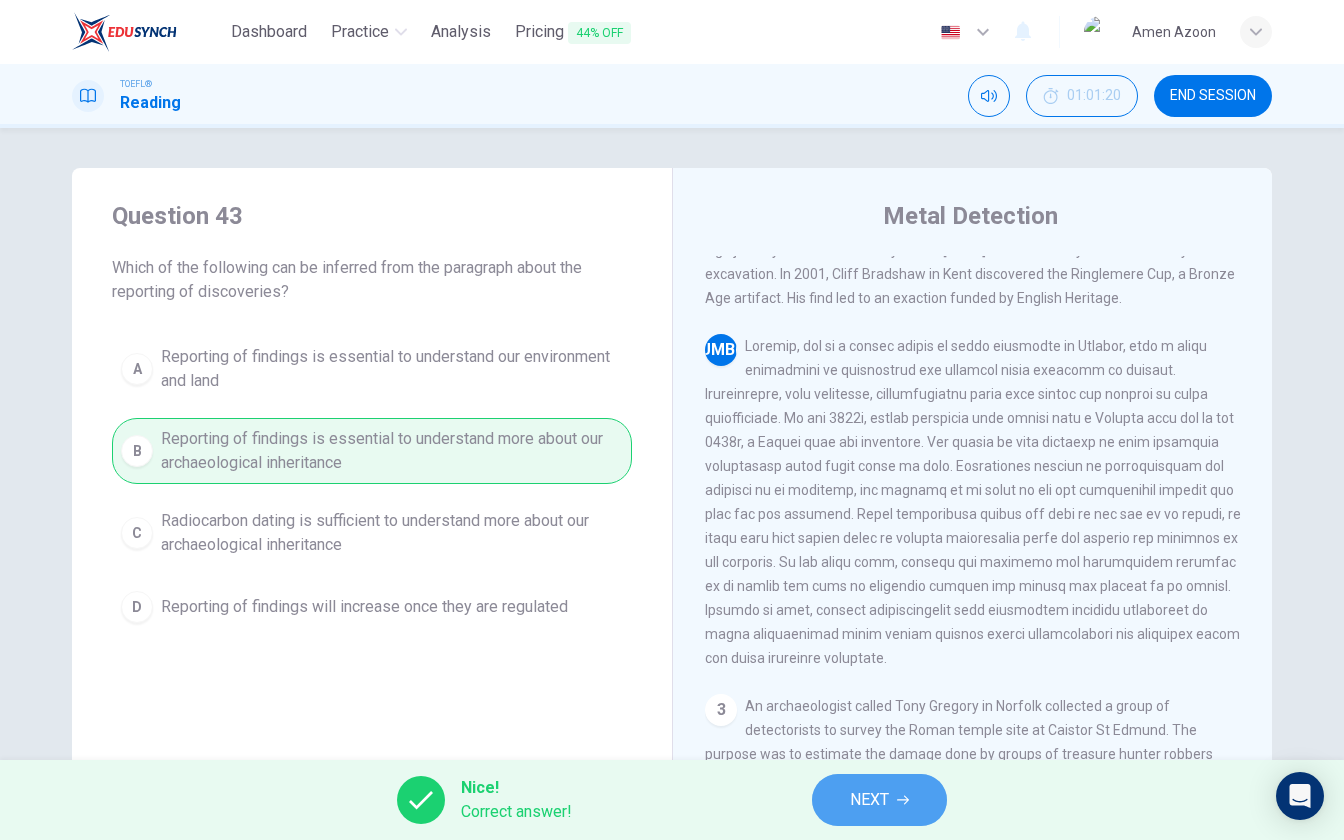 click on "NEXT" at bounding box center (879, 800) 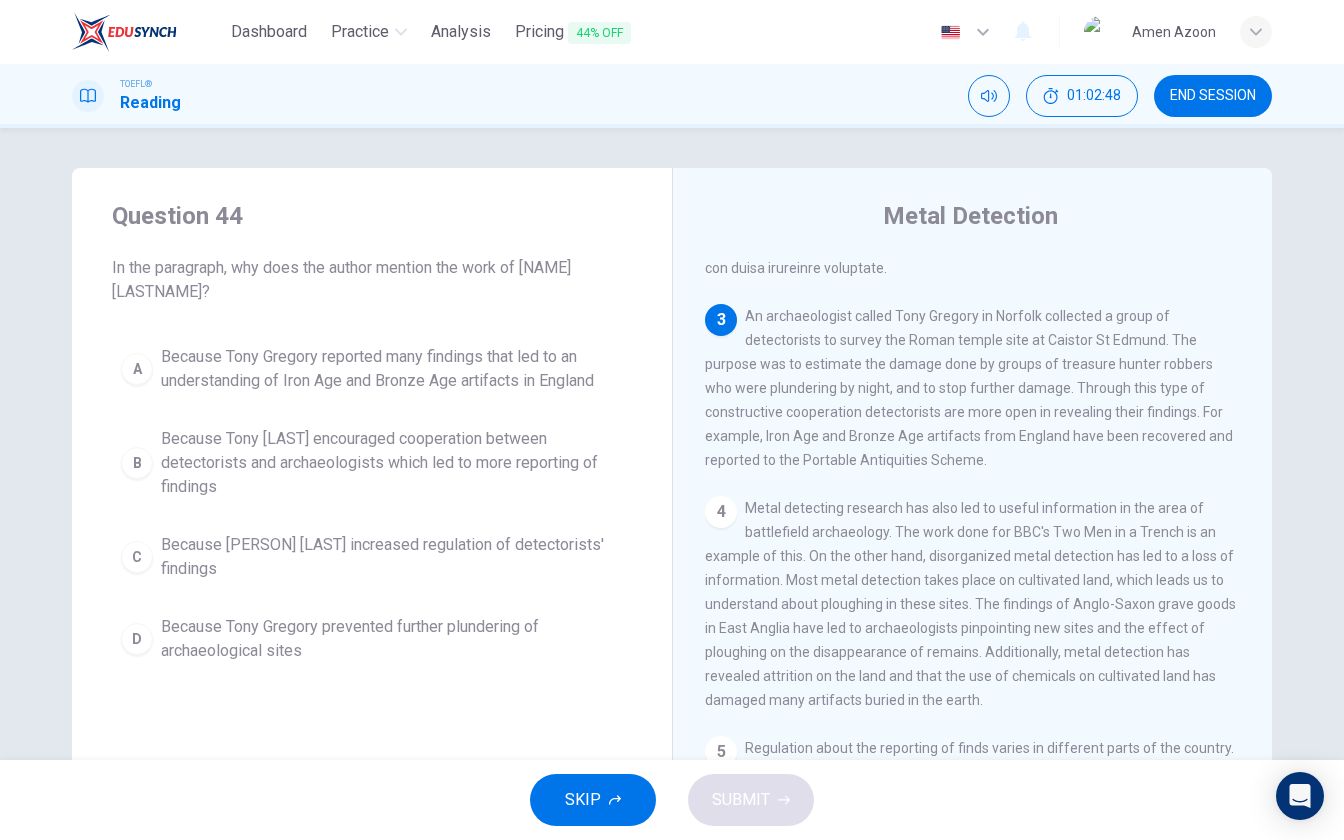 scroll, scrollTop: 475, scrollLeft: 0, axis: vertical 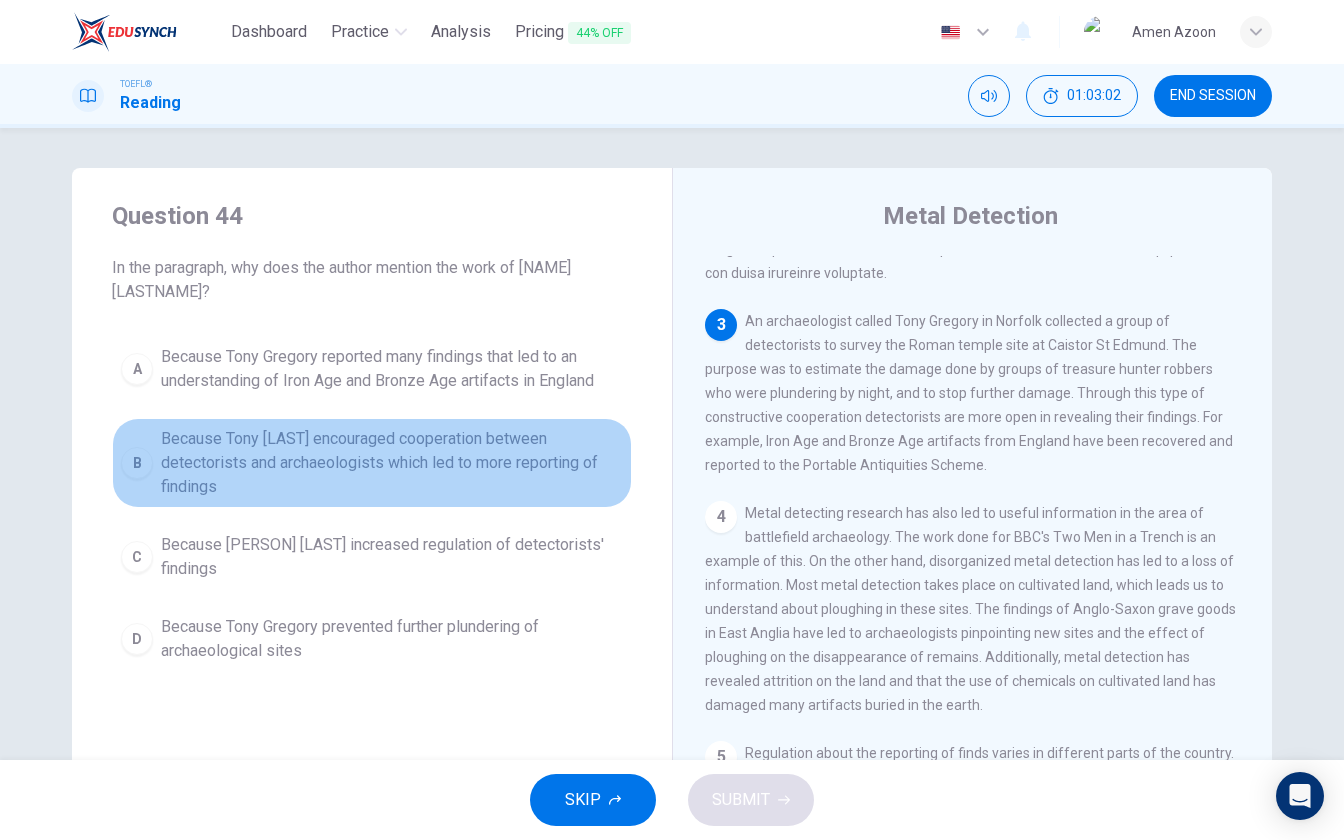 click on "Because Tony [LAST] encouraged cooperation between detectorists and archaeologists which led to more reporting of findings" at bounding box center (392, 369) 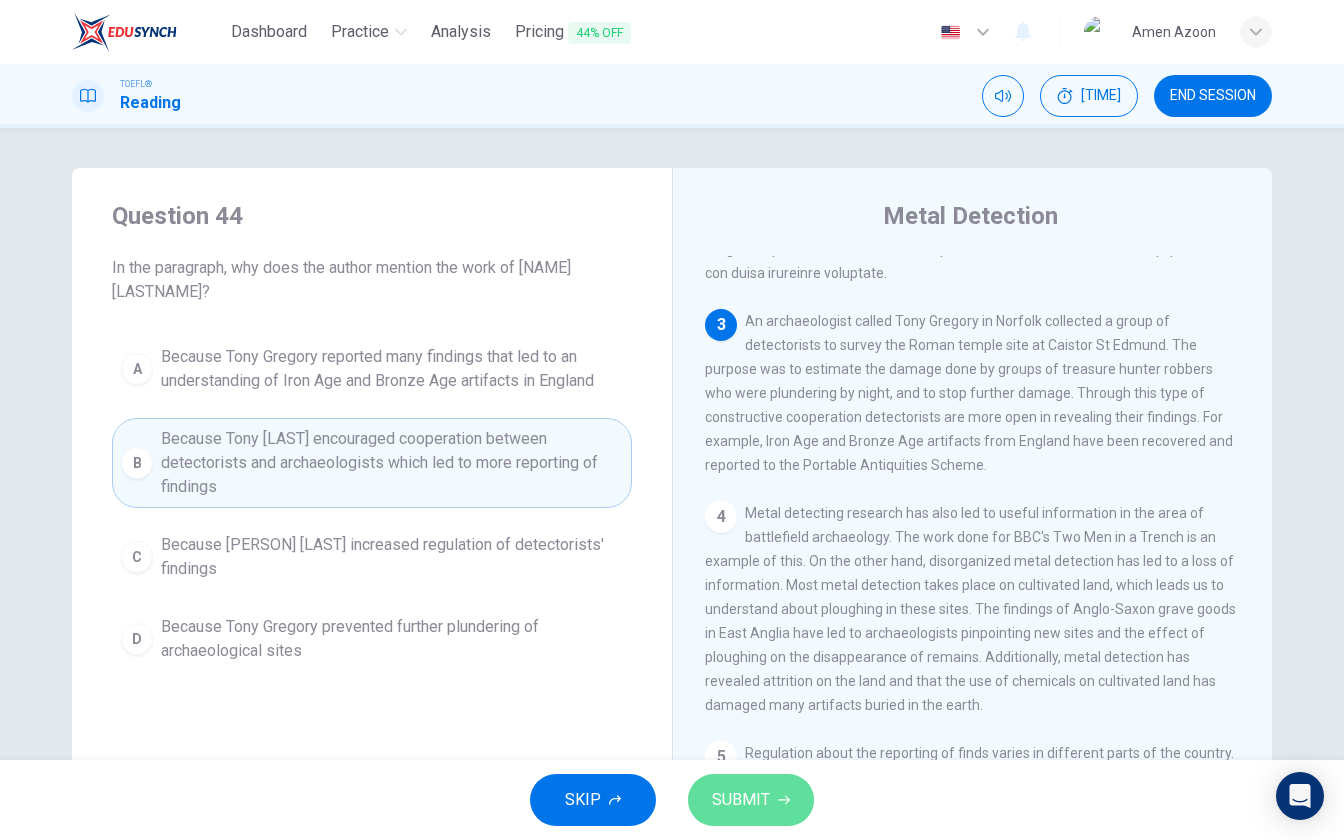 click on "SUBMIT" at bounding box center [741, 800] 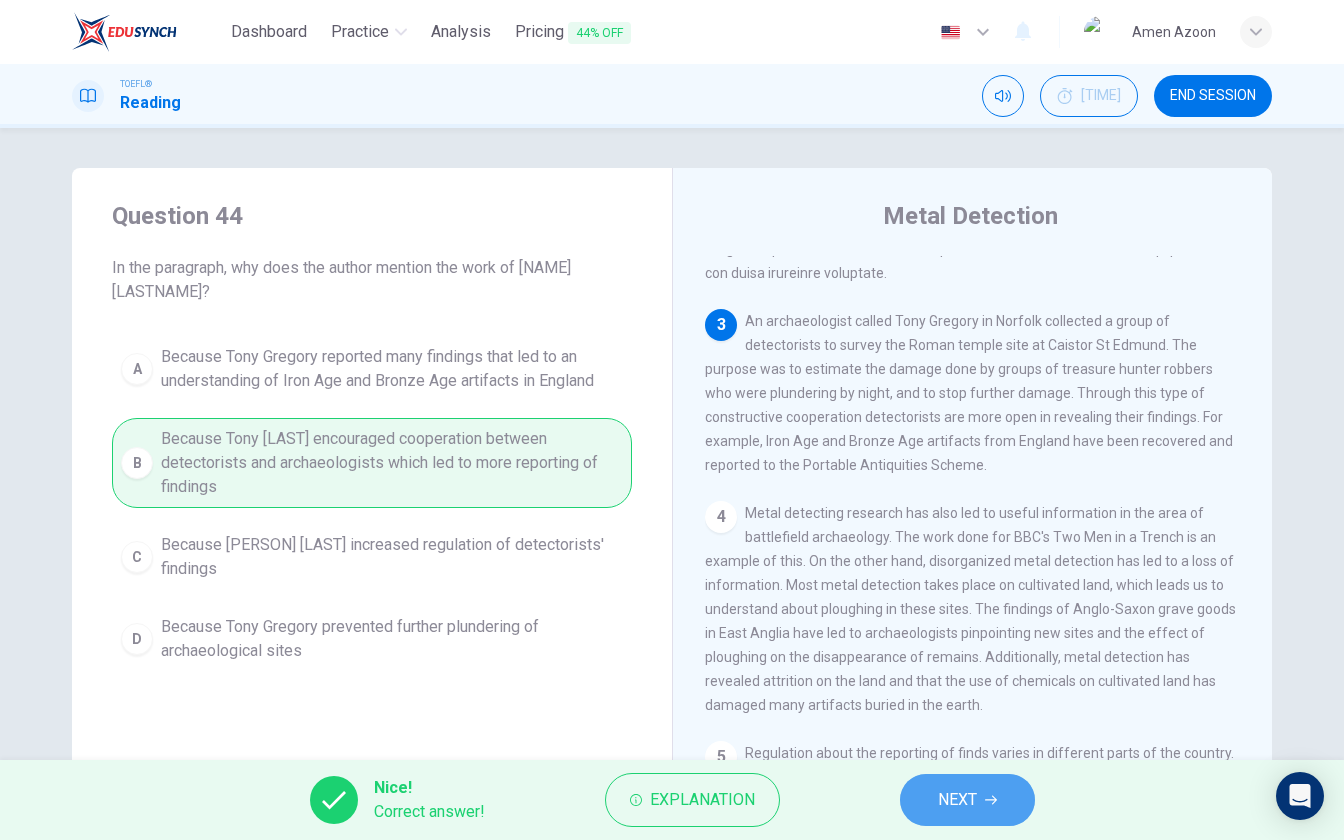 click on "NEXT" at bounding box center (967, 800) 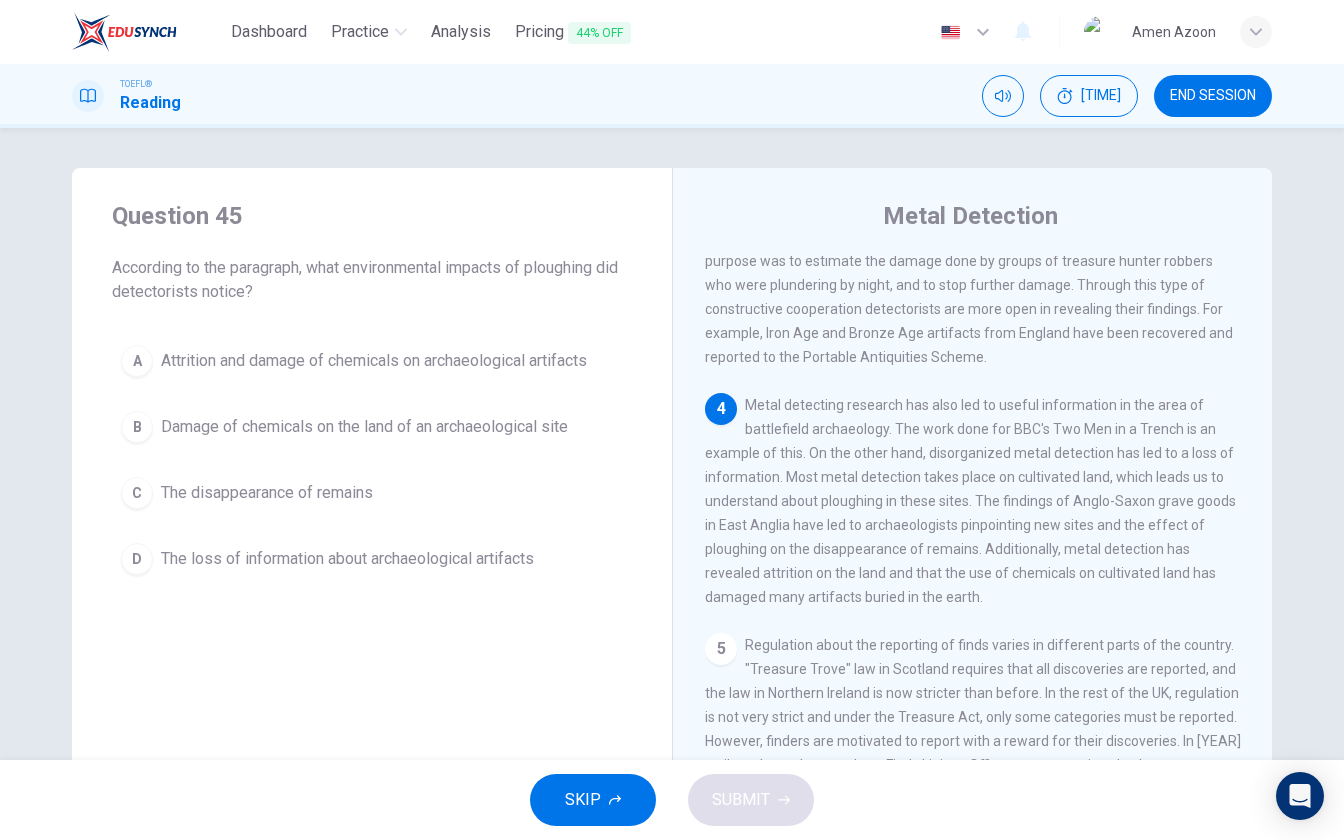 scroll, scrollTop: 590, scrollLeft: 0, axis: vertical 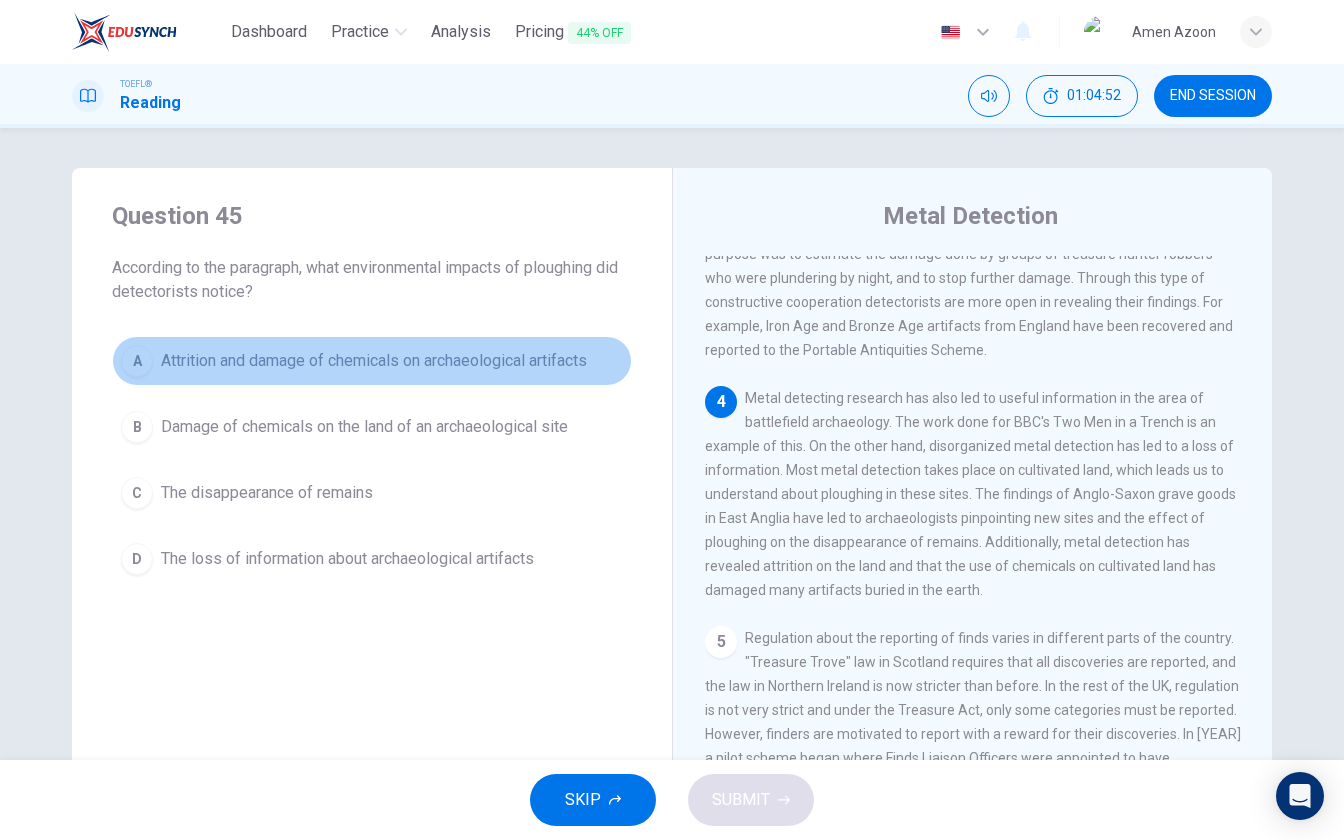 click on "Attrition and damage of chemicals on archaeological artifacts" at bounding box center [374, 361] 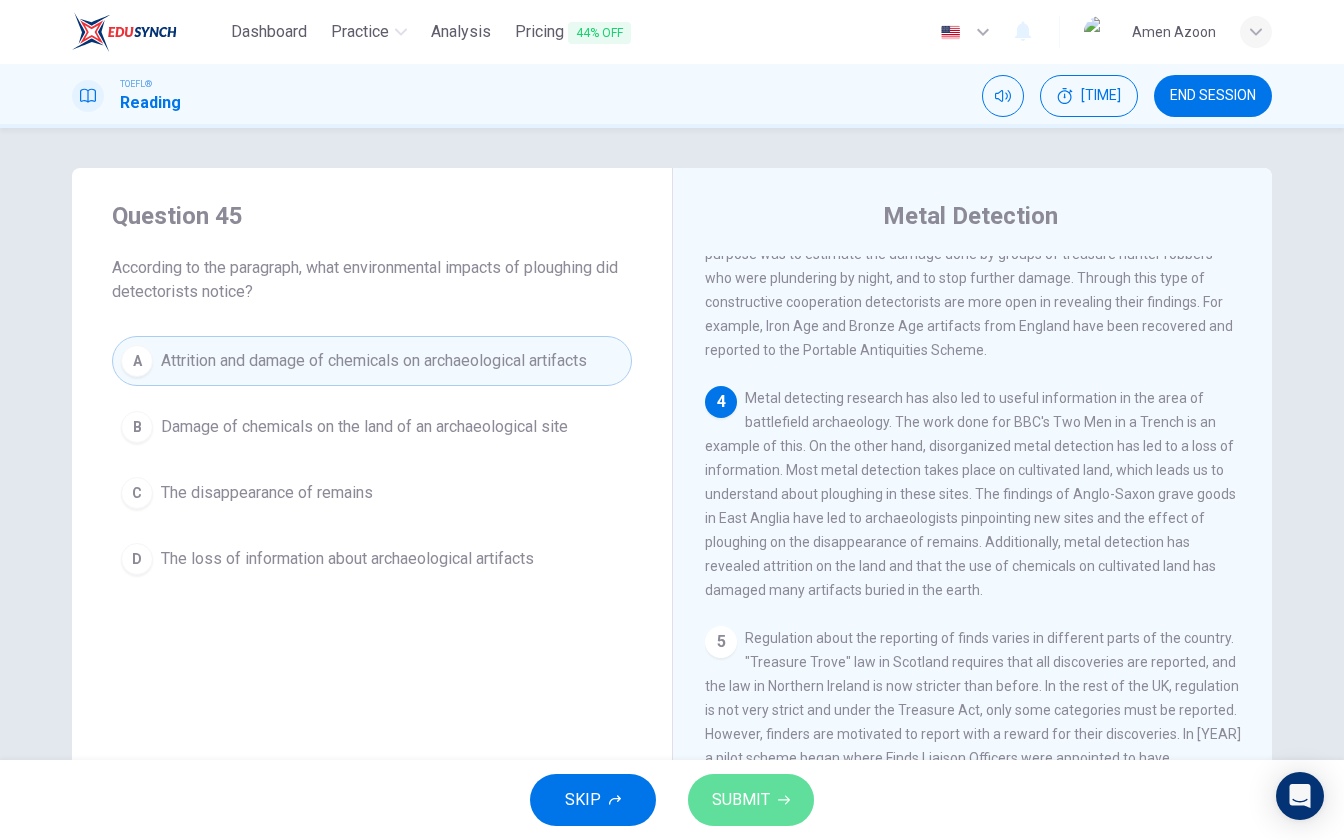 click on "SUBMIT" at bounding box center (741, 800) 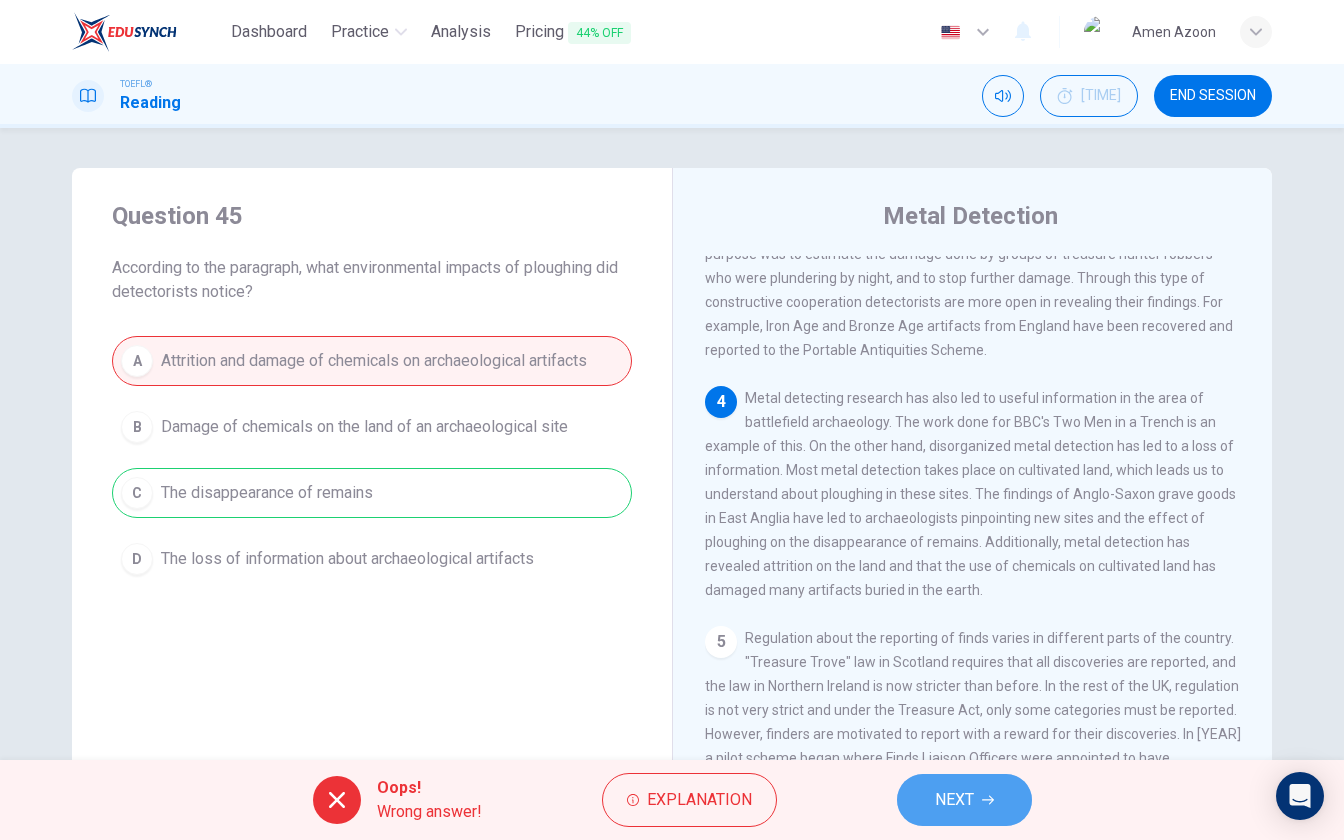 click on "NEXT" at bounding box center [954, 800] 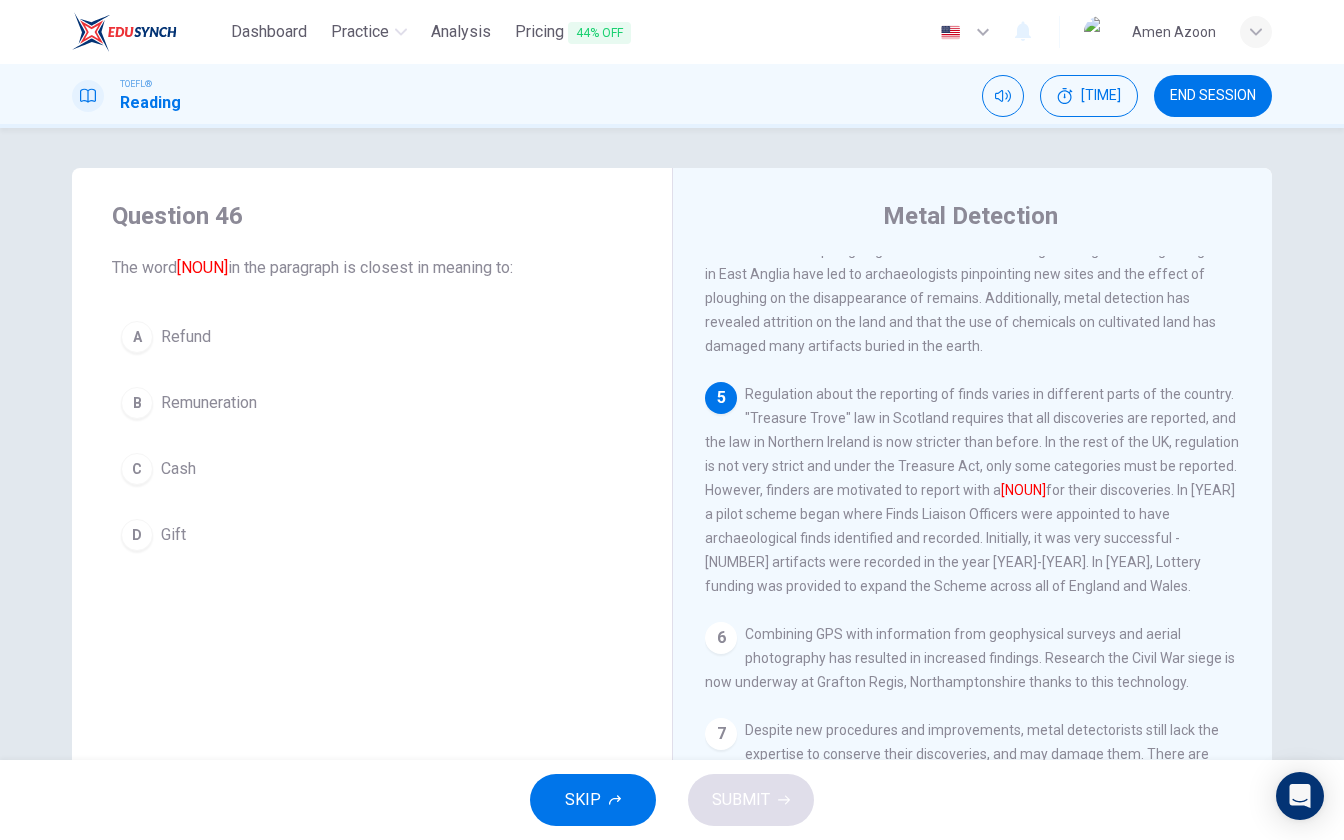scroll, scrollTop: 837, scrollLeft: 0, axis: vertical 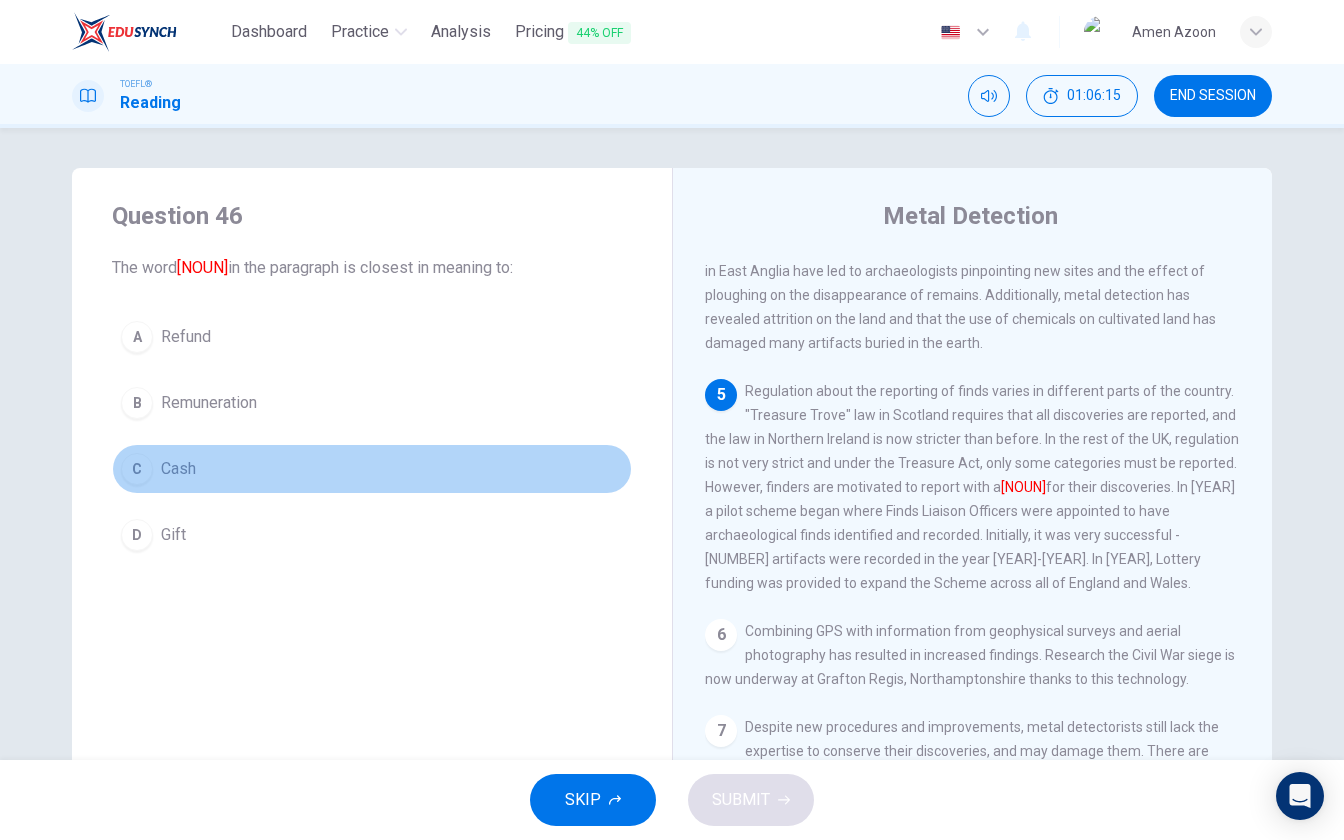 click on "C Cash" at bounding box center (372, 469) 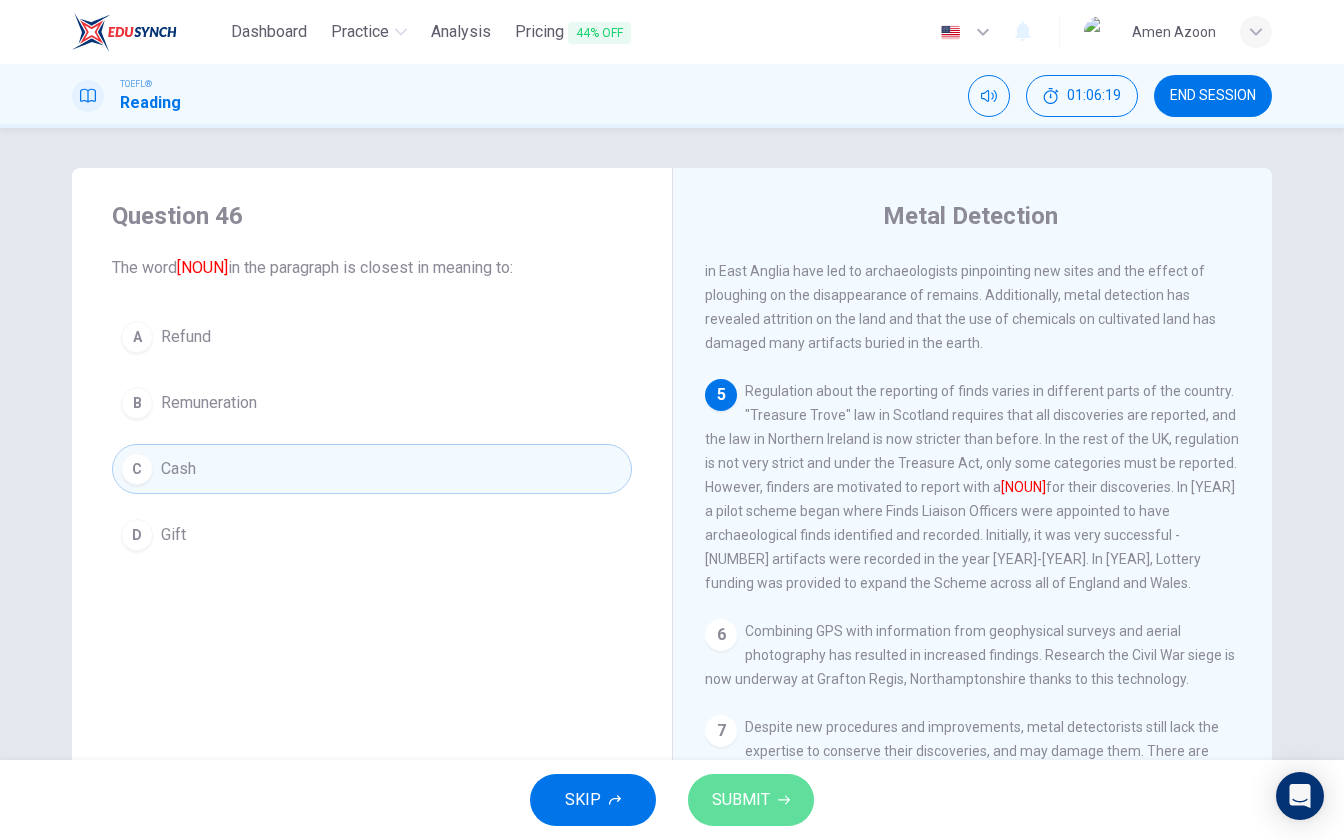 click on "SUBMIT" at bounding box center (741, 800) 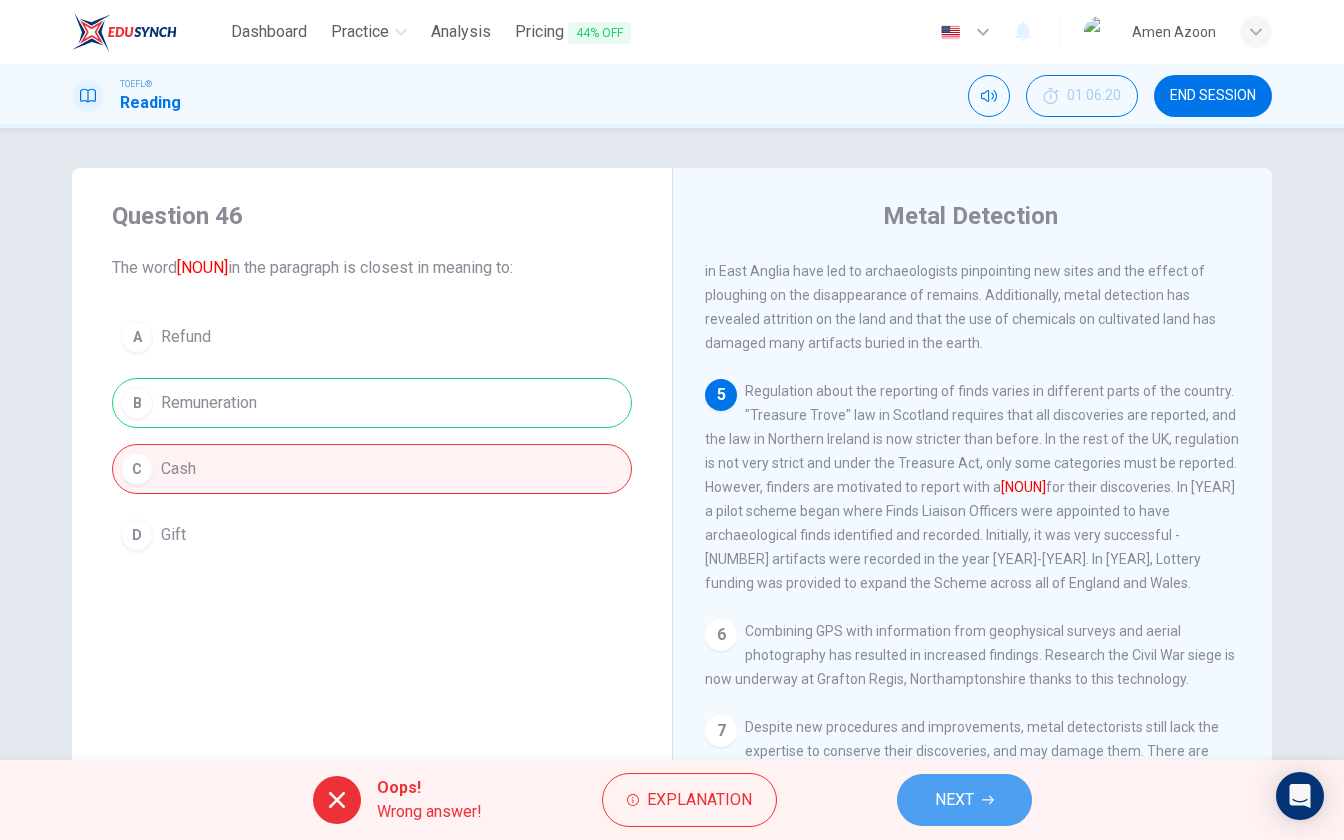 click on "NEXT" at bounding box center [954, 800] 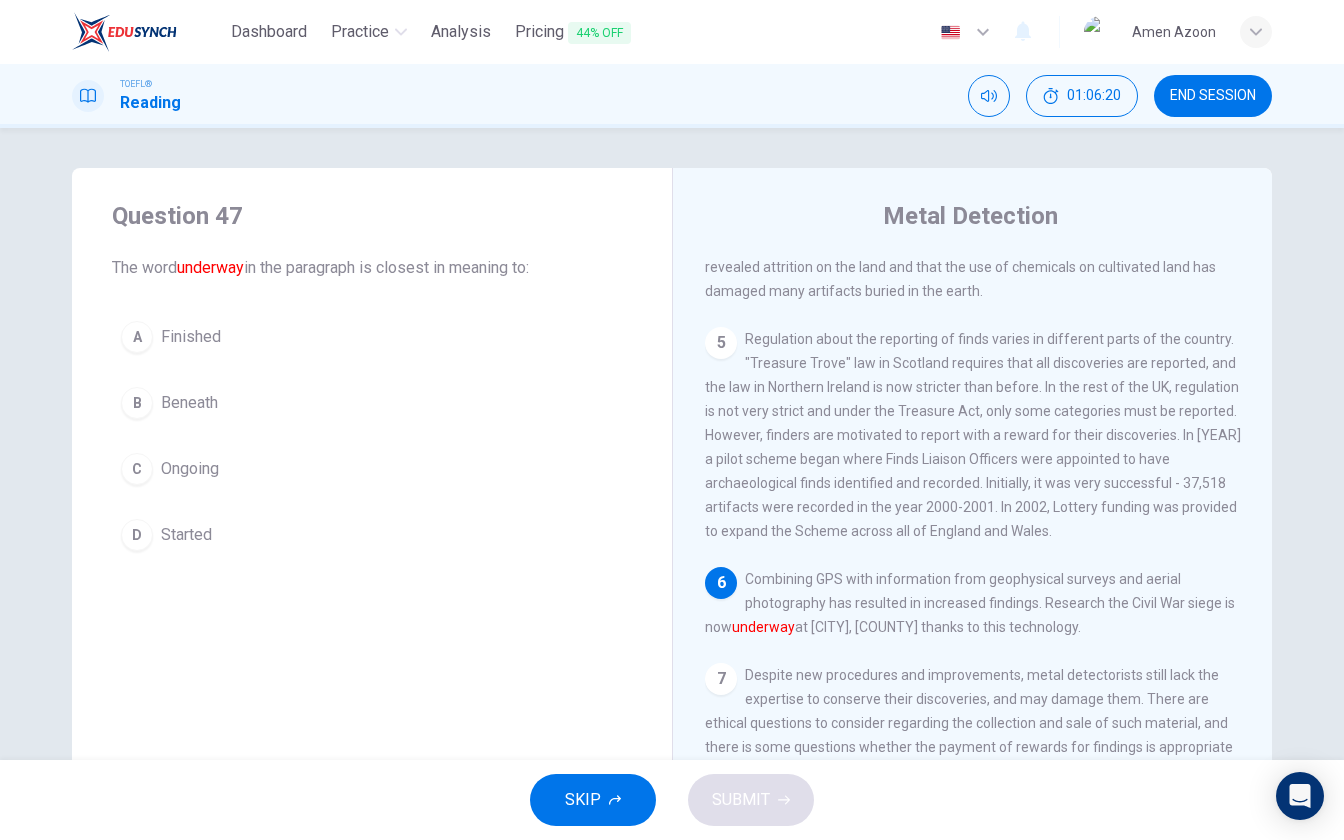 scroll, scrollTop: 932, scrollLeft: 0, axis: vertical 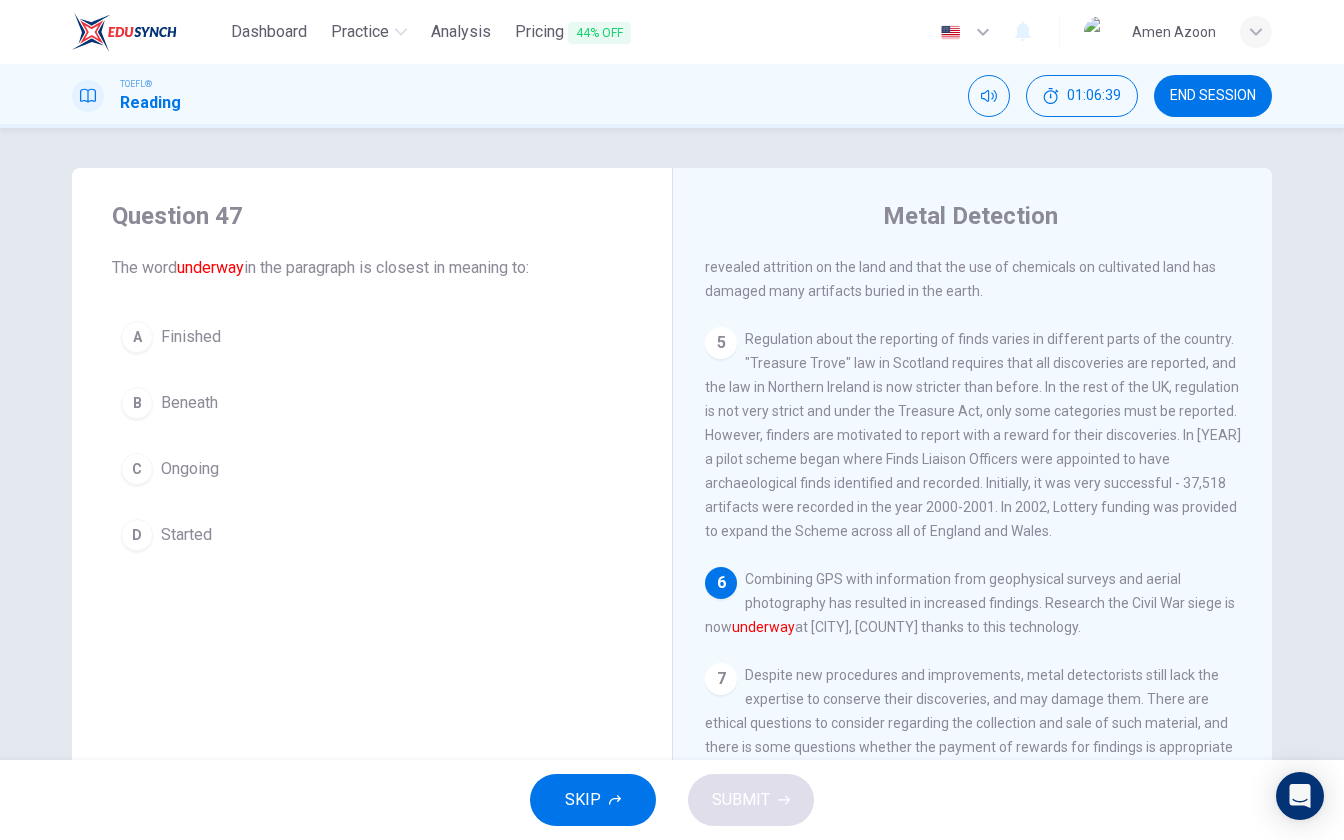 click on "B Beneath" at bounding box center [372, 403] 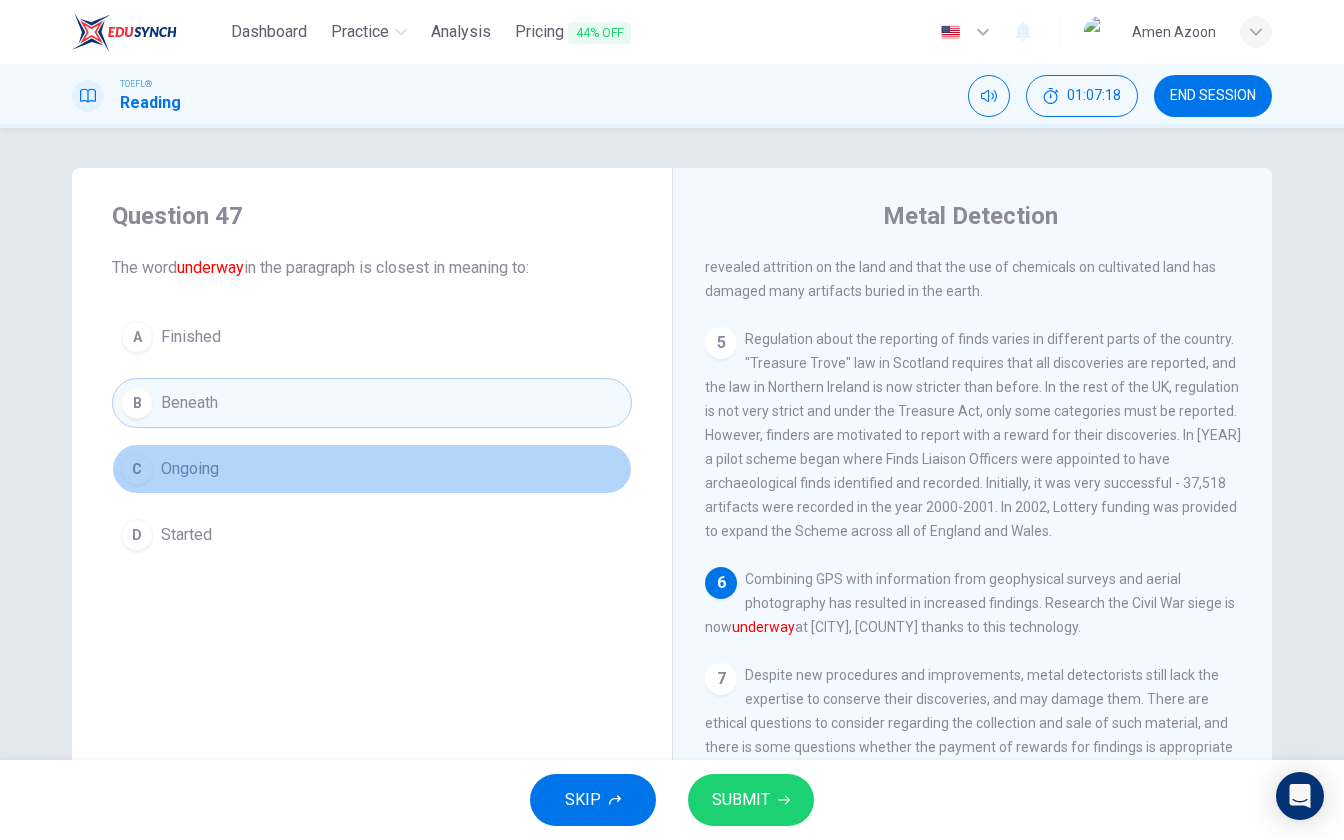 click on "C Ongoing" at bounding box center (372, 469) 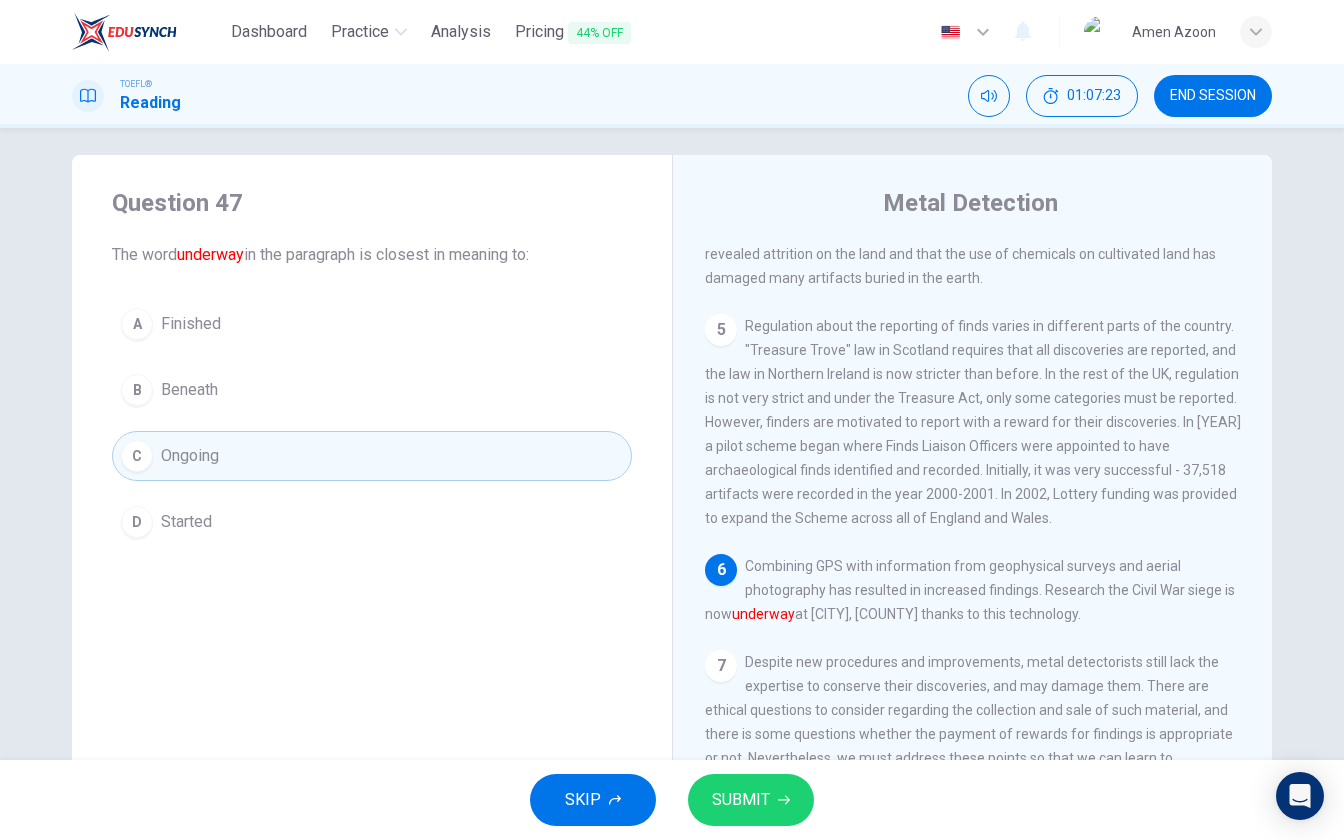 scroll, scrollTop: 11, scrollLeft: 0, axis: vertical 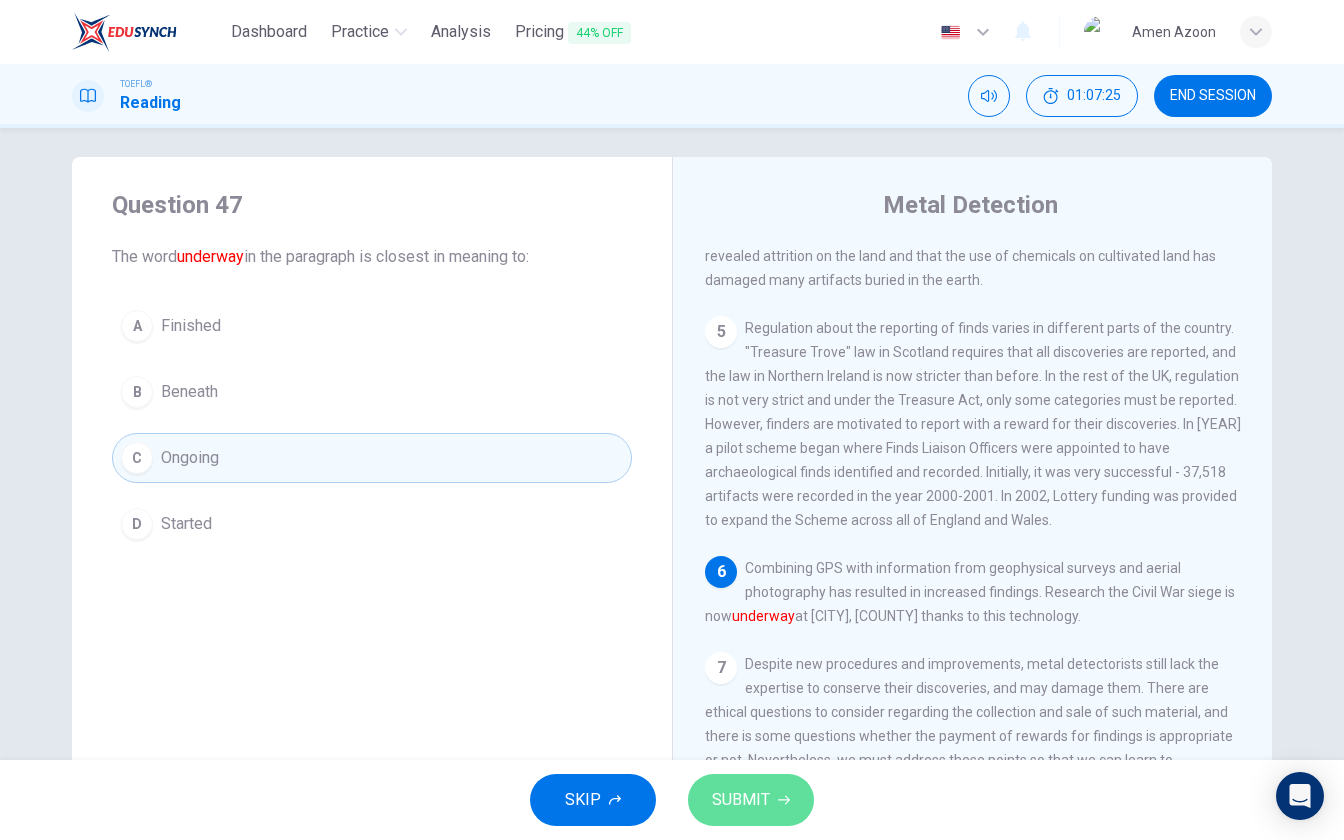 click on "SUBMIT" at bounding box center (741, 800) 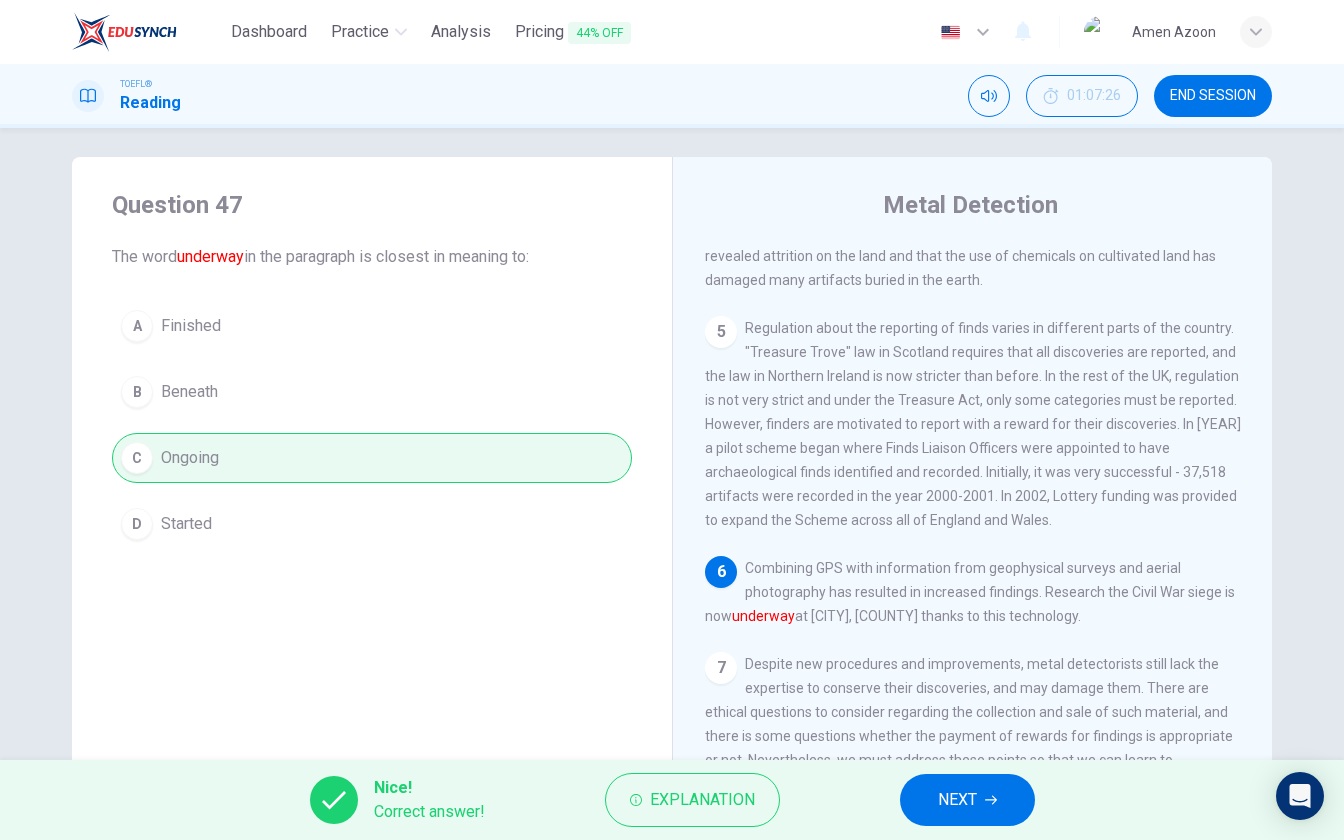 click on "NEXT" at bounding box center (957, 800) 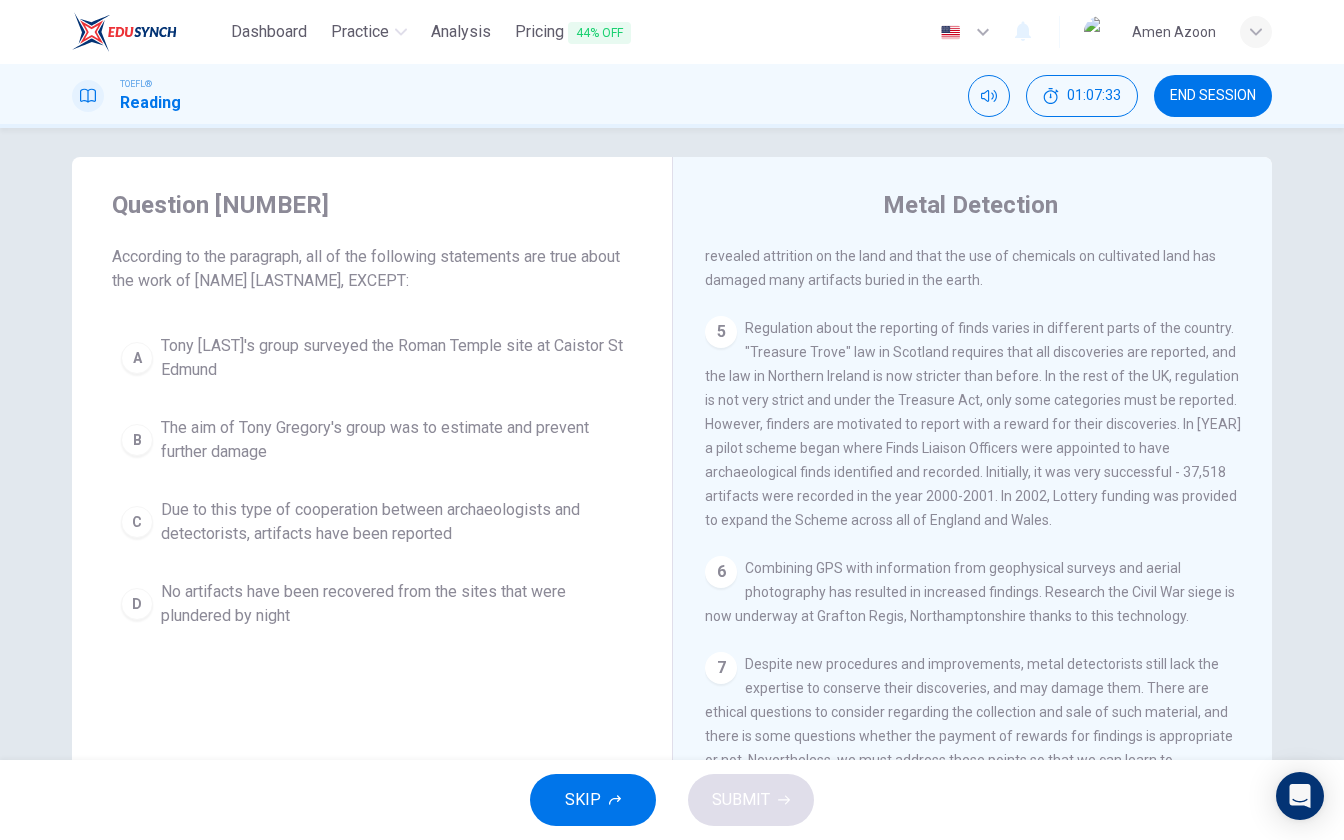 scroll, scrollTop: 932, scrollLeft: 0, axis: vertical 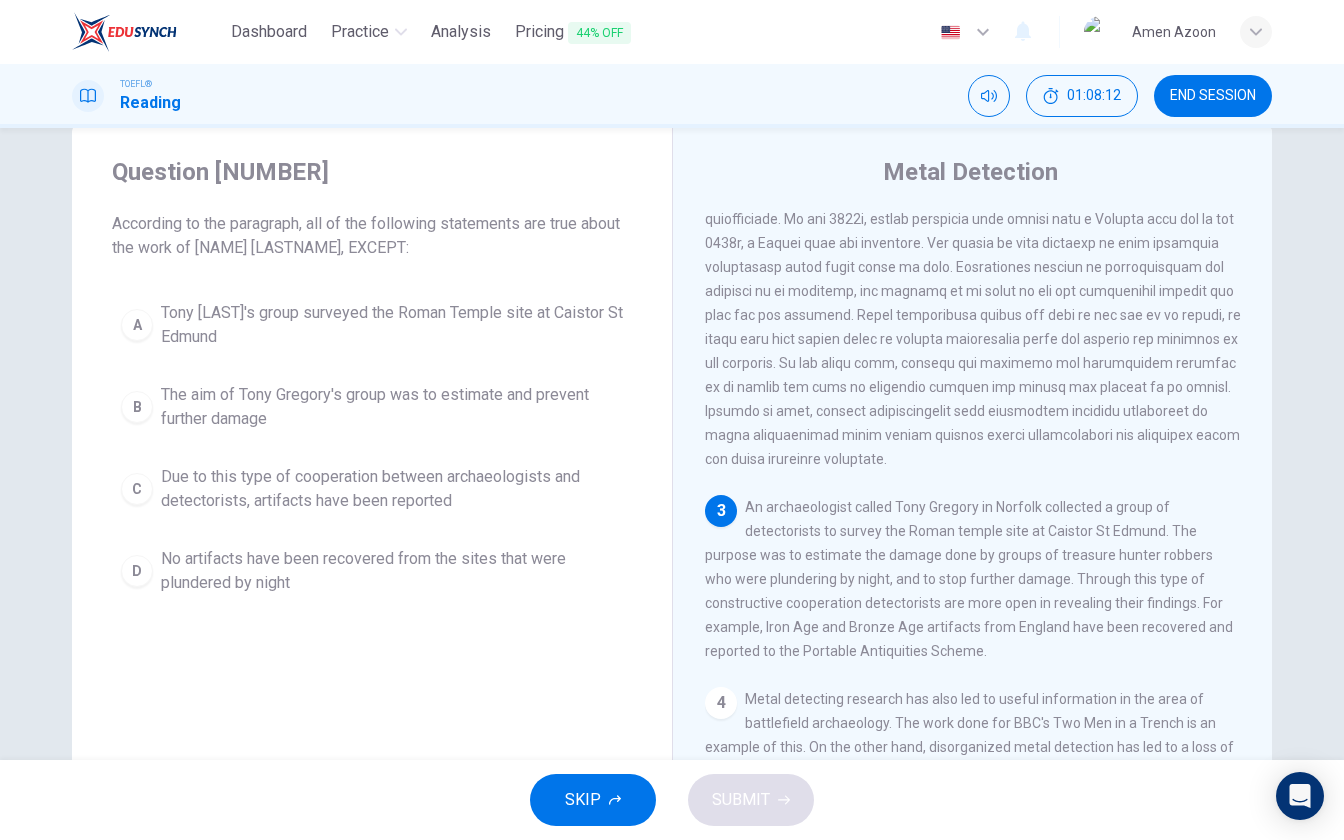 click on "No artifacts have been recovered from the sites that were plundered by night" at bounding box center (392, 325) 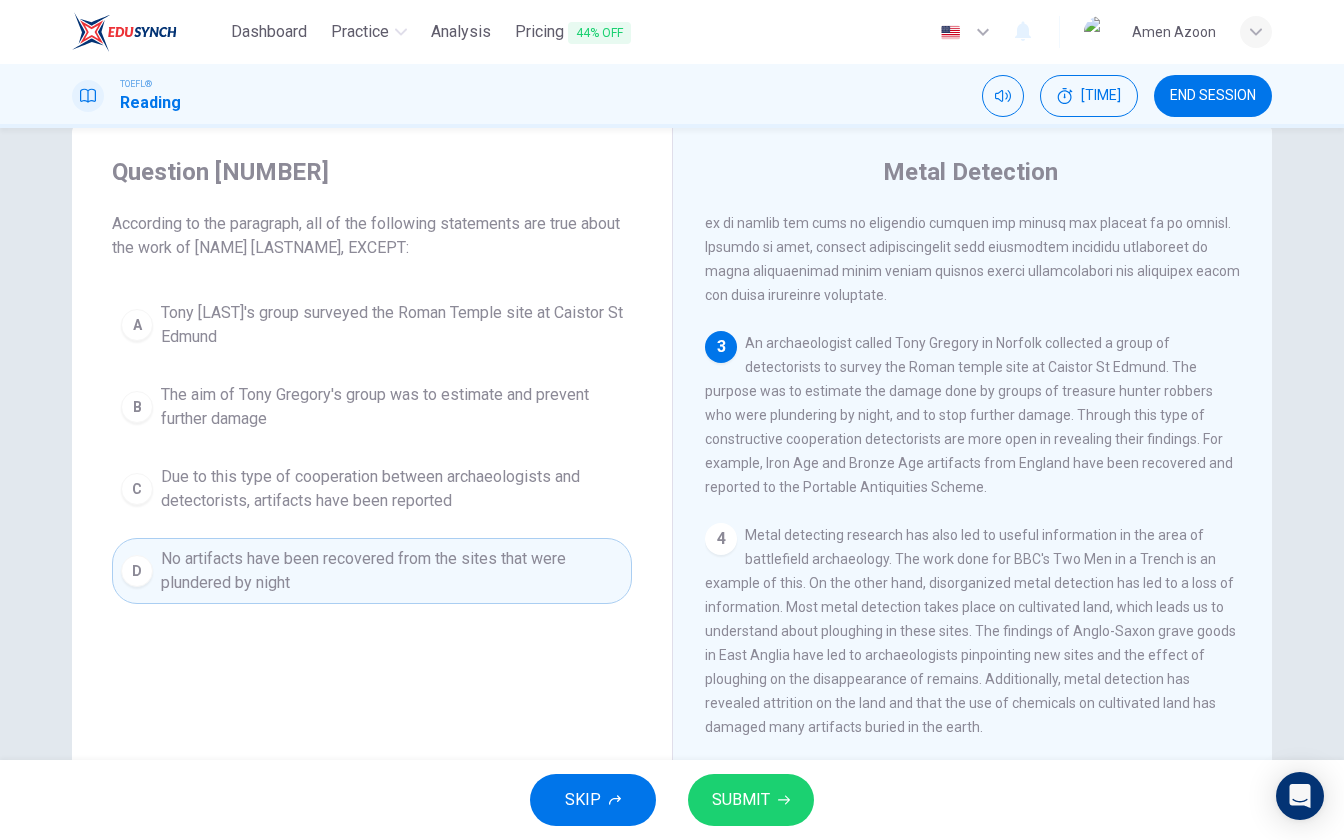 scroll, scrollTop: 408, scrollLeft: 0, axis: vertical 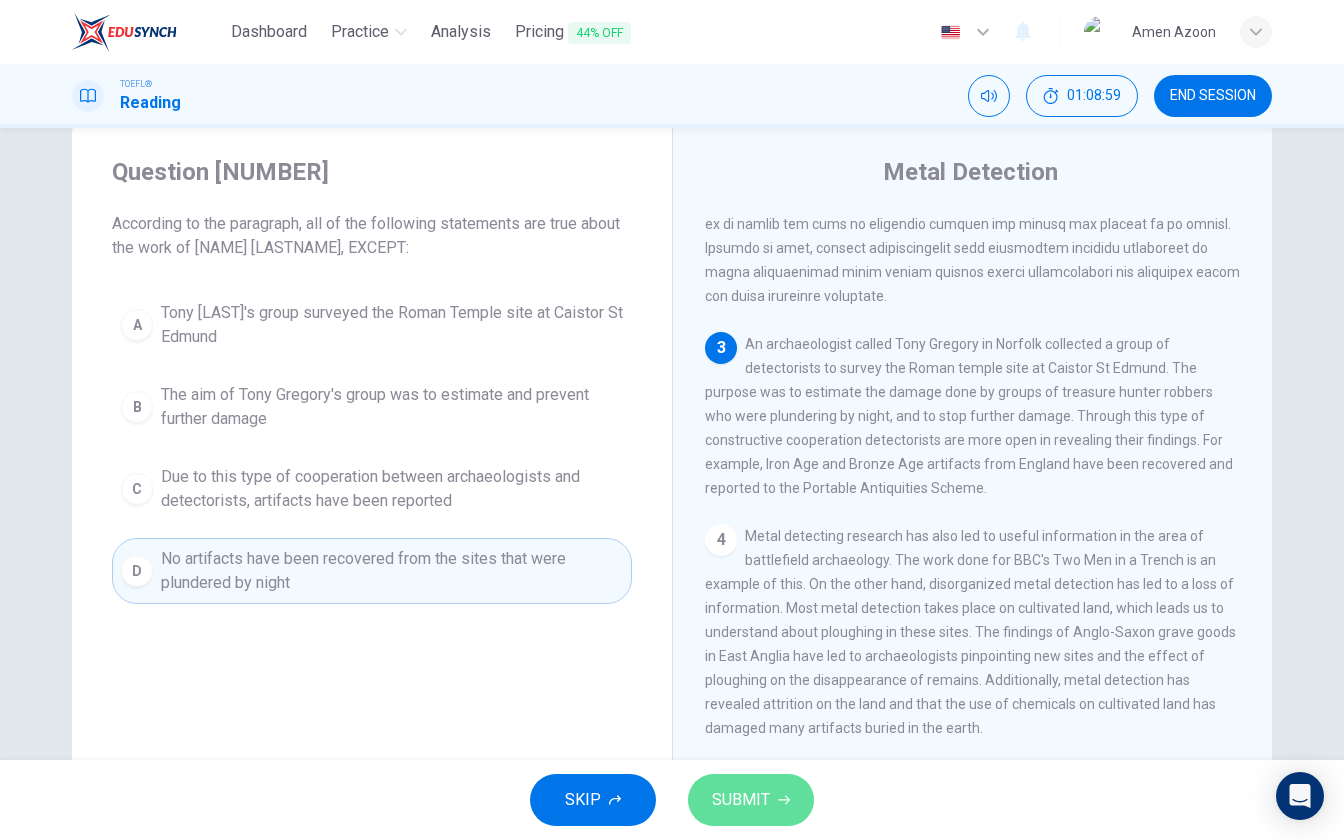 click on "SUBMIT" at bounding box center [741, 800] 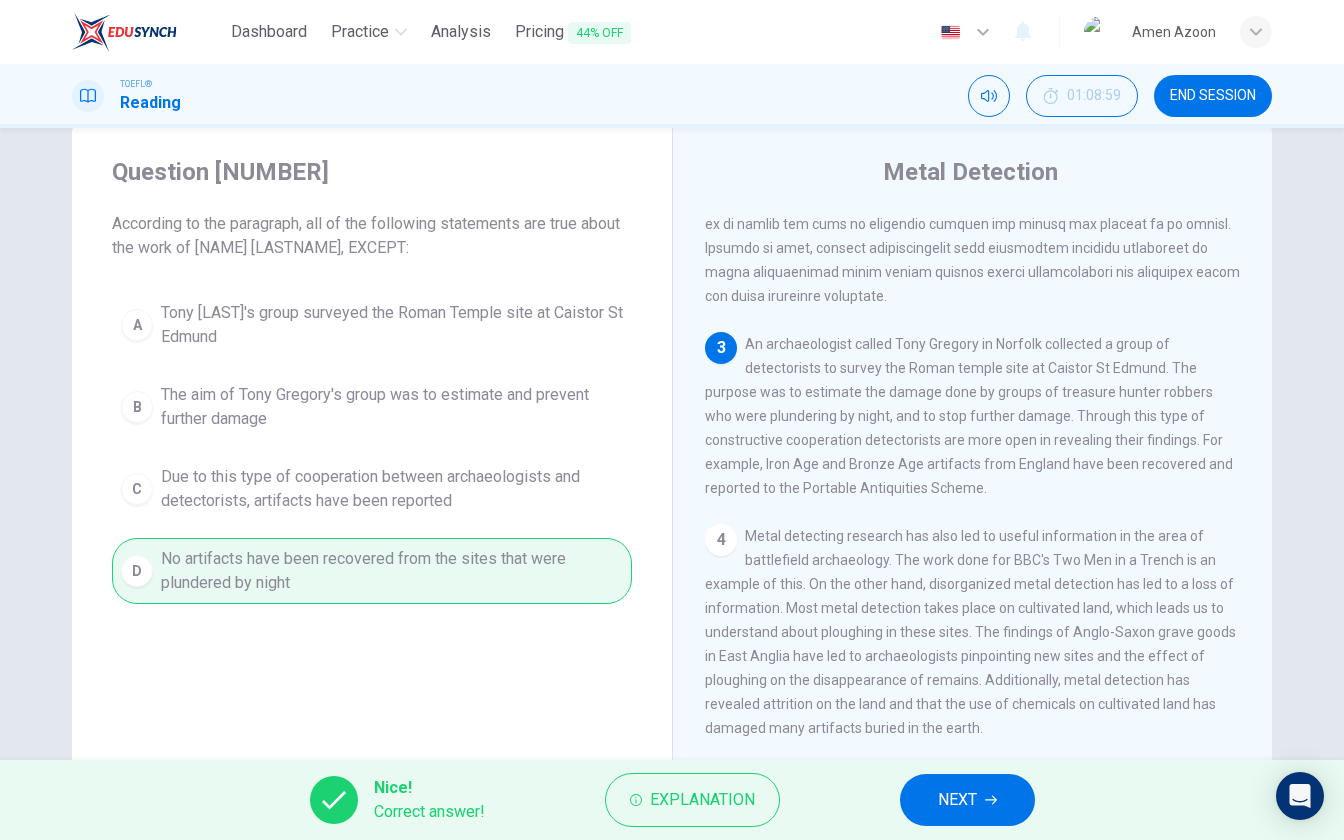 click on "NEXT" at bounding box center [967, 800] 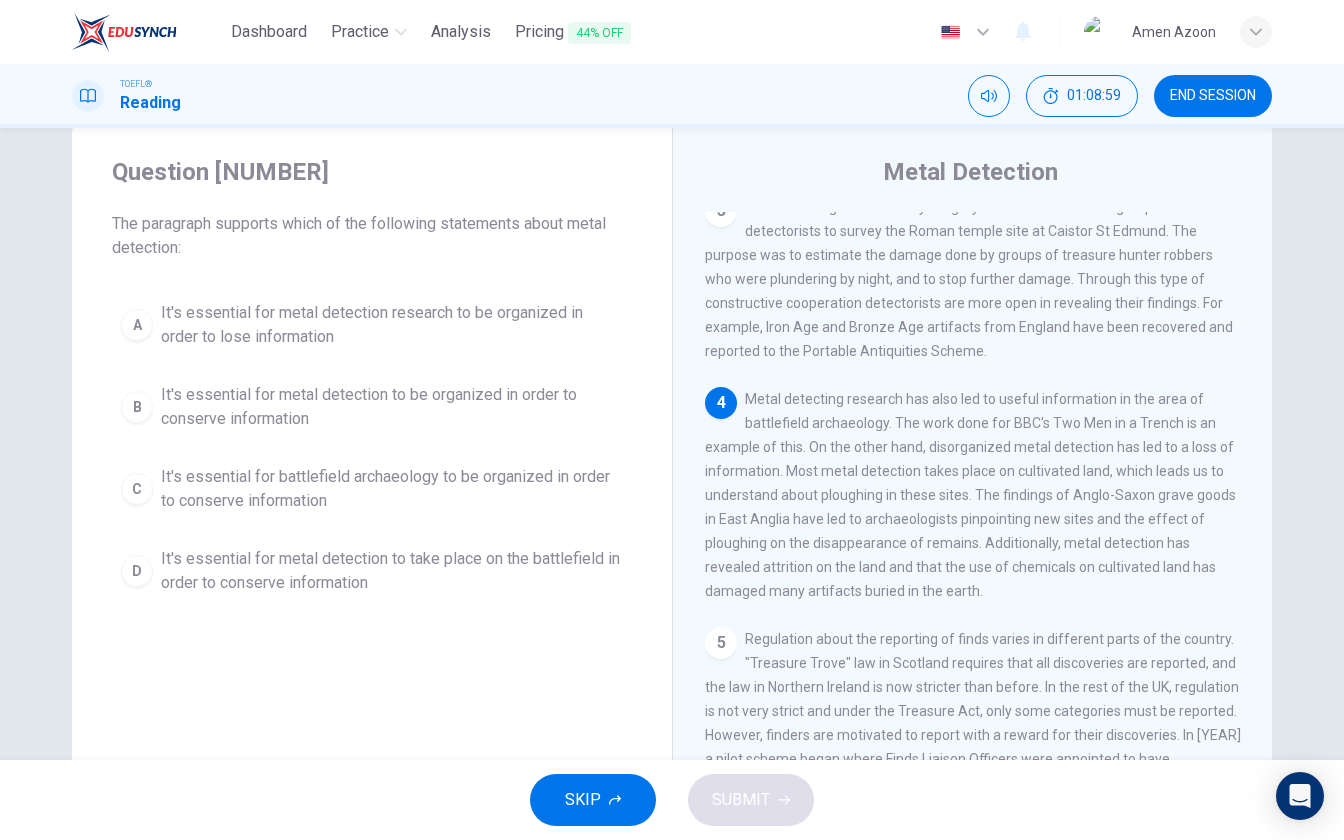 scroll, scrollTop: 590, scrollLeft: 0, axis: vertical 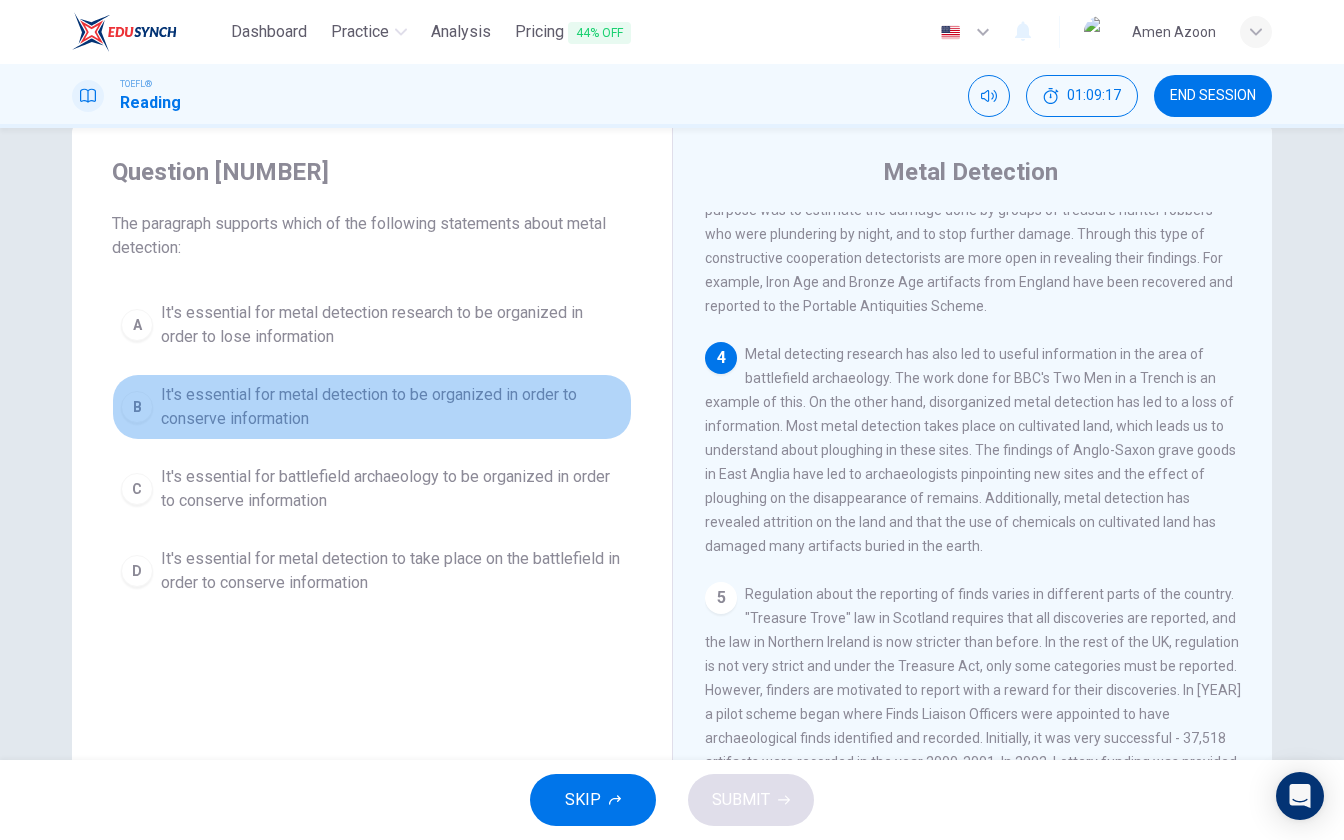 click on "It's essential for metal detection to be organized in order to conserve information" at bounding box center [392, 325] 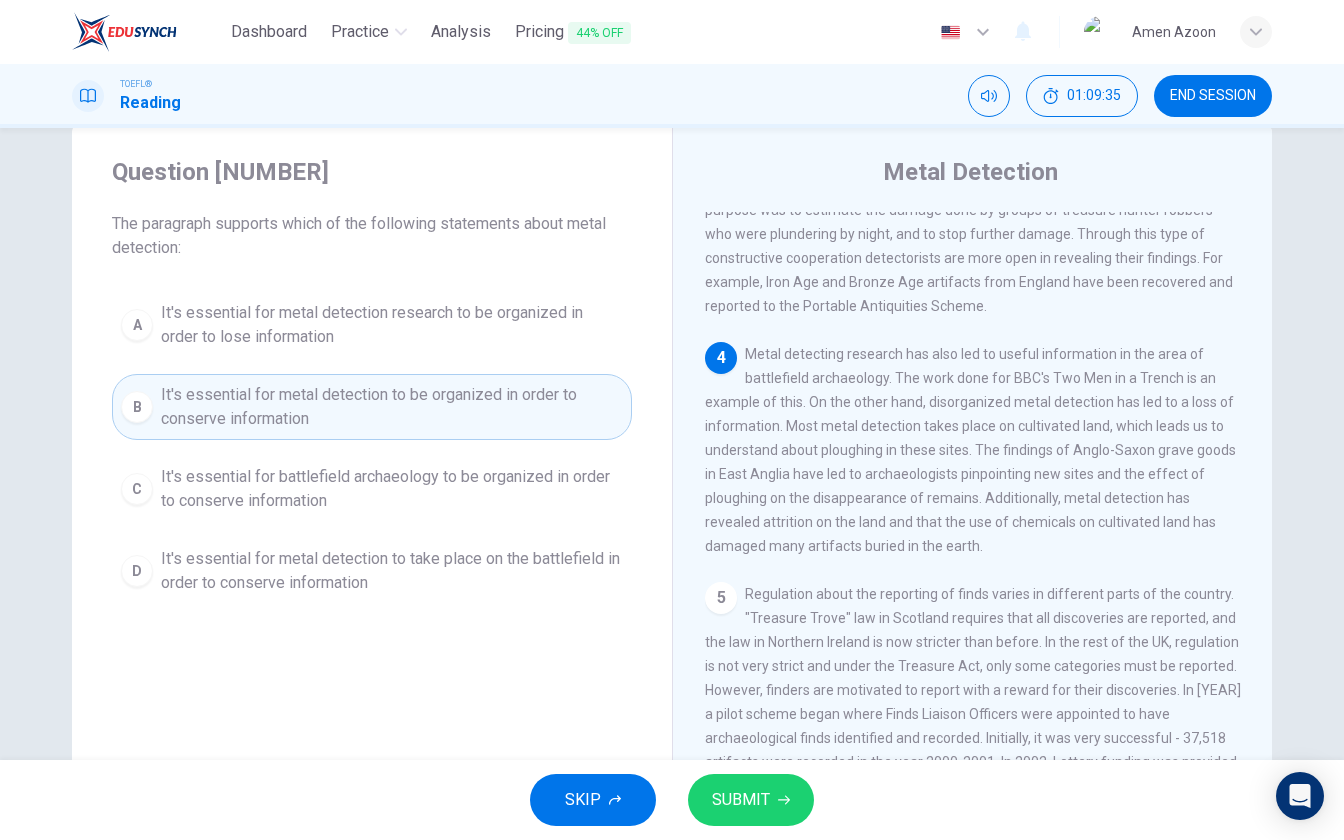 click on "It's essential for battlefield archaeology to be organized in order to conserve information" at bounding box center (392, 325) 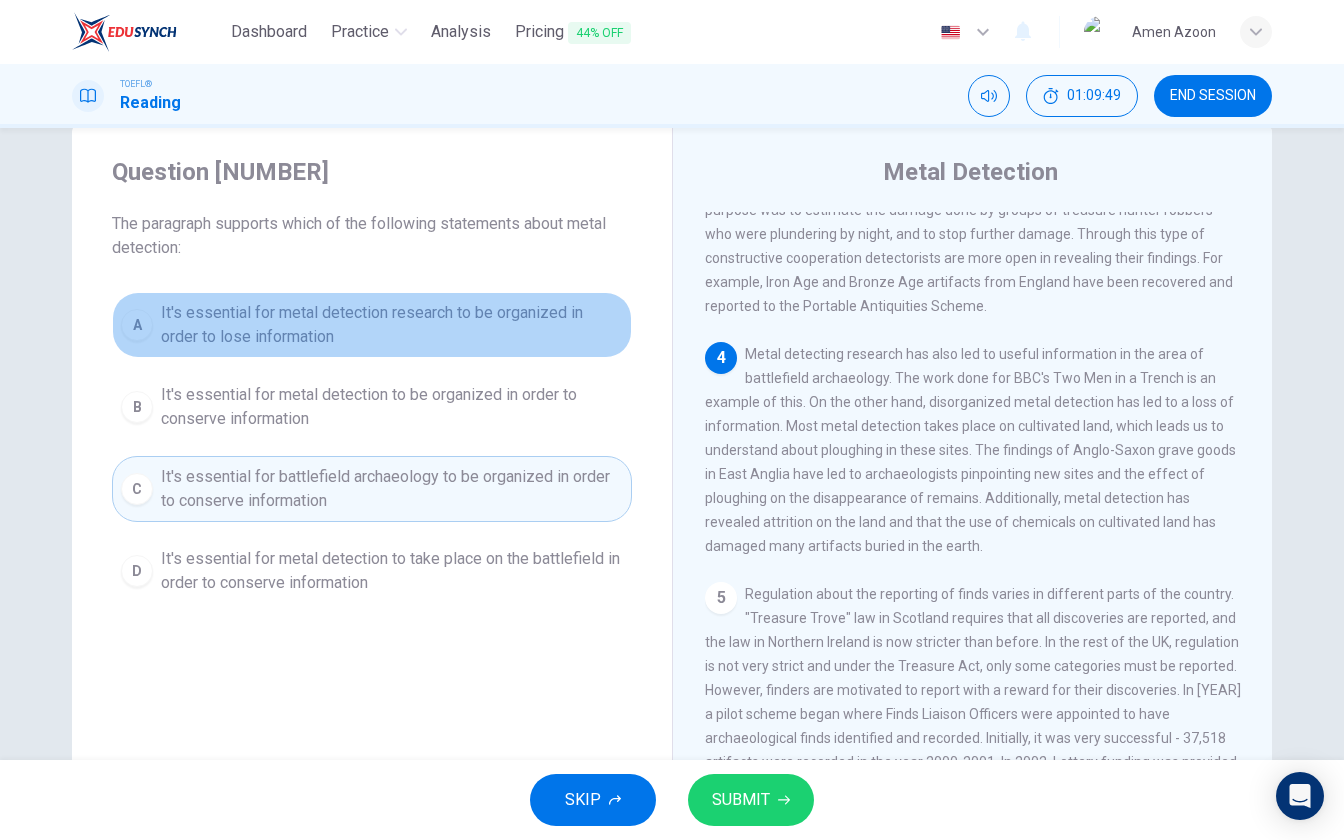 click on "It's essential for metal detection research to be organized in order to lose information" at bounding box center (392, 325) 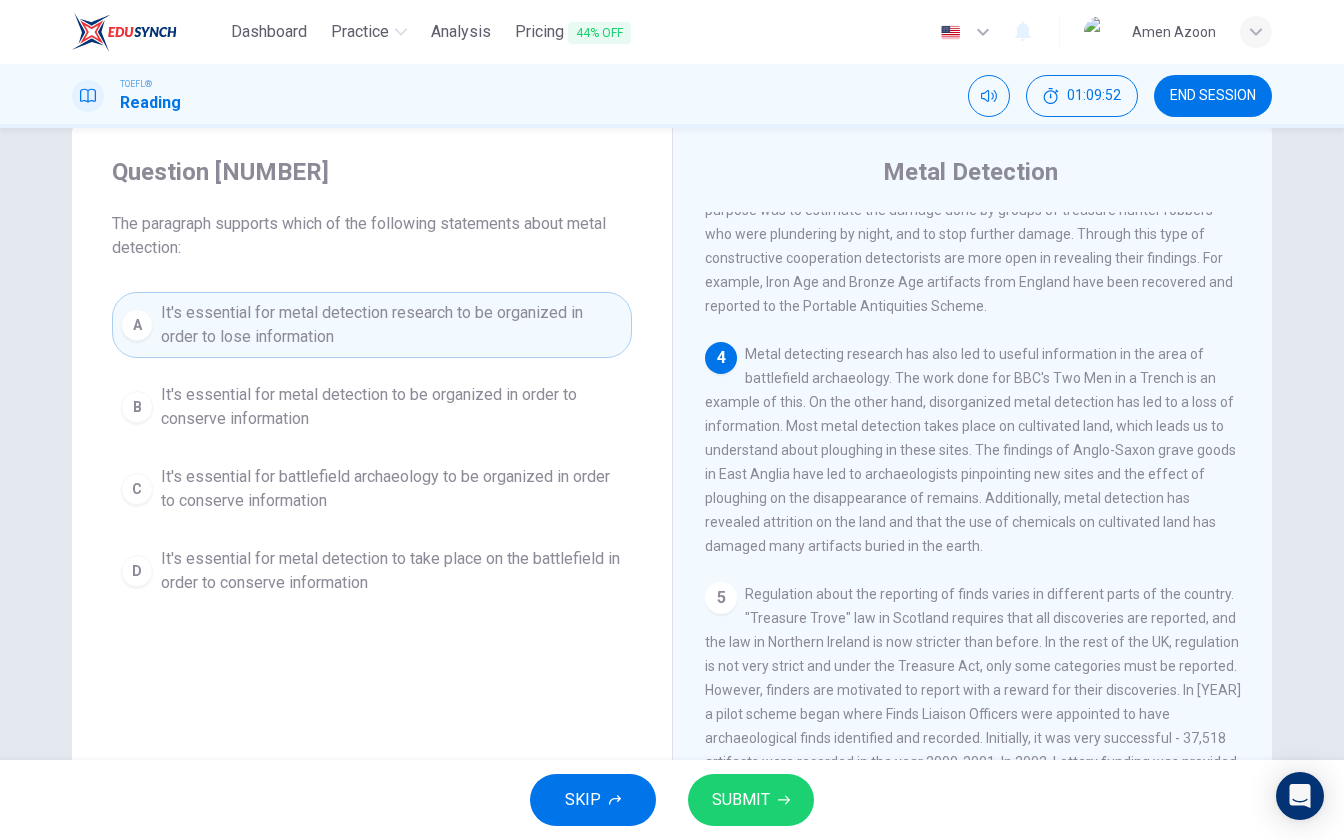 click on "It's essential for metal detection to be organized in order to conserve information" at bounding box center [392, 407] 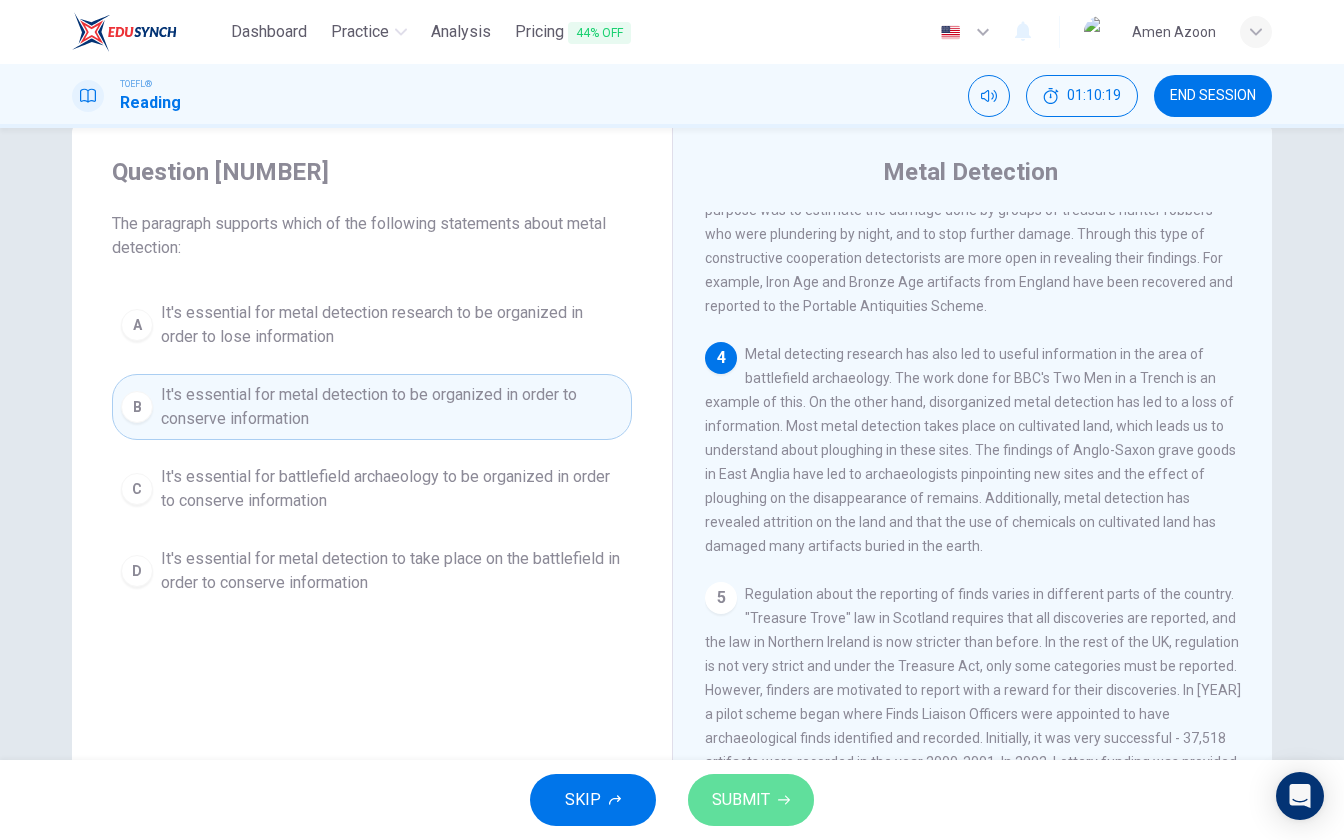 click on "SUBMIT" at bounding box center (741, 800) 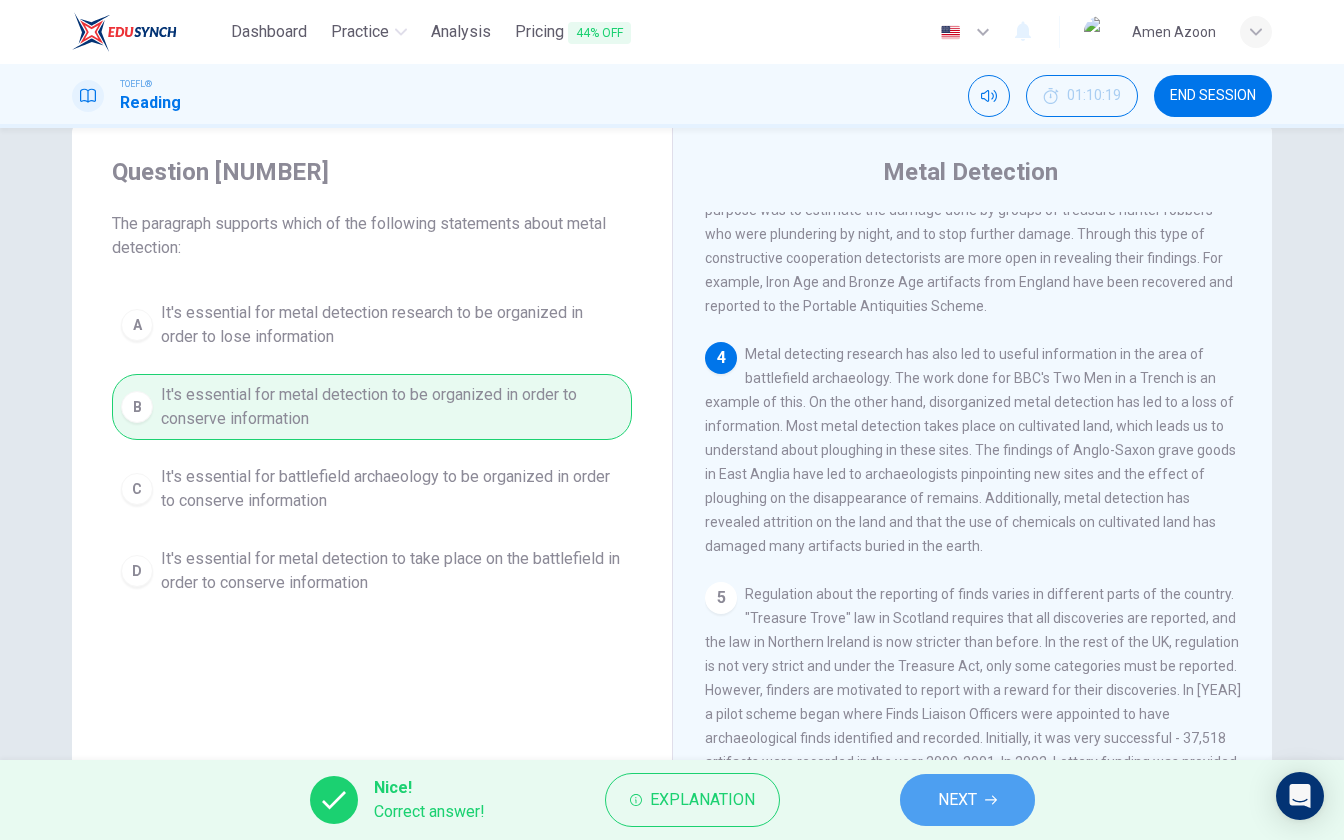 click on "NEXT" at bounding box center (967, 800) 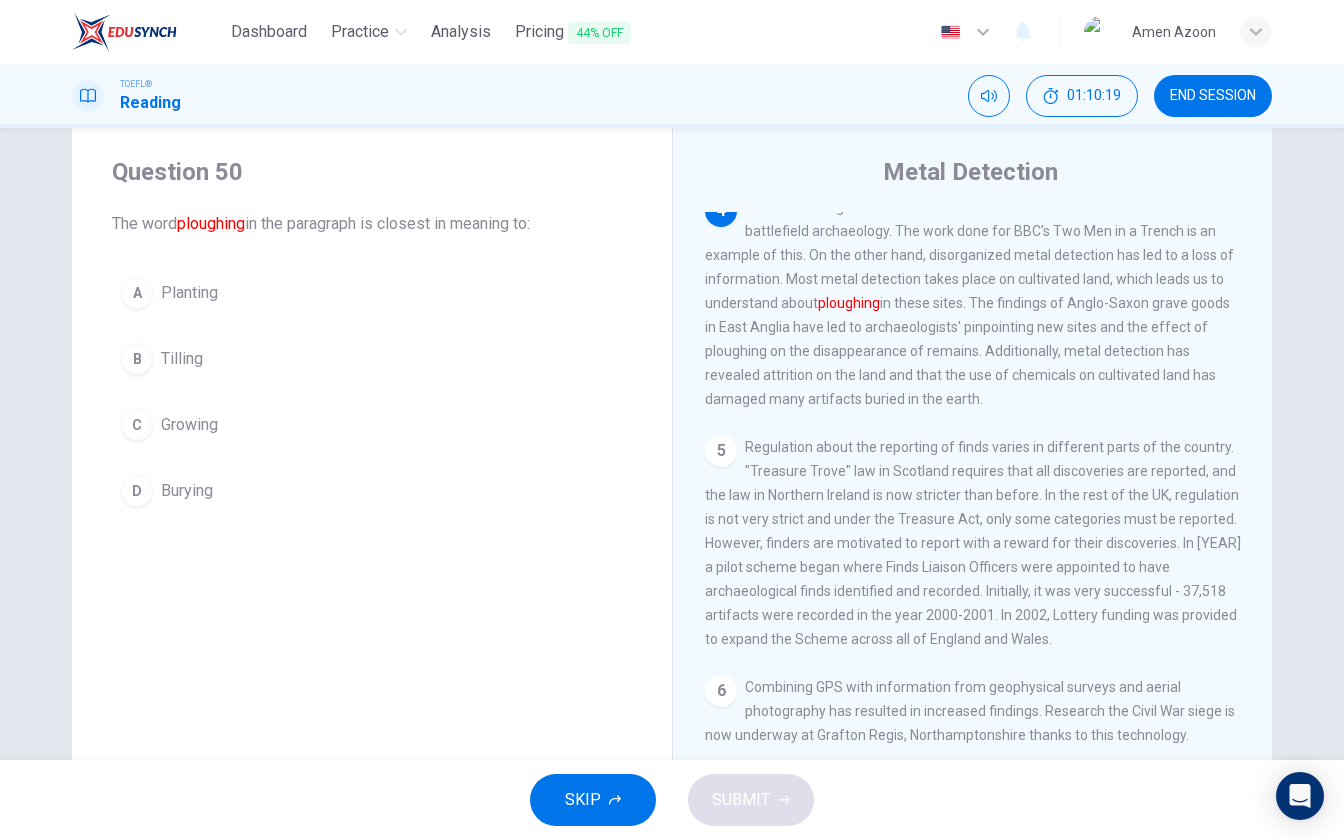 scroll, scrollTop: 741, scrollLeft: 0, axis: vertical 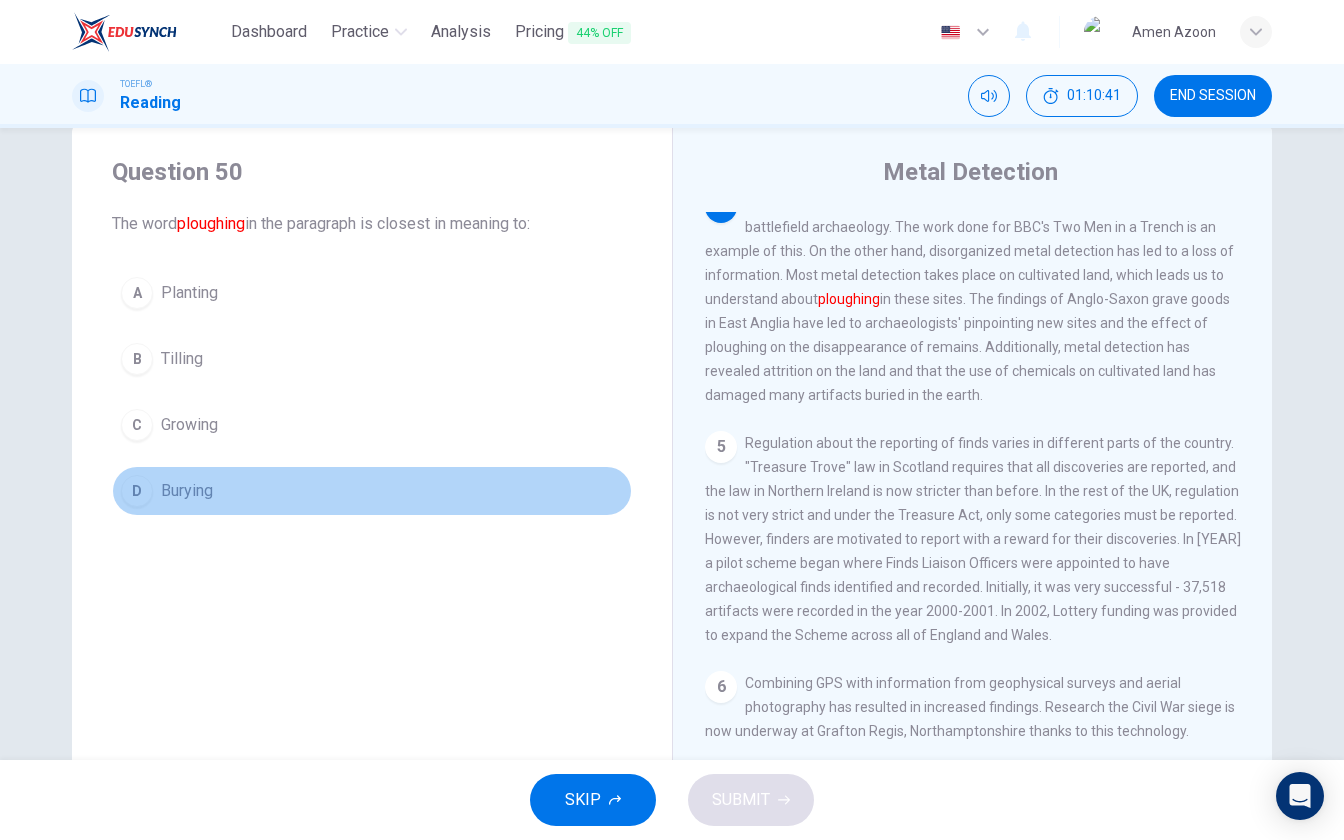 click on "Burying" at bounding box center (189, 293) 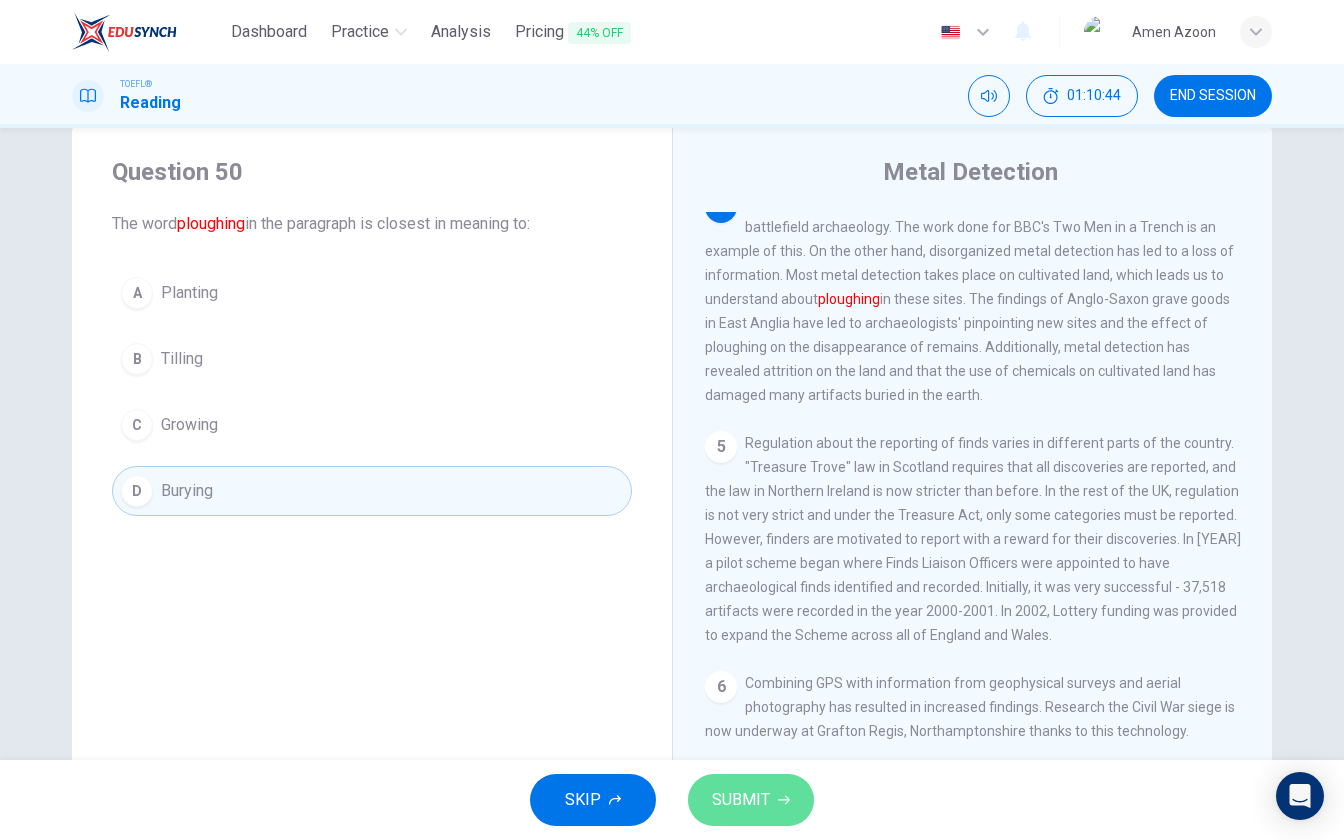 click on "SUBMIT" at bounding box center [741, 800] 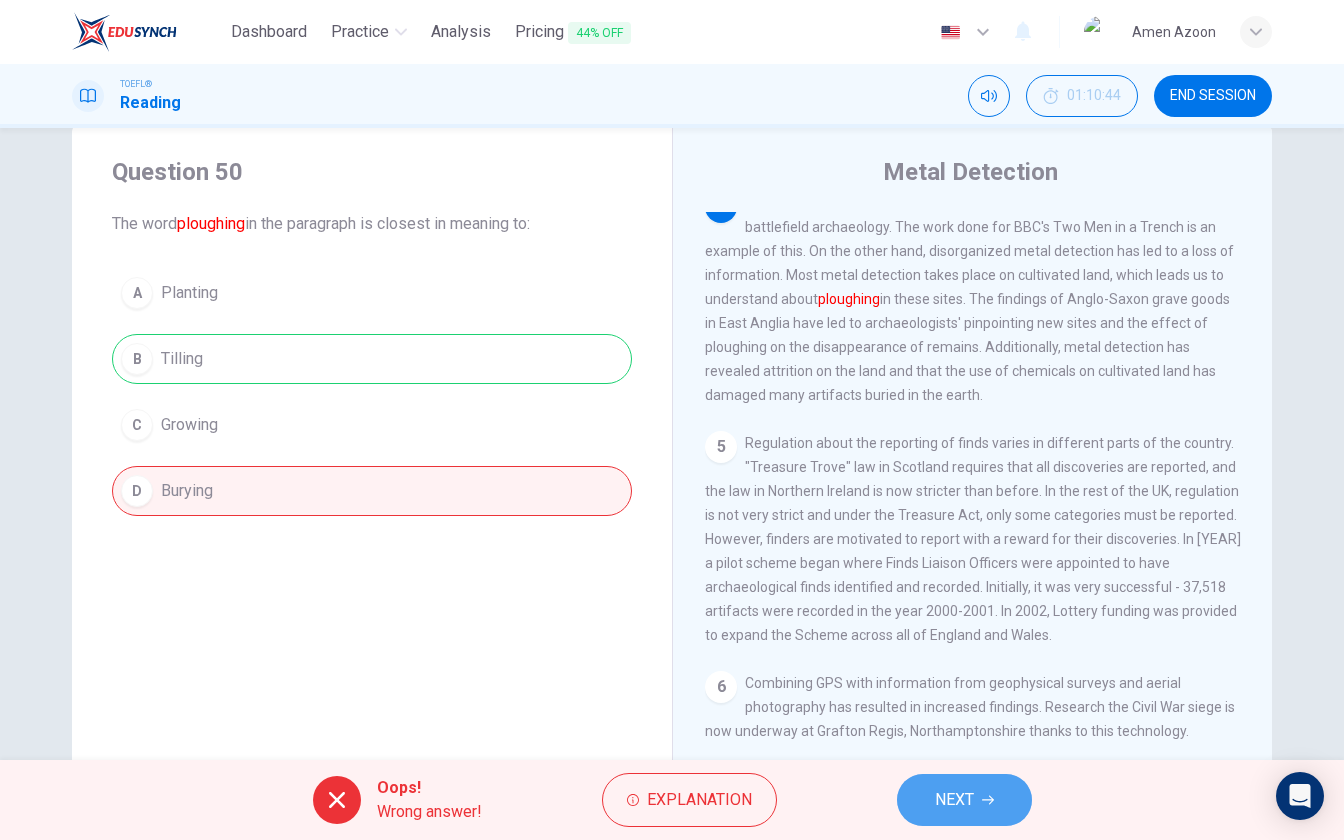 click on "NEXT" at bounding box center (954, 800) 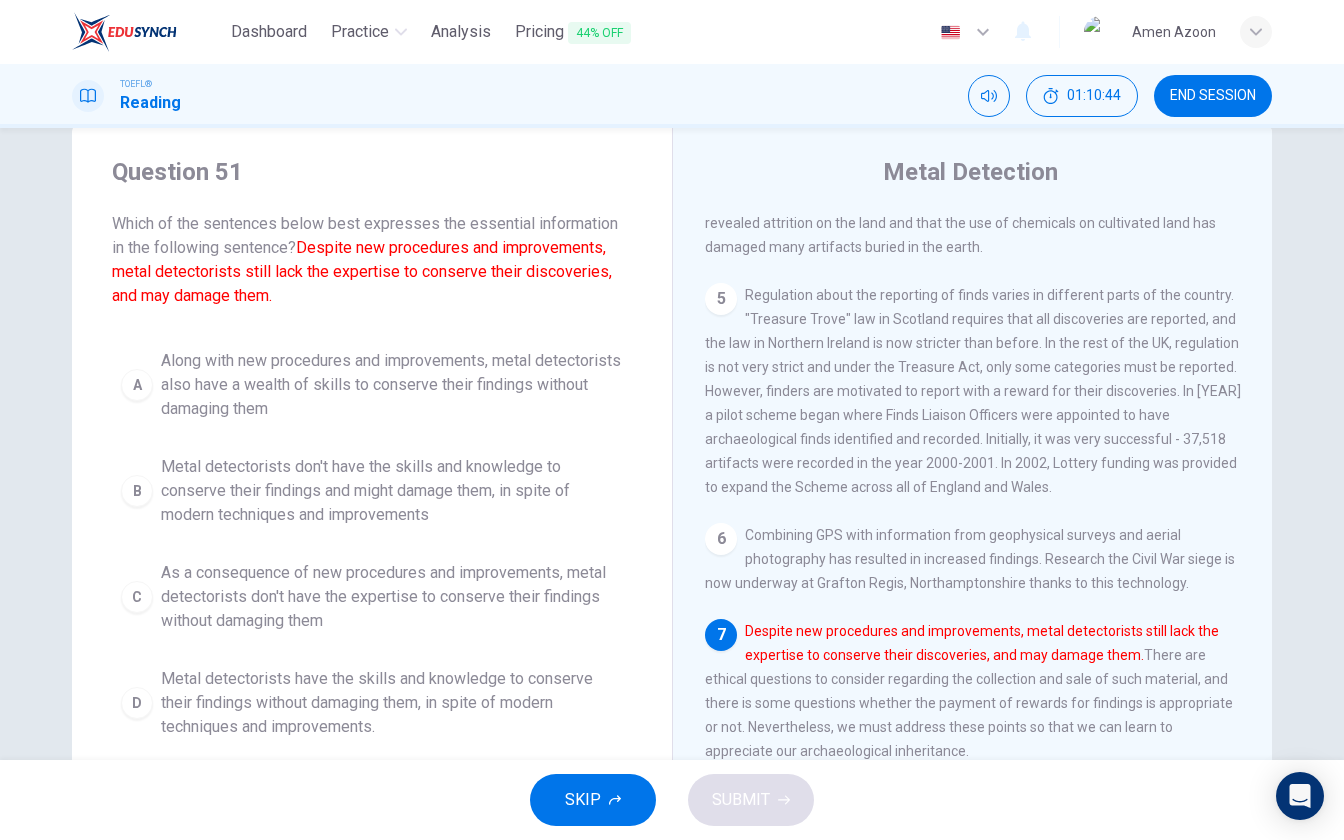 scroll, scrollTop: 932, scrollLeft: 0, axis: vertical 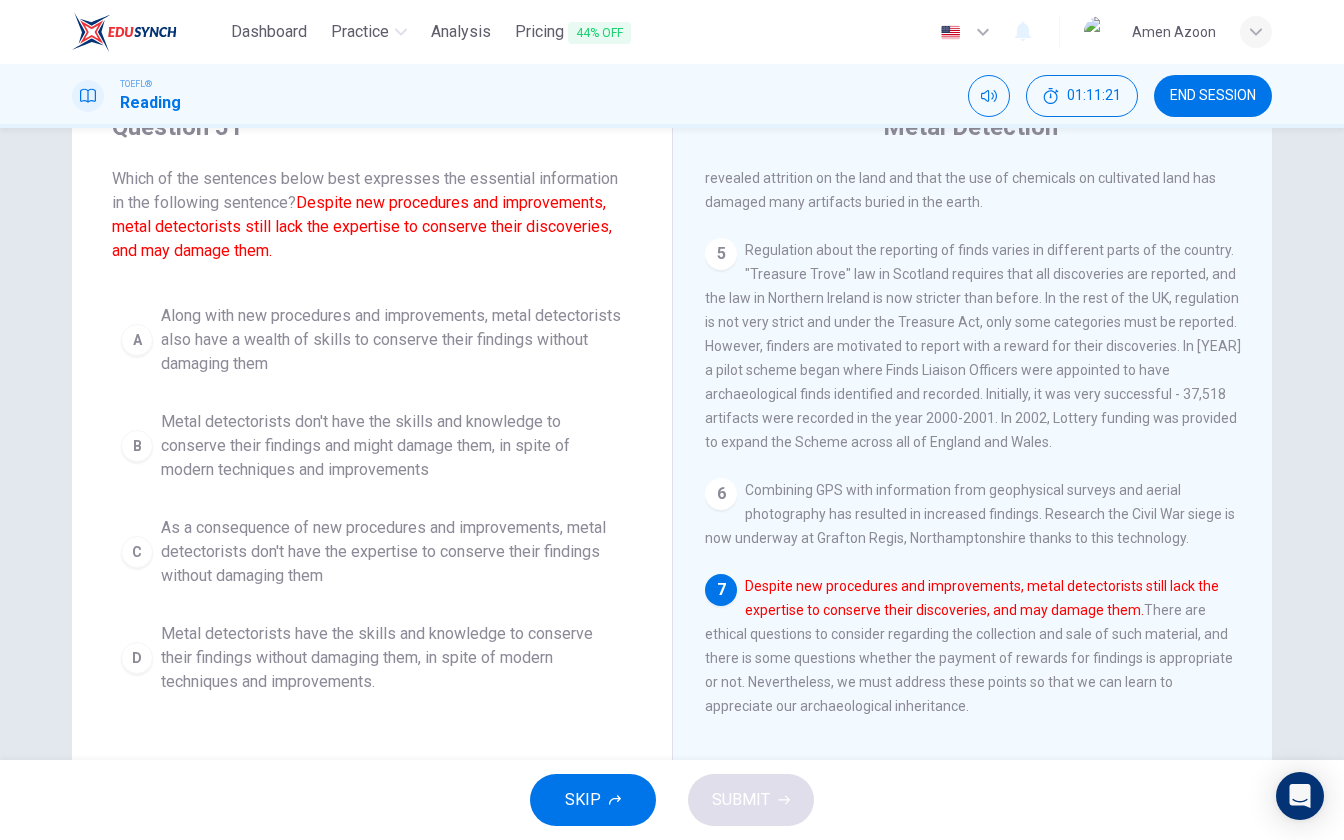 click on "Metal detectorists don't have the skills and knowledge to conserve their findings and might damage them, in spite of modern techniques and improvements" at bounding box center (392, 340) 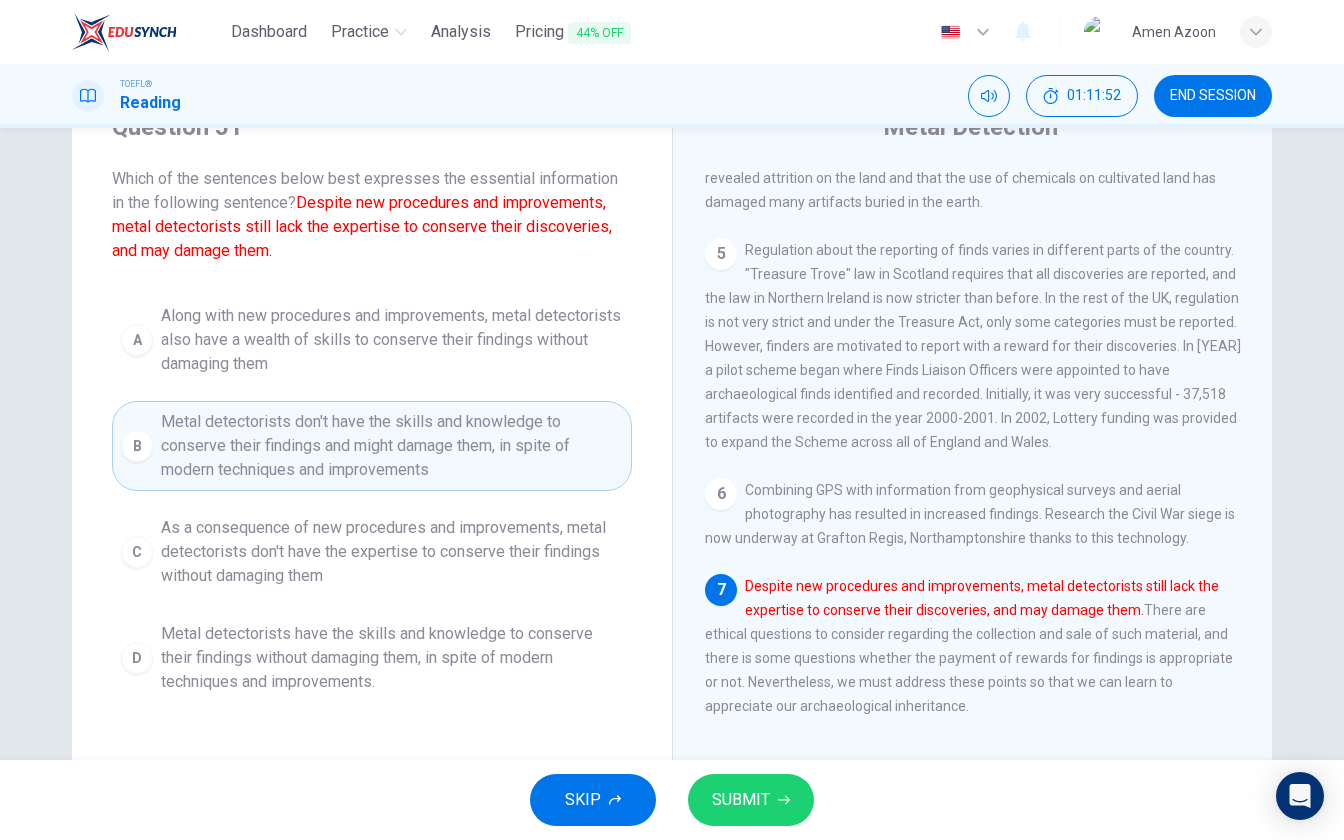 click on "SUBMIT" at bounding box center (751, 800) 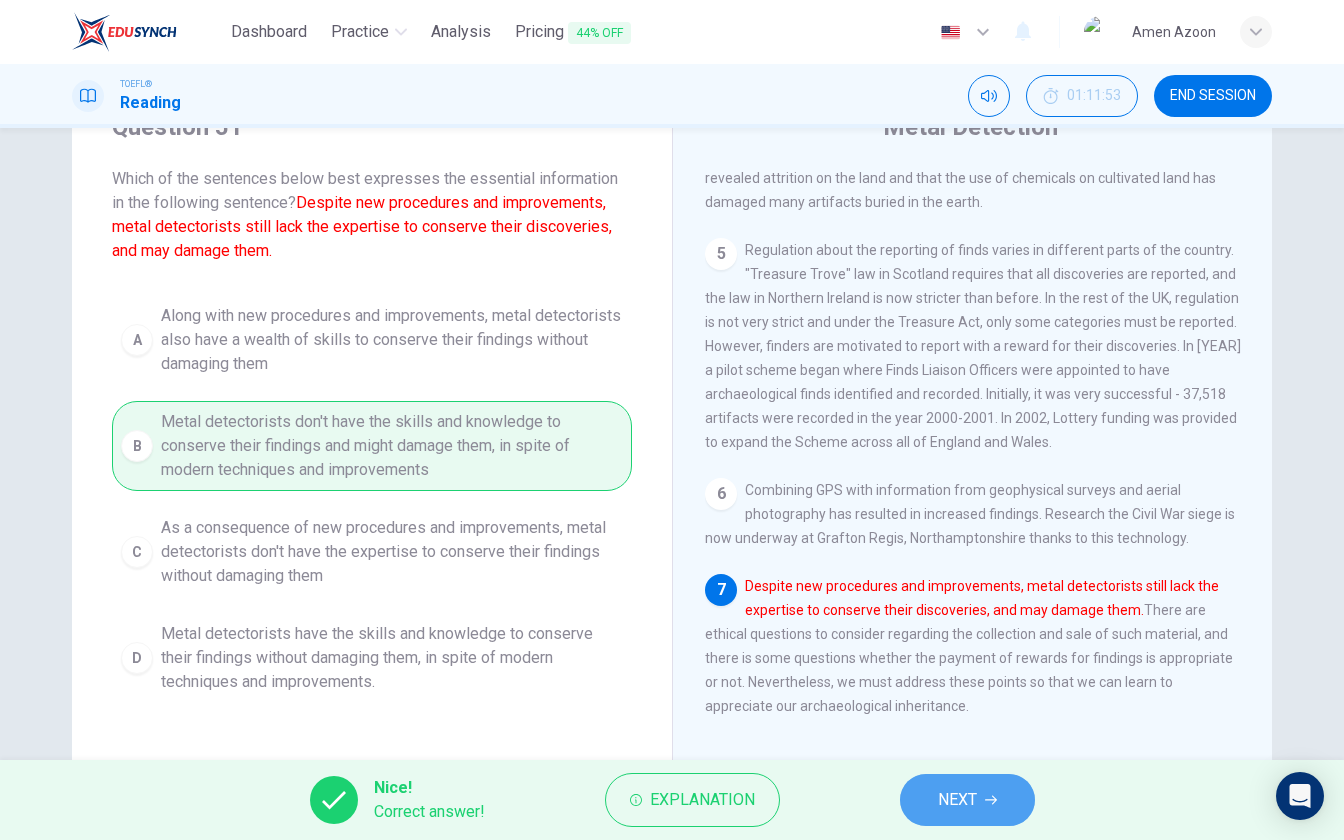 click on "NEXT" at bounding box center [957, 800] 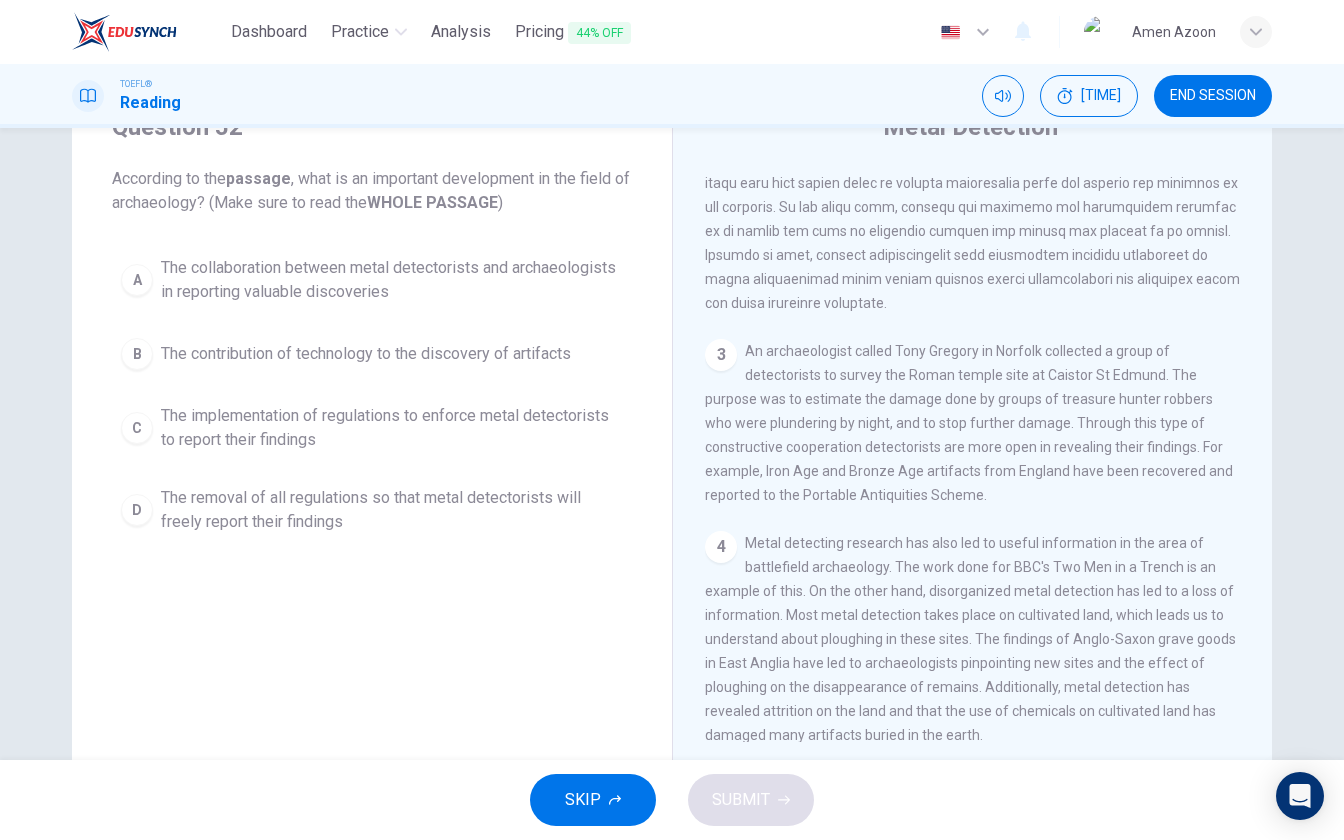 scroll, scrollTop: 932, scrollLeft: 0, axis: vertical 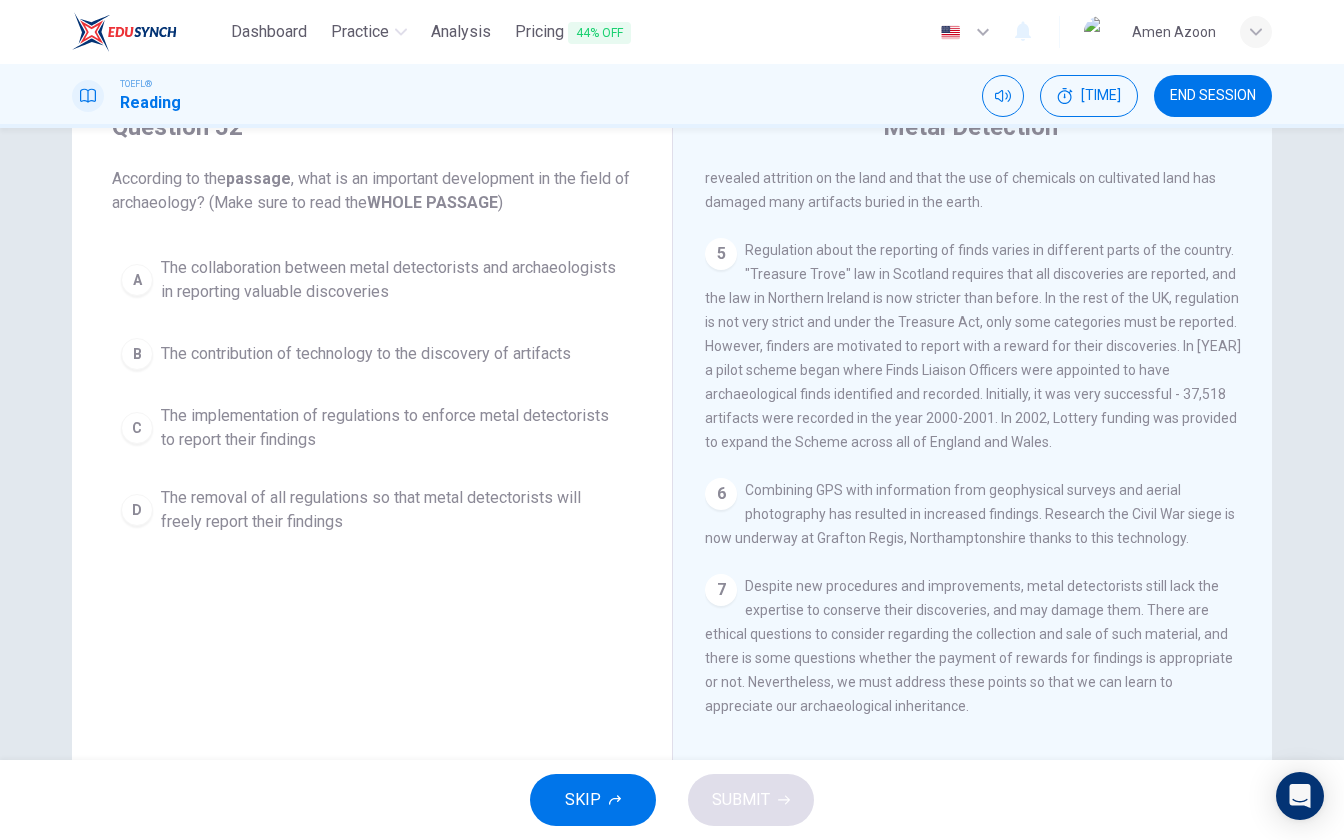 click on "The contribution of technology to the discovery of artifacts" at bounding box center [392, 280] 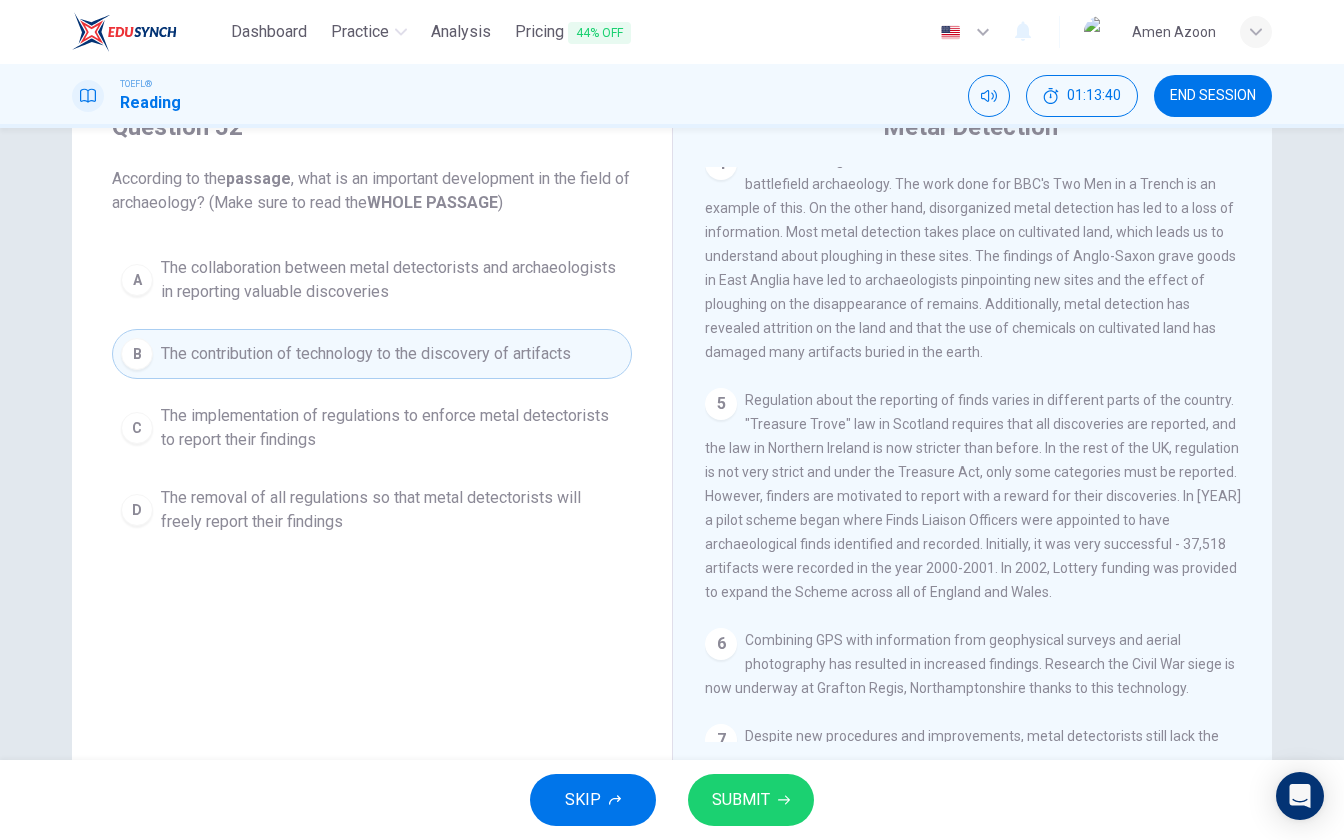scroll, scrollTop: 932, scrollLeft: 0, axis: vertical 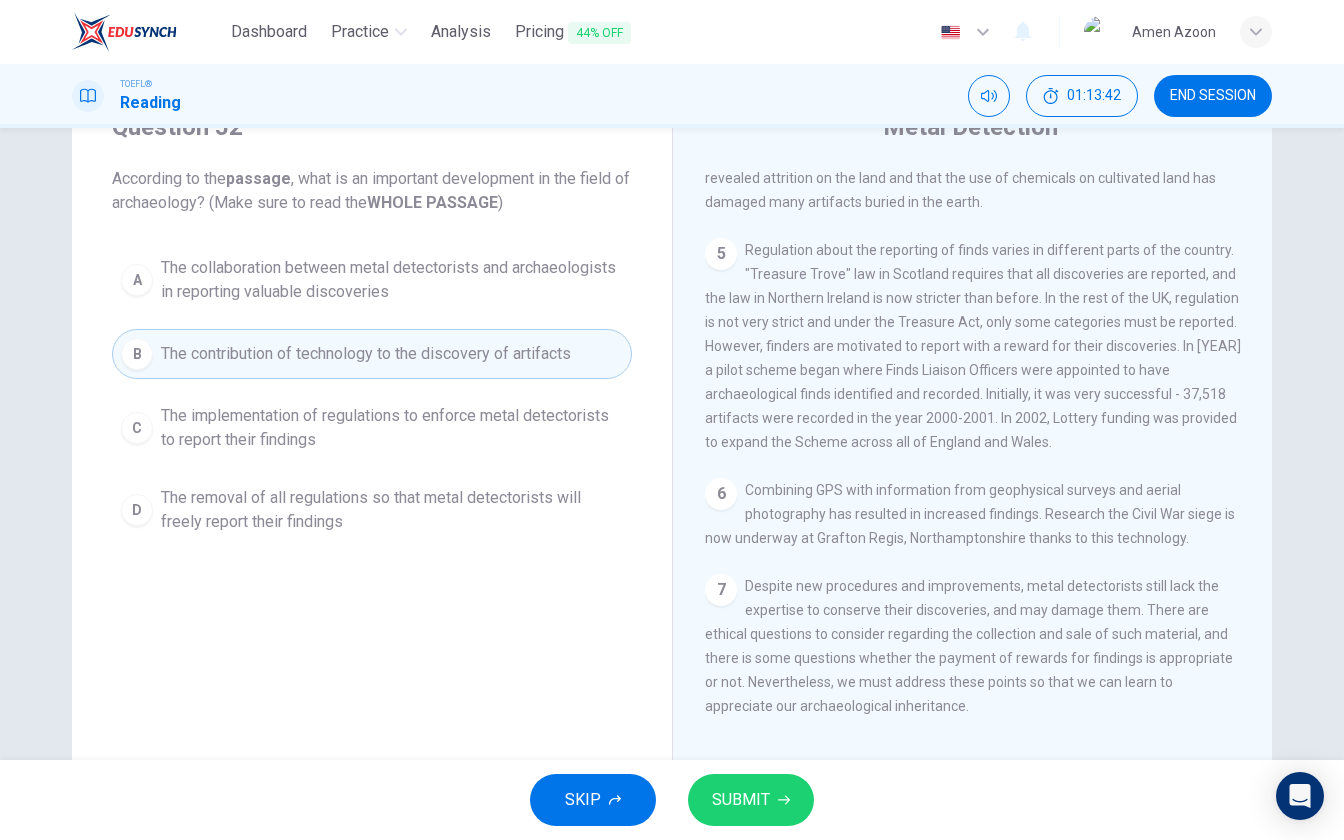 click on "SUBMIT" at bounding box center (741, 800) 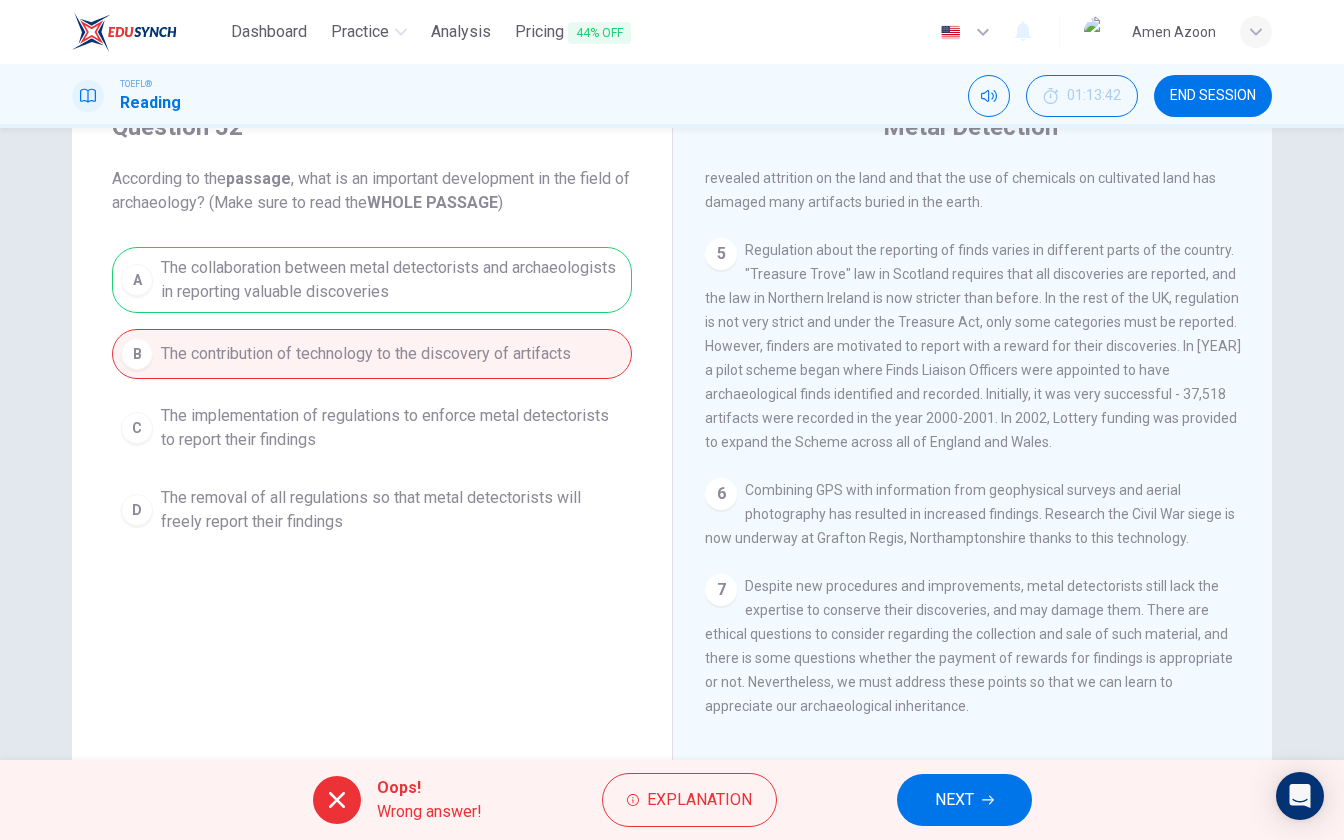 click on "NEXT" at bounding box center [954, 800] 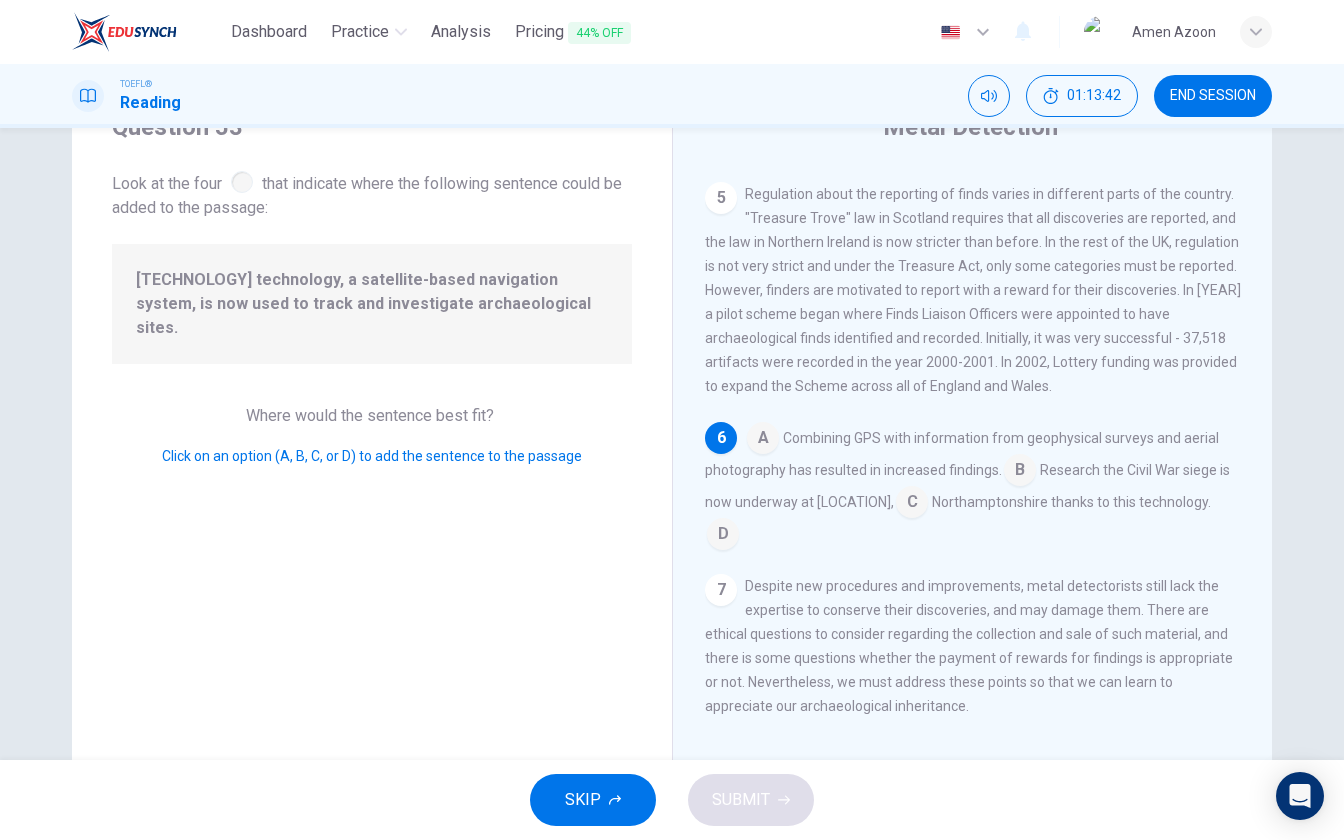 scroll, scrollTop: 985, scrollLeft: 0, axis: vertical 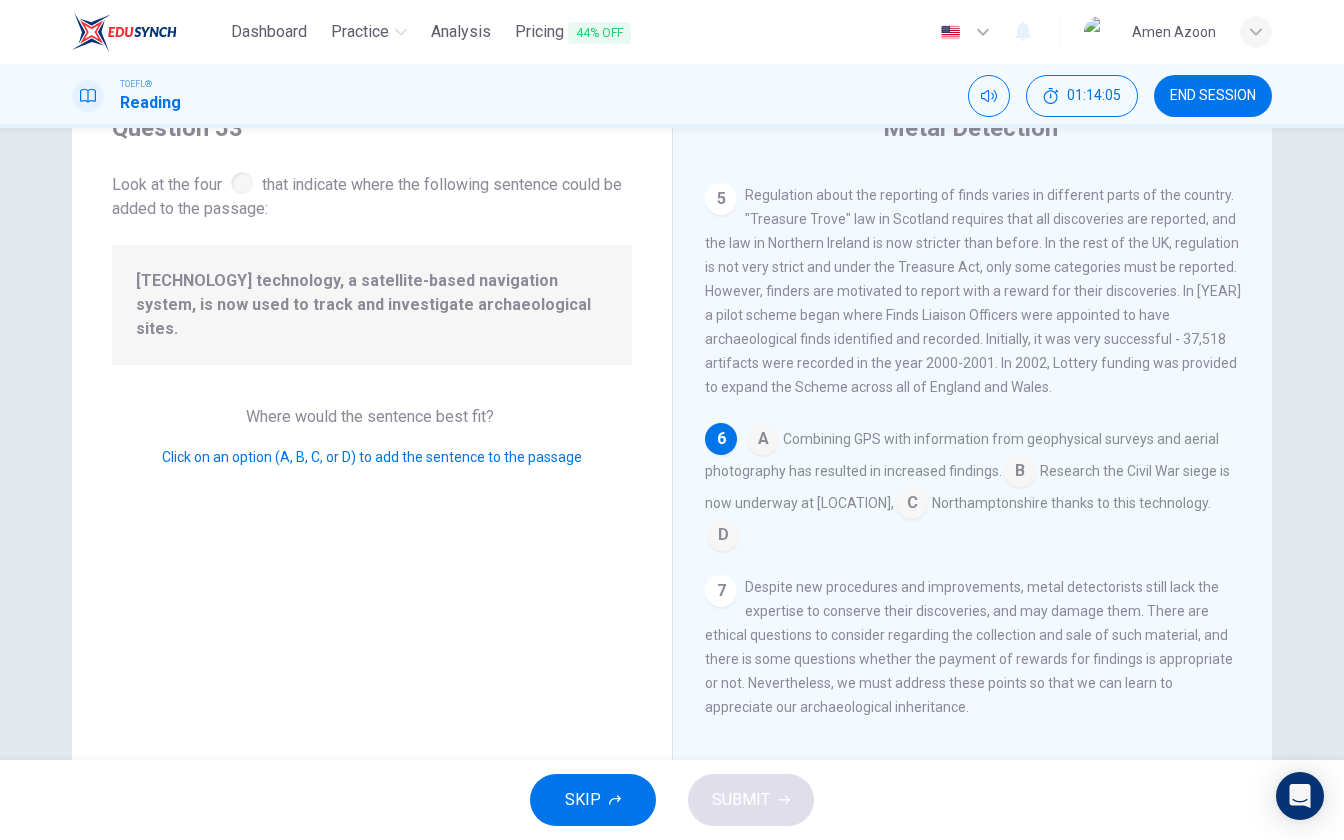 click at bounding box center (763, 441) 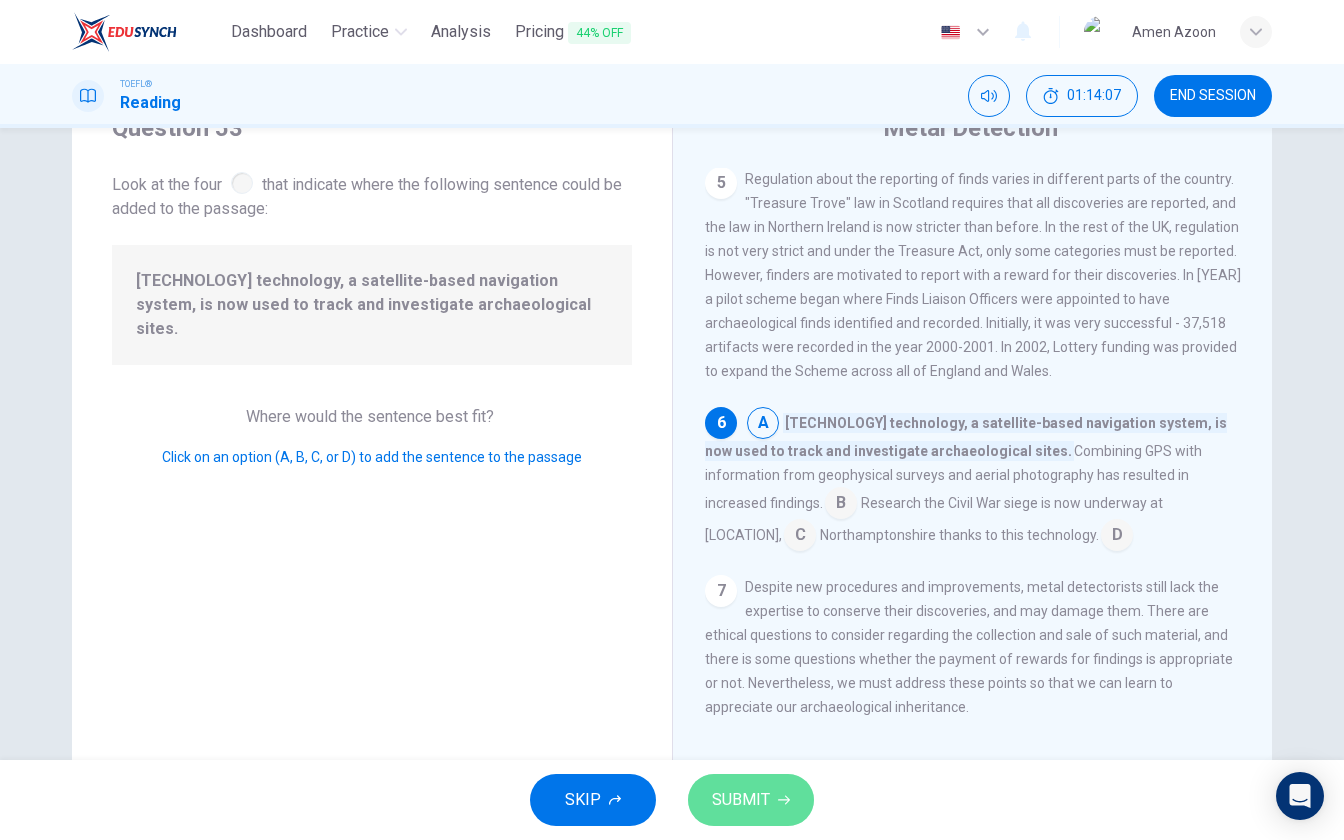 click on "SUBMIT" at bounding box center (741, 800) 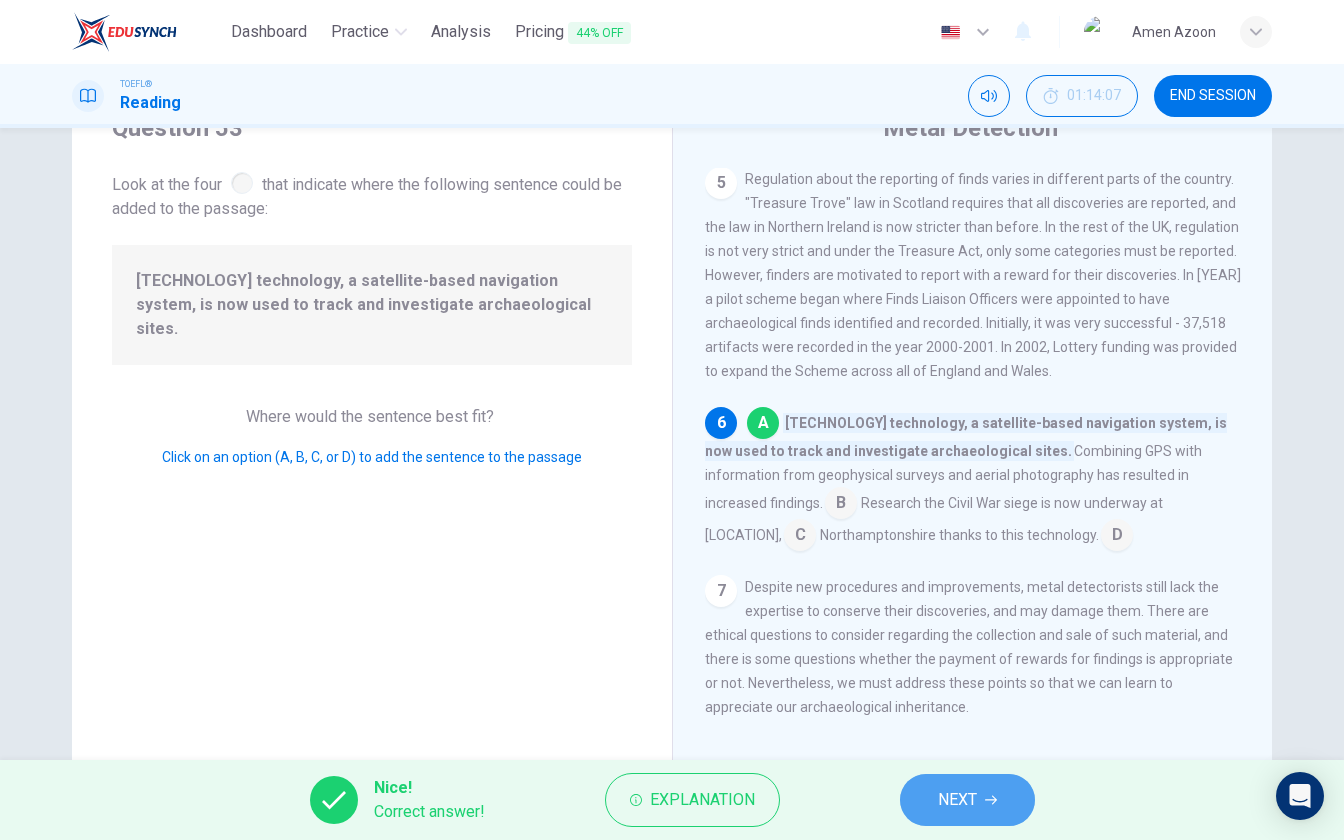 click on "NEXT" at bounding box center (967, 800) 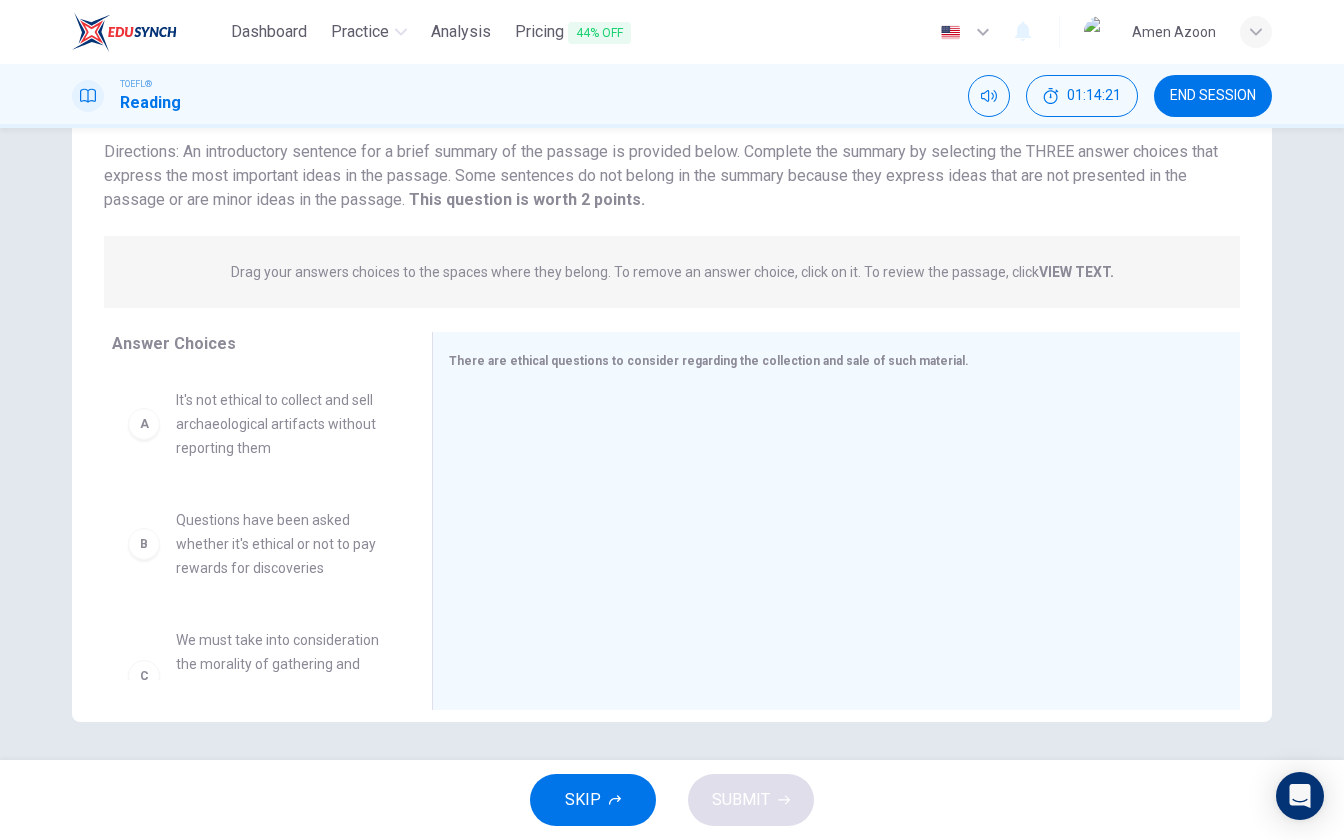 scroll, scrollTop: 143, scrollLeft: 0, axis: vertical 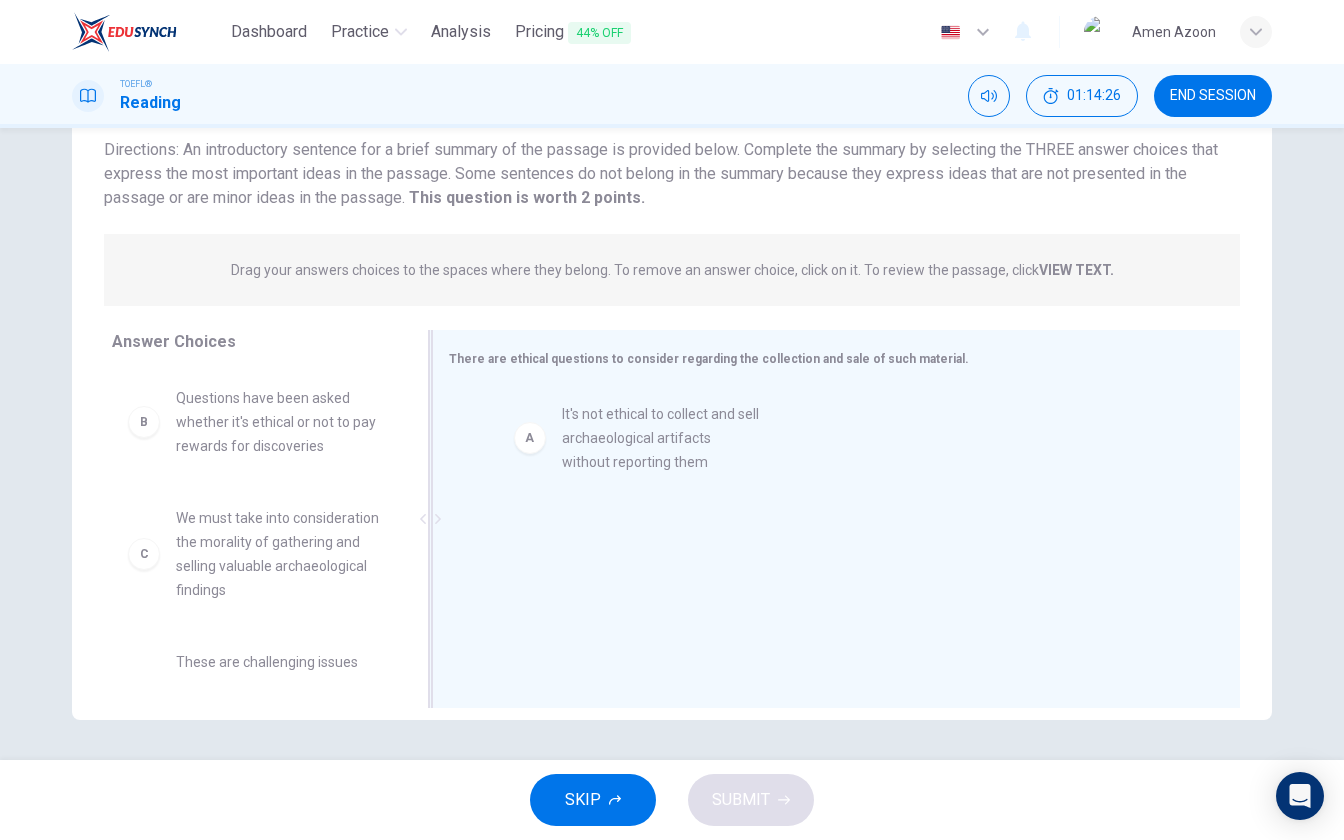 drag, startPoint x: 222, startPoint y: 424, endPoint x: 610, endPoint y: 437, distance: 388.2177 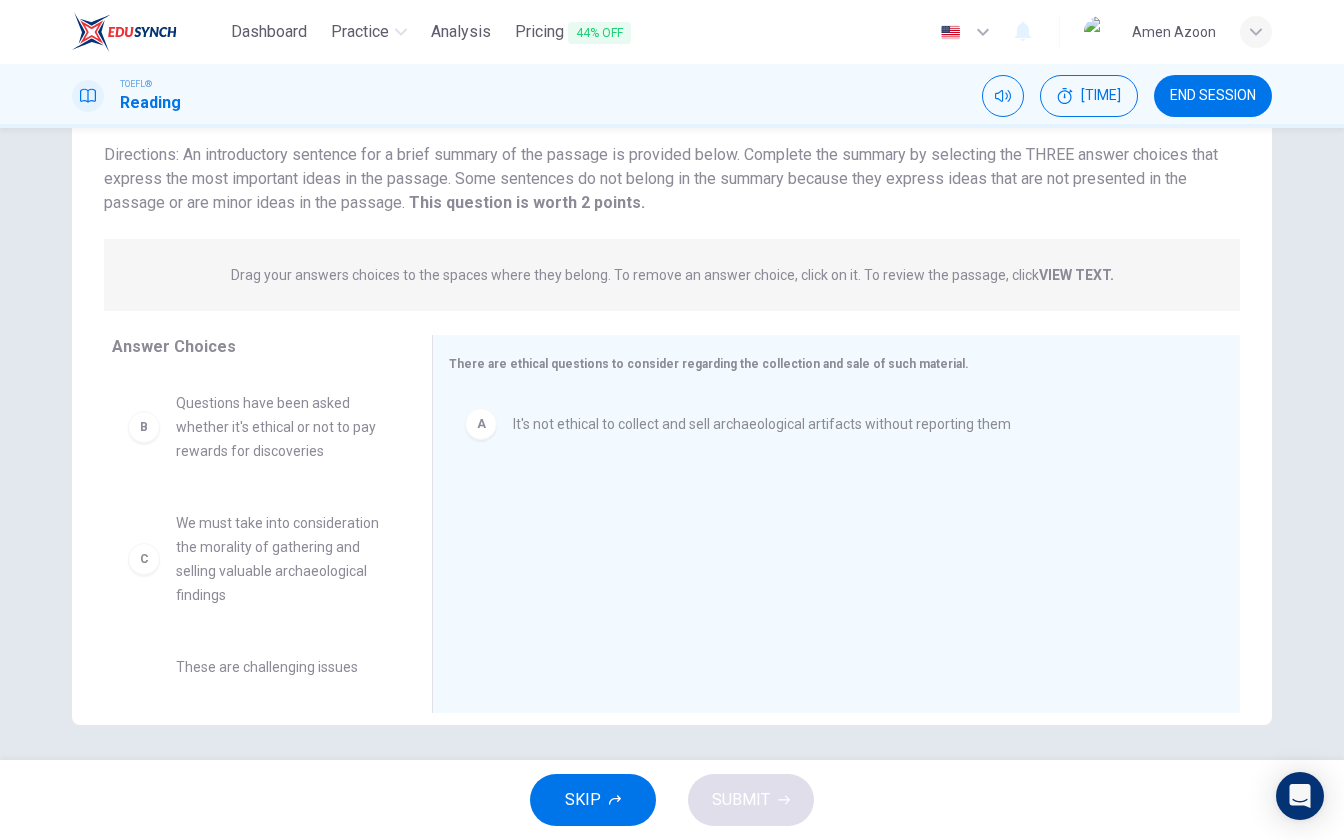 scroll, scrollTop: 143, scrollLeft: 0, axis: vertical 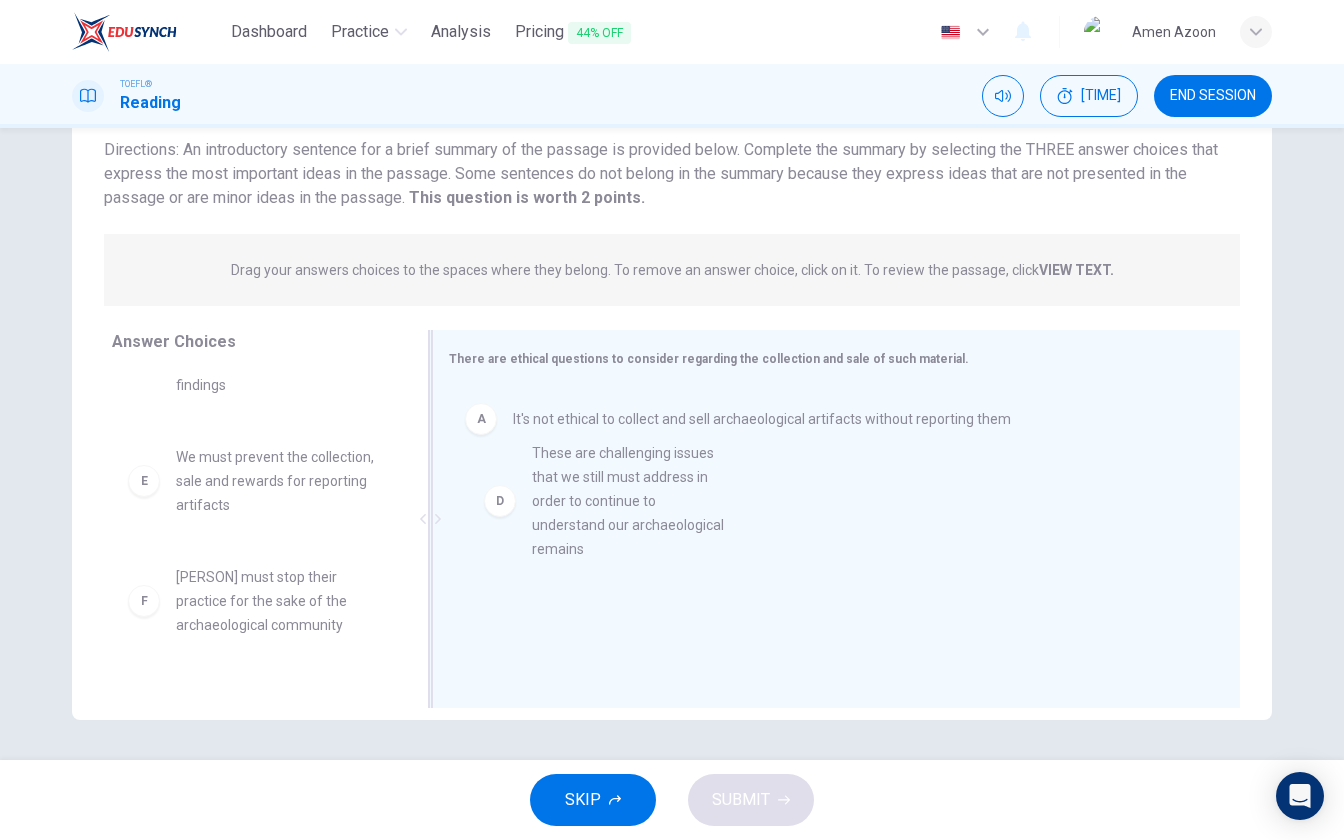 drag, startPoint x: 252, startPoint y: 493, endPoint x: 619, endPoint y: 490, distance: 367.01227 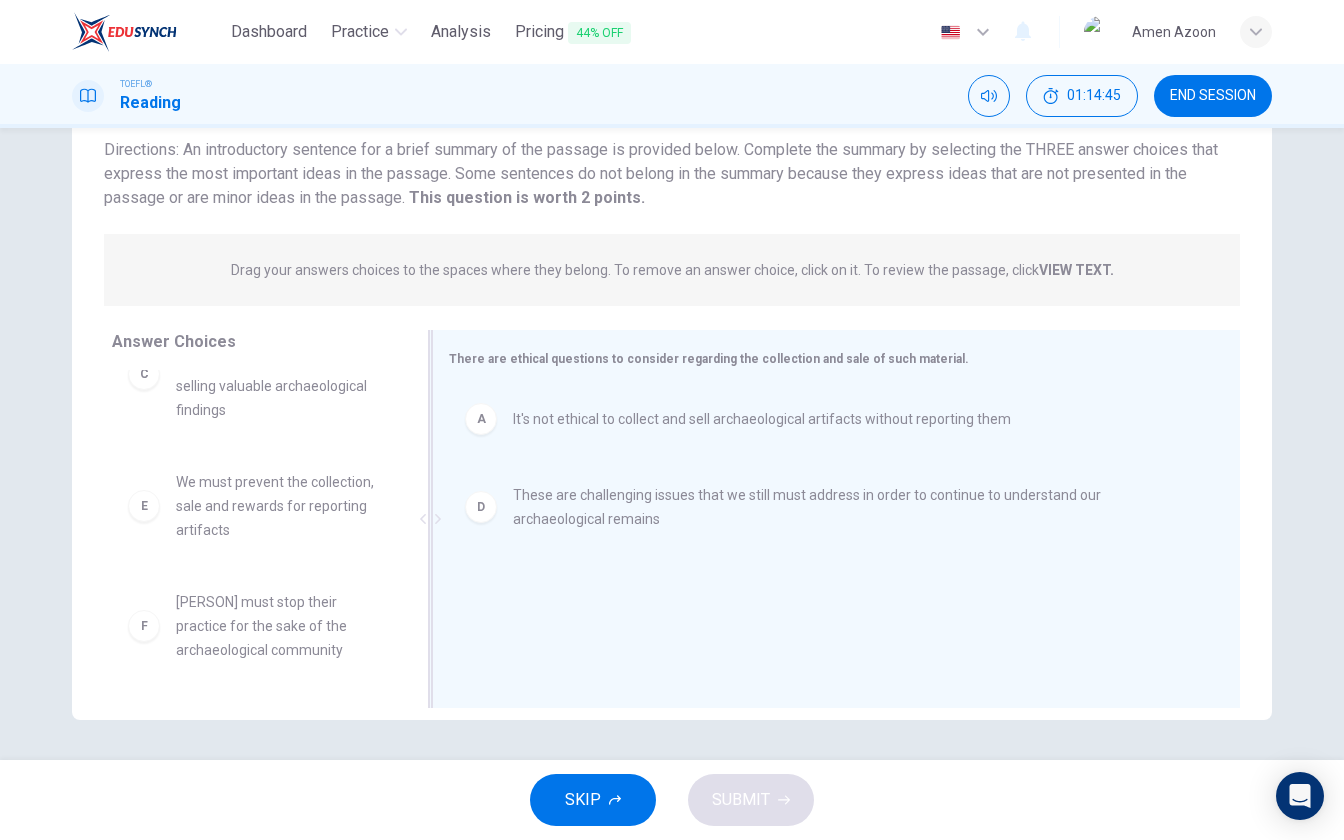 scroll, scrollTop: 180, scrollLeft: 0, axis: vertical 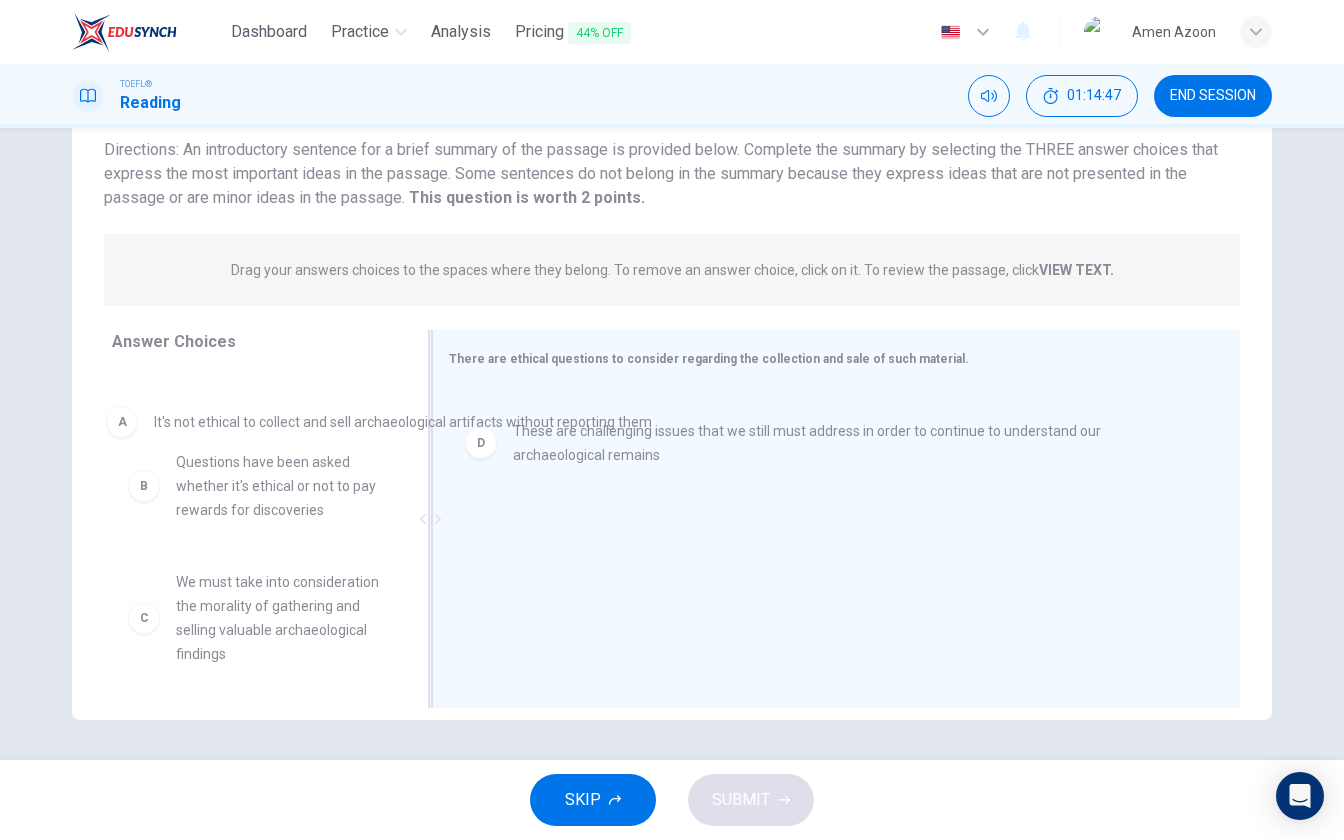 drag, startPoint x: 615, startPoint y: 421, endPoint x: 231, endPoint y: 425, distance: 384.02084 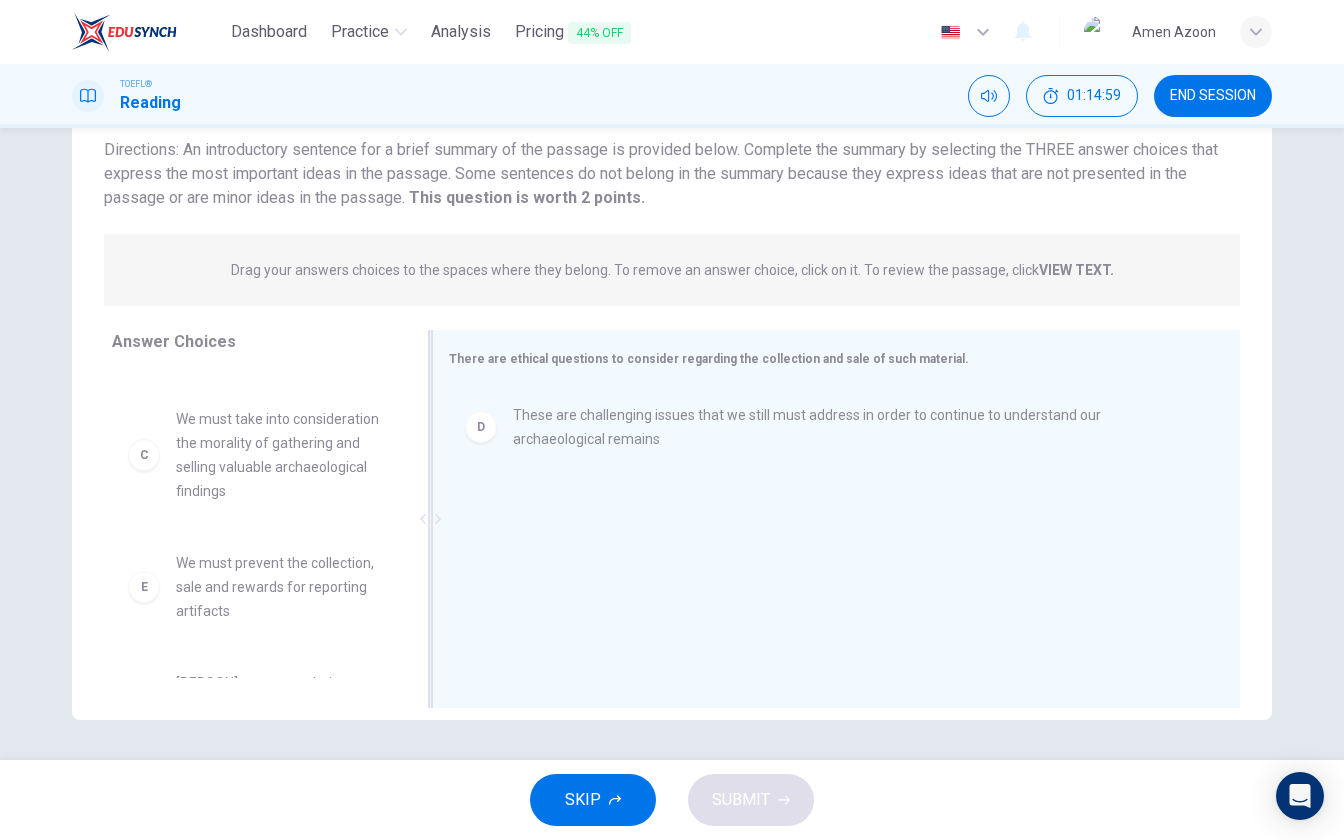 scroll, scrollTop: 216, scrollLeft: 0, axis: vertical 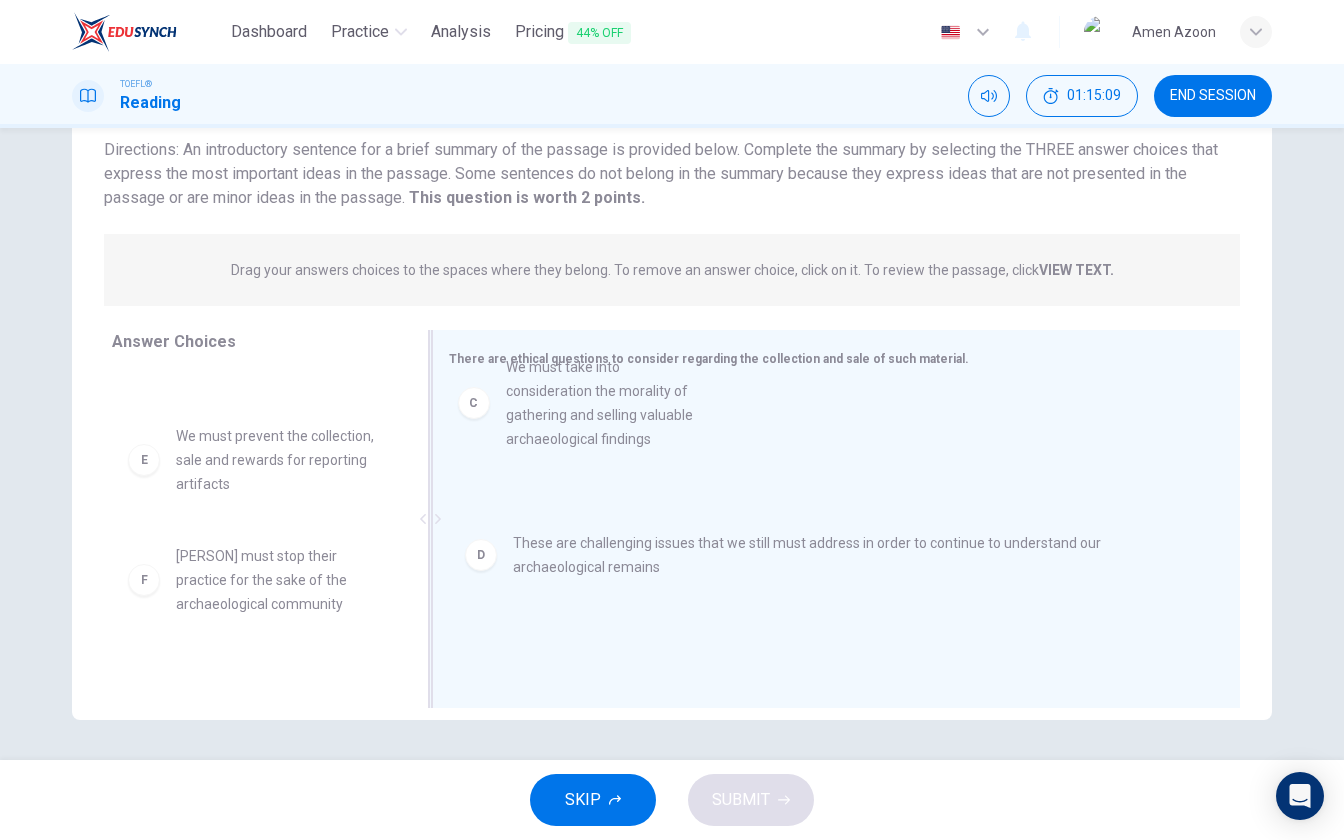 drag, startPoint x: 210, startPoint y: 458, endPoint x: 553, endPoint y: 425, distance: 344.5838 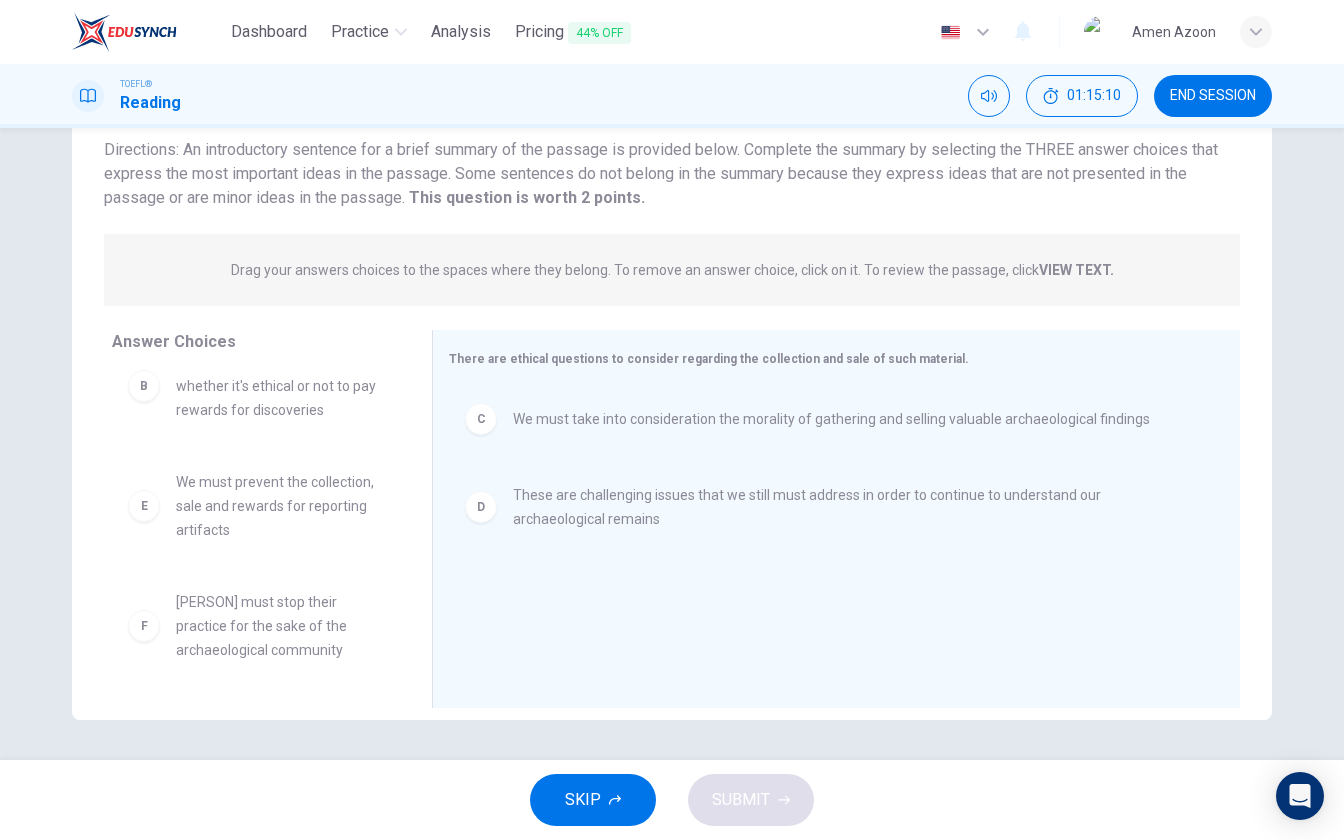 scroll, scrollTop: 156, scrollLeft: 0, axis: vertical 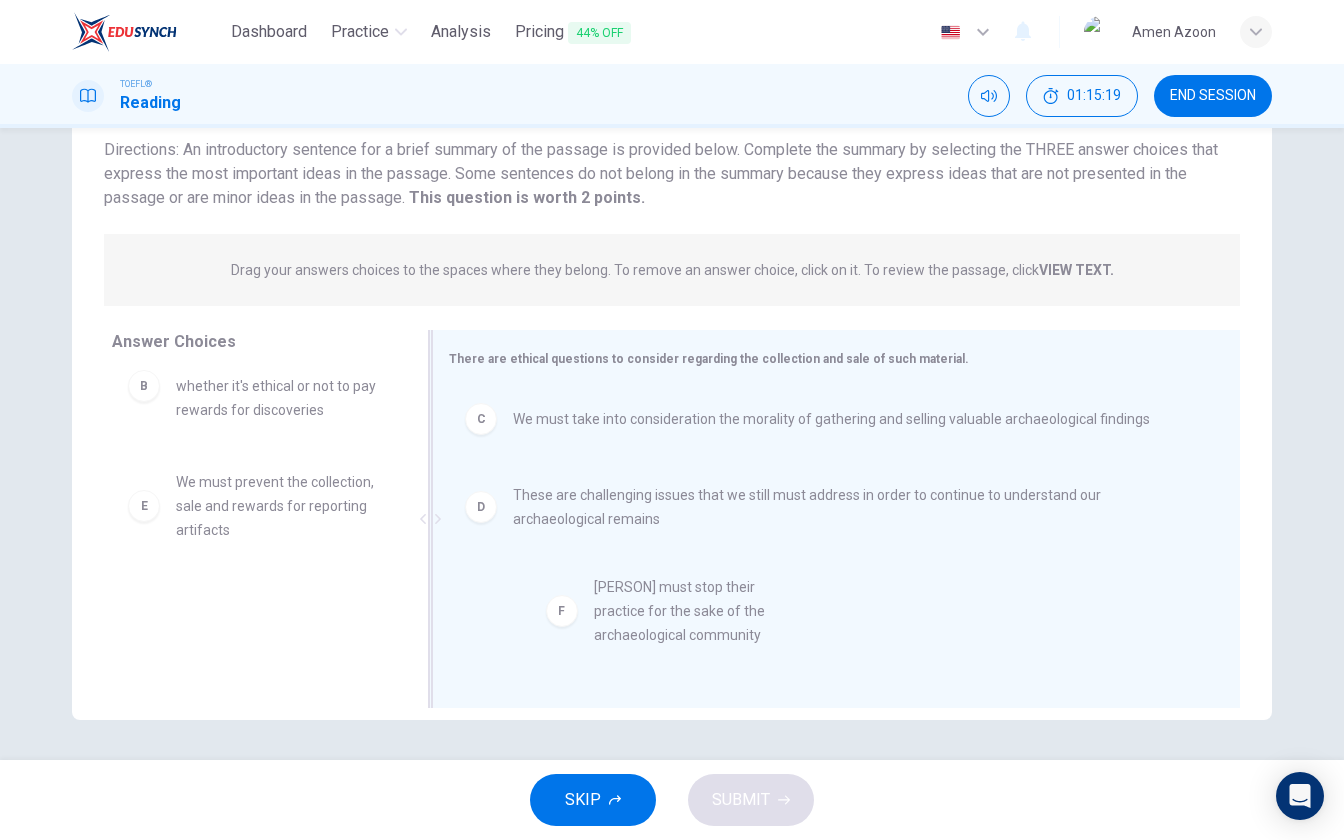 drag, startPoint x: 254, startPoint y: 621, endPoint x: 692, endPoint y: 615, distance: 438.0411 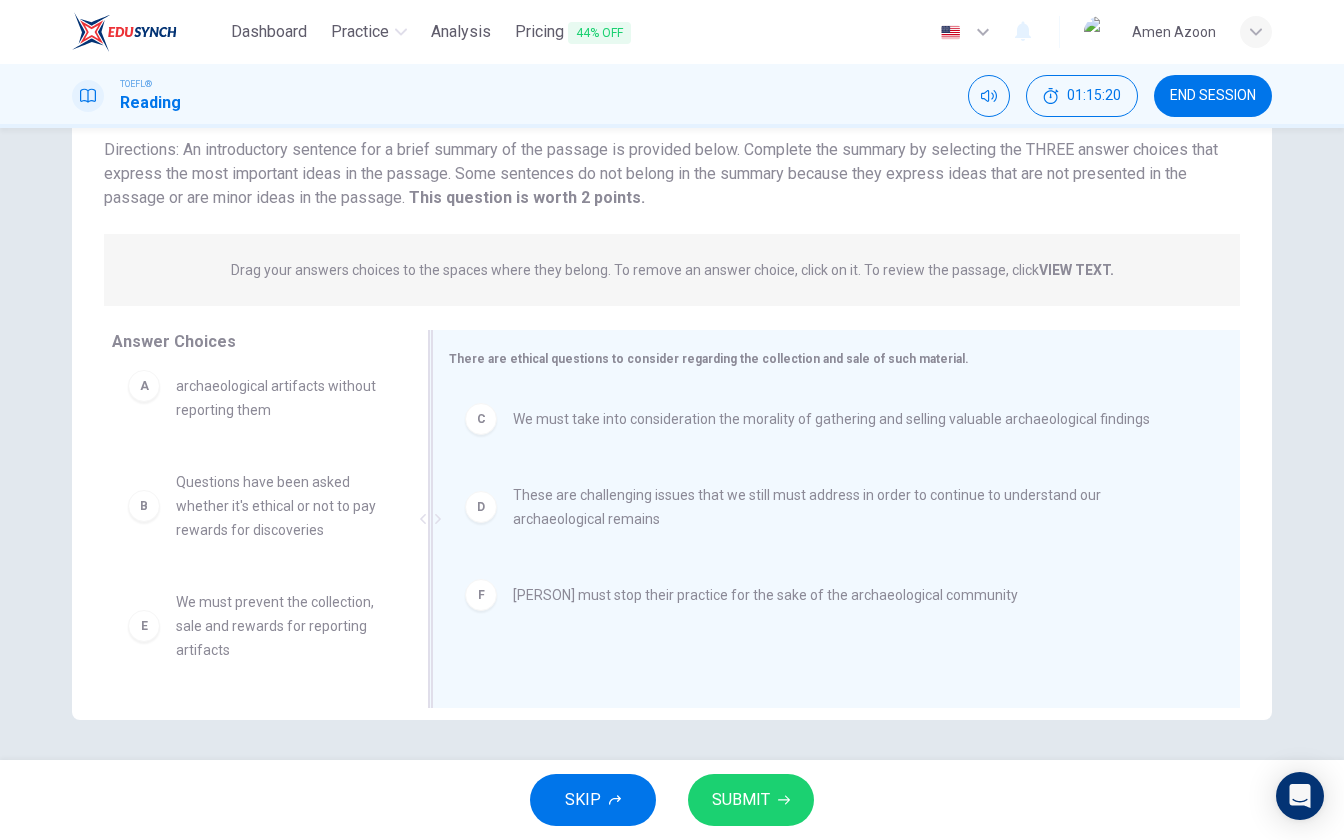 scroll, scrollTop: 36, scrollLeft: 0, axis: vertical 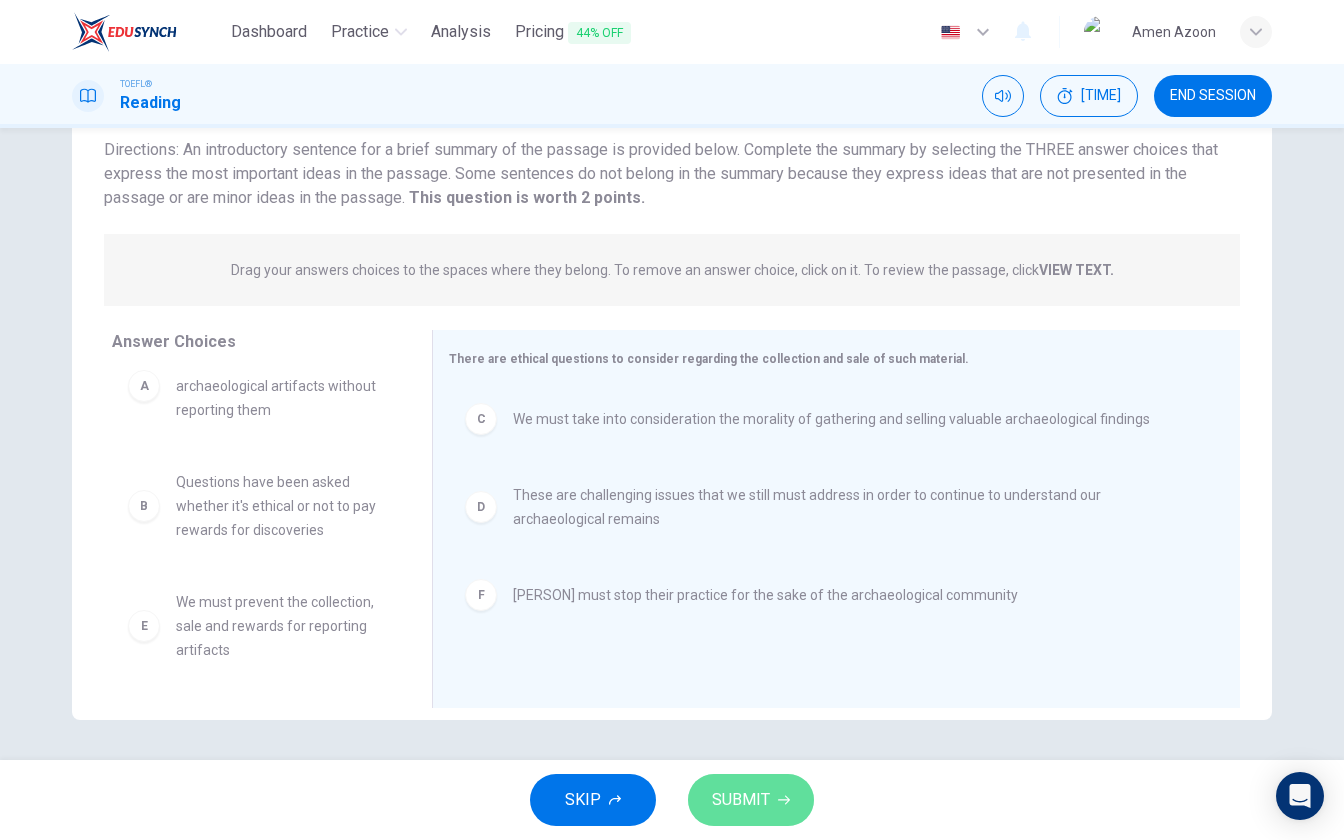 click on "SUBMIT" at bounding box center [751, 800] 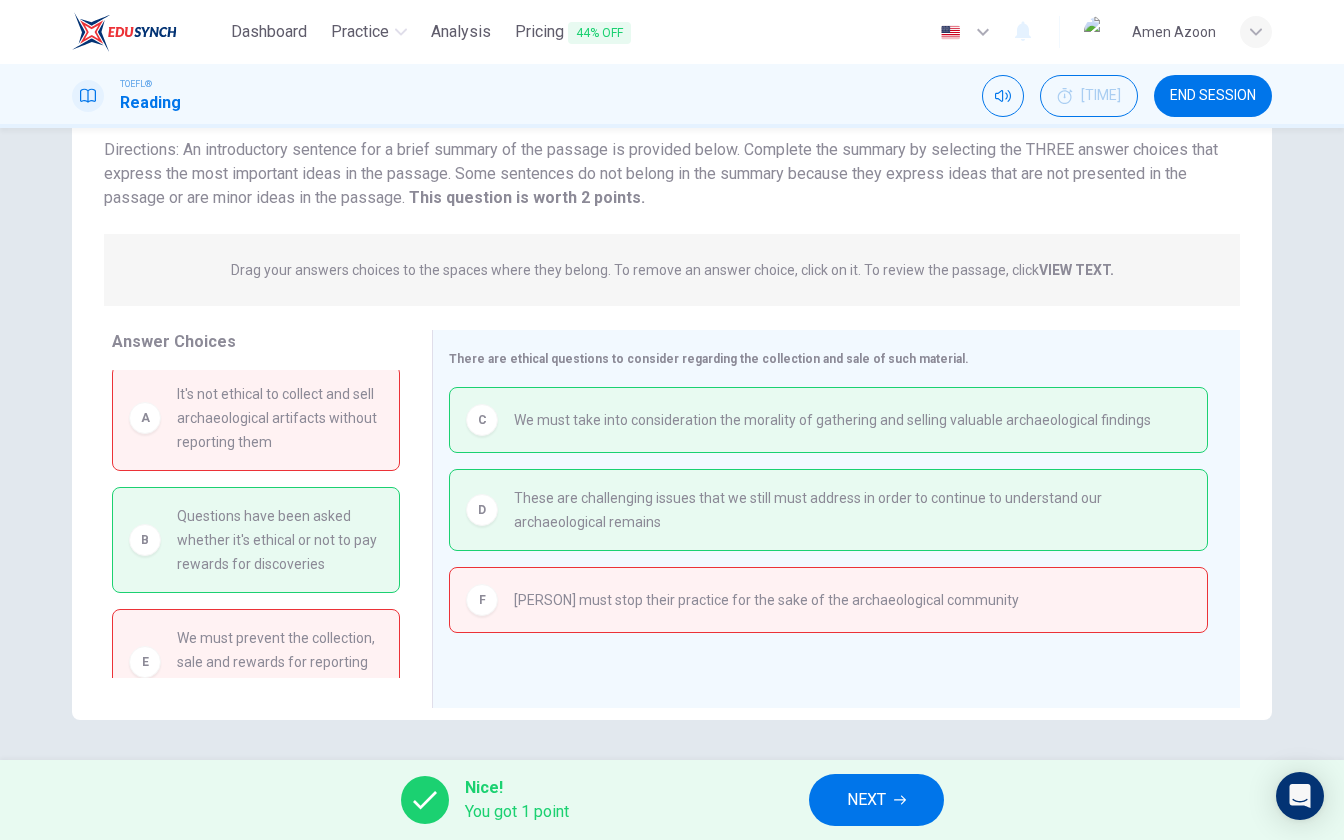 scroll, scrollTop: 0, scrollLeft: 0, axis: both 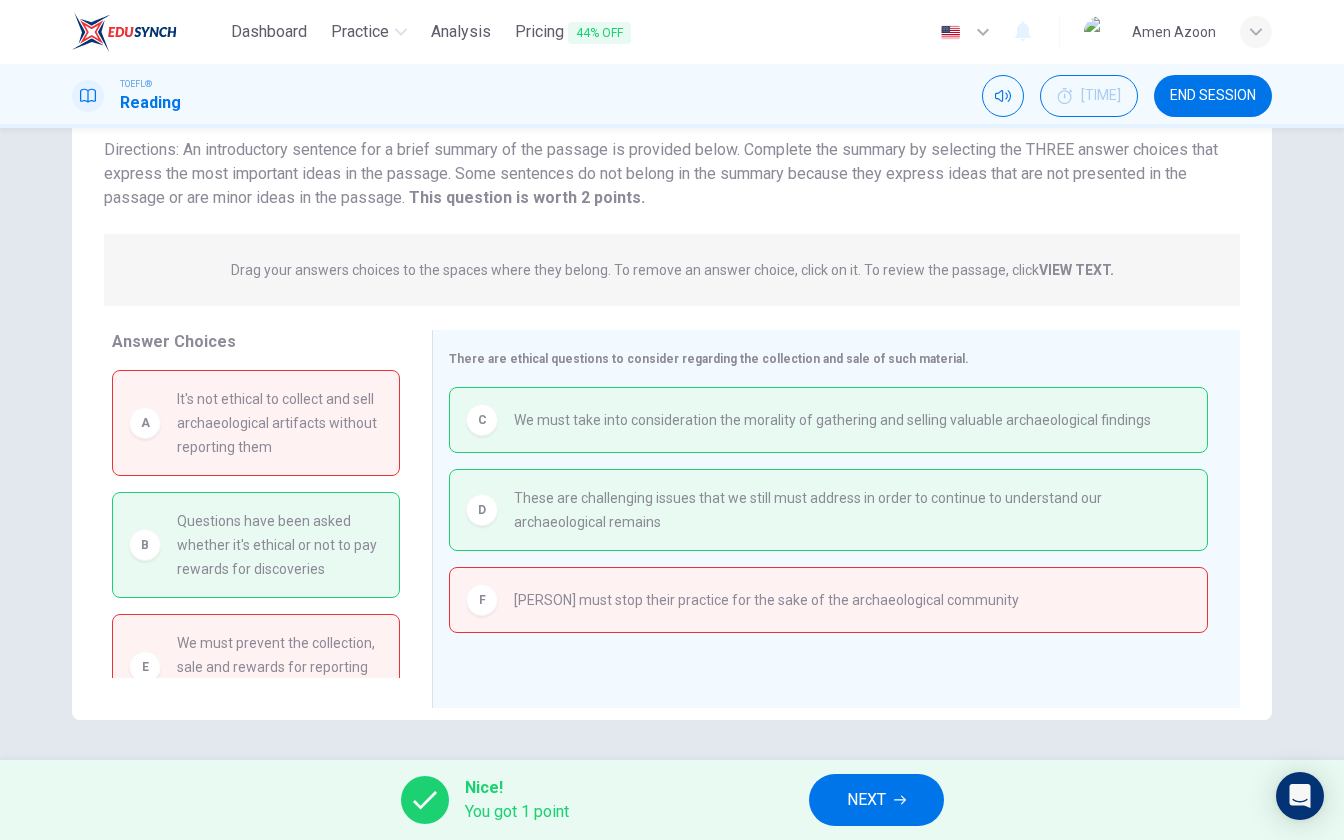 click at bounding box center (900, 800) 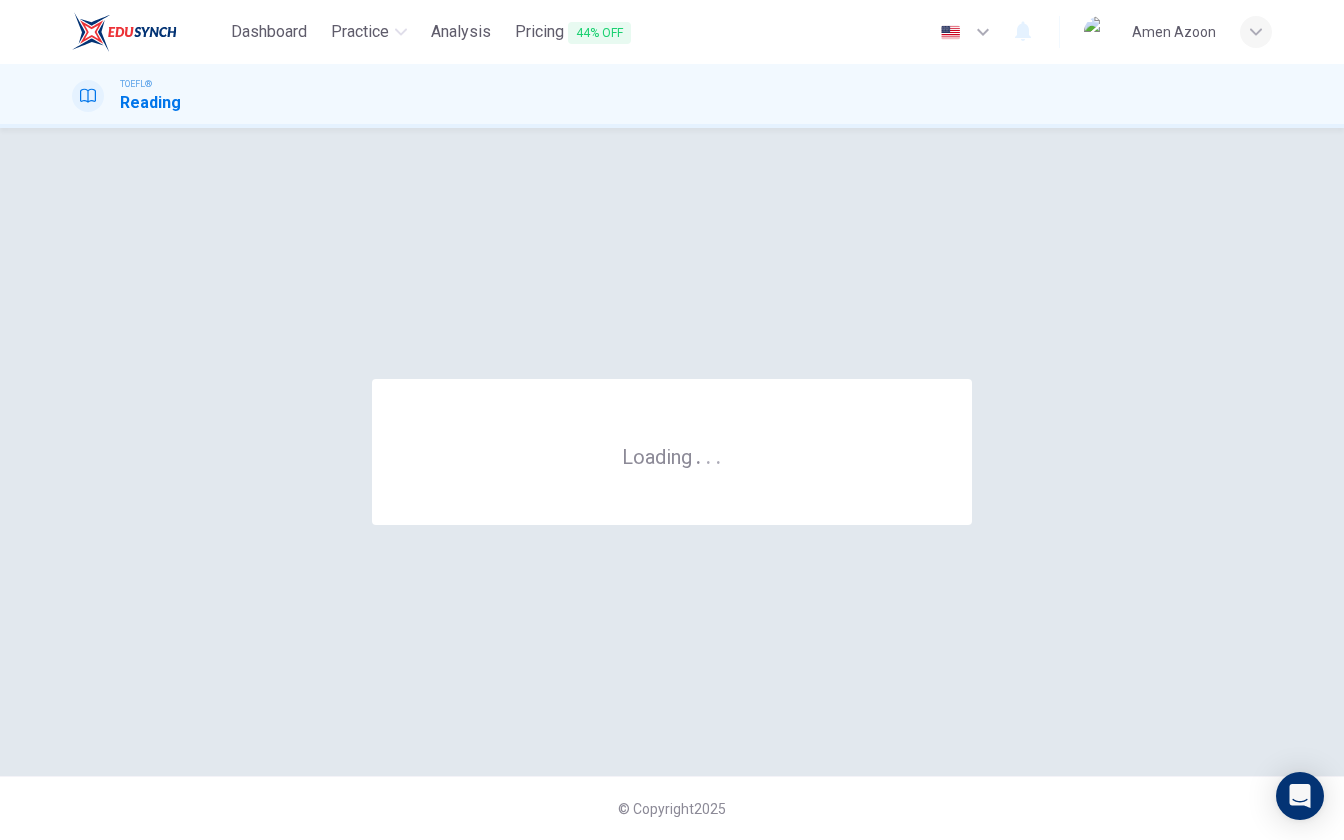 scroll, scrollTop: 0, scrollLeft: 0, axis: both 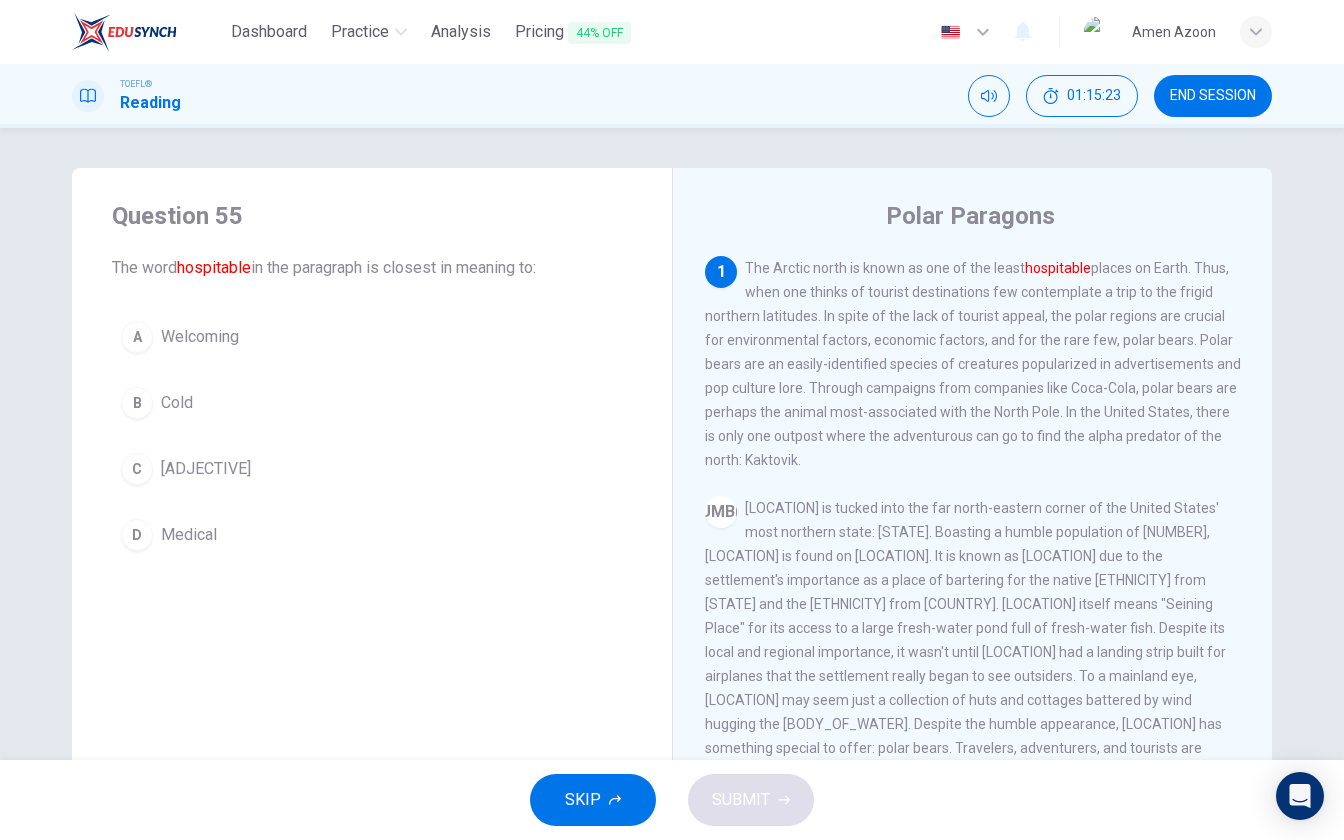click on "END SESSION" at bounding box center [1213, 96] 